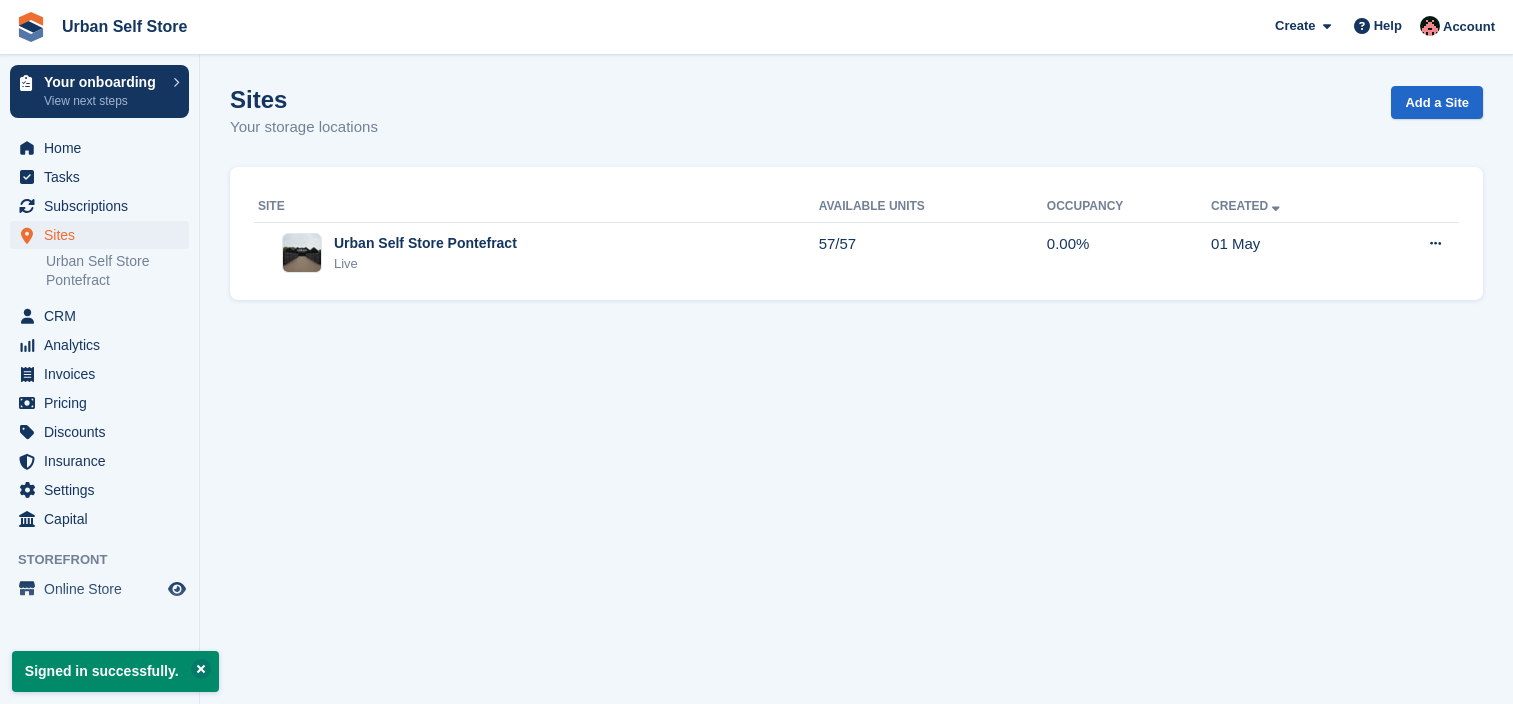scroll, scrollTop: 0, scrollLeft: 0, axis: both 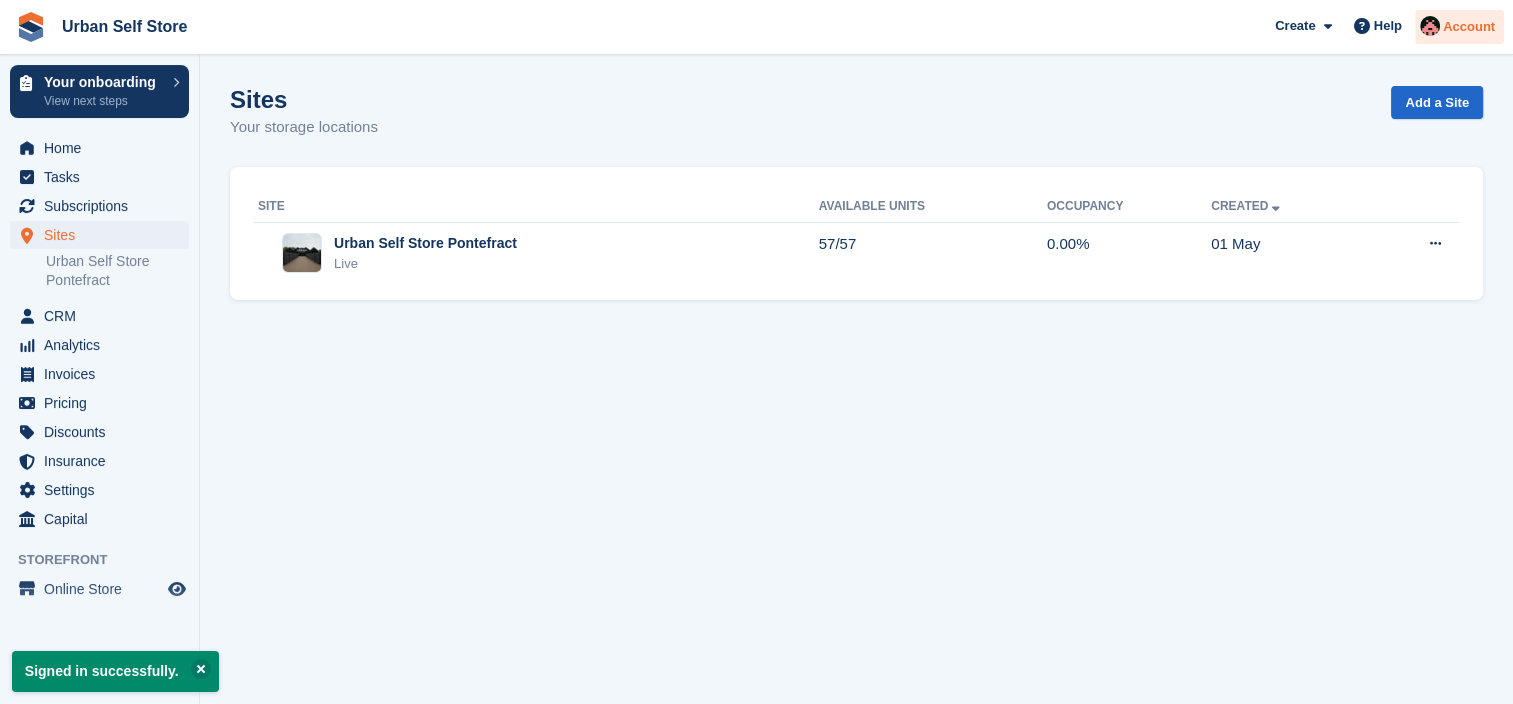 click on "Account" at bounding box center [1469, 27] 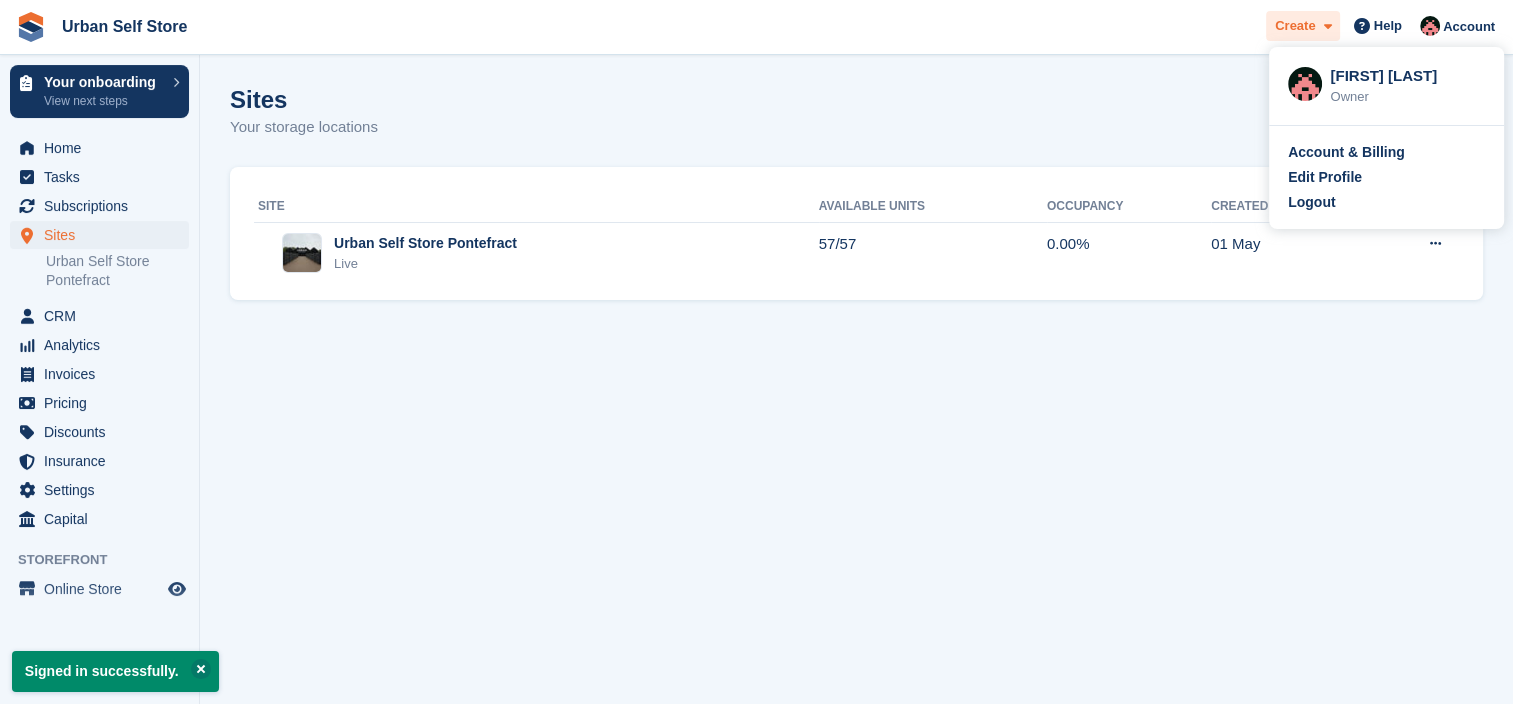 click on "Create" at bounding box center [1295, 26] 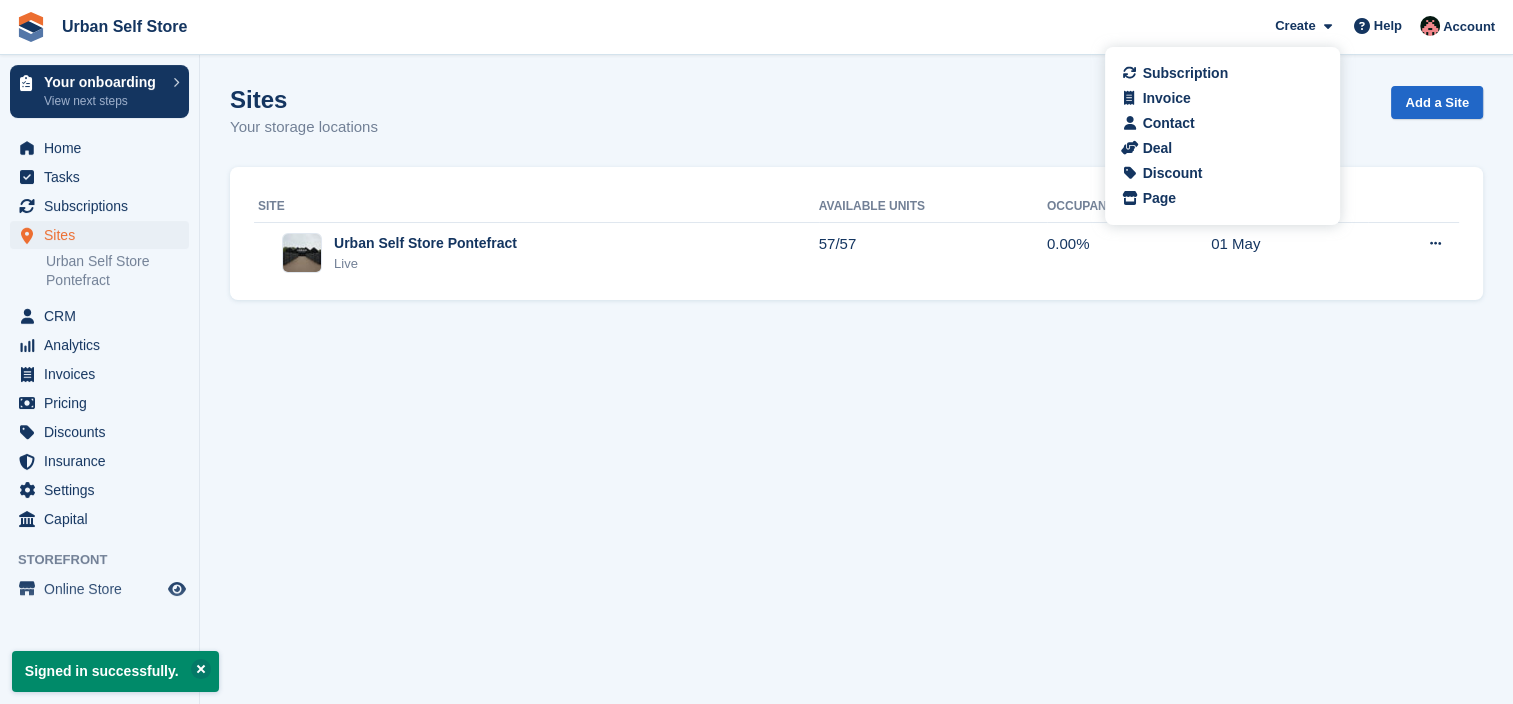 click on "Contact" at bounding box center (1168, 123) 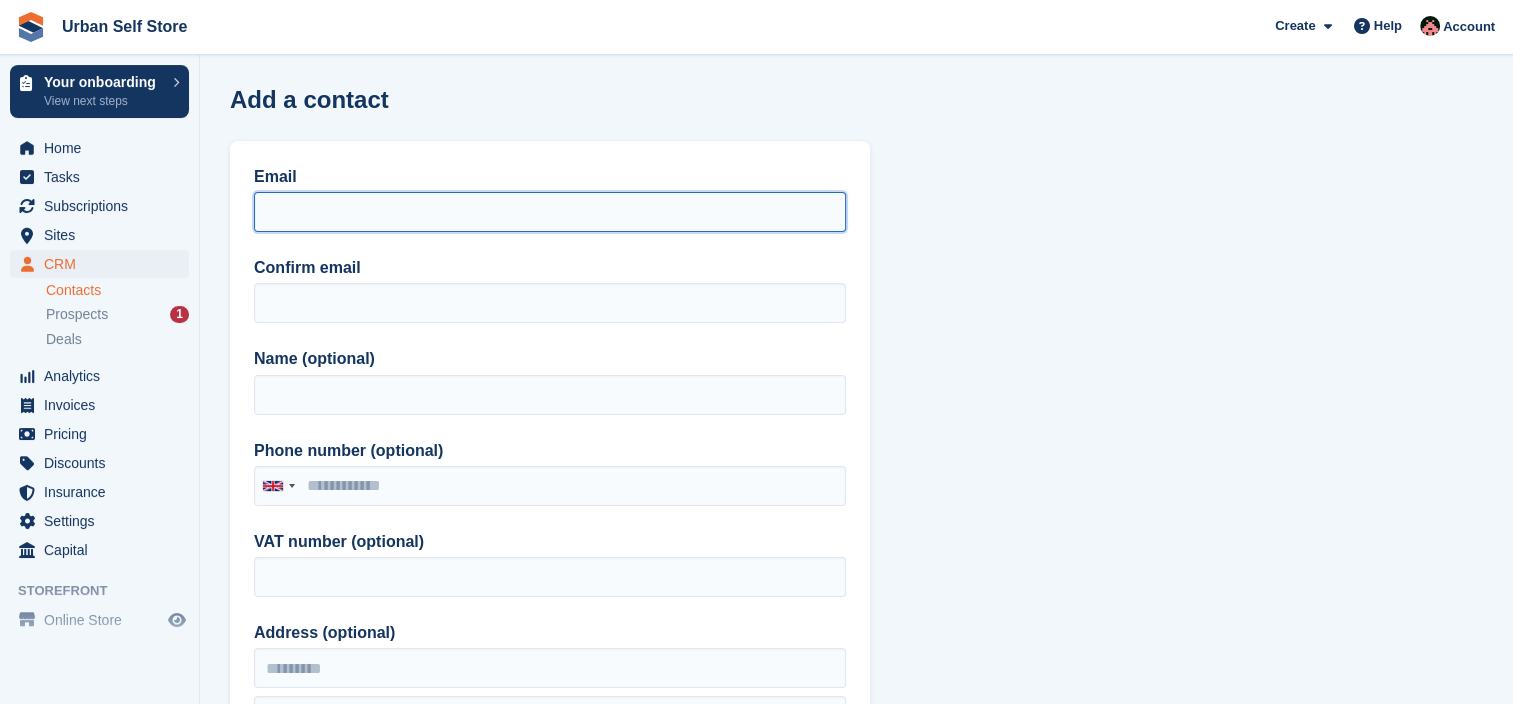 click on "Email" at bounding box center (550, 212) 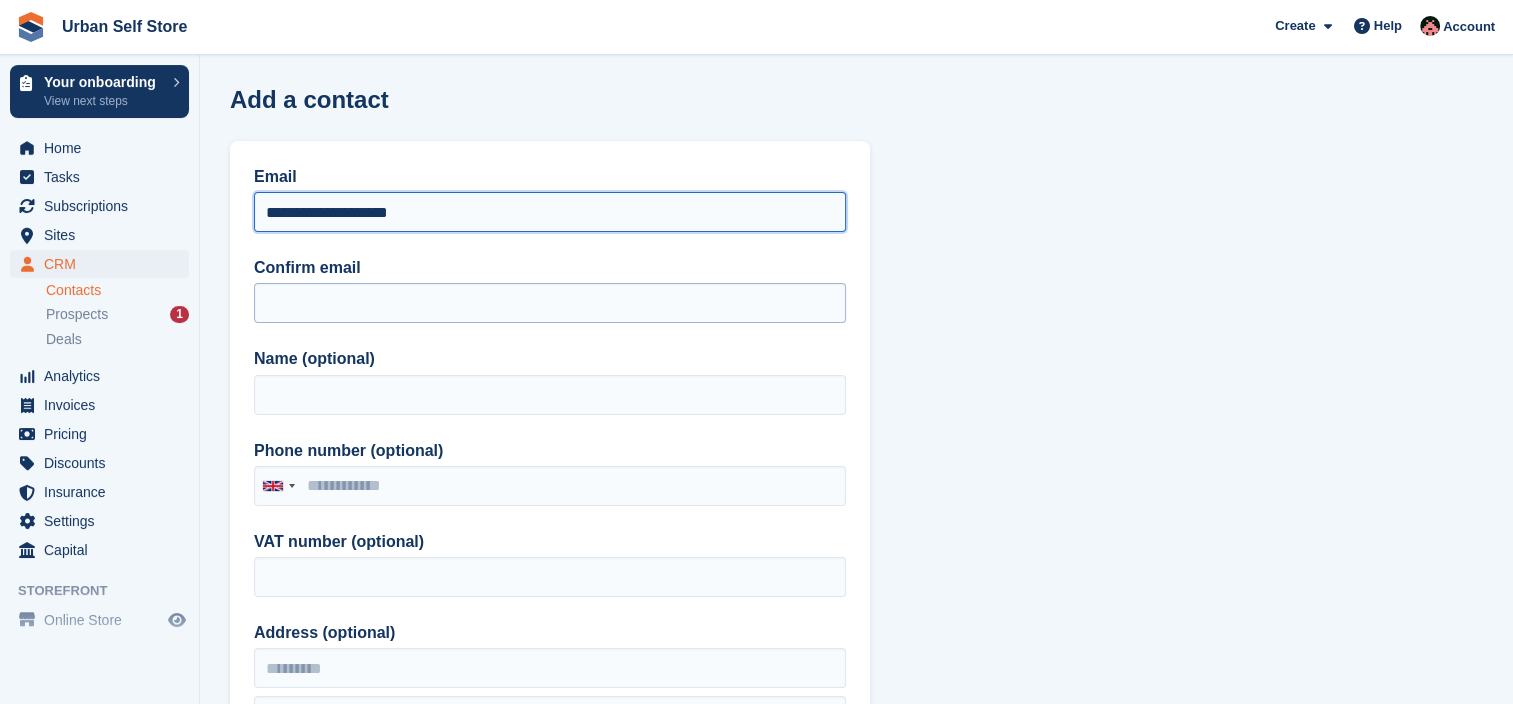 type on "**********" 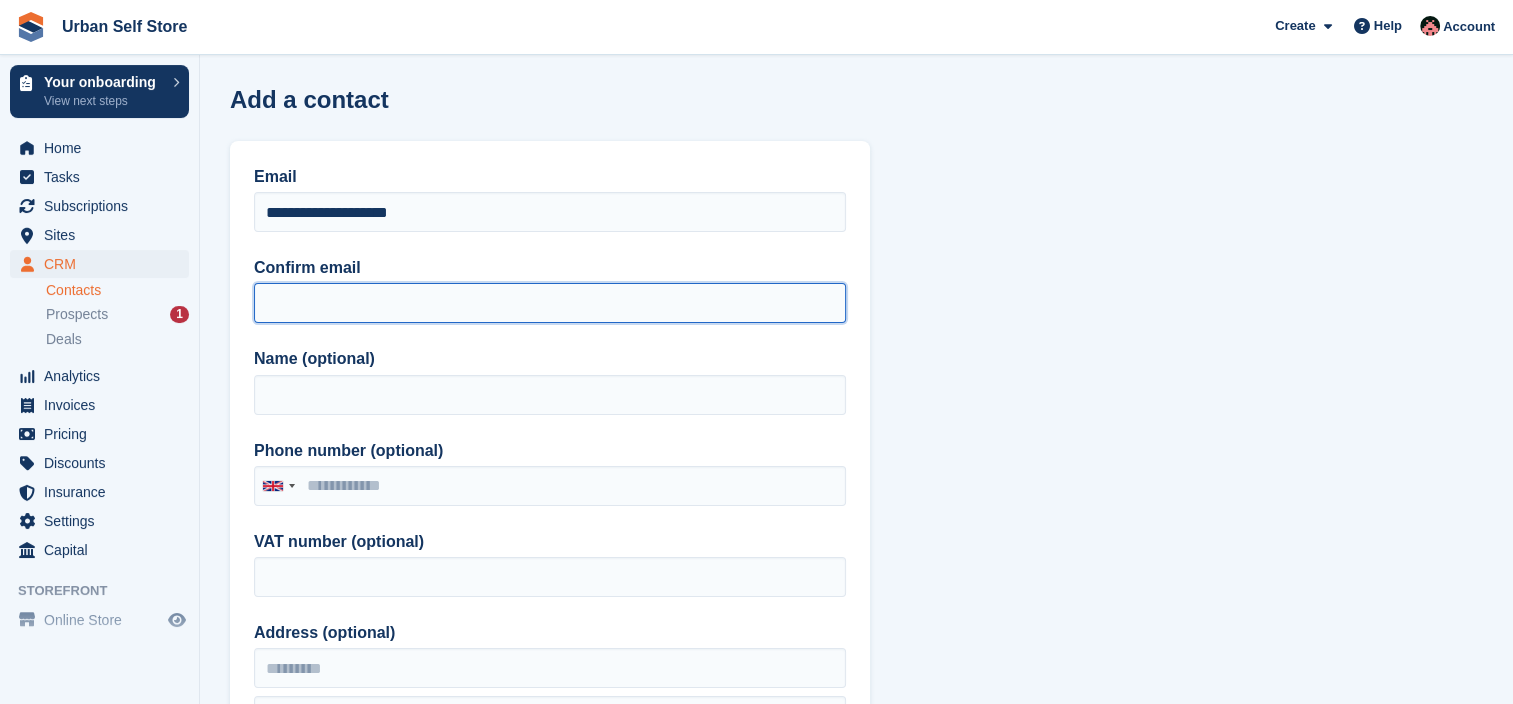 click on "Confirm email" at bounding box center (550, 303) 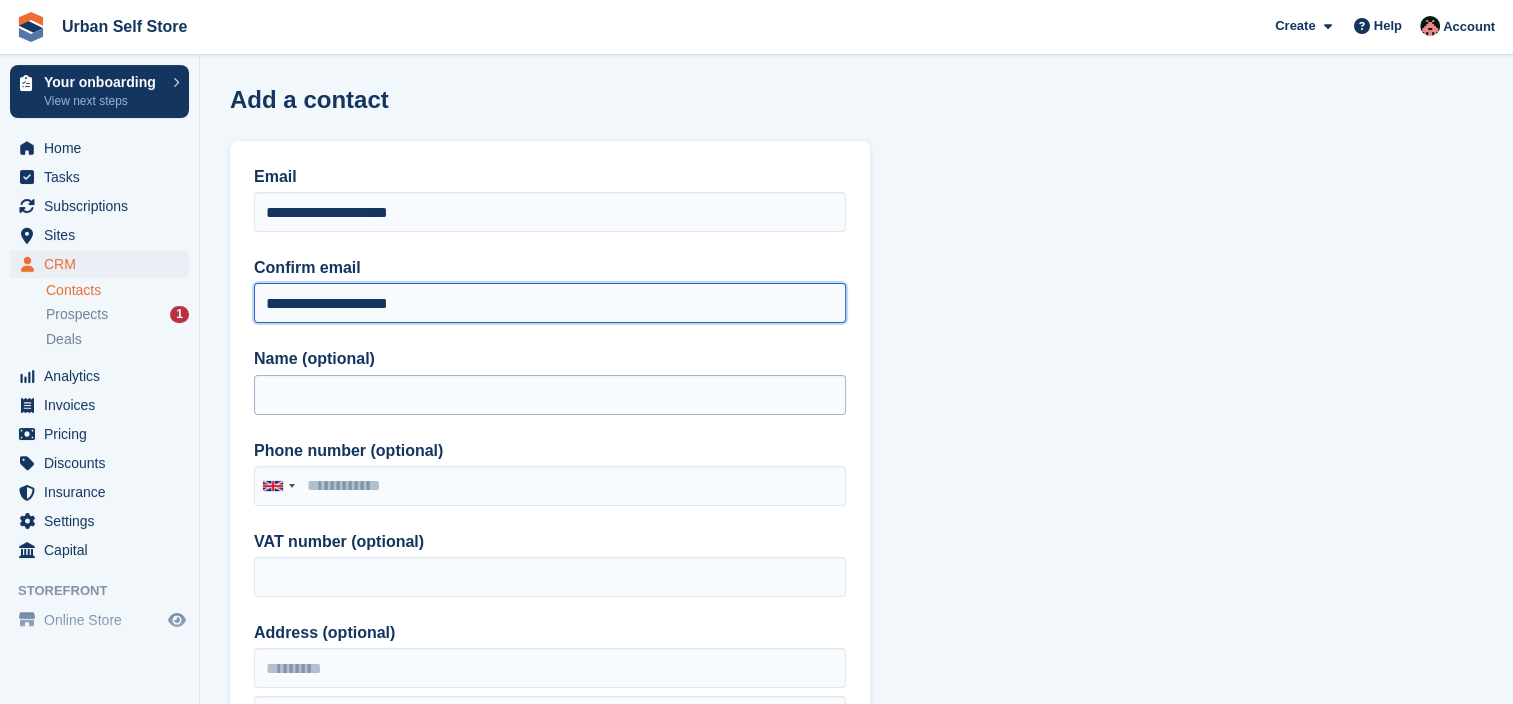 type on "**********" 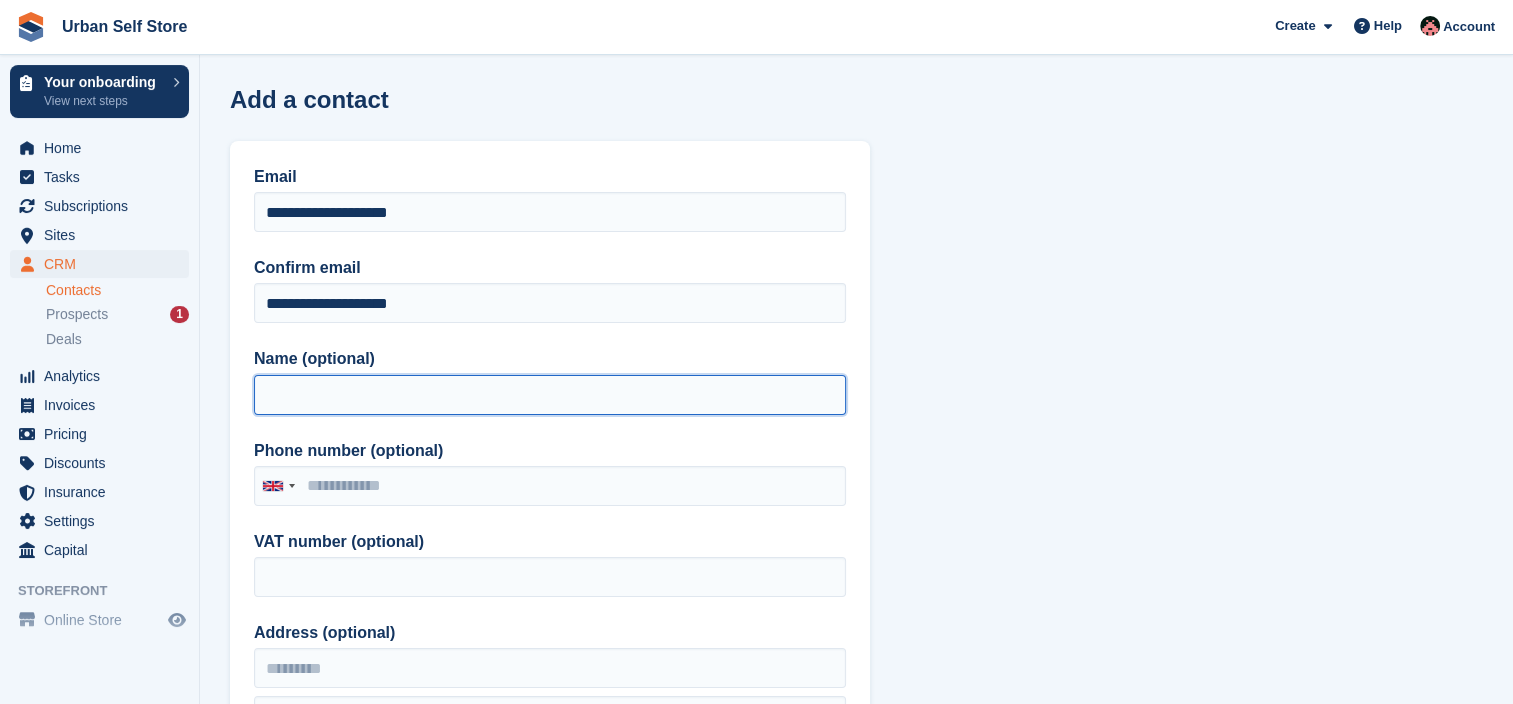 click on "Name (optional)" at bounding box center [550, 395] 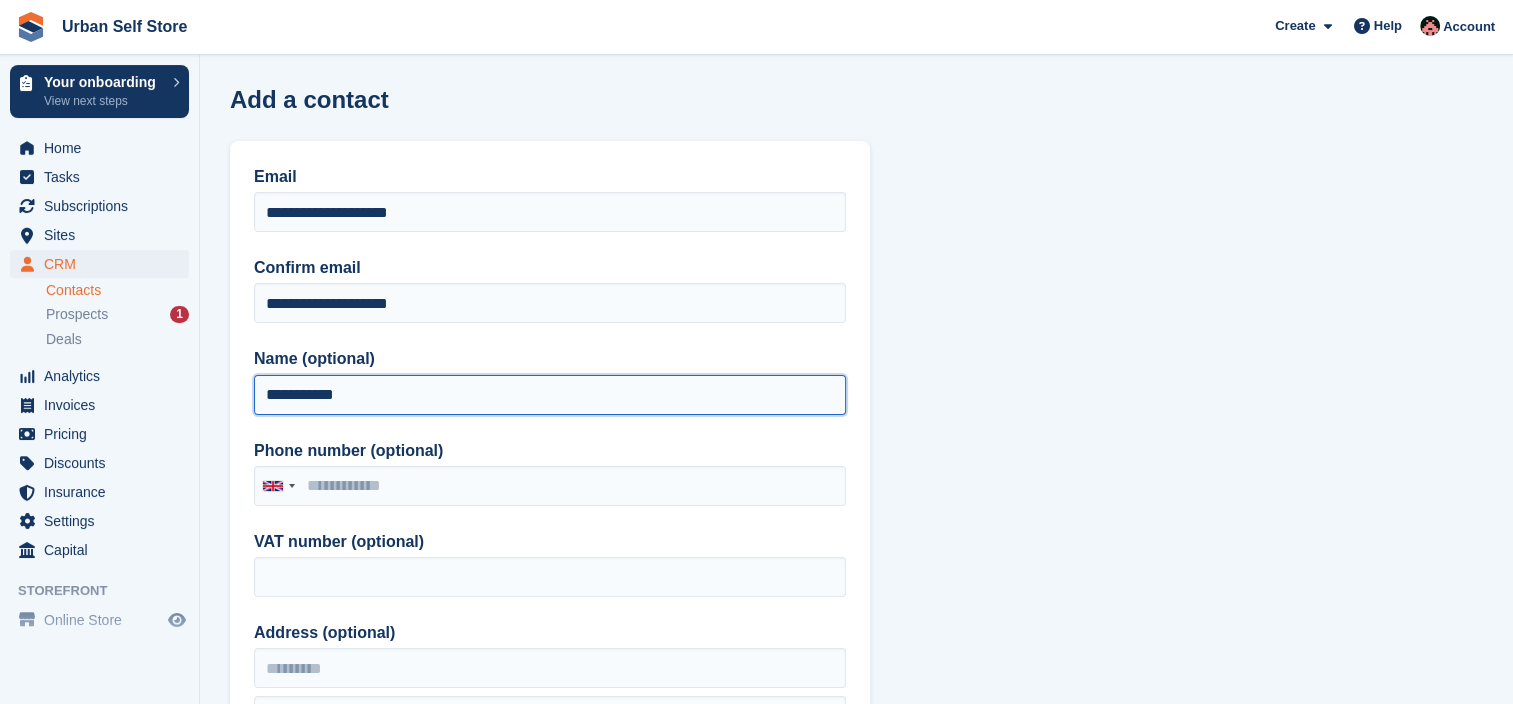 type on "**********" 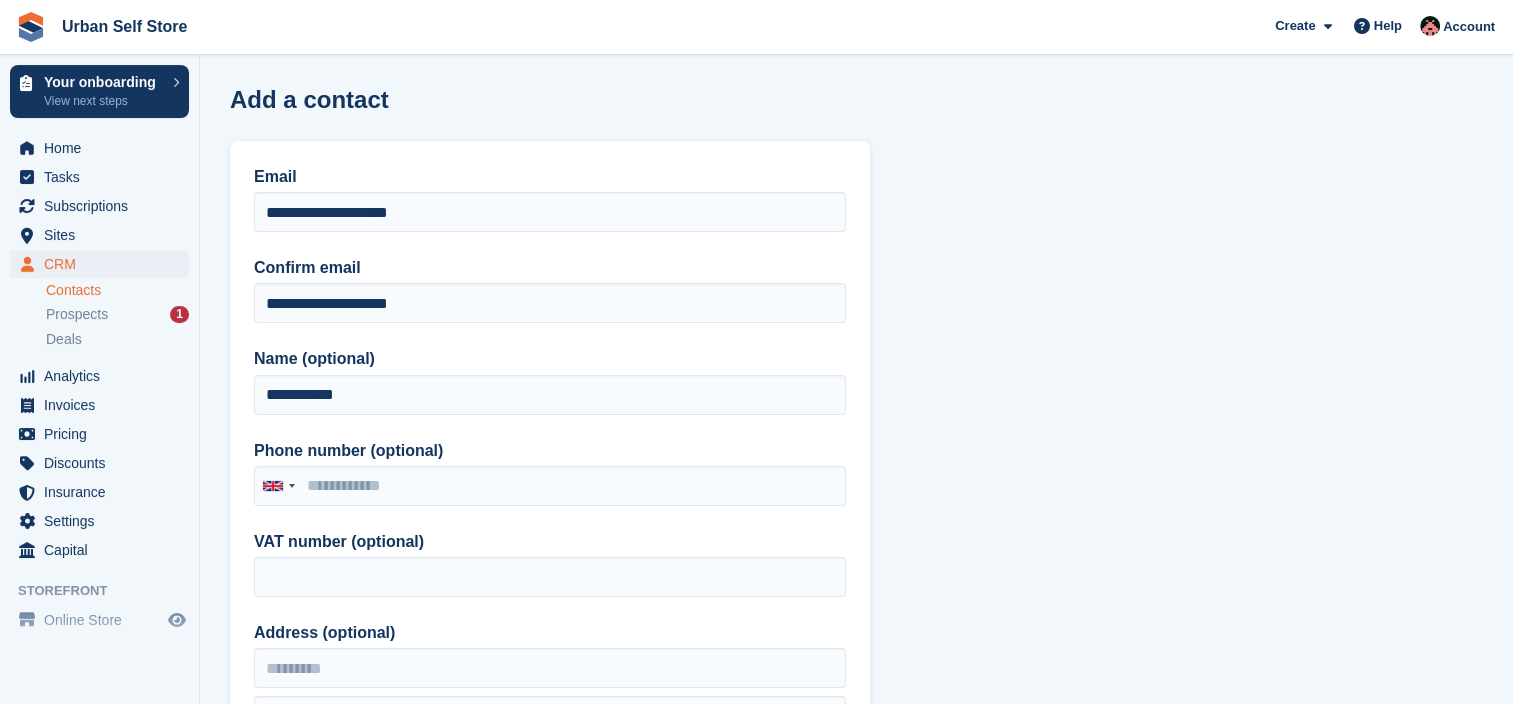 click on "Phone number (optional)
United Kingdom +44 Afghanistan (‫افغانستان‬‎) +93 Albania (Shqipëri) +355 Algeria (‫الجزائر‬‎) +213 American Samoa +1 Andorra +376 Angola +244 Anguilla +1 Antigua and Barbuda +1 Argentina +54 Armenia (Հայաստան) +374 Aruba +297 Ascension Island +247 Australia +61 Austria (Österreich) +43 Azerbaijan (Azərbaycan) +994 Bahamas +1 Bahrain (‫البحرين‬‎) +973 Bangladesh (বাংলাদেশ) +880 Barbados +1 Belarus (Беларусь) +375 Belgium (België) +32 Belize +501 Benin (Bénin) +229 Bermuda +1 Bhutan (འབྲུག) +975 Bolivia +591 Bosnia and Herzegovina (Босна и Херцеговина) +387 Botswana +267 Brazil (Brasil) +55 British Indian Ocean Territory +246 British Virgin Islands +1 Brunei +673 Bulgaria (България) +359 Burkina Faso +226 Burundi (Uburundi) +257 Cambodia (កម្ពុជា) +855 Cameroon (Cameroun) +237 Canada +1 Cape Verde (Kabu Verdi) +238 Caribbean Netherlands +599" at bounding box center [550, 472] 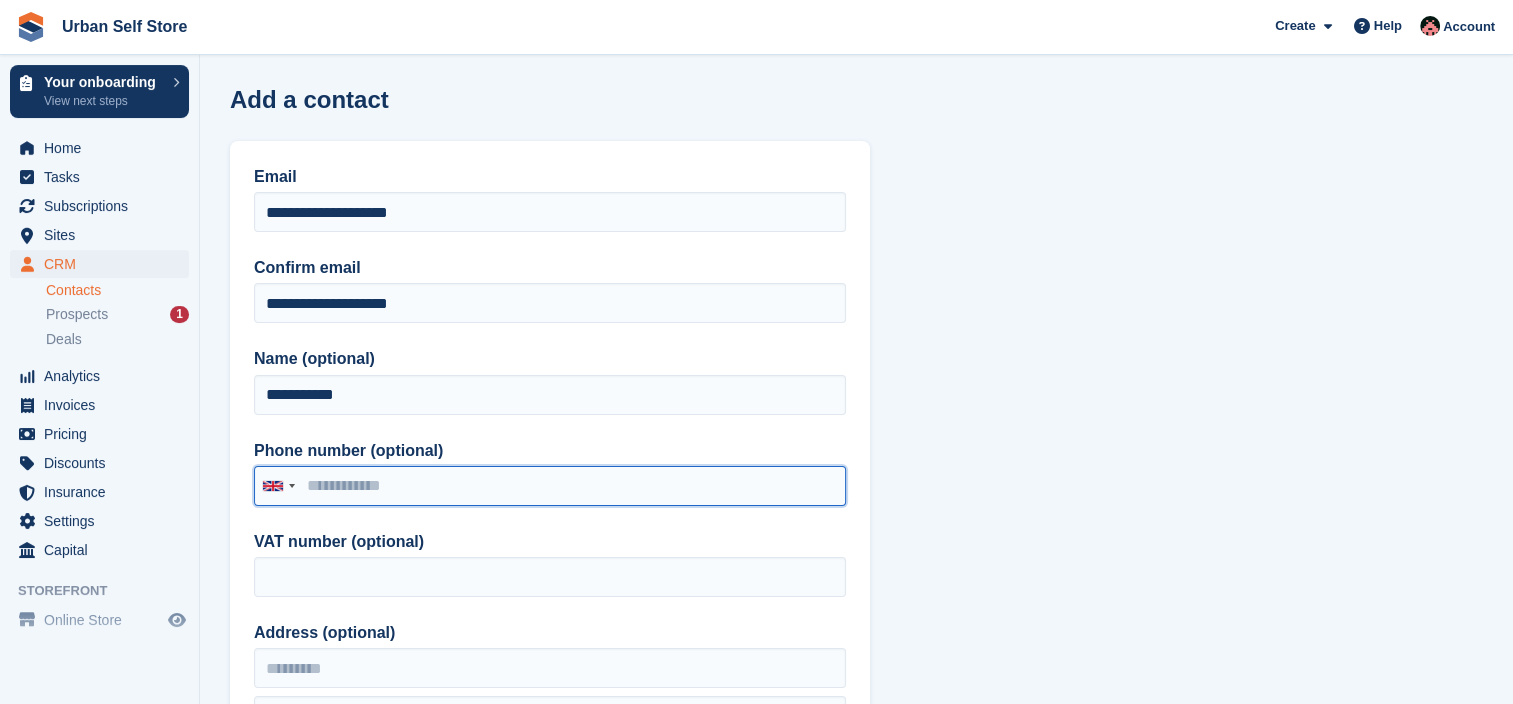click on "Phone number (optional)" at bounding box center (550, 486) 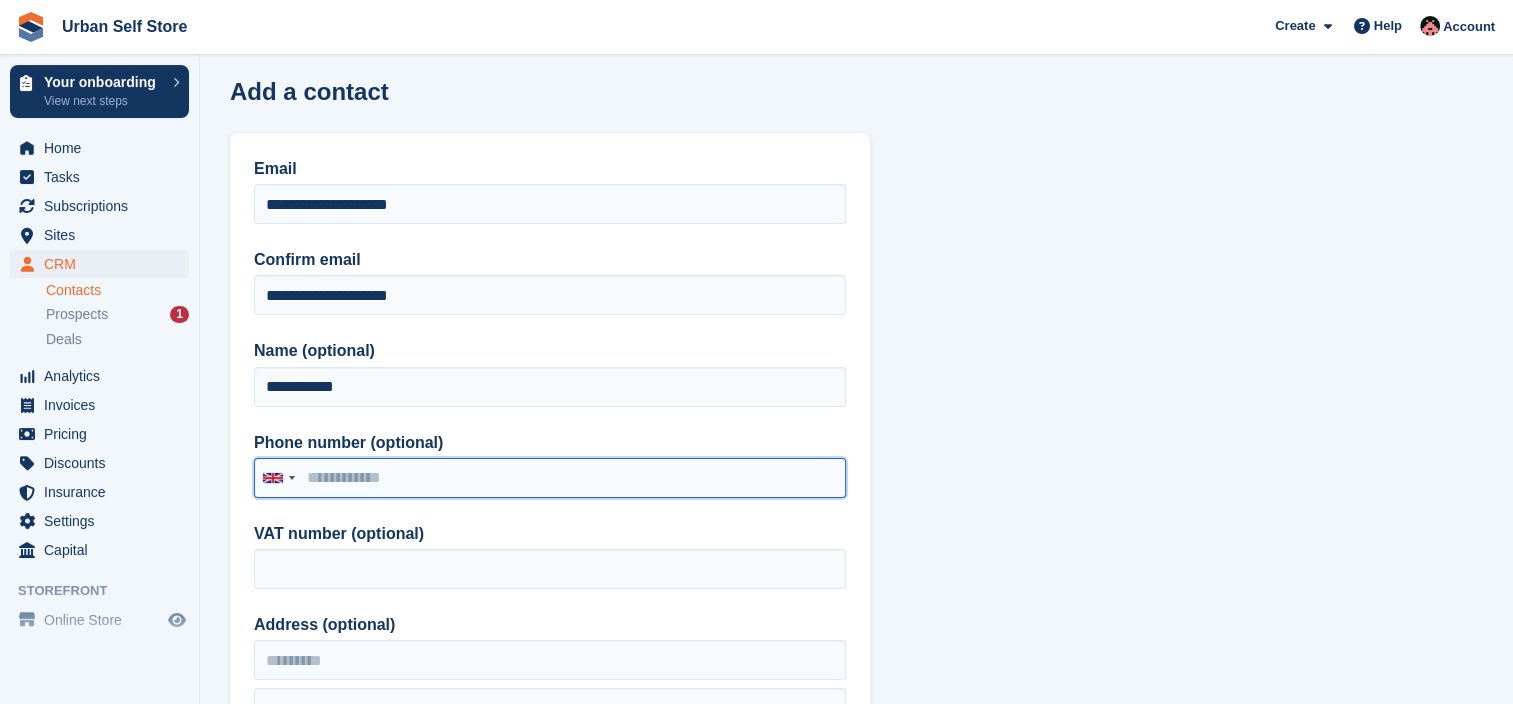 scroll, scrollTop: 0, scrollLeft: 0, axis: both 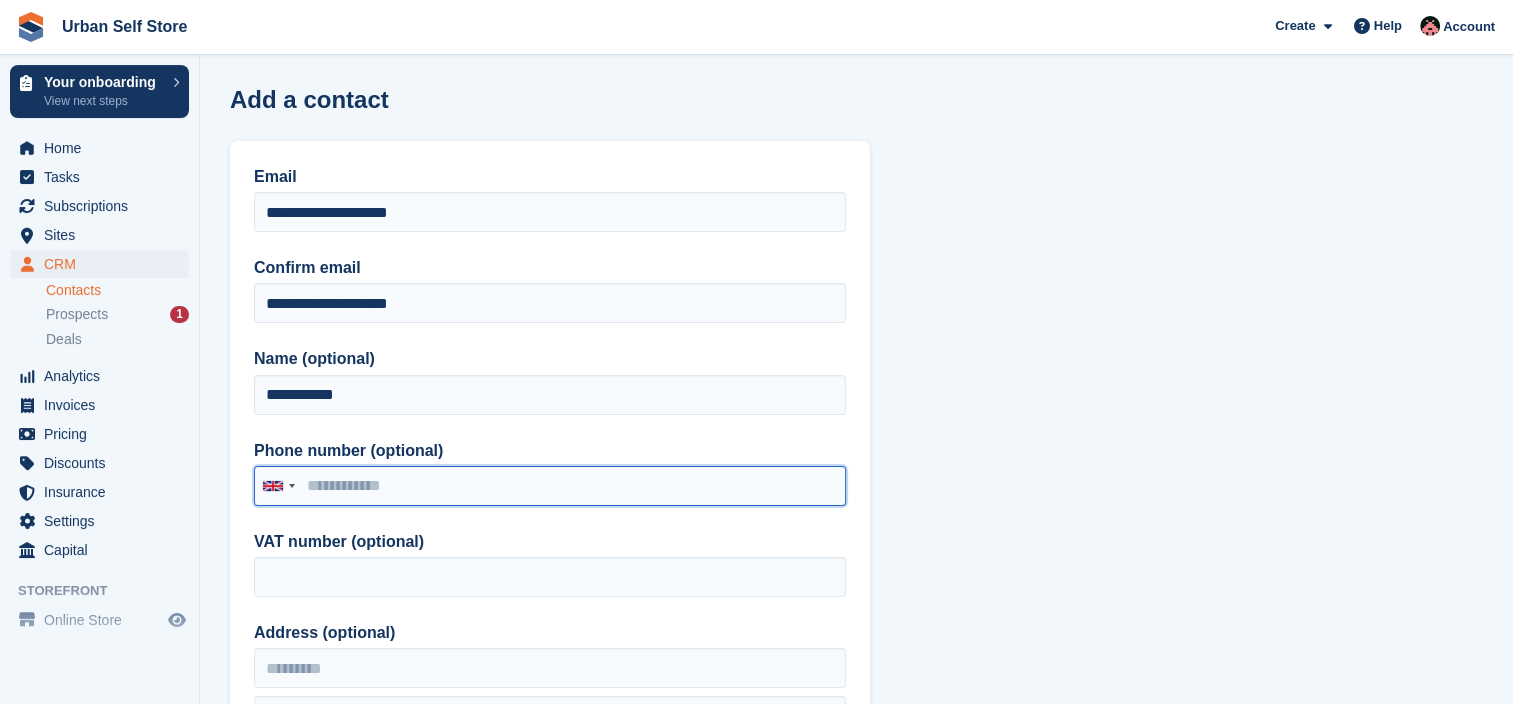 click on "Phone number (optional)" at bounding box center (550, 486) 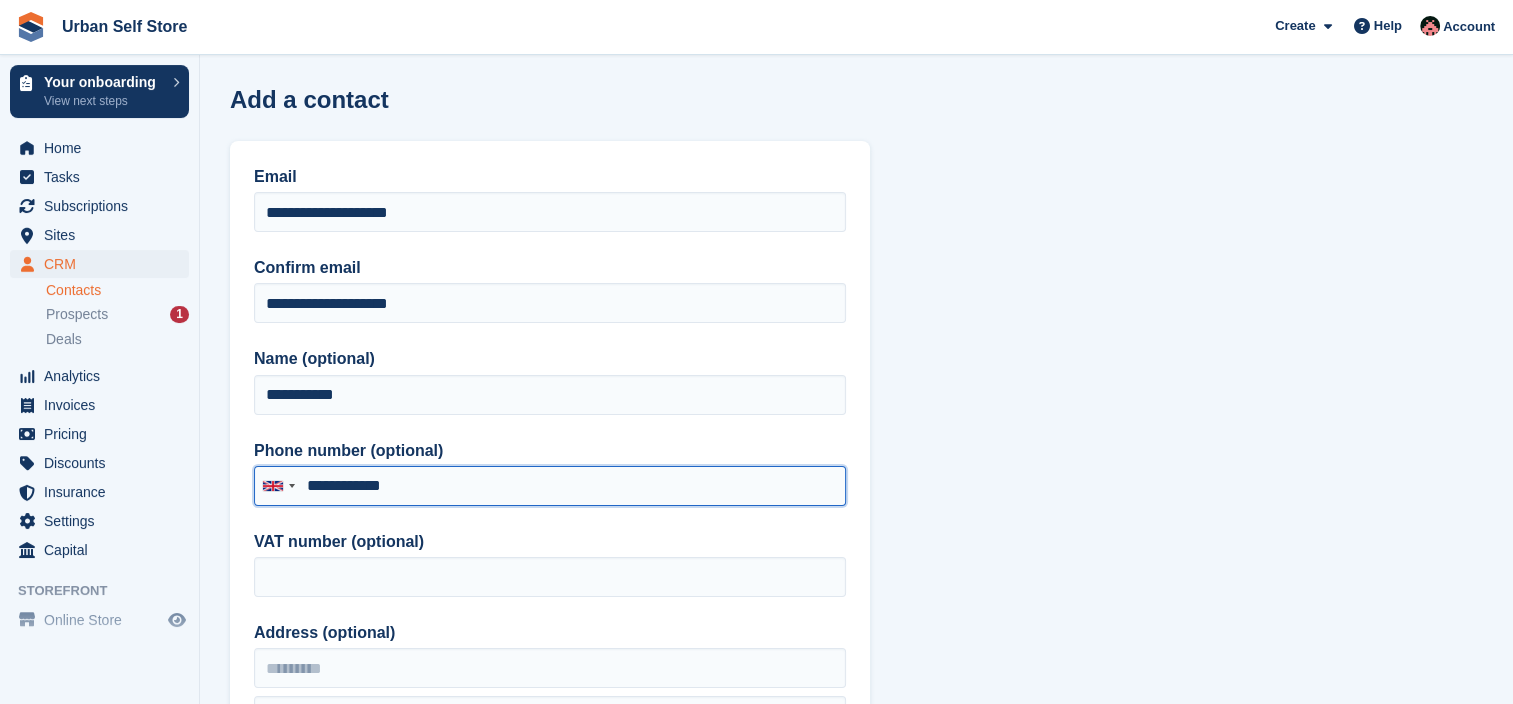 click on "**********" at bounding box center [550, 486] 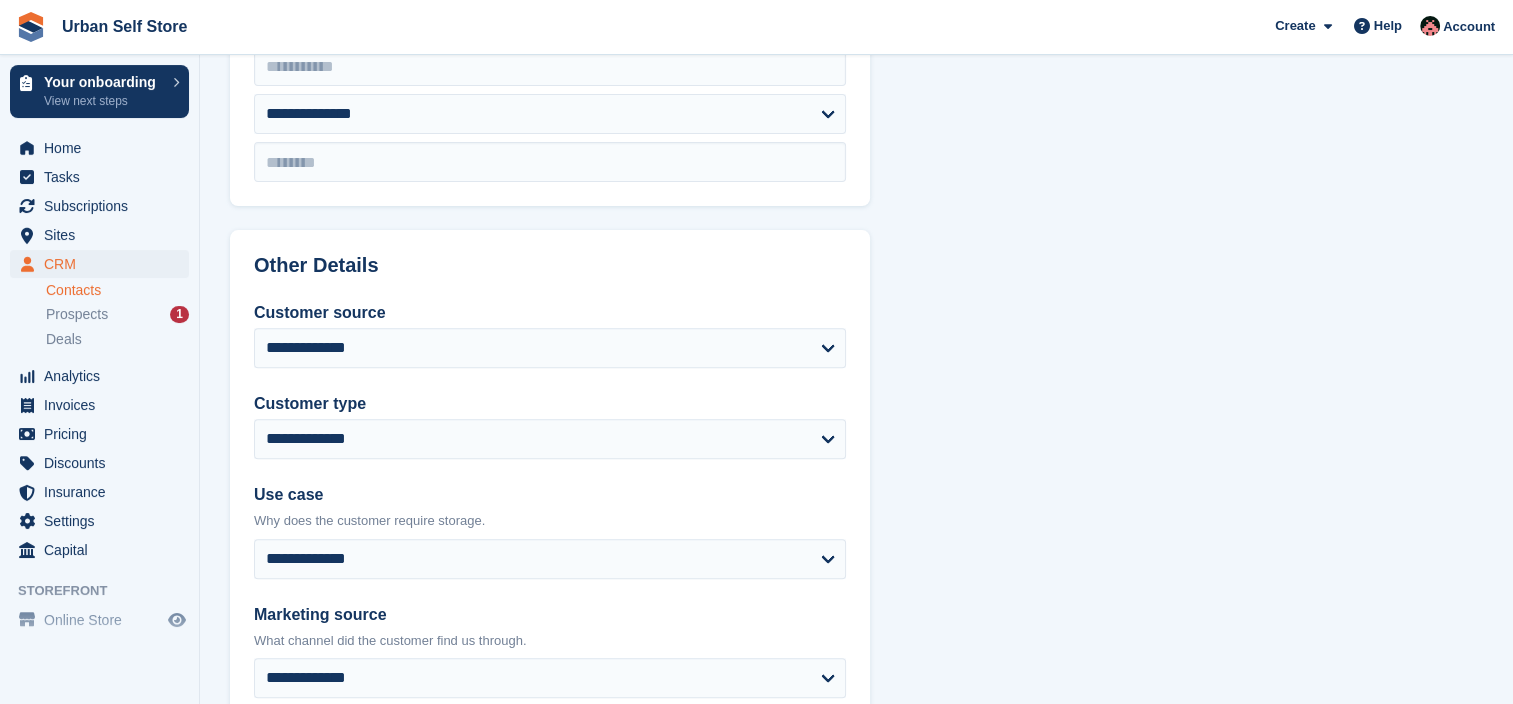 scroll, scrollTop: 700, scrollLeft: 0, axis: vertical 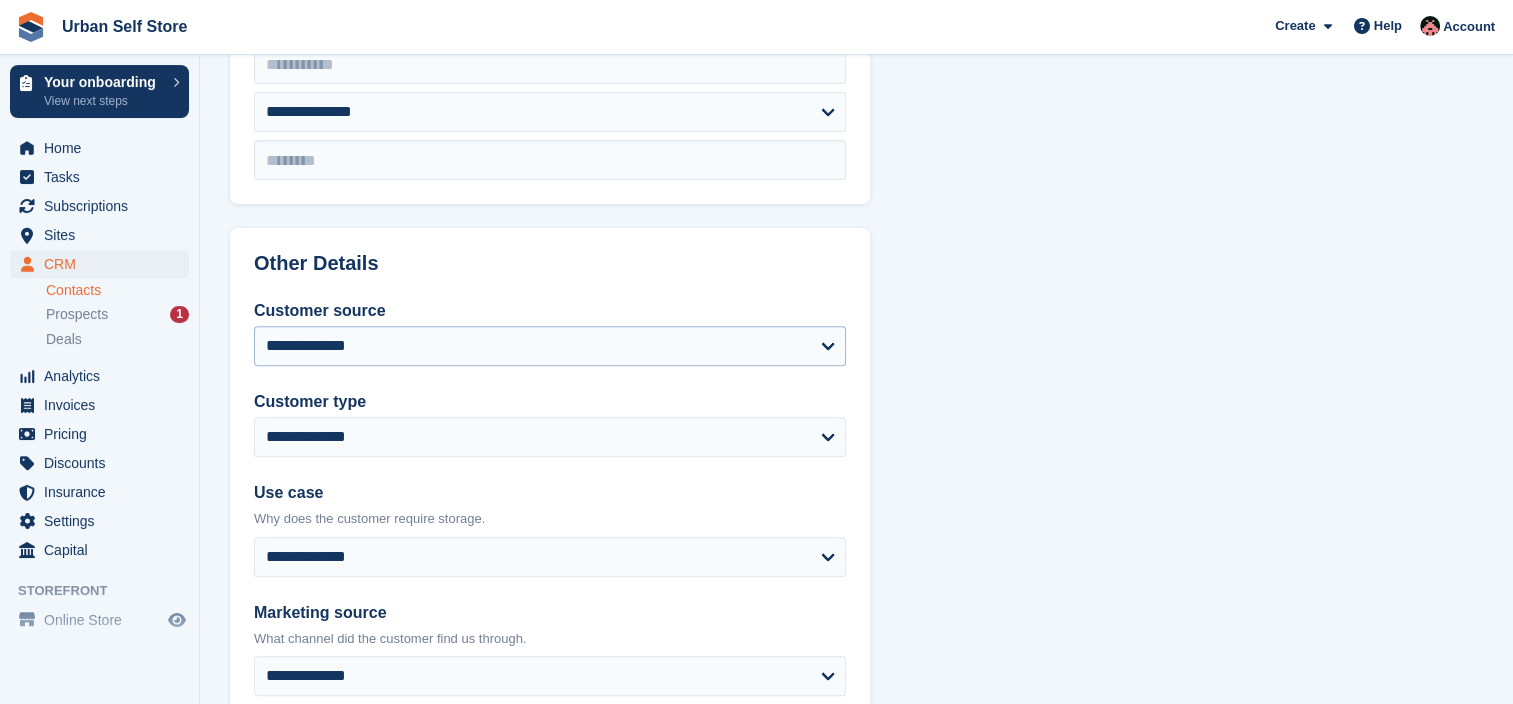 type on "**********" 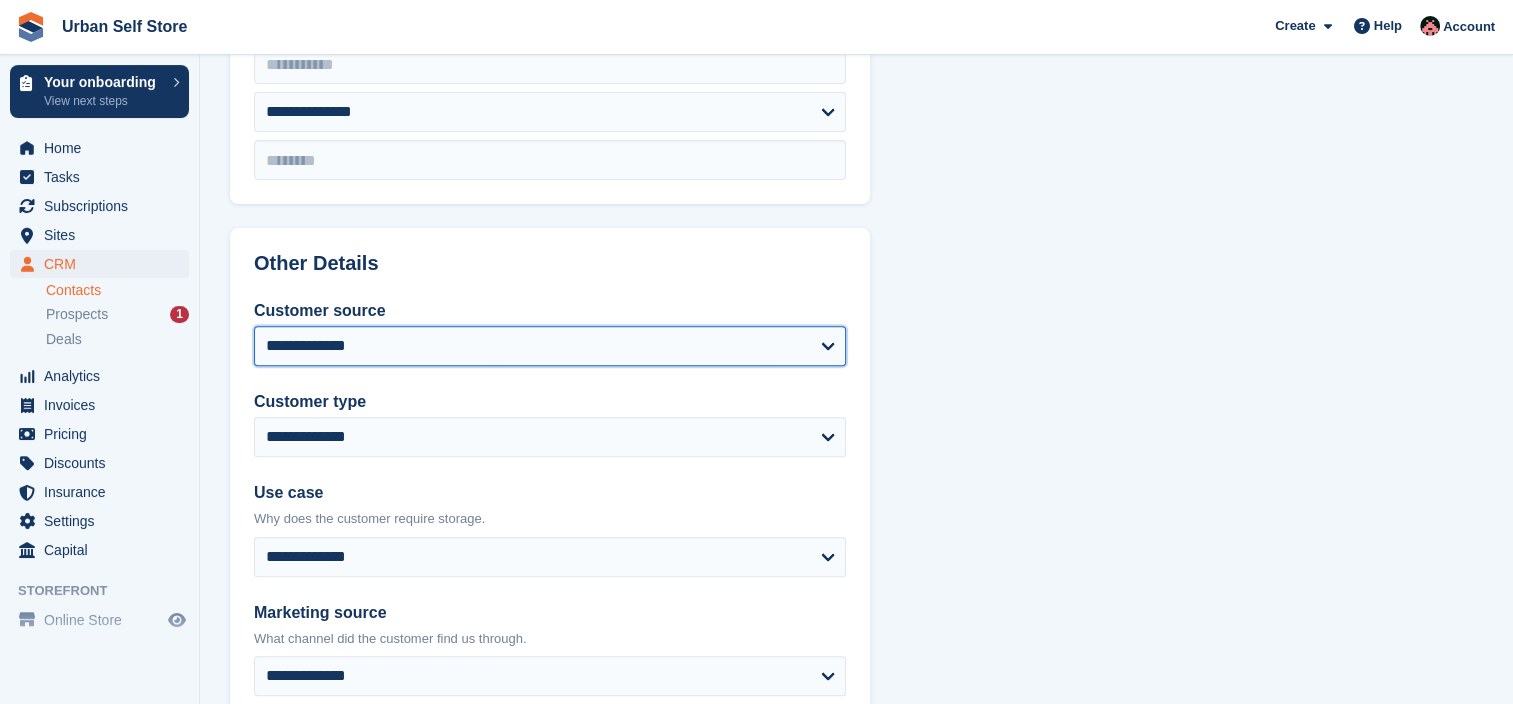 click on "**********" at bounding box center [550, 346] 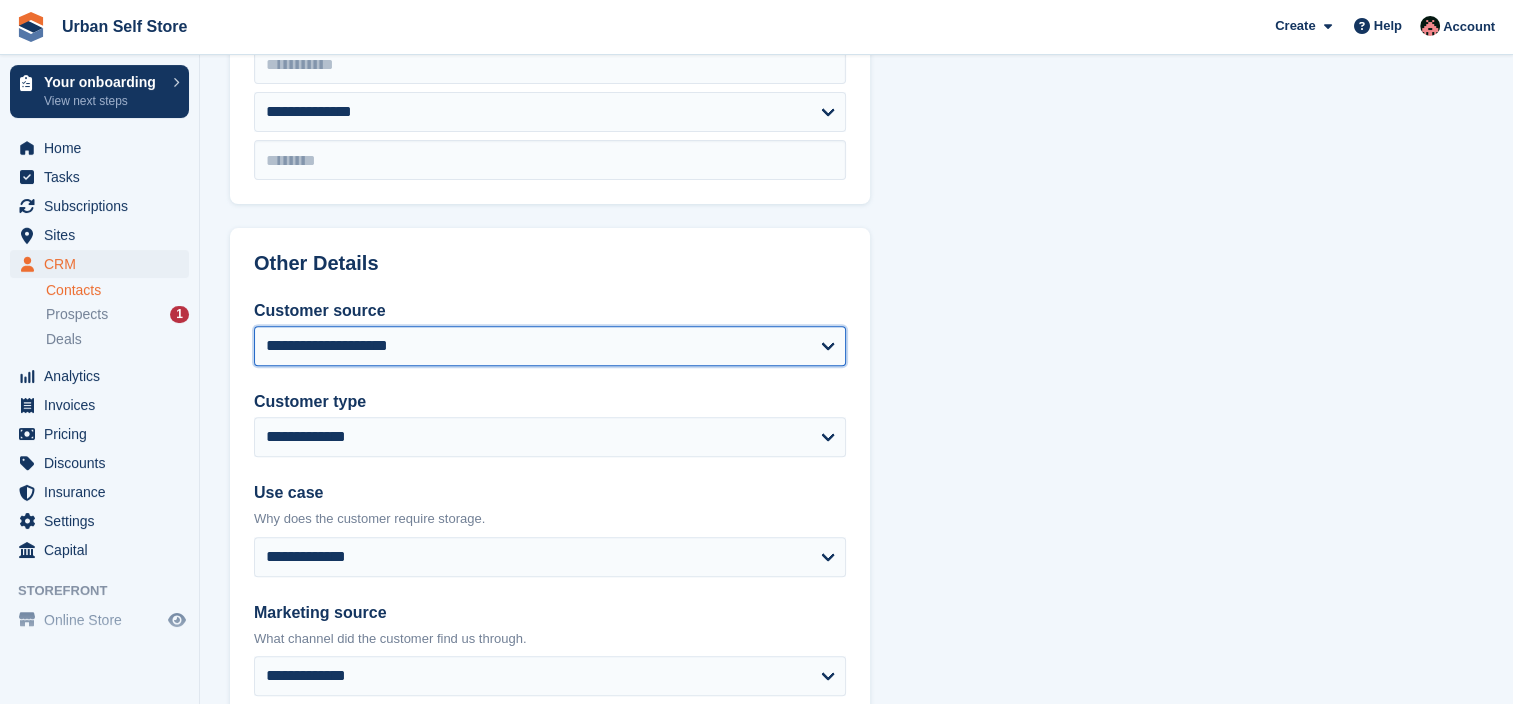 click on "**********" at bounding box center [550, 346] 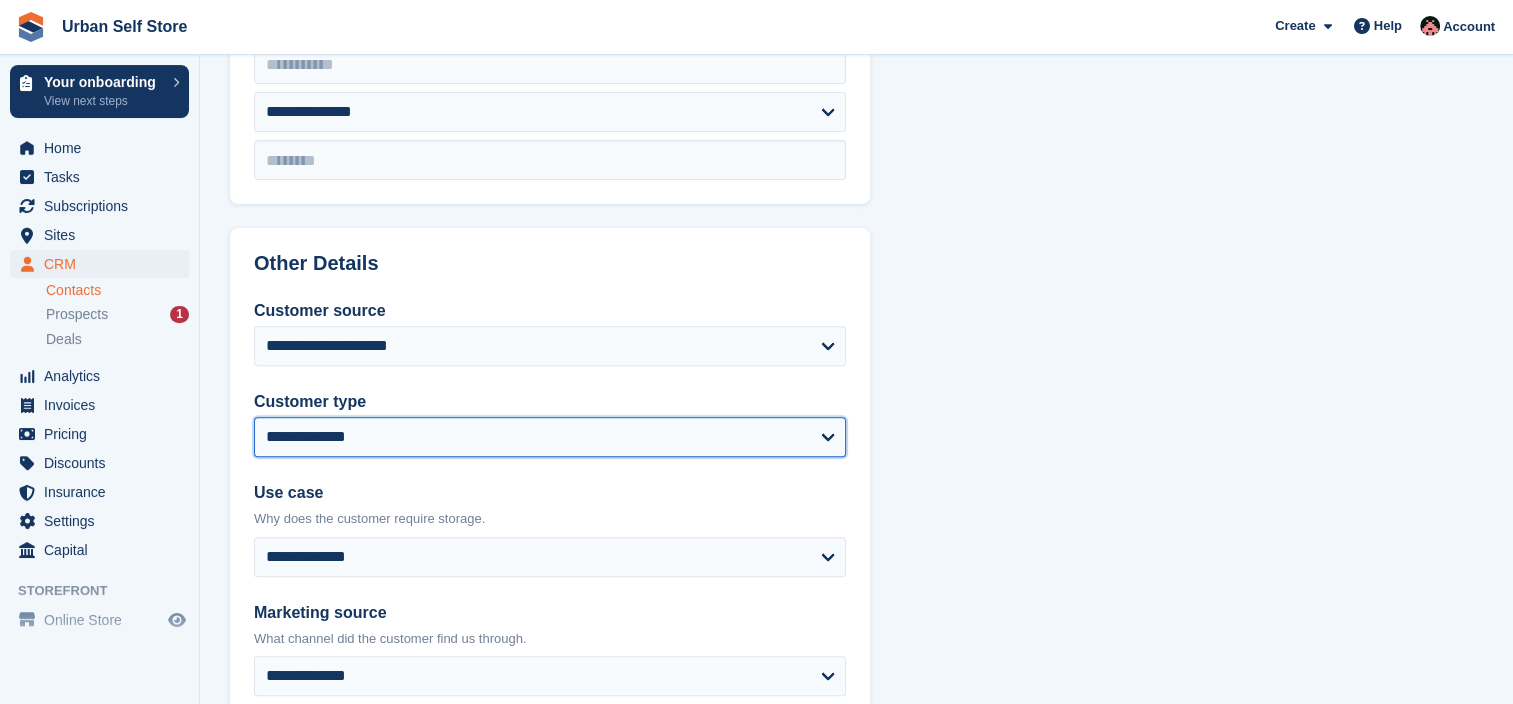 click on "**********" at bounding box center (550, 437) 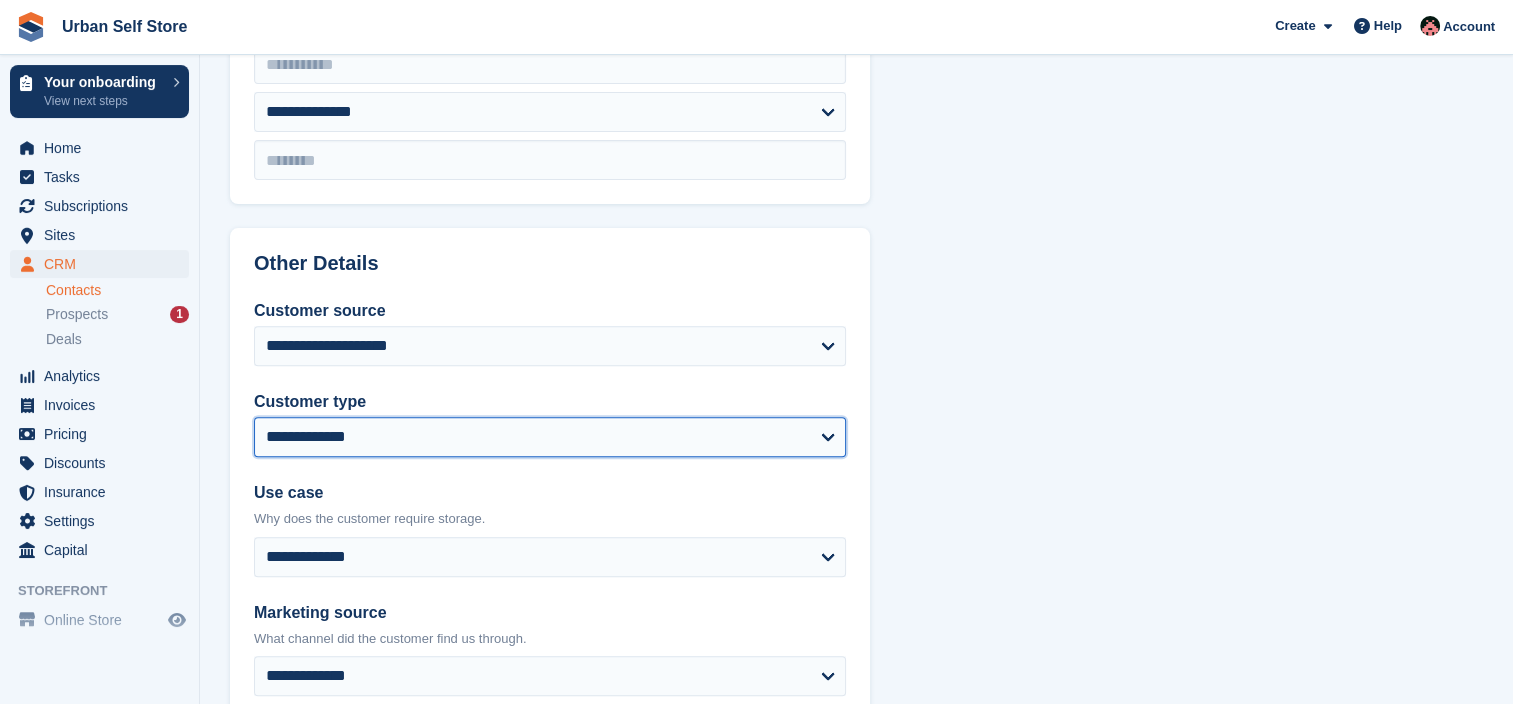 select on "*******" 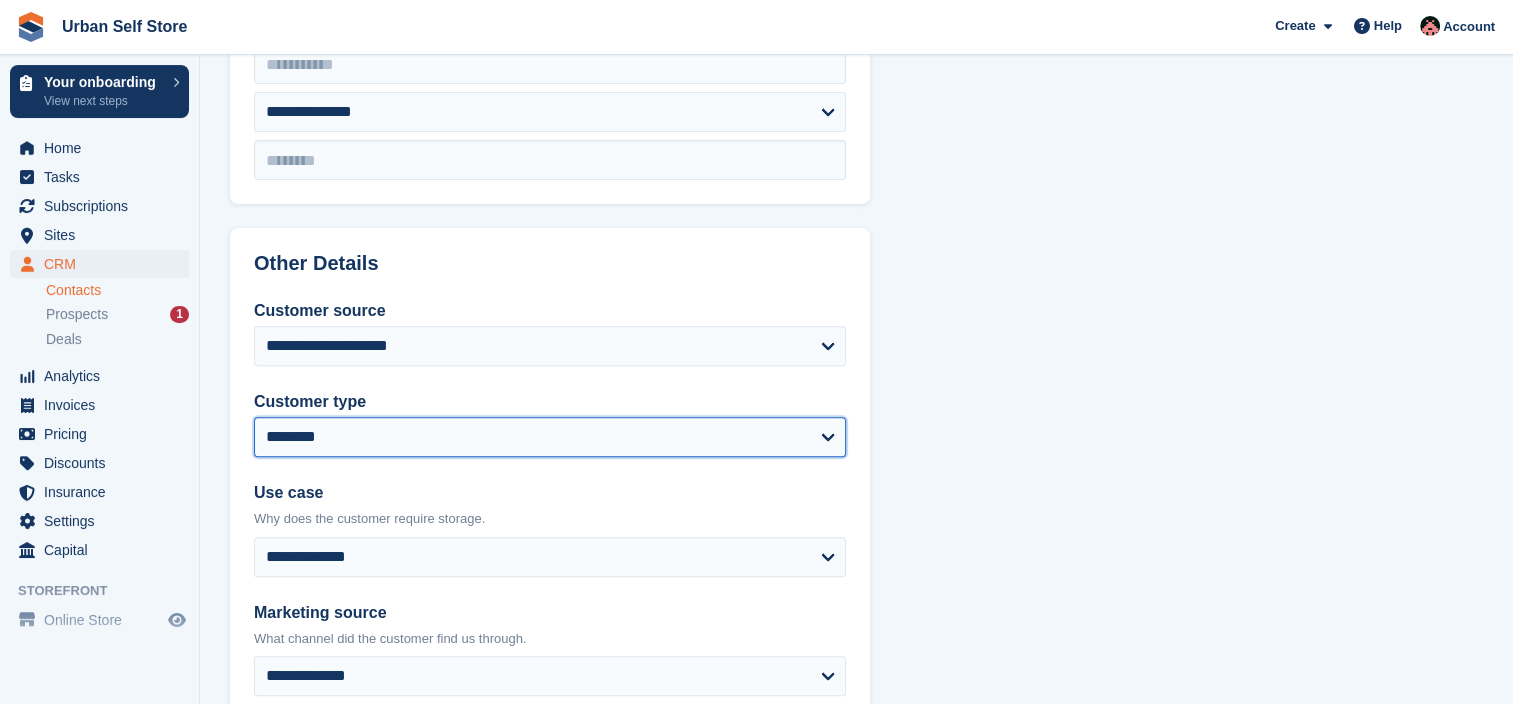 click on "**********" at bounding box center (550, 437) 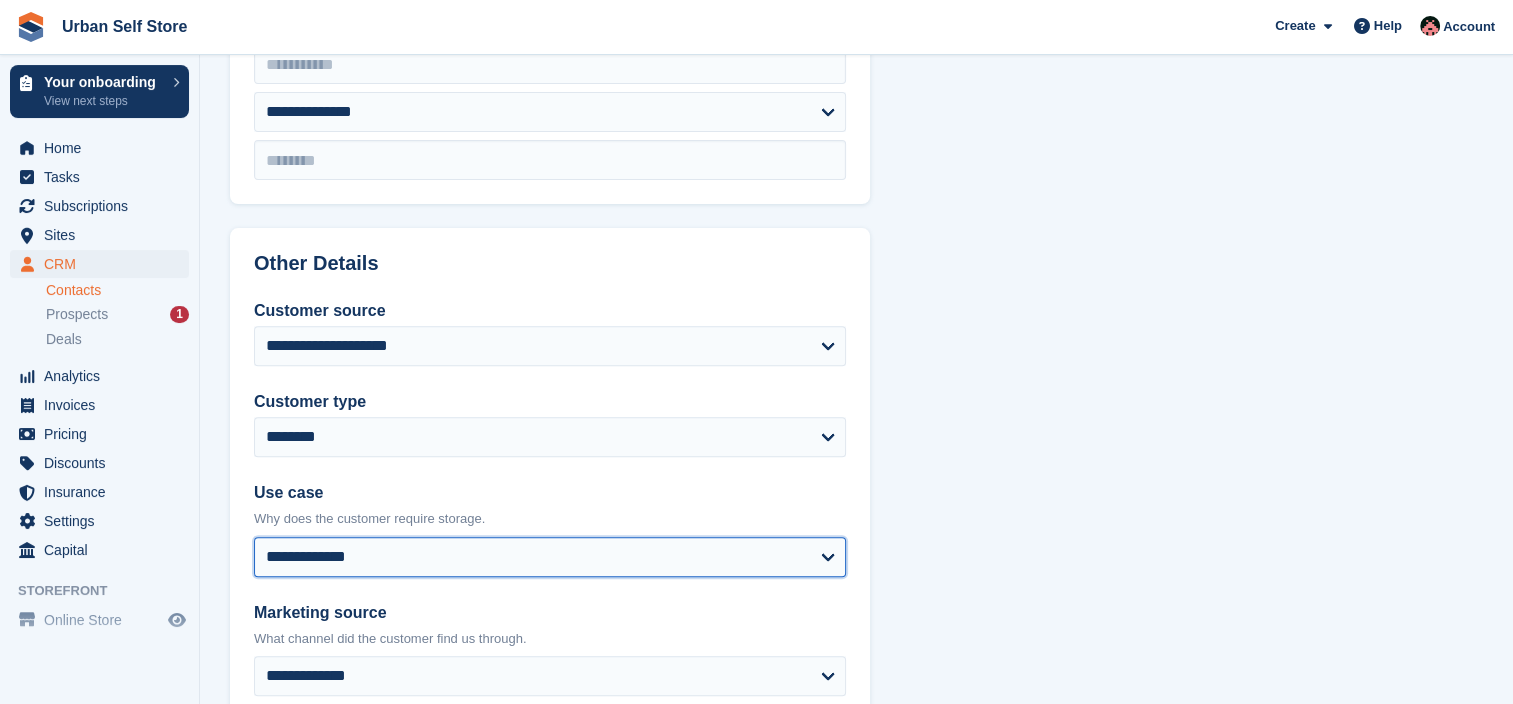 click on "**********" at bounding box center [550, 557] 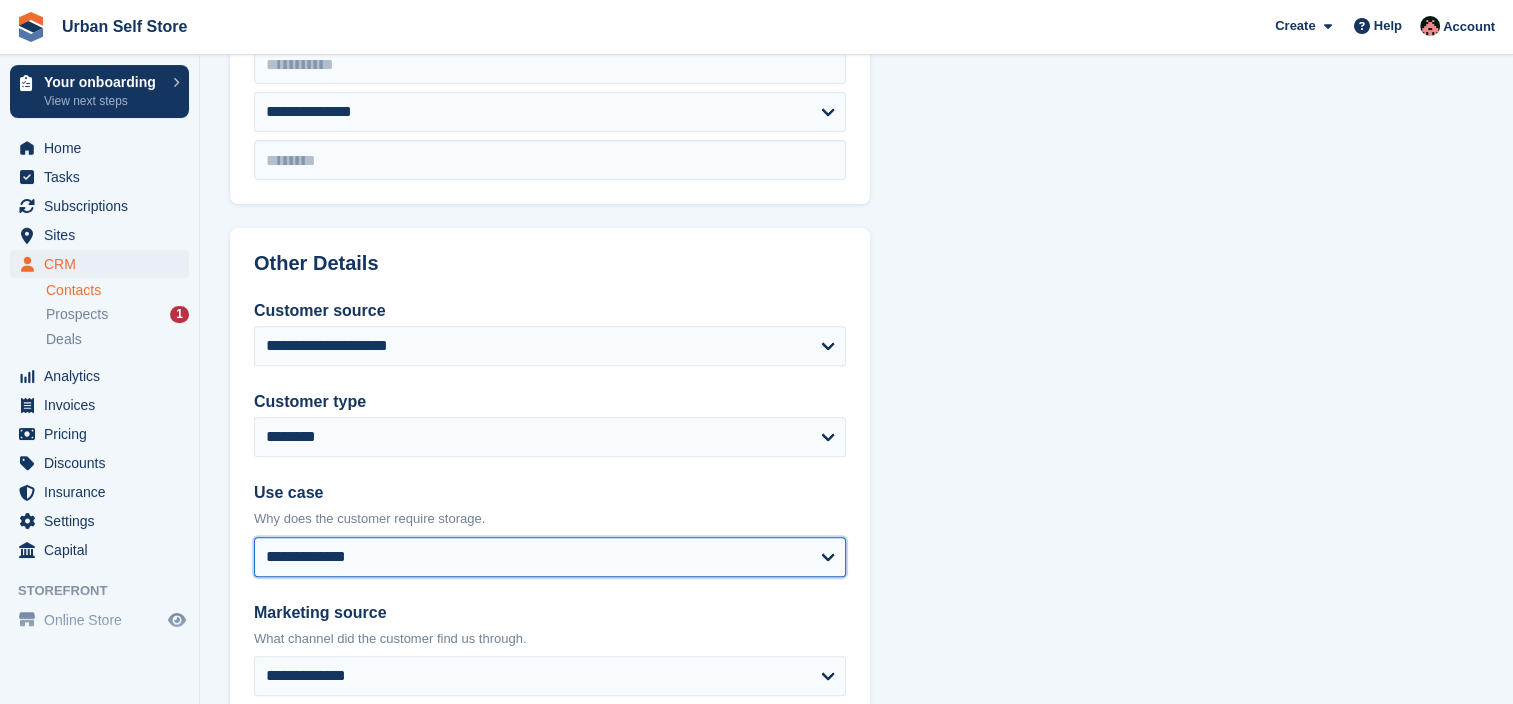 select on "**********" 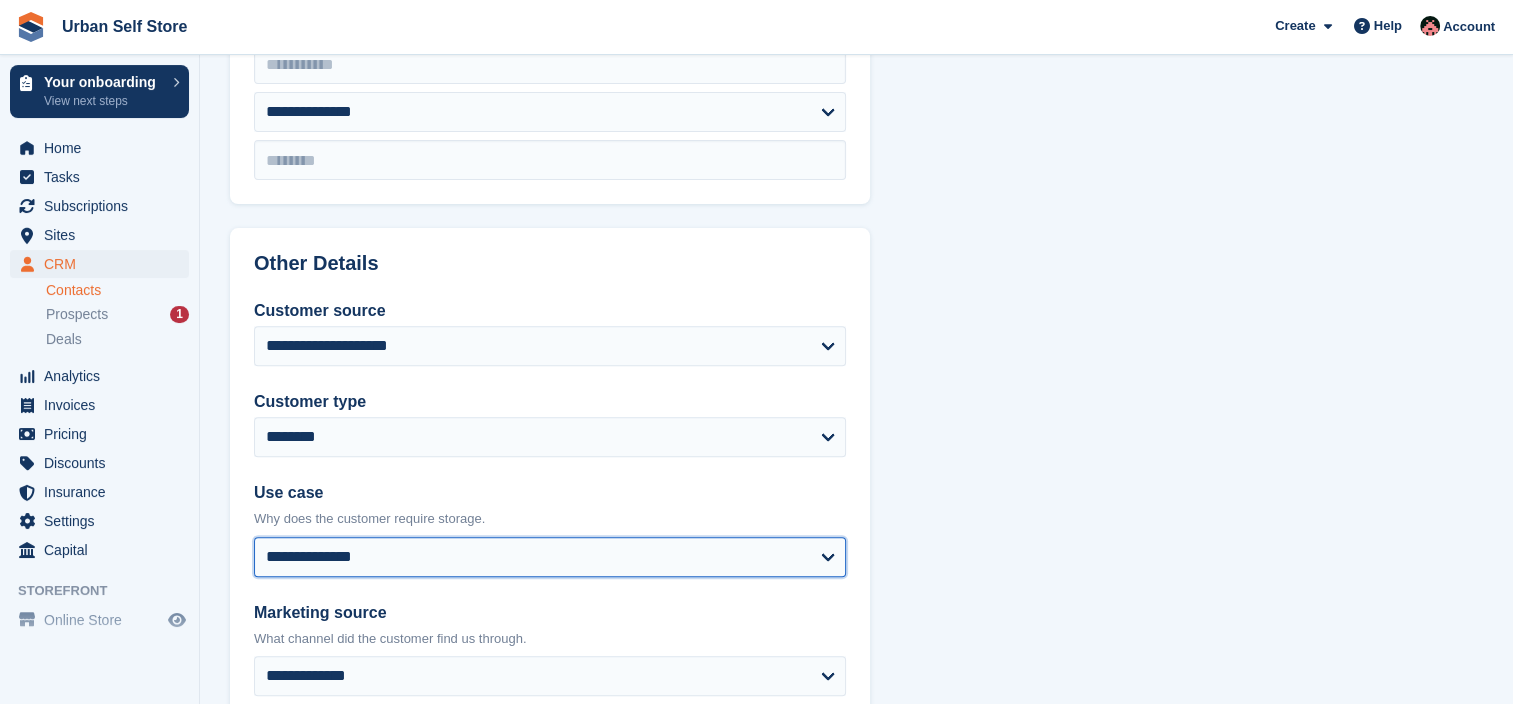 click on "**********" at bounding box center [550, 557] 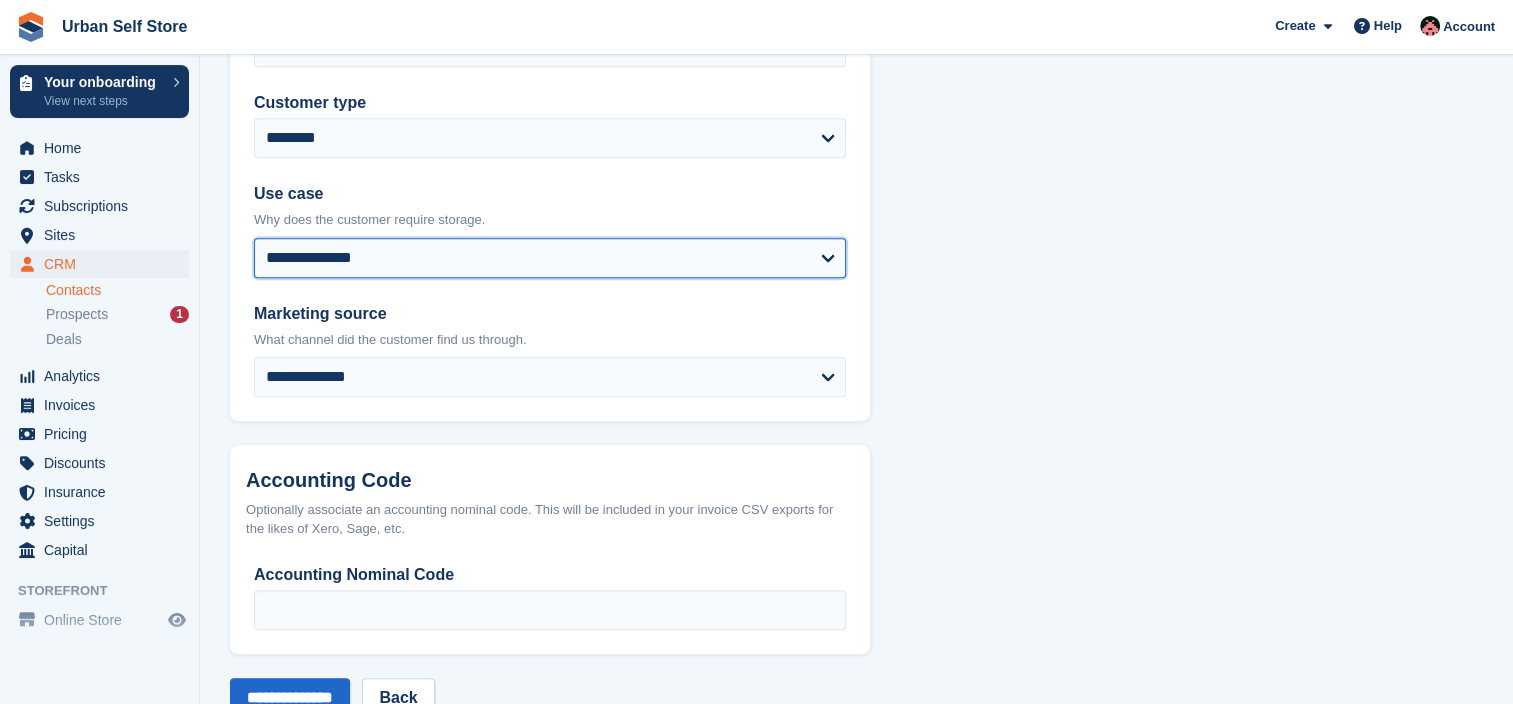 scroll, scrollTop: 1000, scrollLeft: 0, axis: vertical 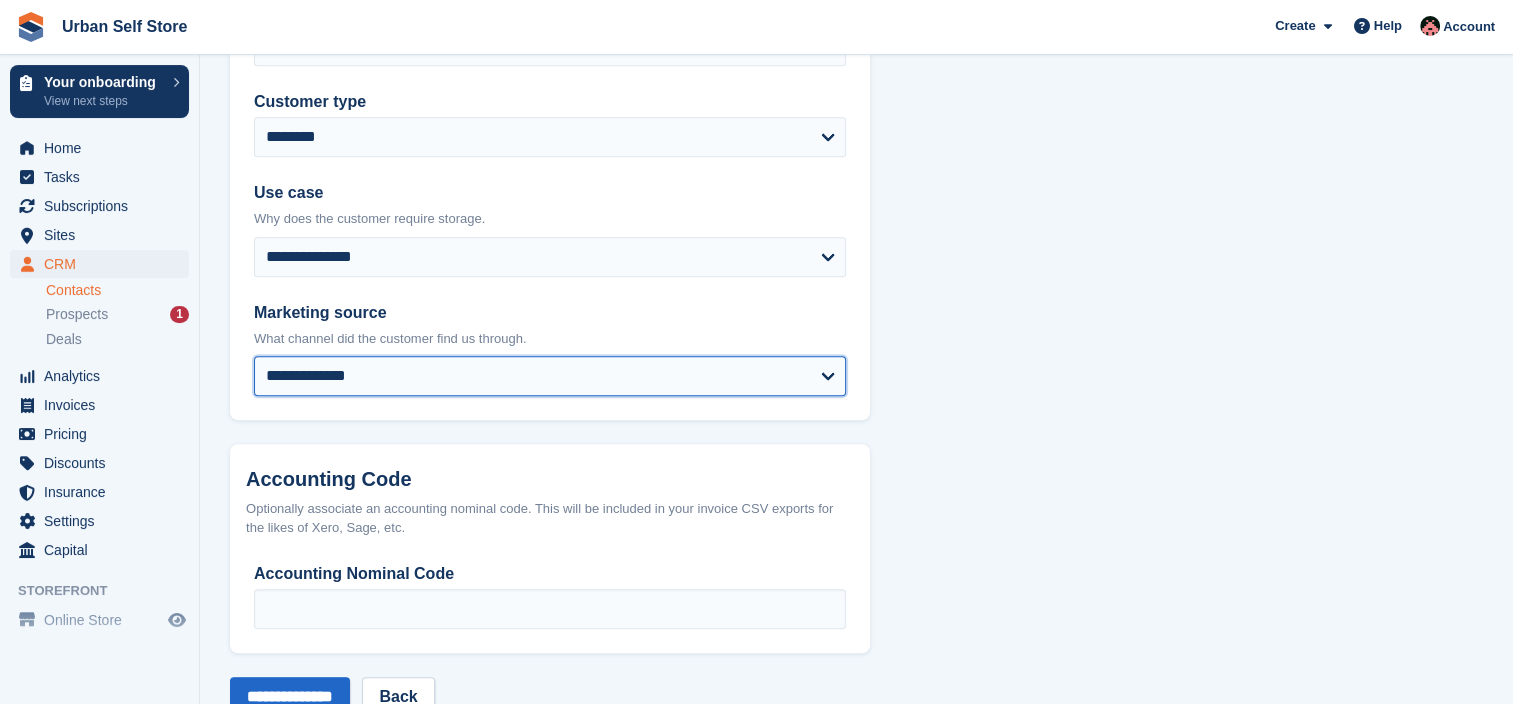 click on "**********" at bounding box center [550, 376] 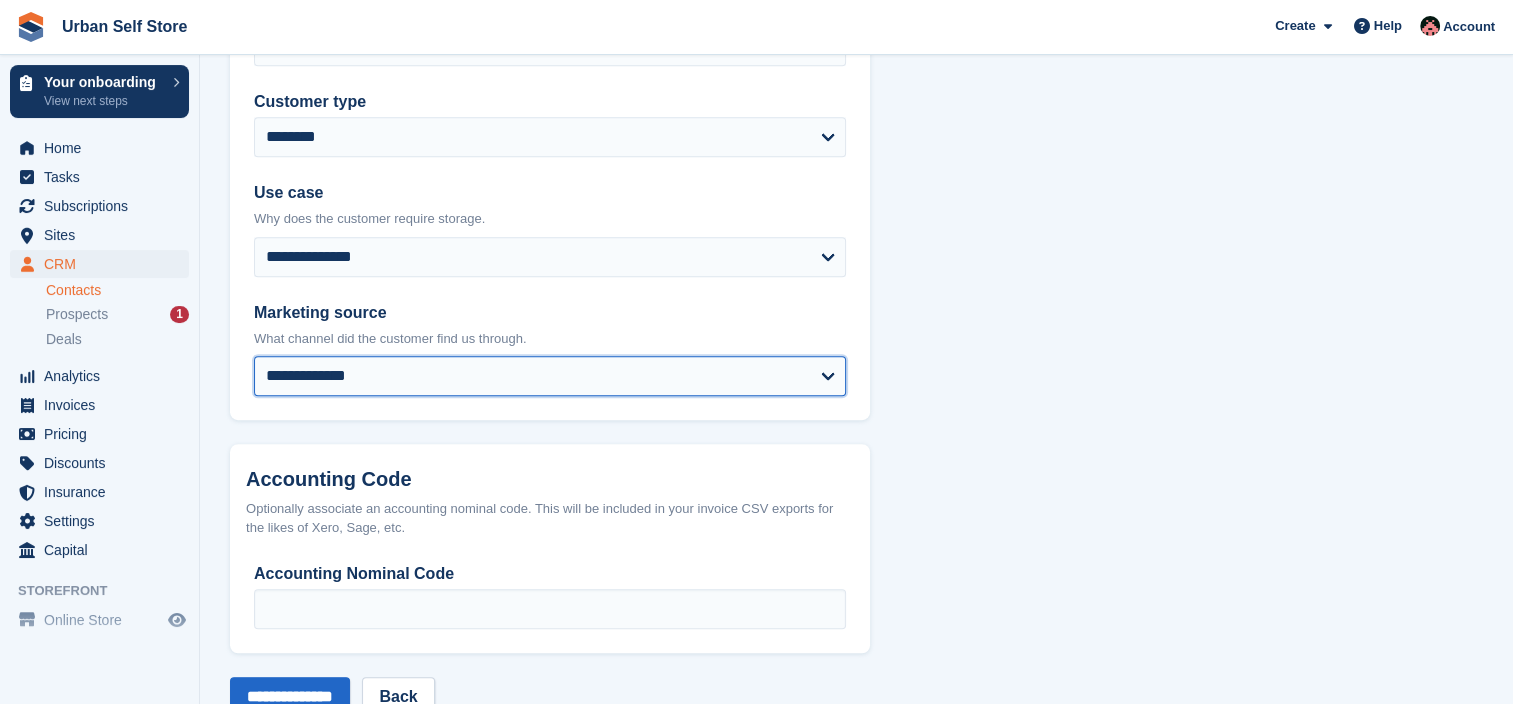 select on "**********" 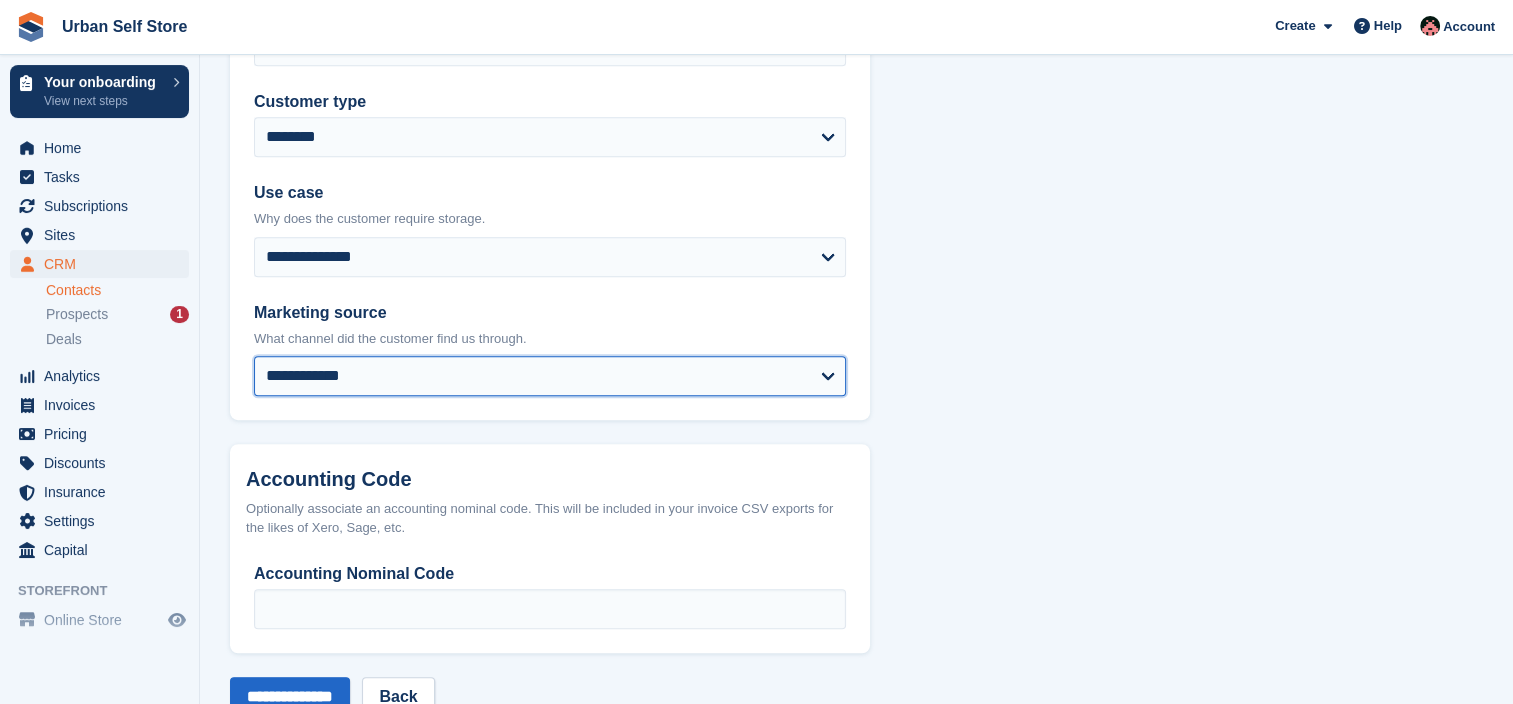 click on "**********" at bounding box center (550, 376) 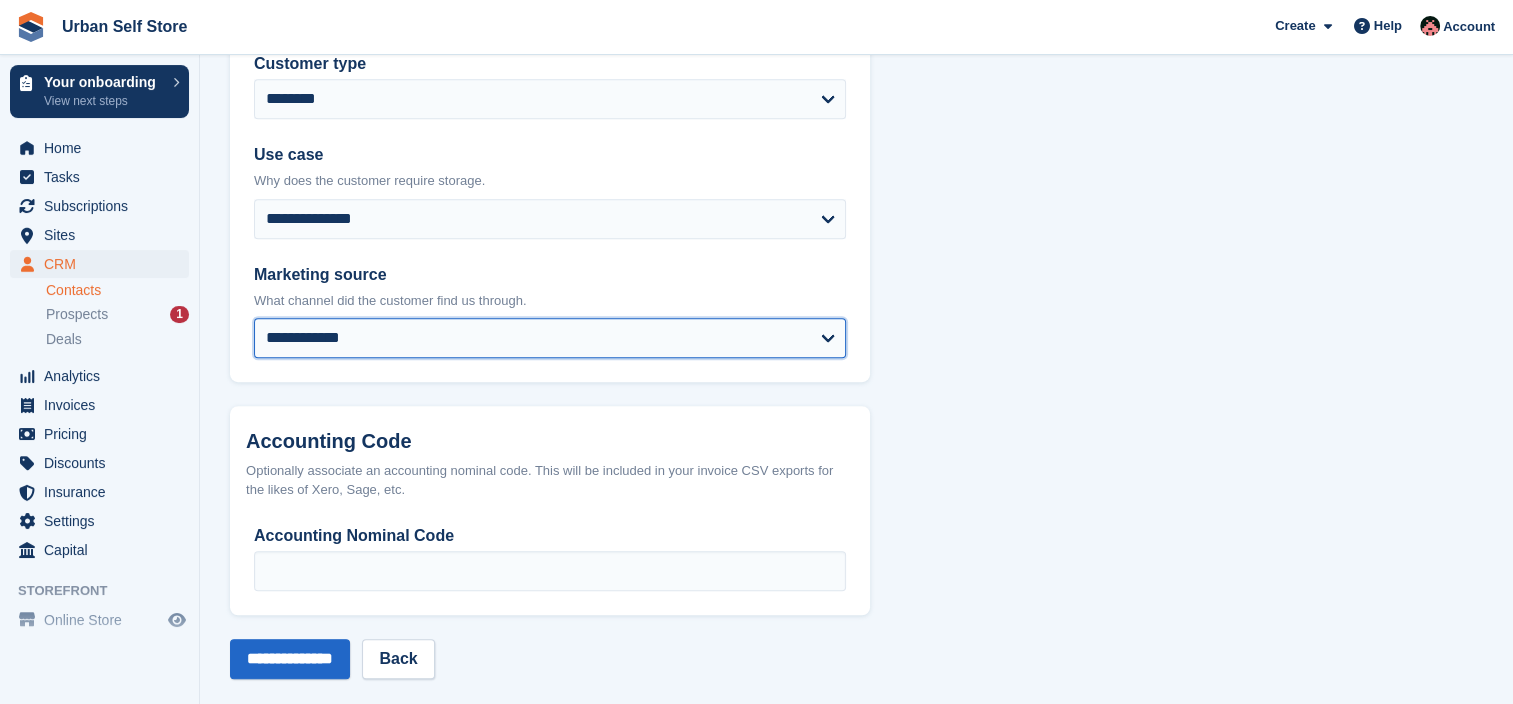 scroll, scrollTop: 1059, scrollLeft: 0, axis: vertical 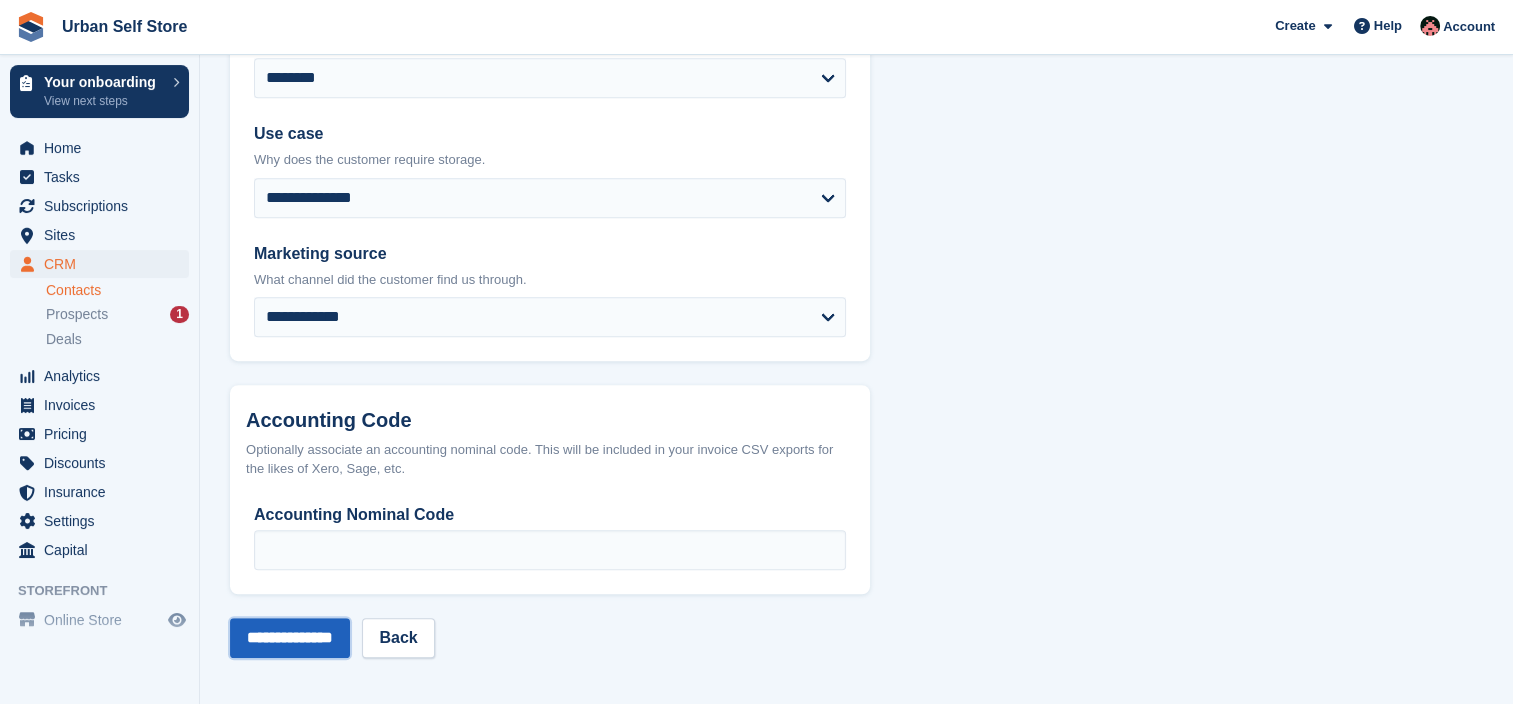 click on "**********" at bounding box center (290, 638) 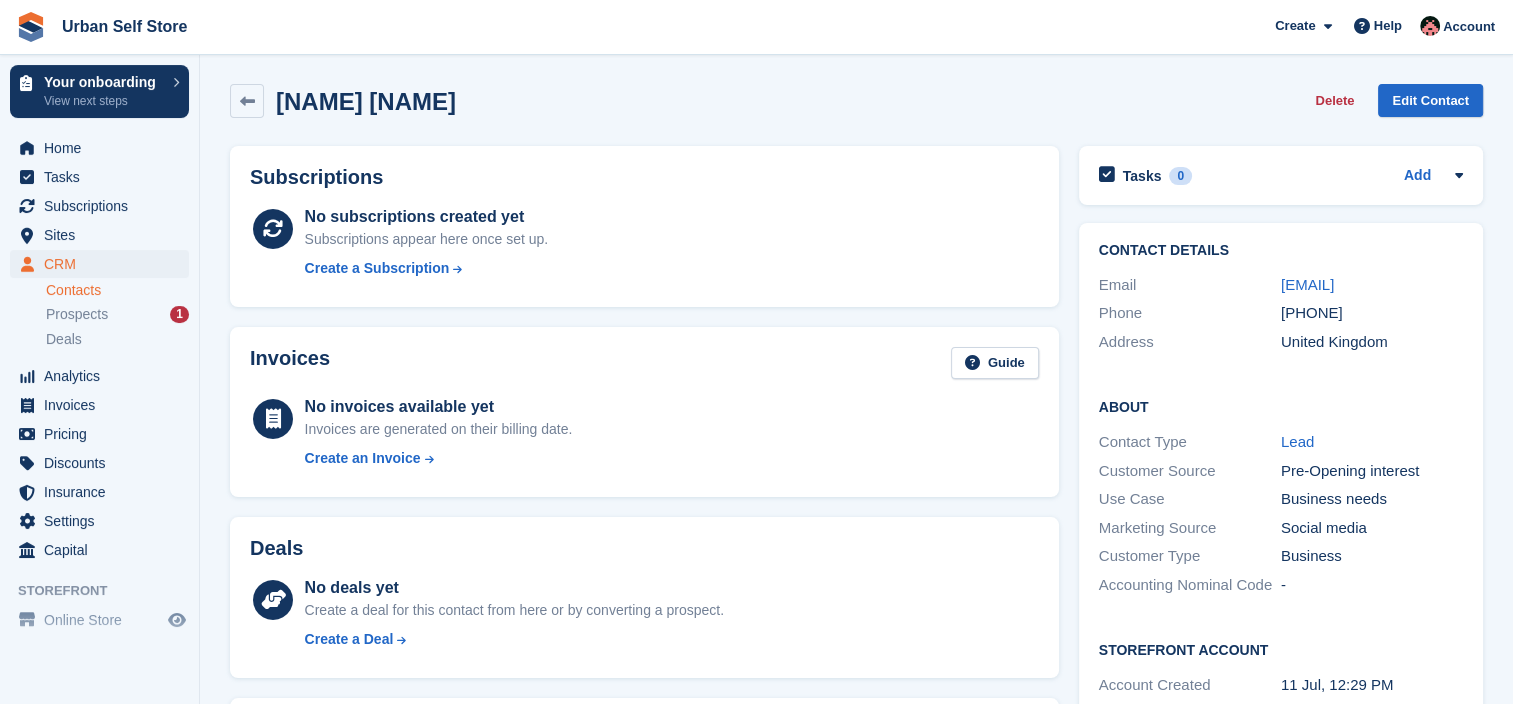 scroll, scrollTop: 0, scrollLeft: 0, axis: both 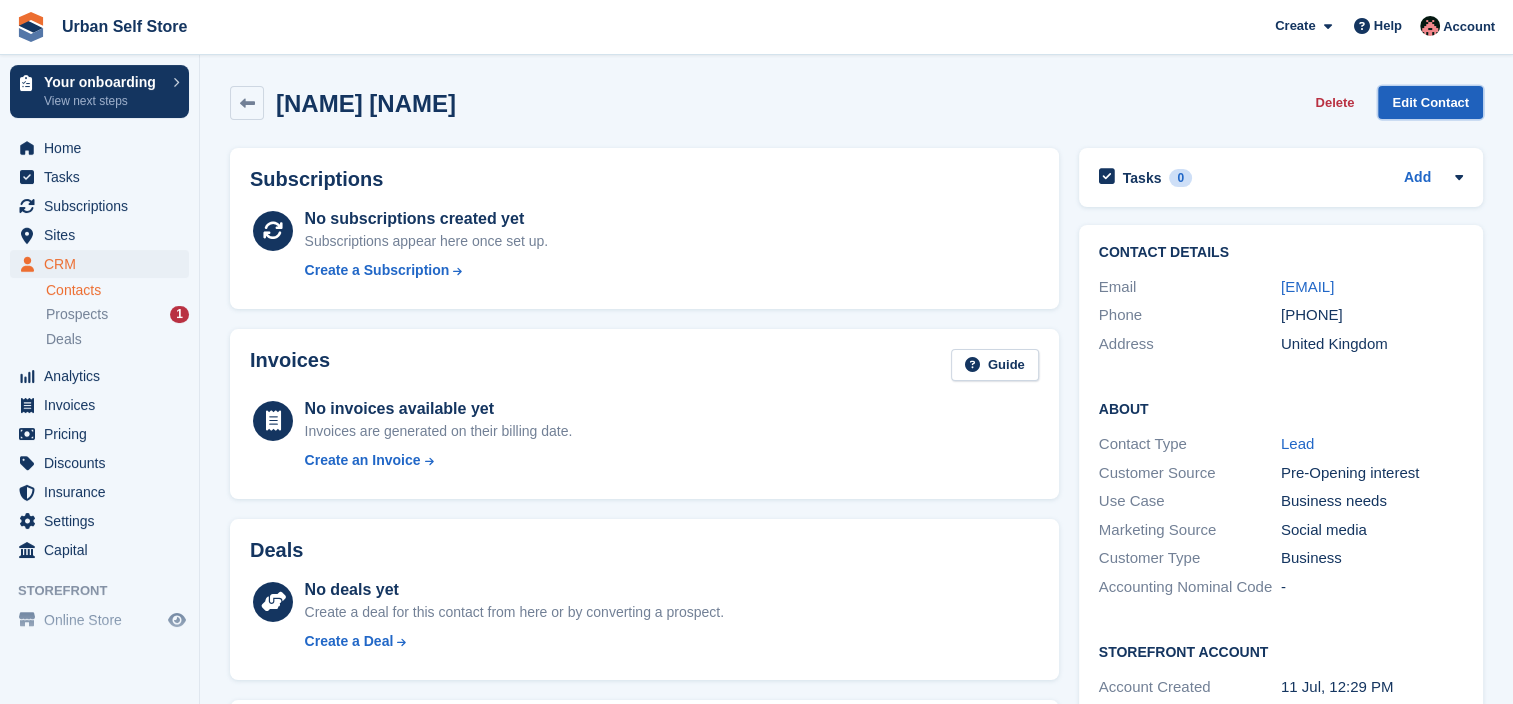 click on "Edit Contact" at bounding box center [1430, 102] 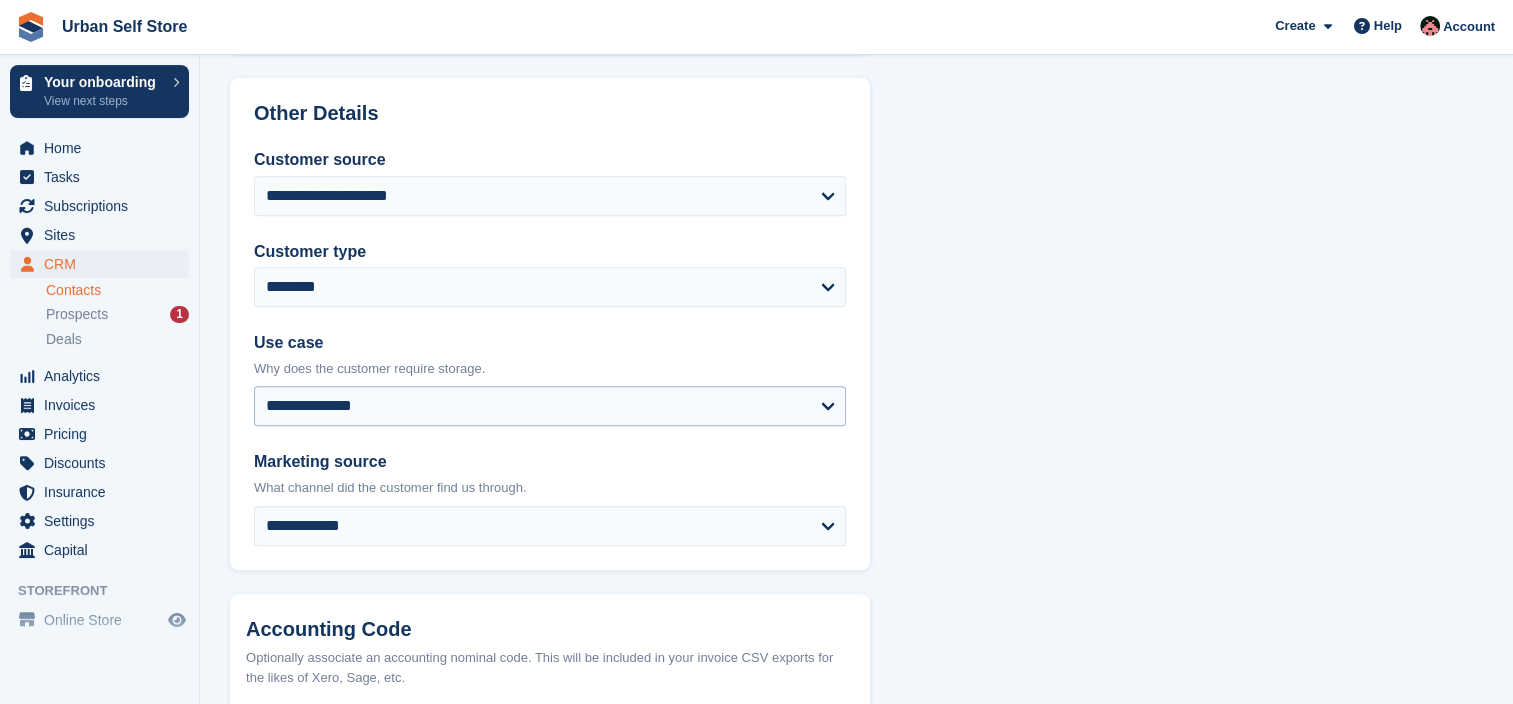 scroll, scrollTop: 1000, scrollLeft: 0, axis: vertical 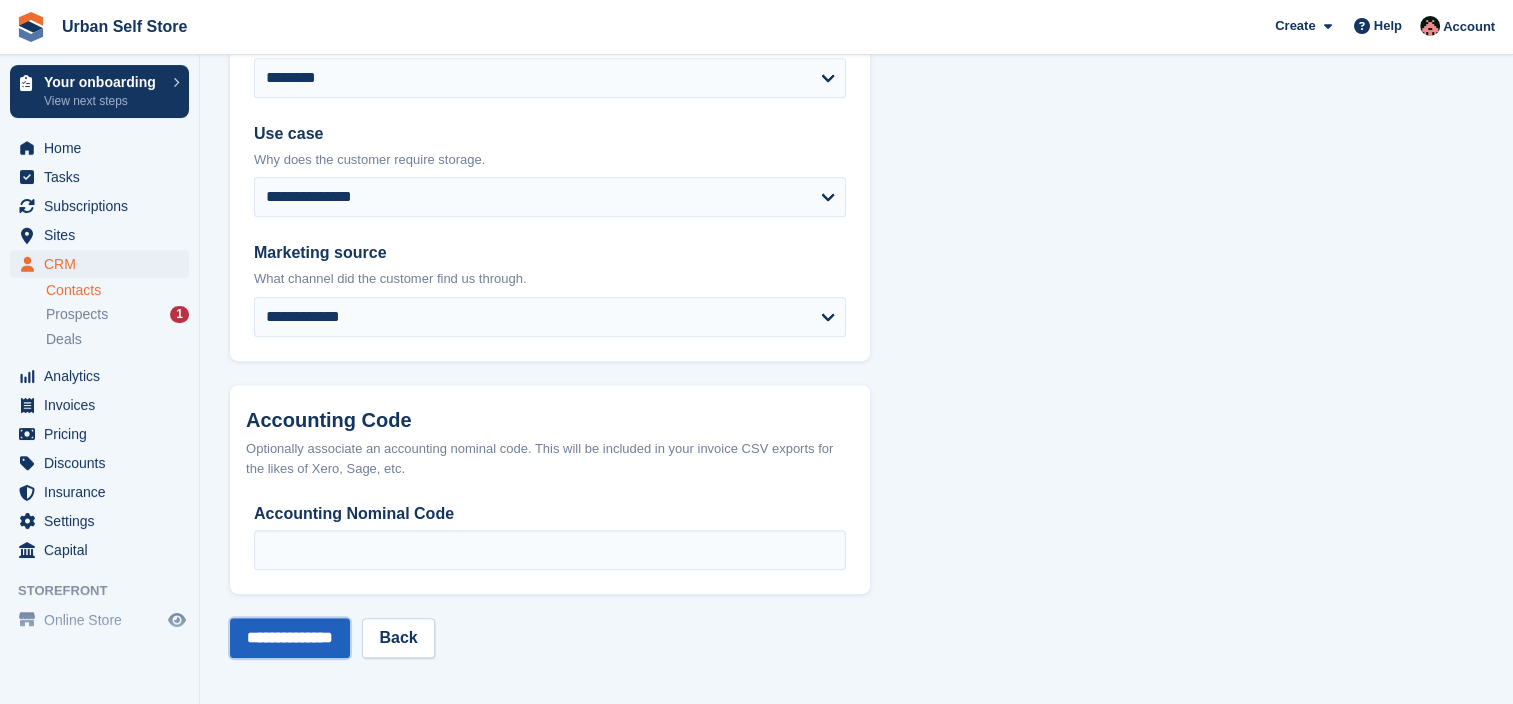 click on "**********" at bounding box center (290, 638) 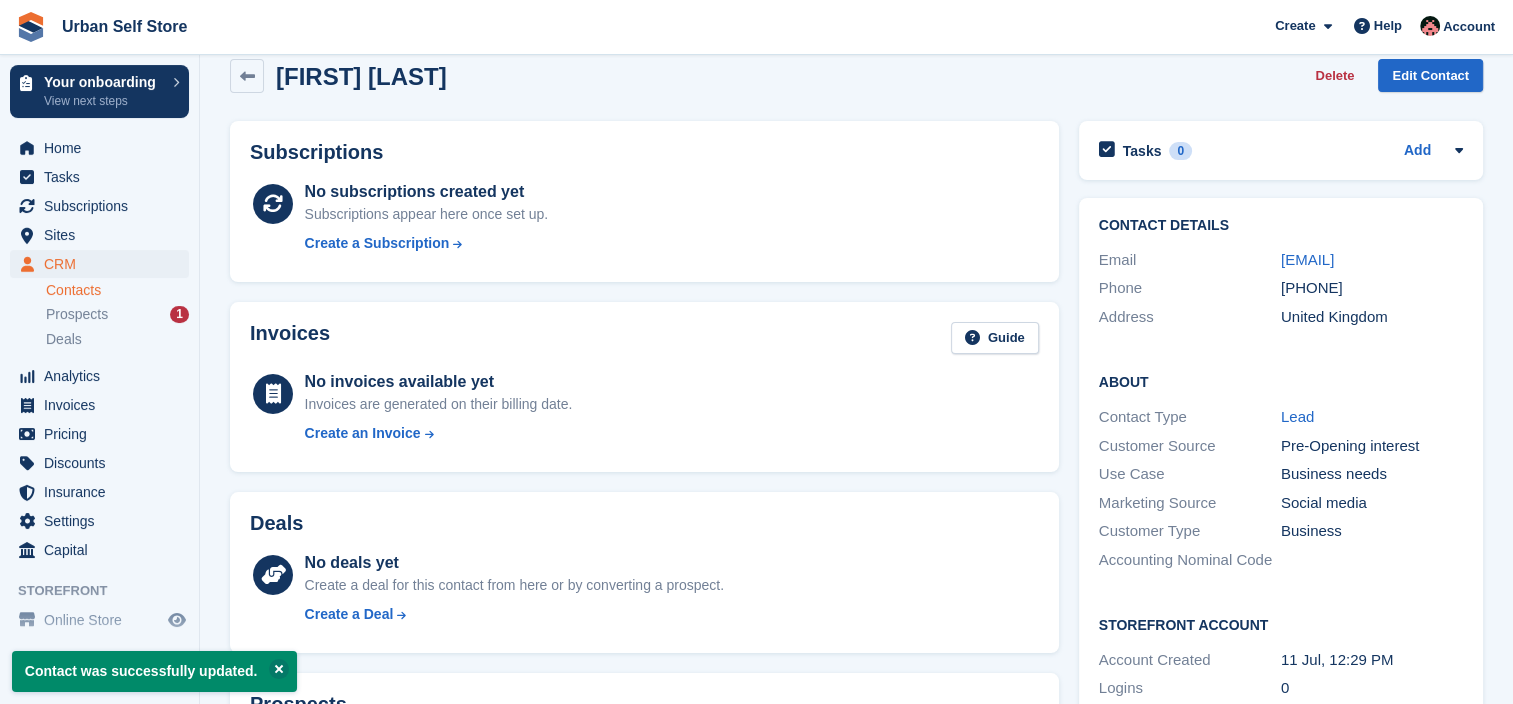 scroll, scrollTop: 0, scrollLeft: 0, axis: both 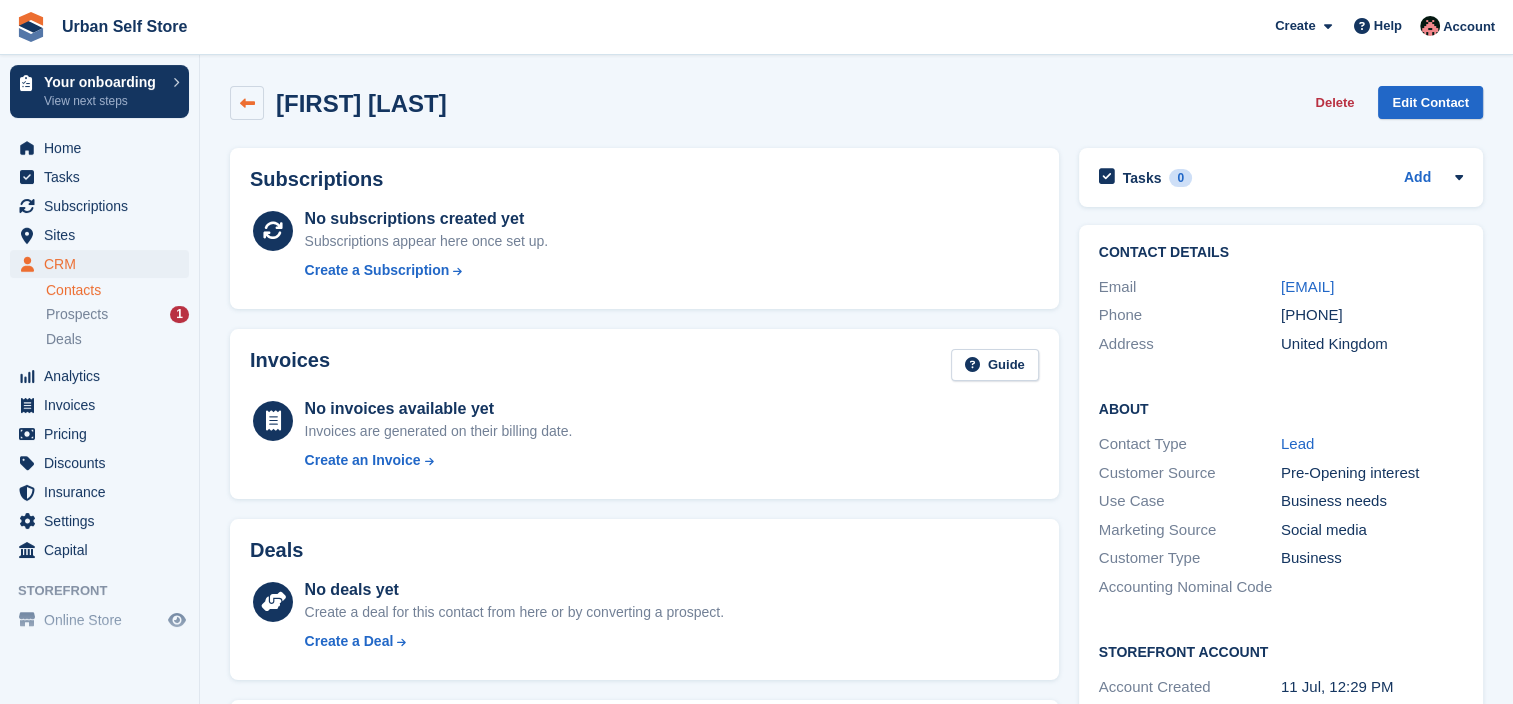 click at bounding box center (247, 103) 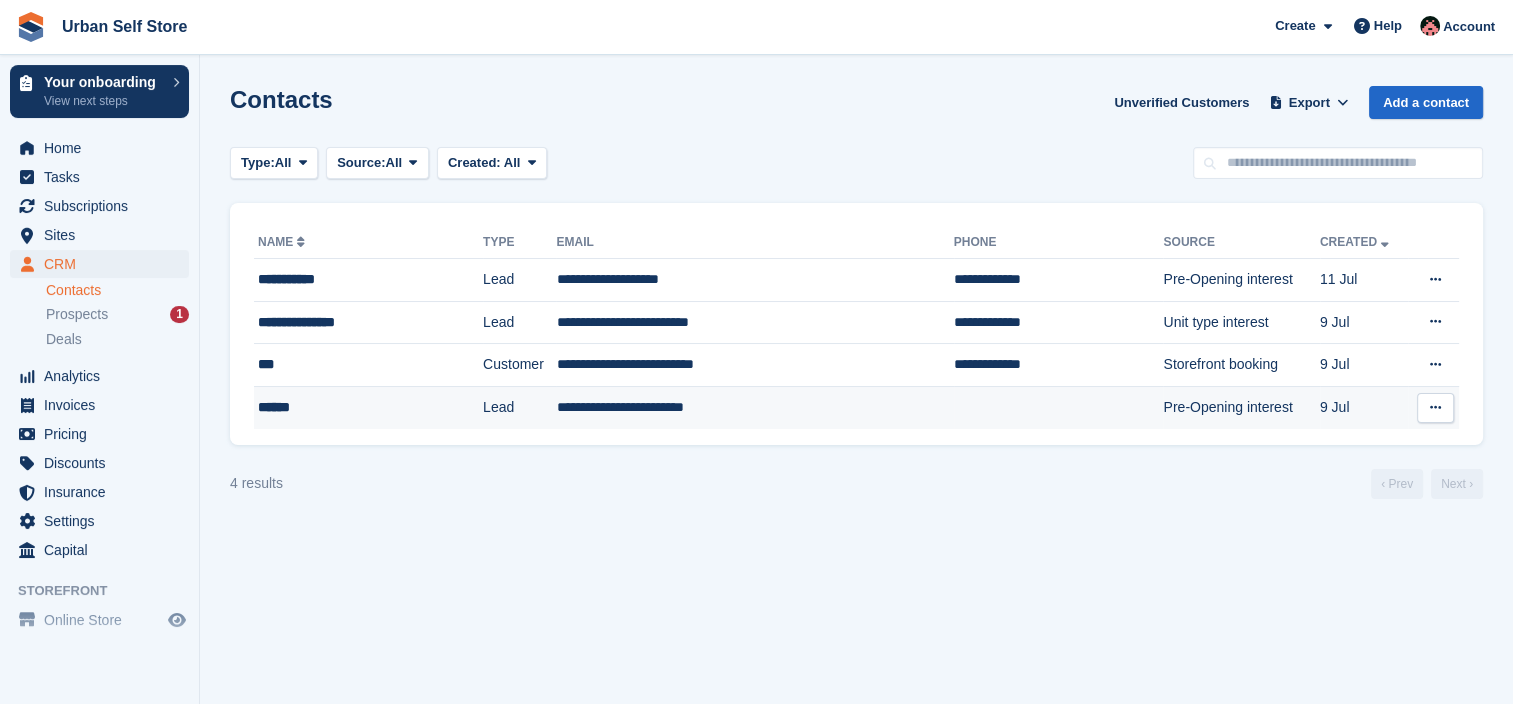 click on "******" at bounding box center (350, 407) 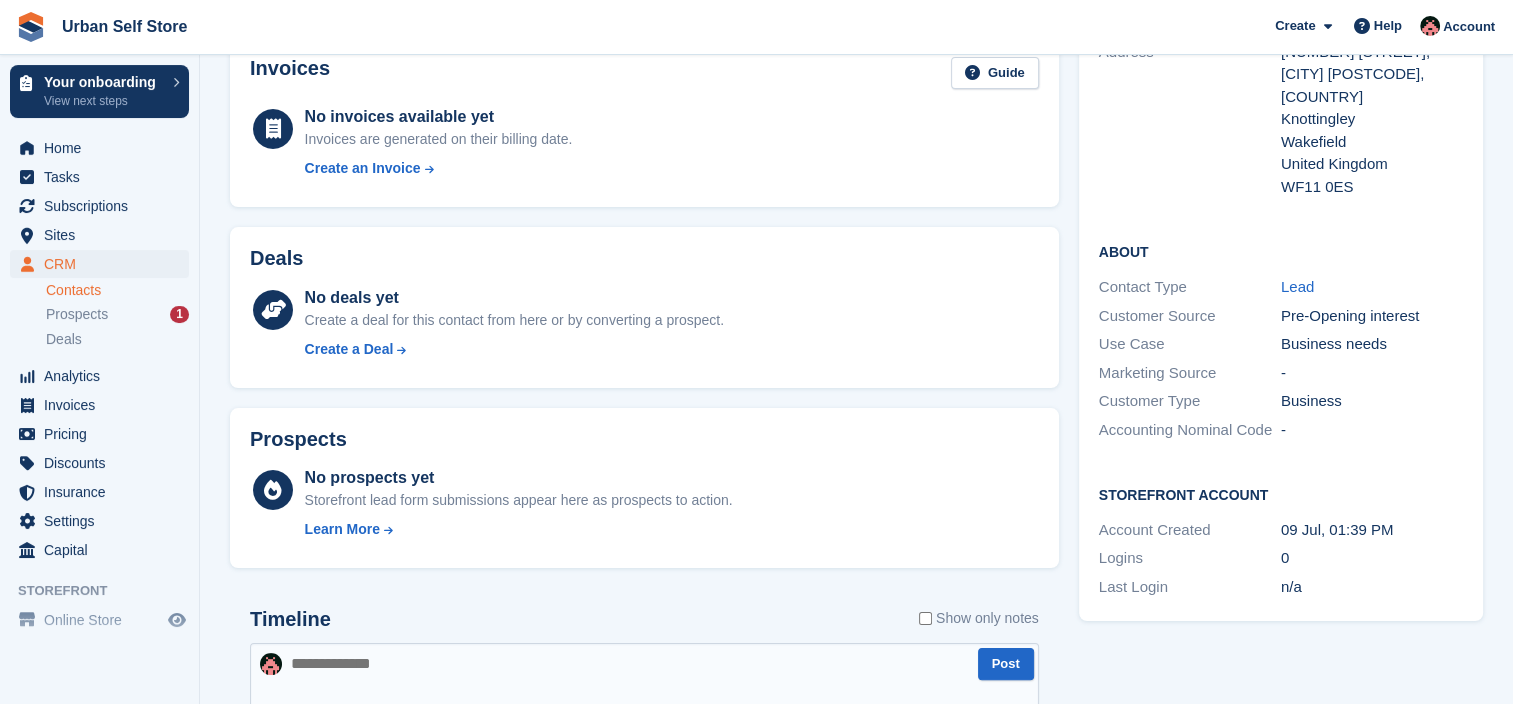 scroll, scrollTop: 300, scrollLeft: 0, axis: vertical 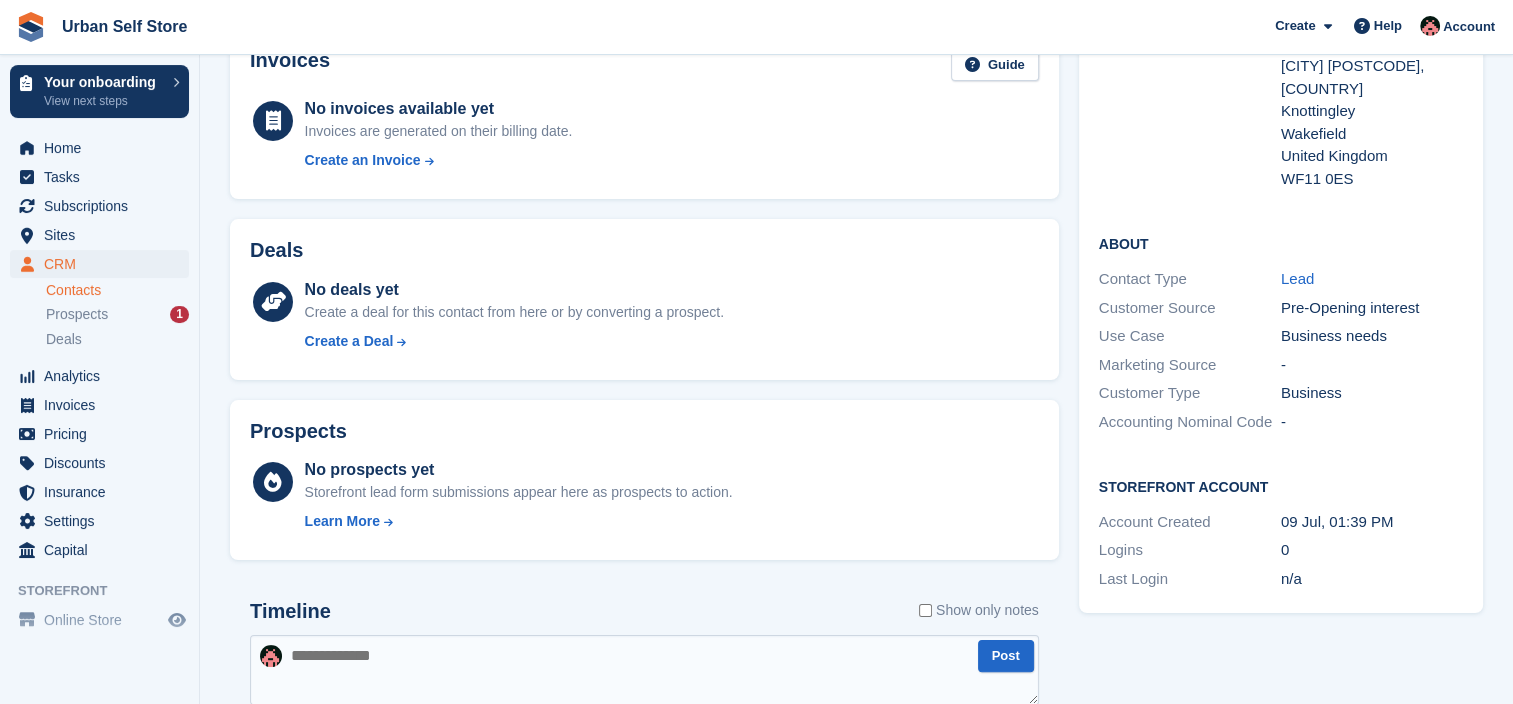 click on "No deals yet
Create a deal for this contact from here or by converting a prospect.
Create a Deal" at bounding box center (514, 319) 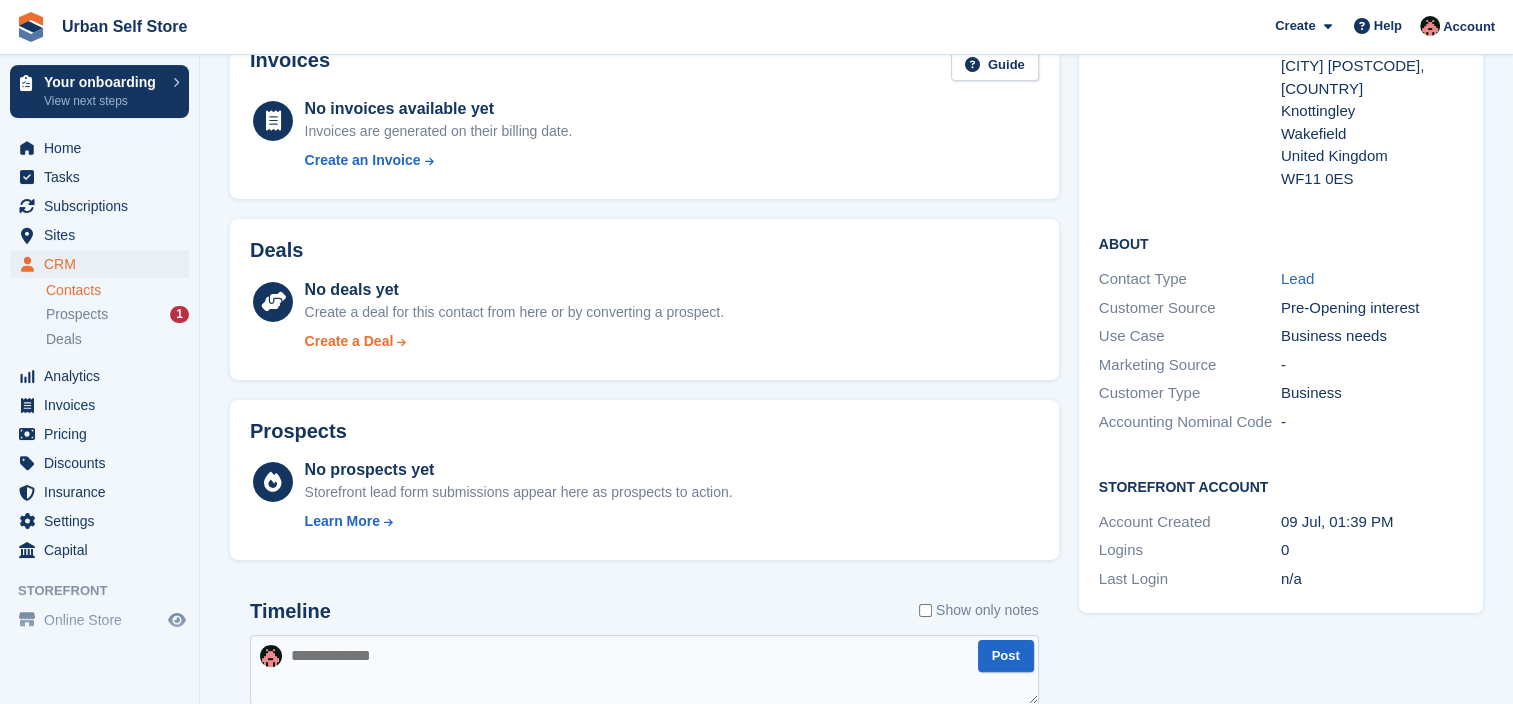 click on "Create a Deal" at bounding box center (349, 341) 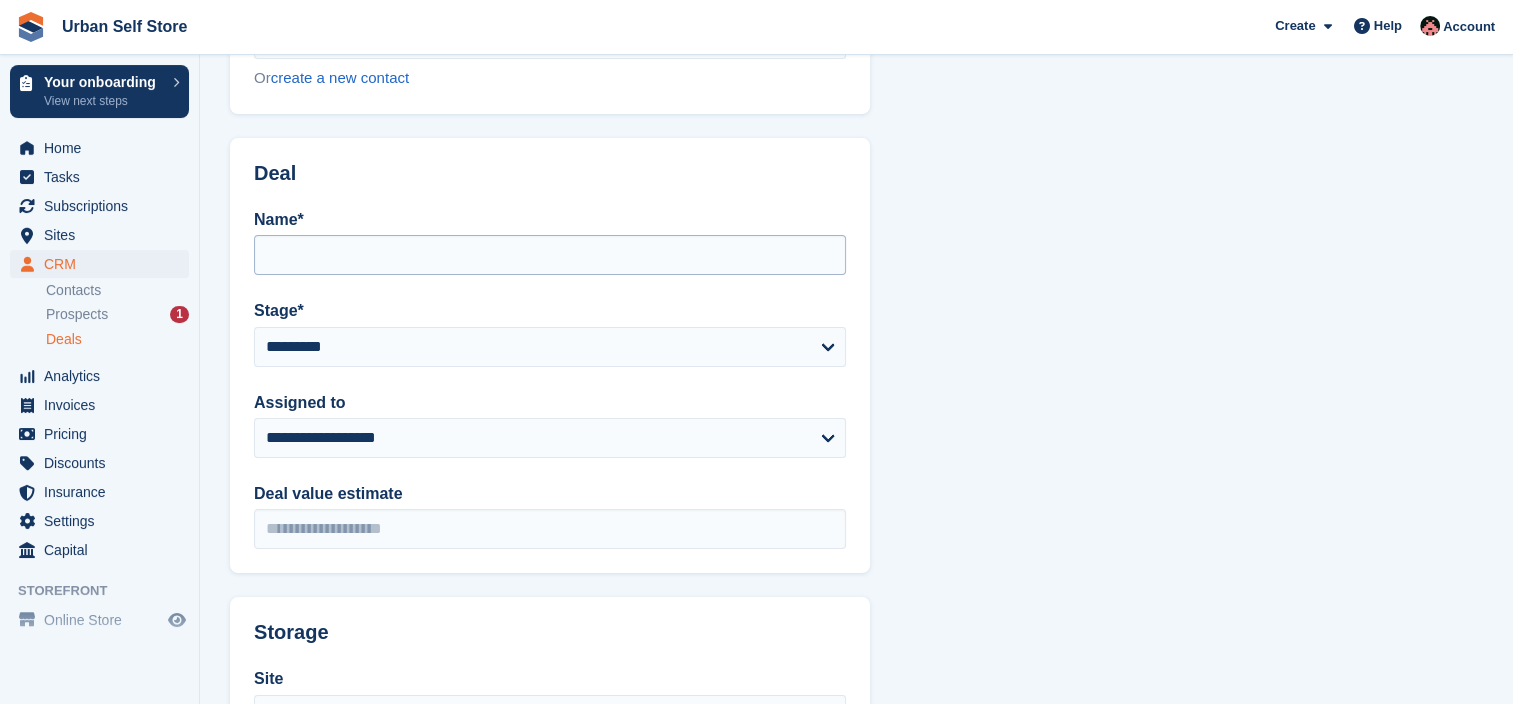 scroll, scrollTop: 200, scrollLeft: 0, axis: vertical 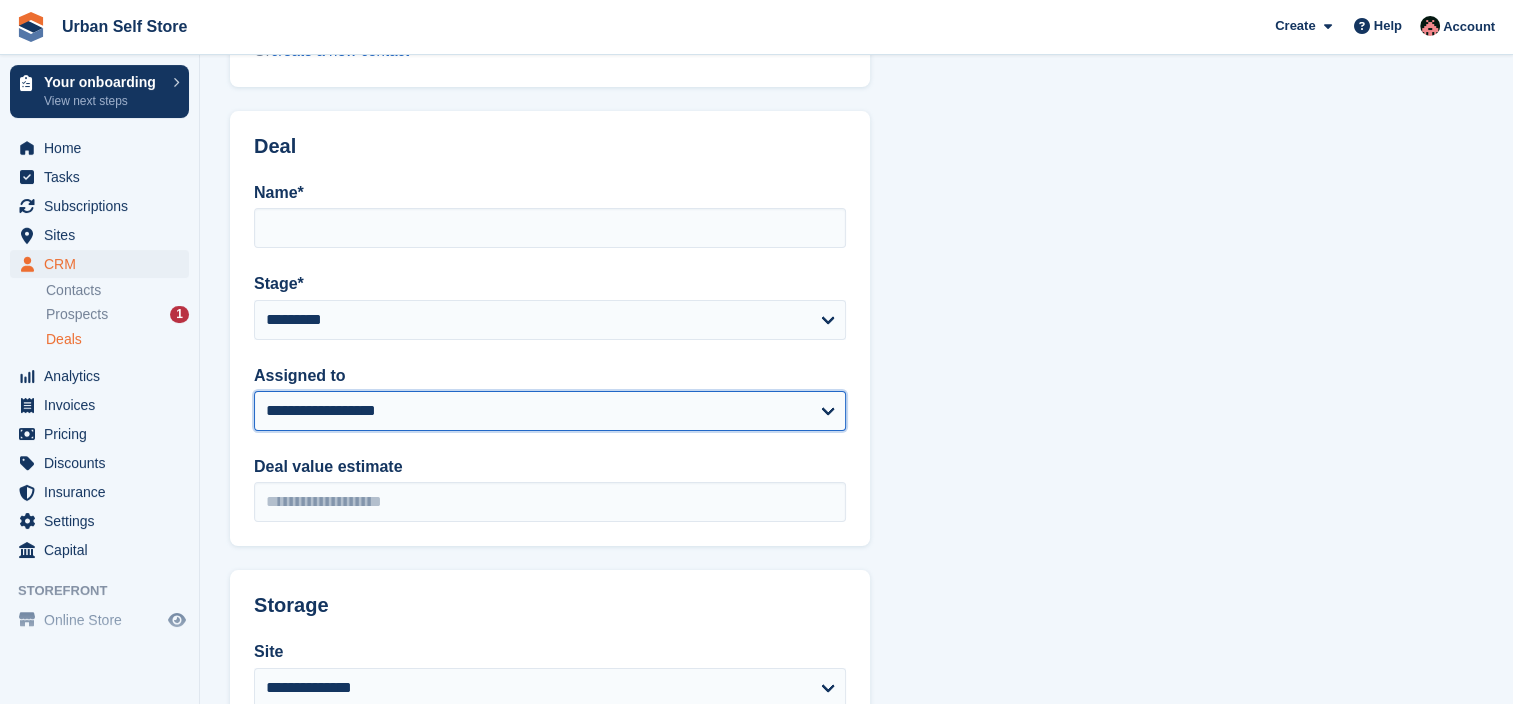 click on "**********" at bounding box center (550, 411) 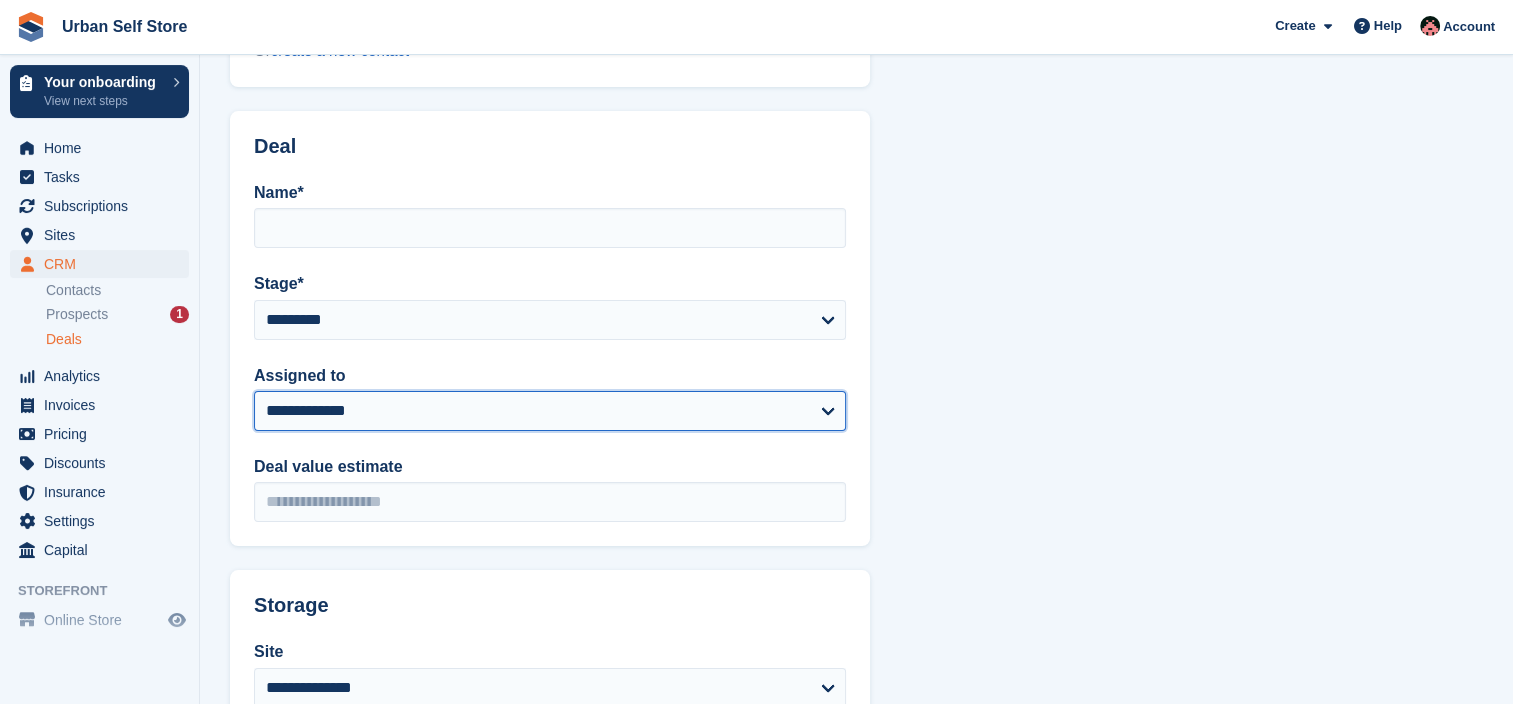 click on "**********" at bounding box center [550, 411] 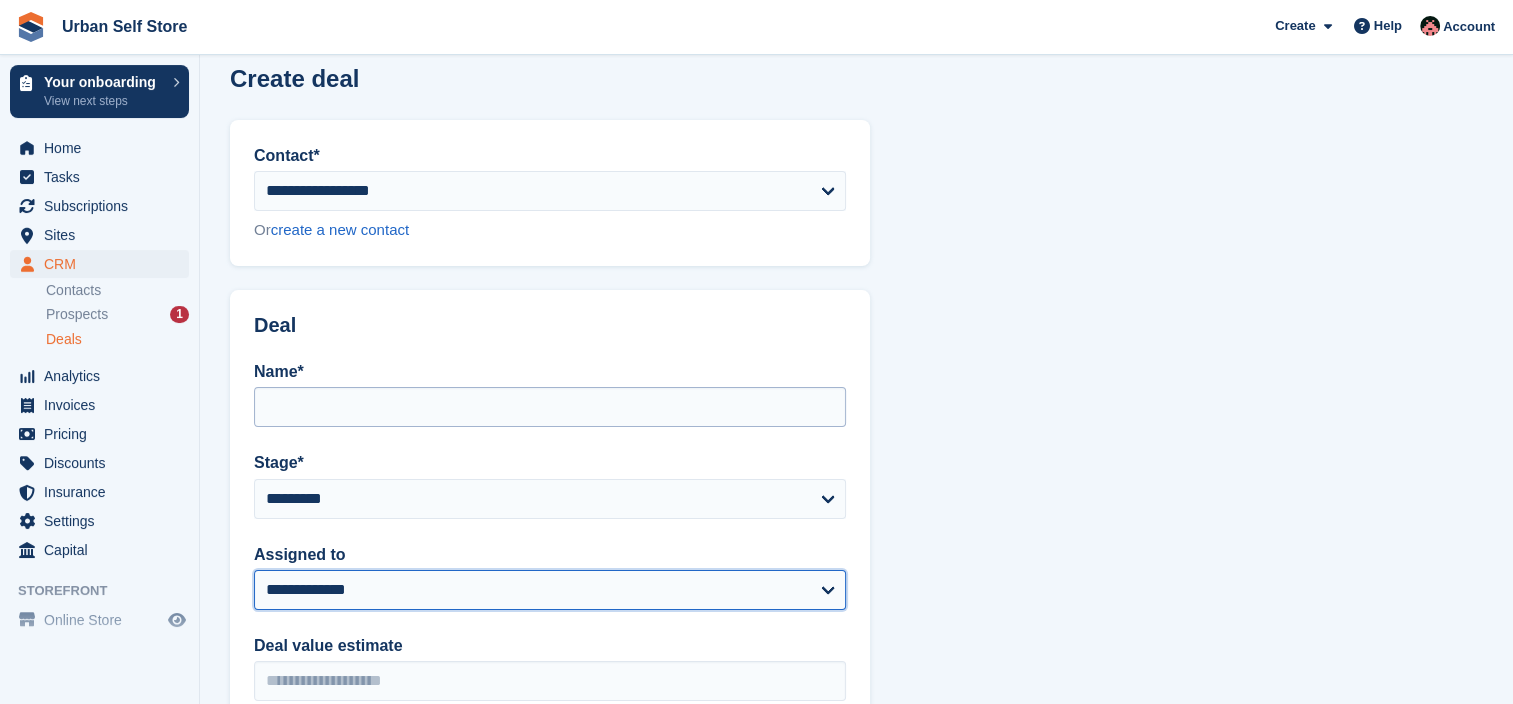 scroll, scrollTop: 0, scrollLeft: 0, axis: both 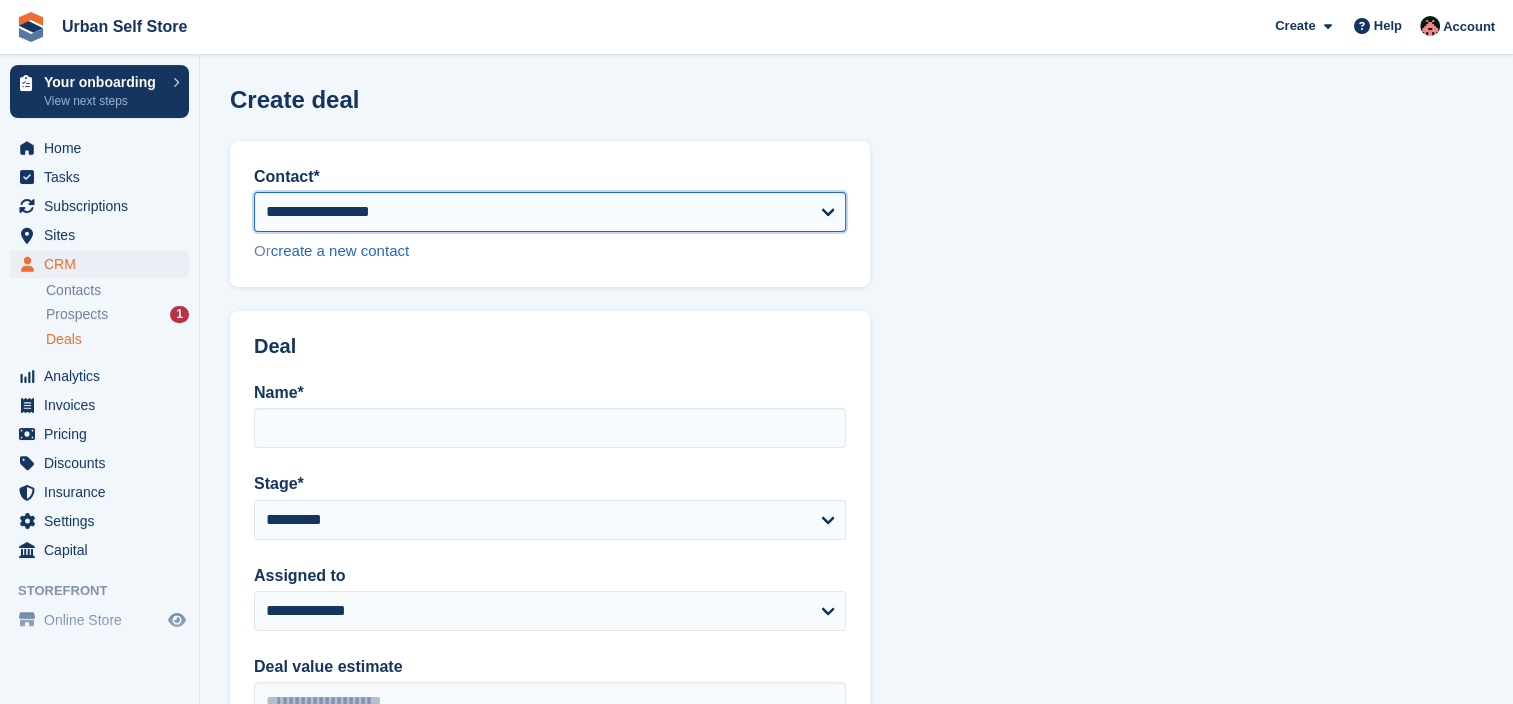 click on "**********" at bounding box center (550, 212) 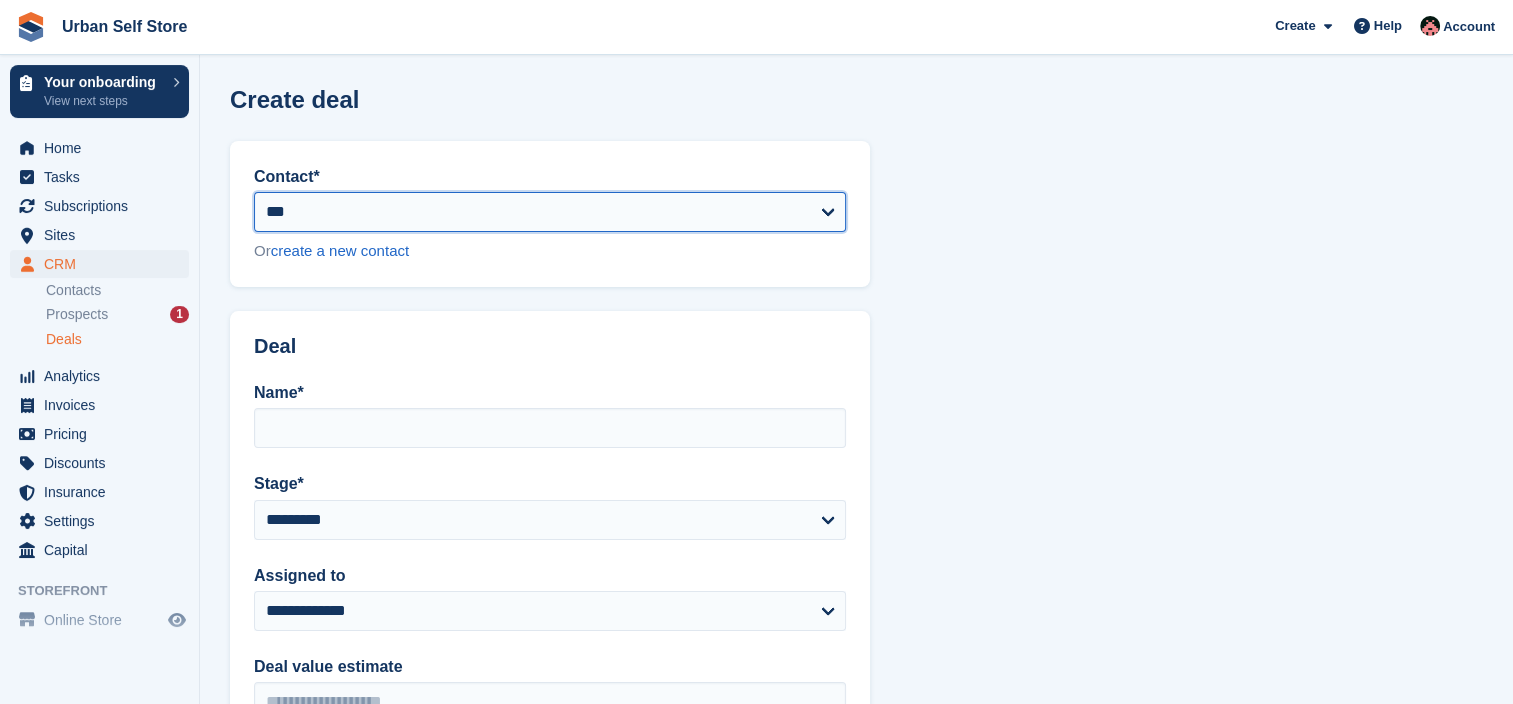 click on "**********" at bounding box center [550, 212] 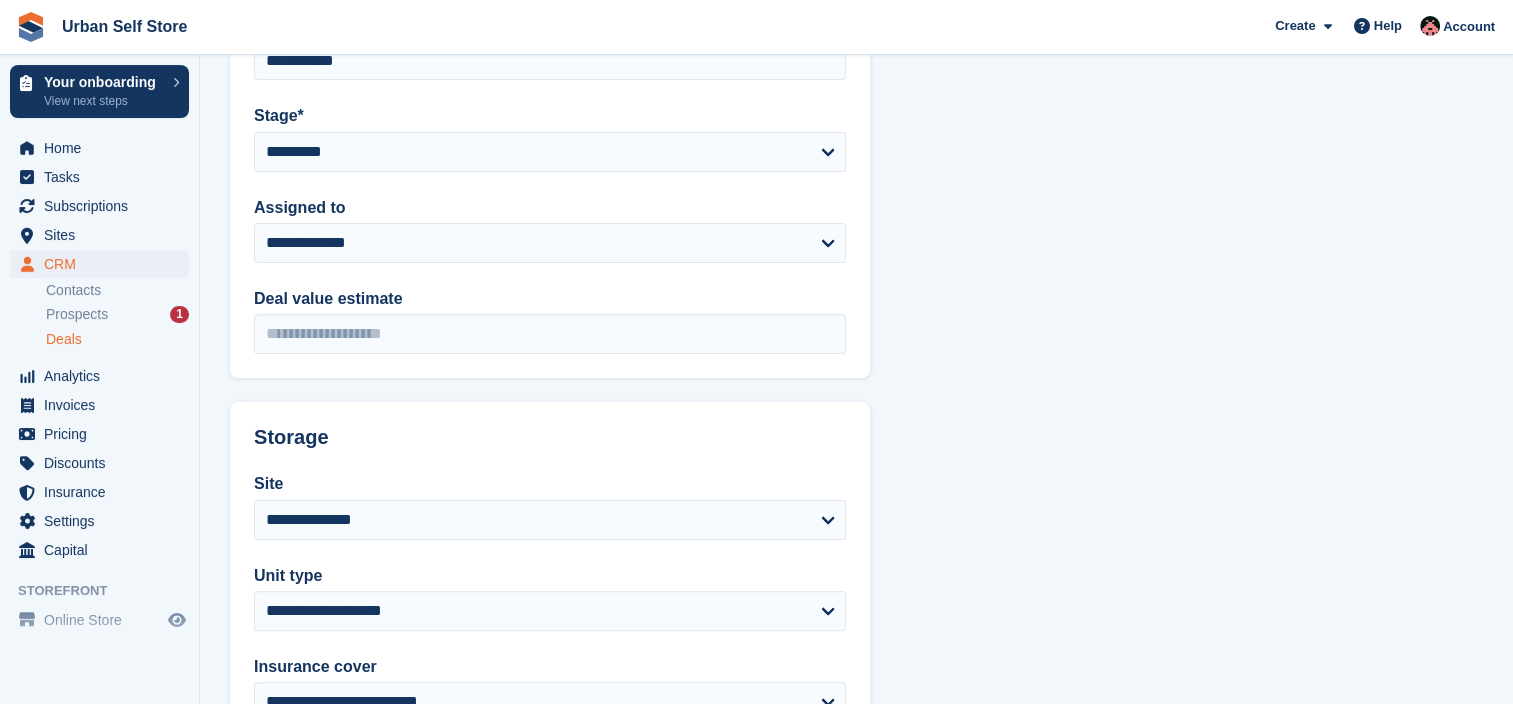 scroll, scrollTop: 400, scrollLeft: 0, axis: vertical 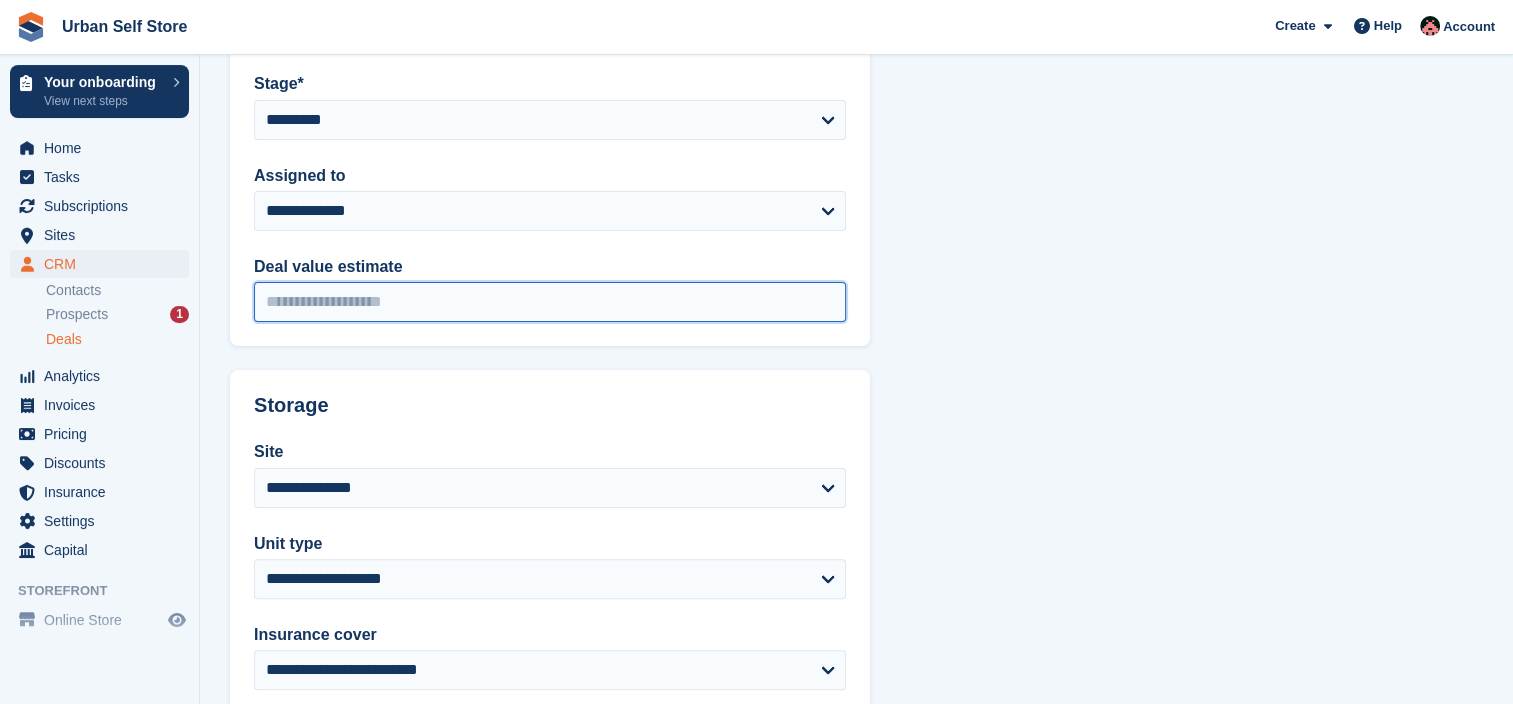 click on "Deal value estimate" at bounding box center [550, 302] 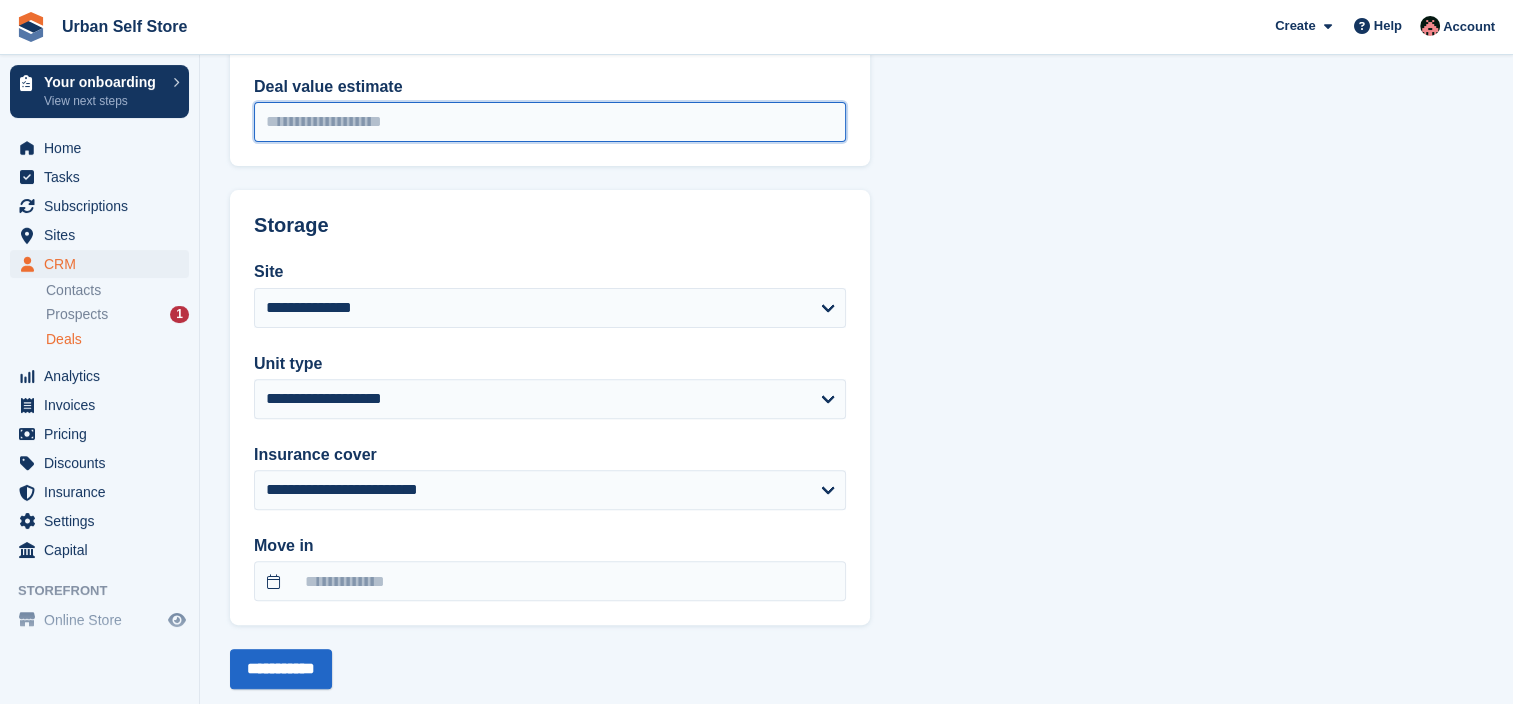 scroll, scrollTop: 600, scrollLeft: 0, axis: vertical 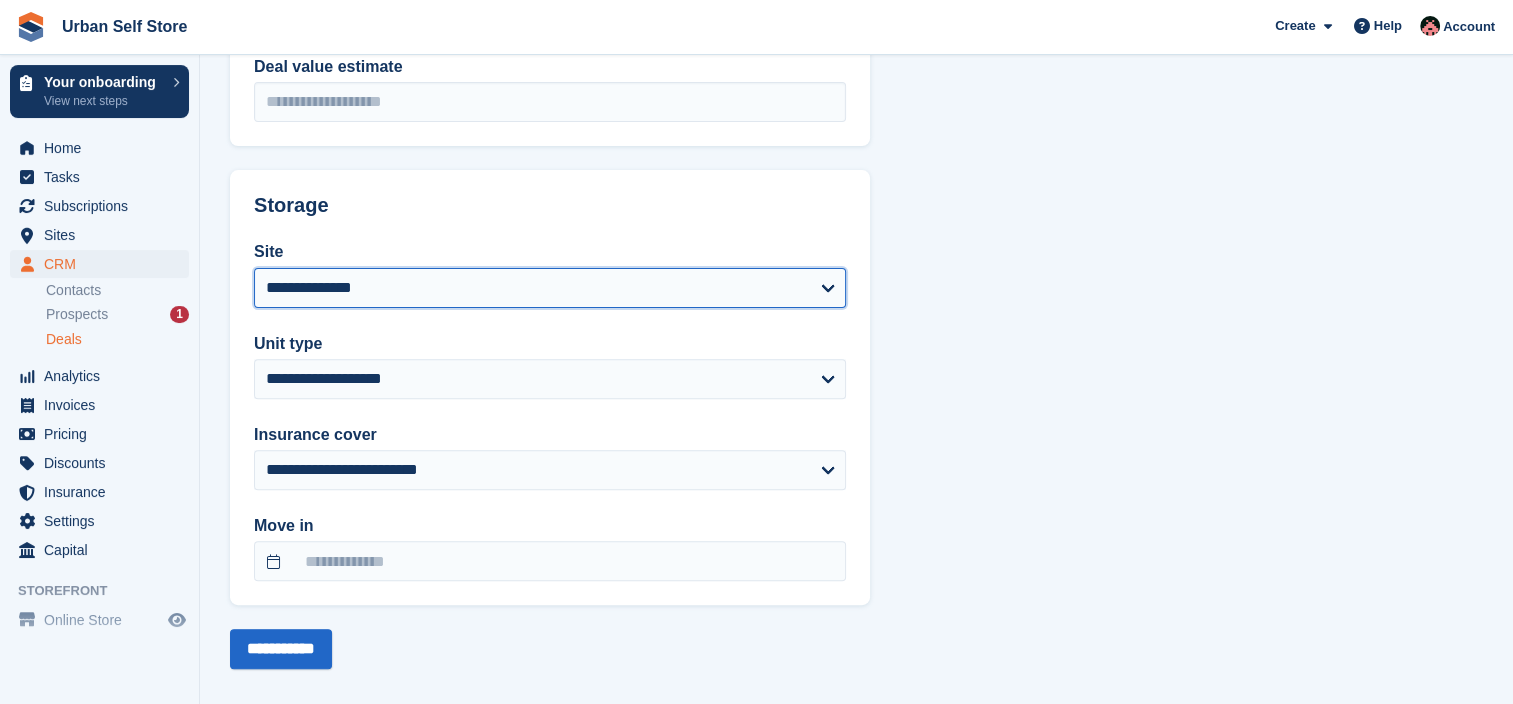 click on "**********" at bounding box center (550, 288) 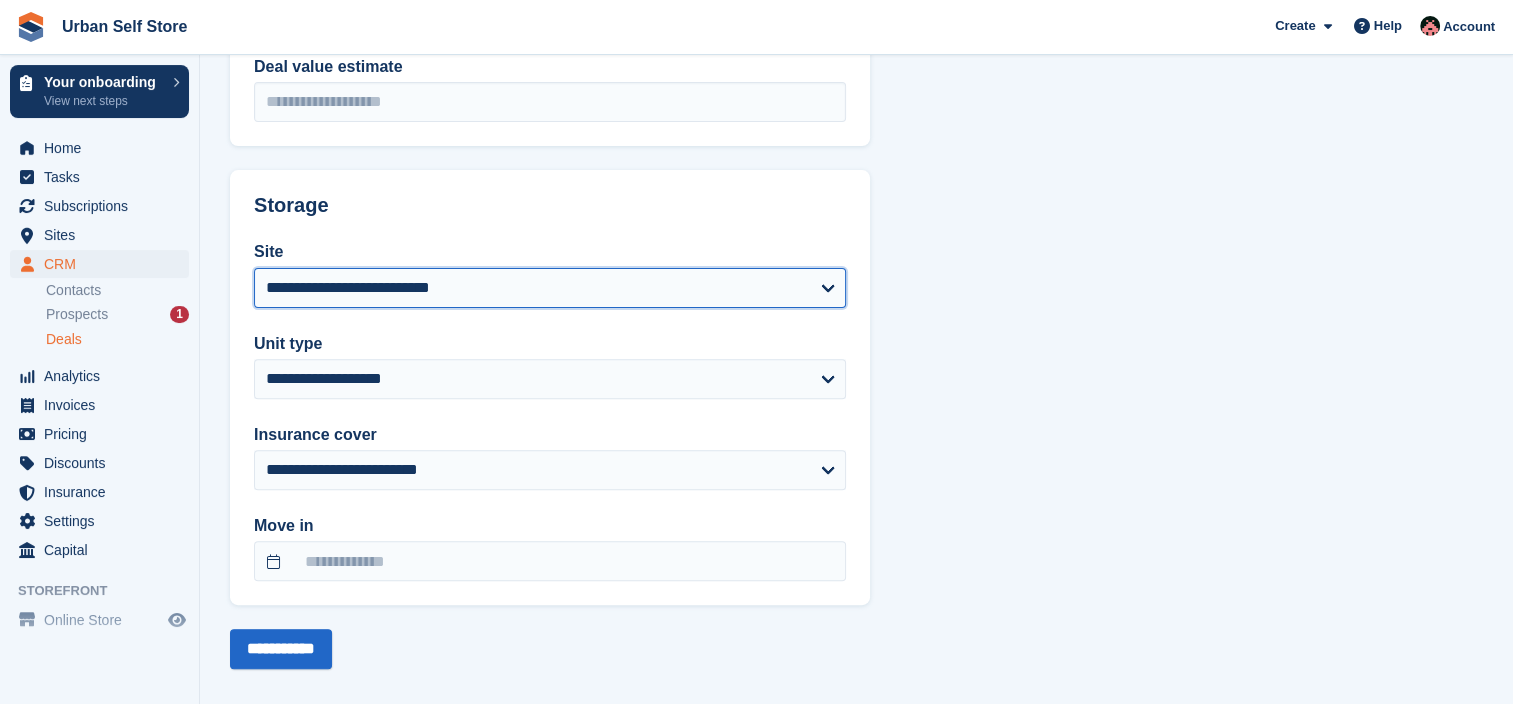 click on "**********" at bounding box center [550, 288] 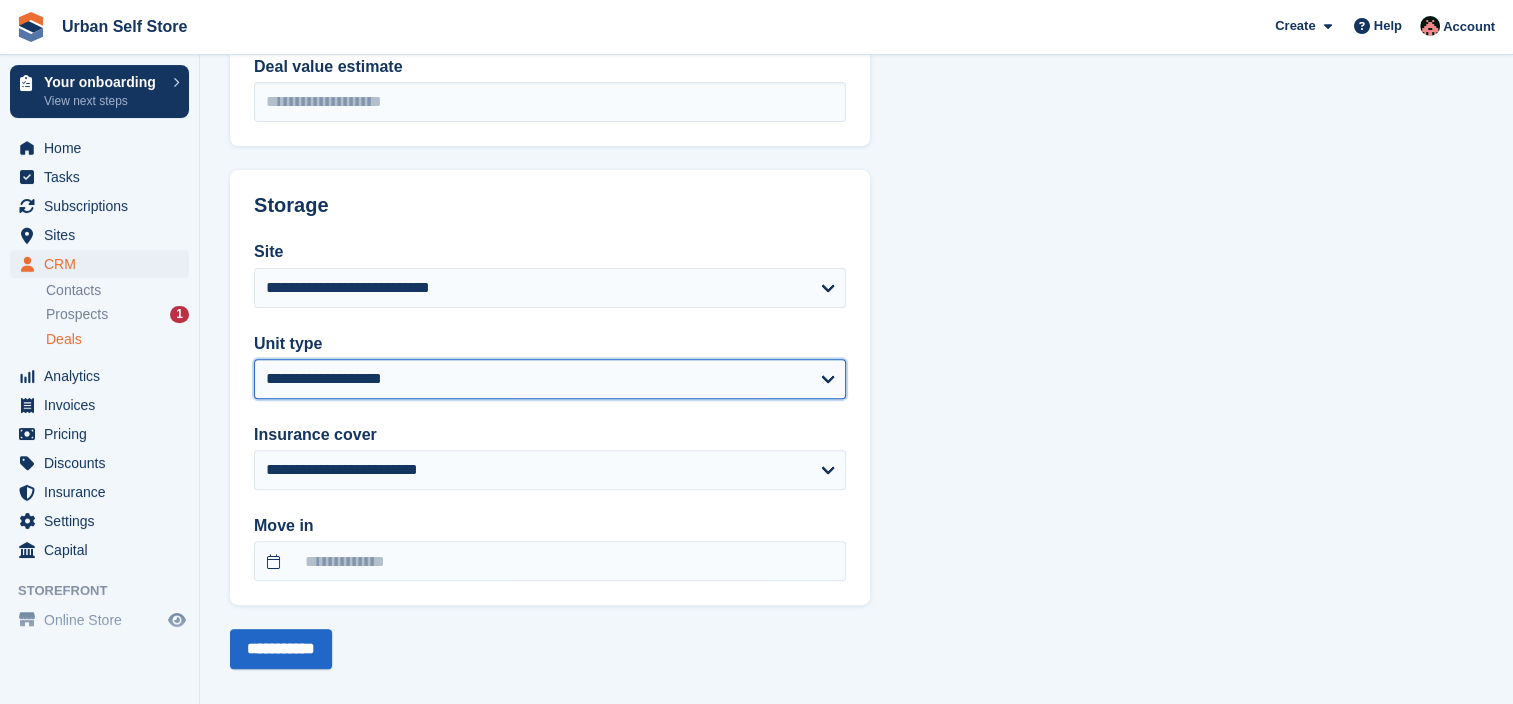 click on "**********" at bounding box center [550, 379] 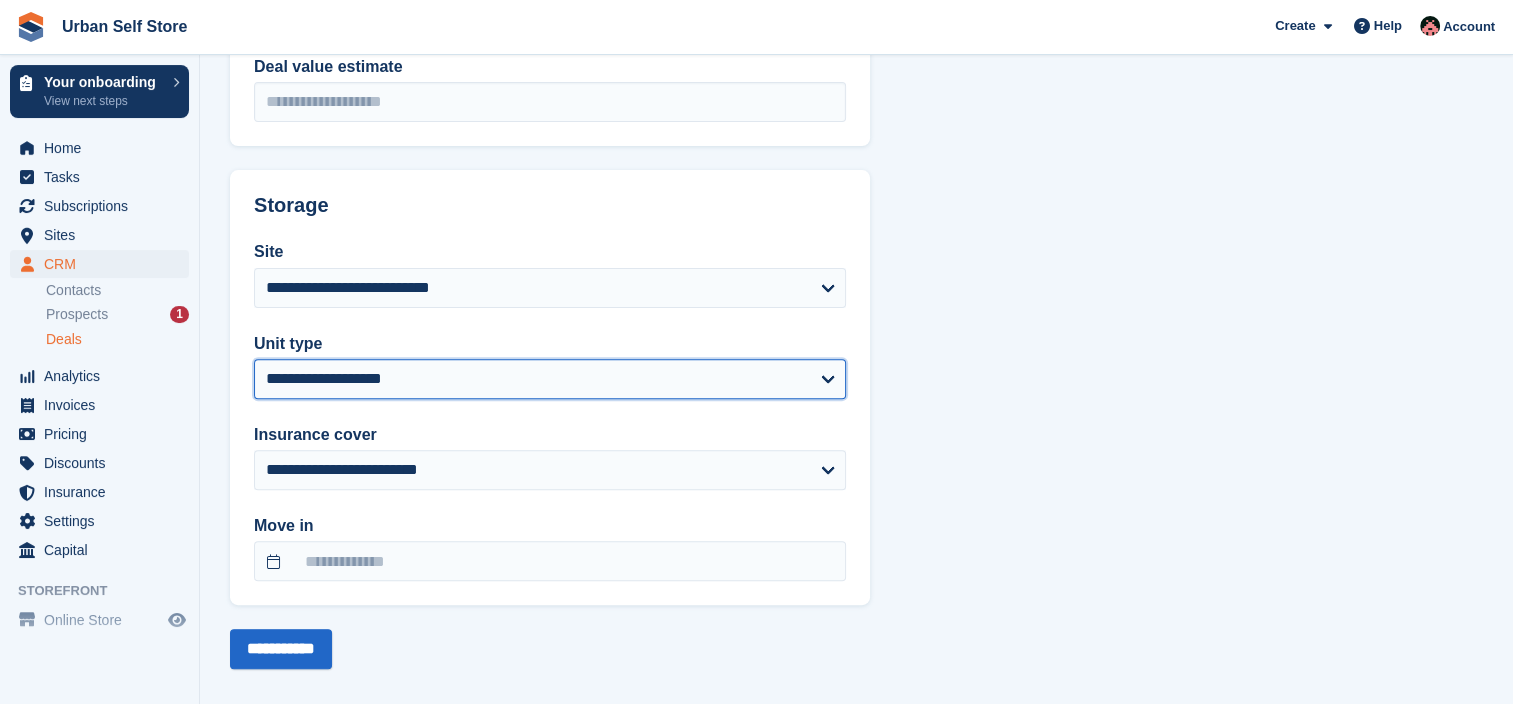 select on "*****" 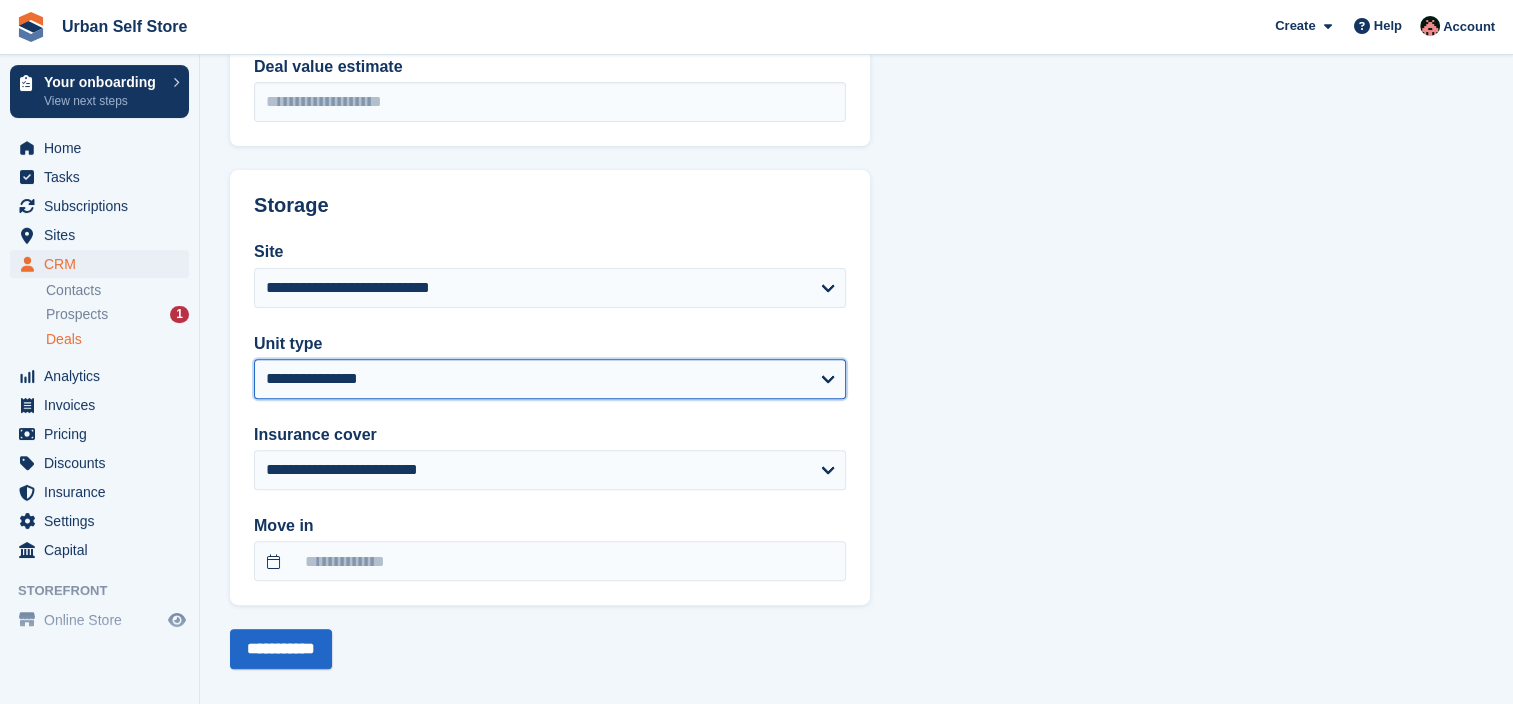 click on "**********" at bounding box center (550, 379) 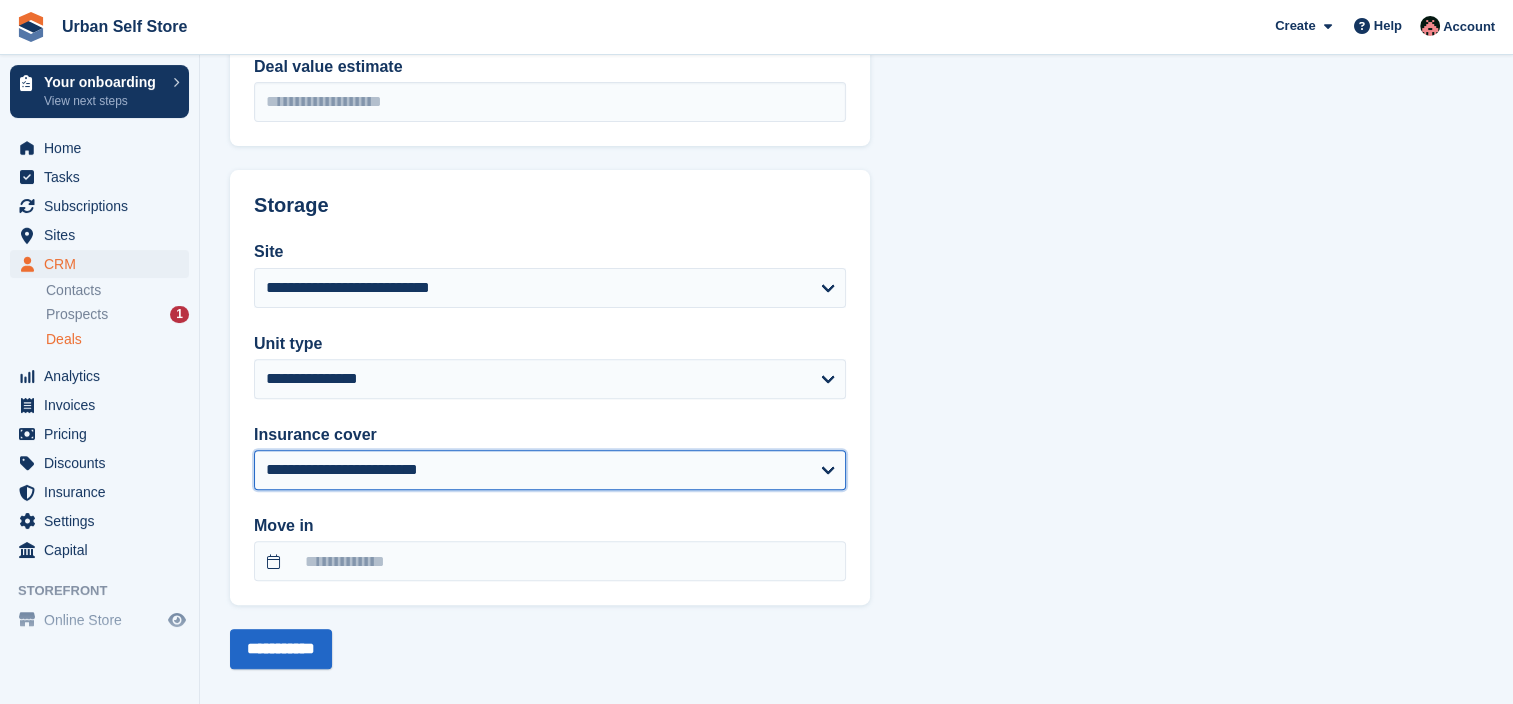 click on "**********" at bounding box center [550, 470] 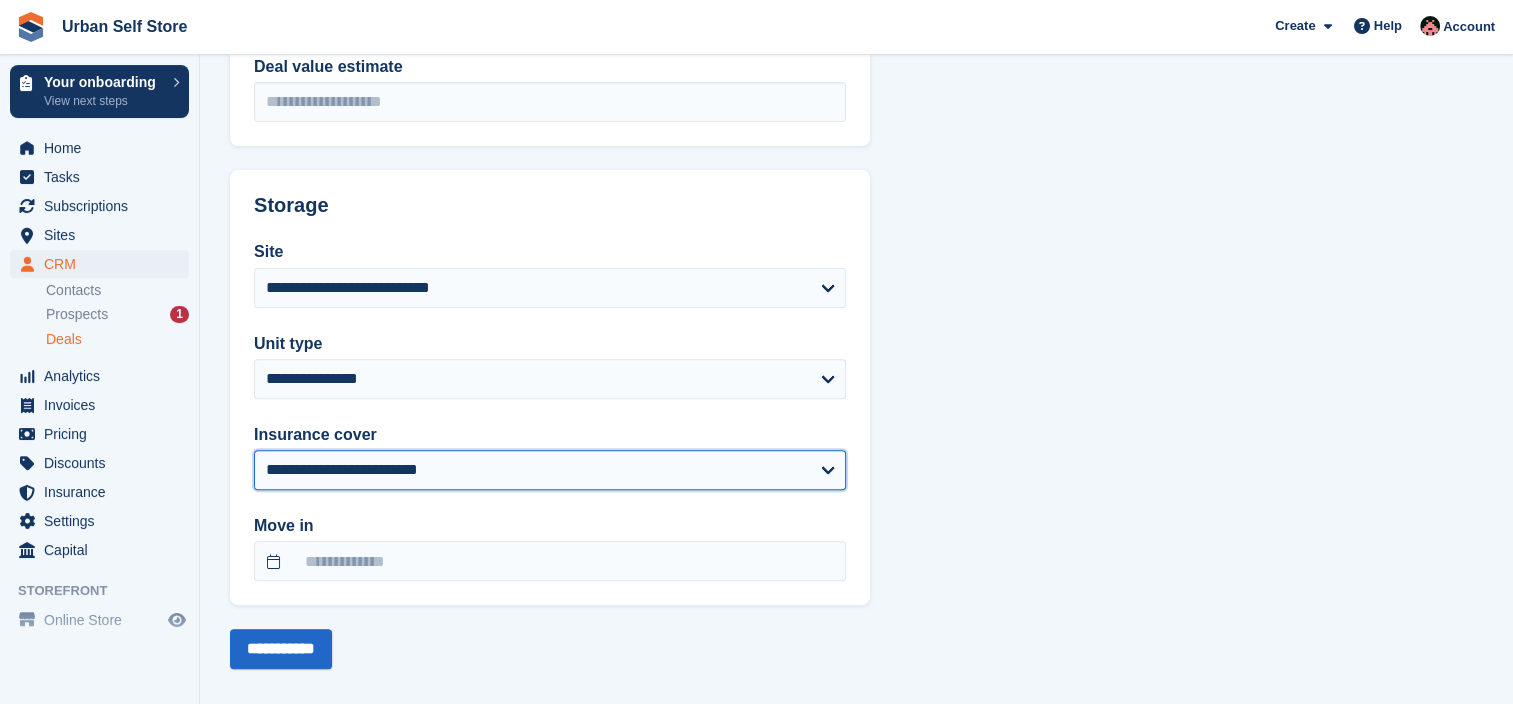 select on "****" 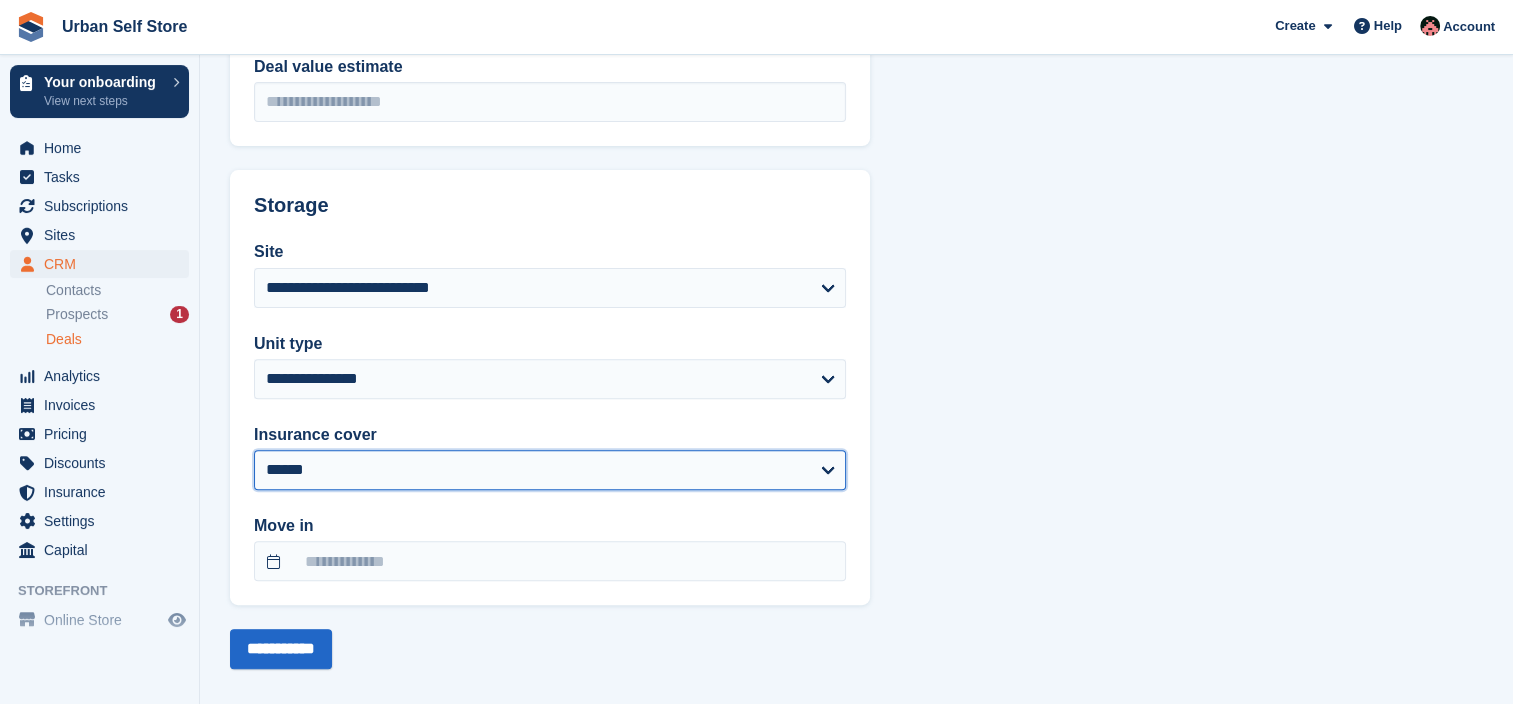 click on "**********" at bounding box center [550, 470] 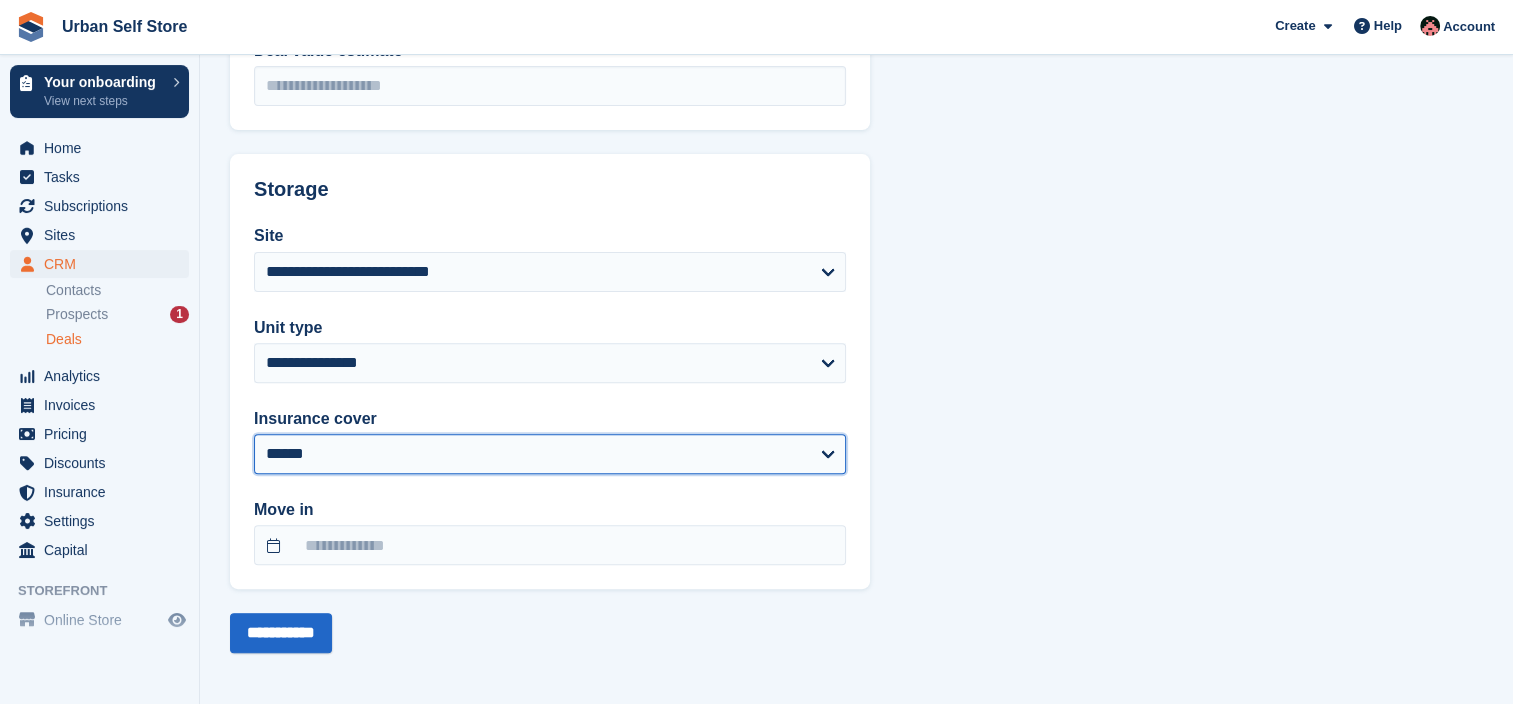 scroll, scrollTop: 619, scrollLeft: 0, axis: vertical 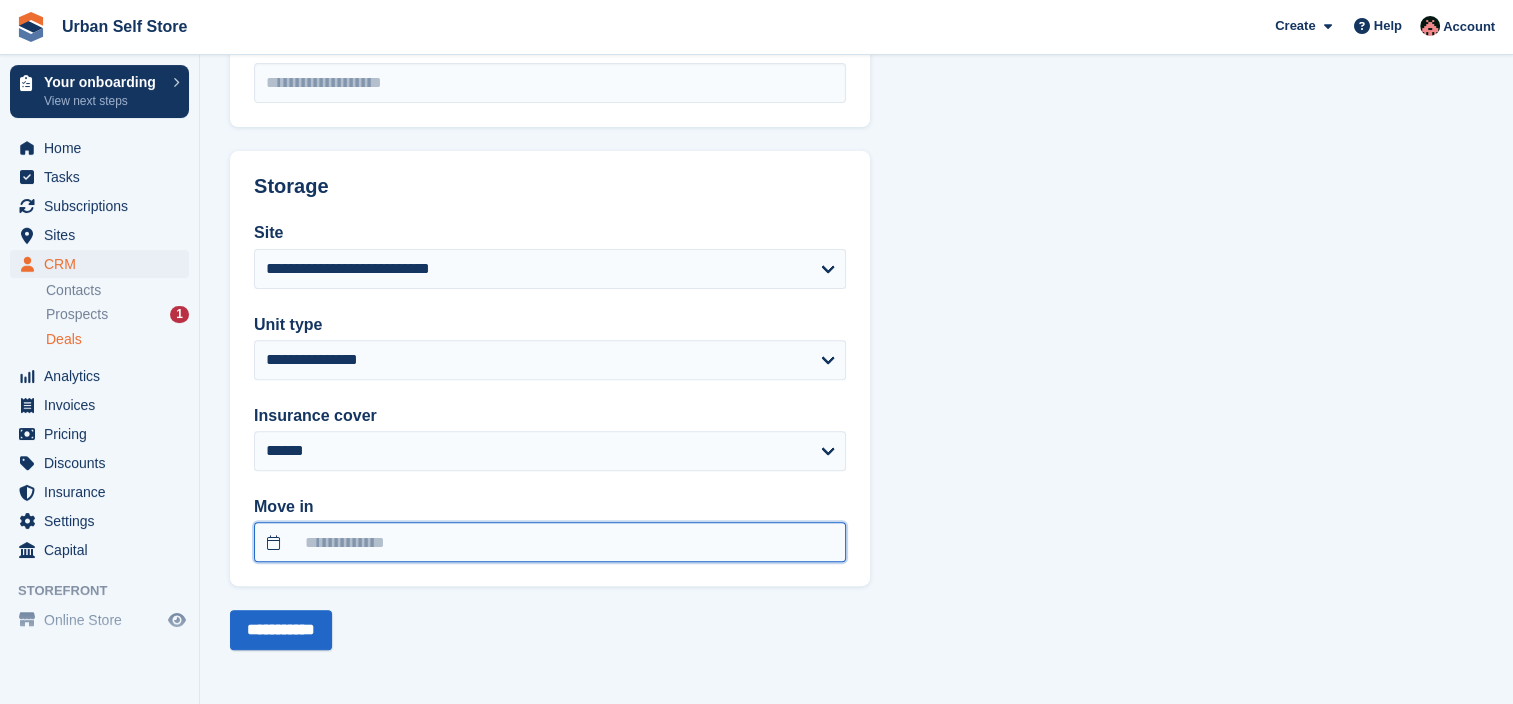 click at bounding box center (550, 542) 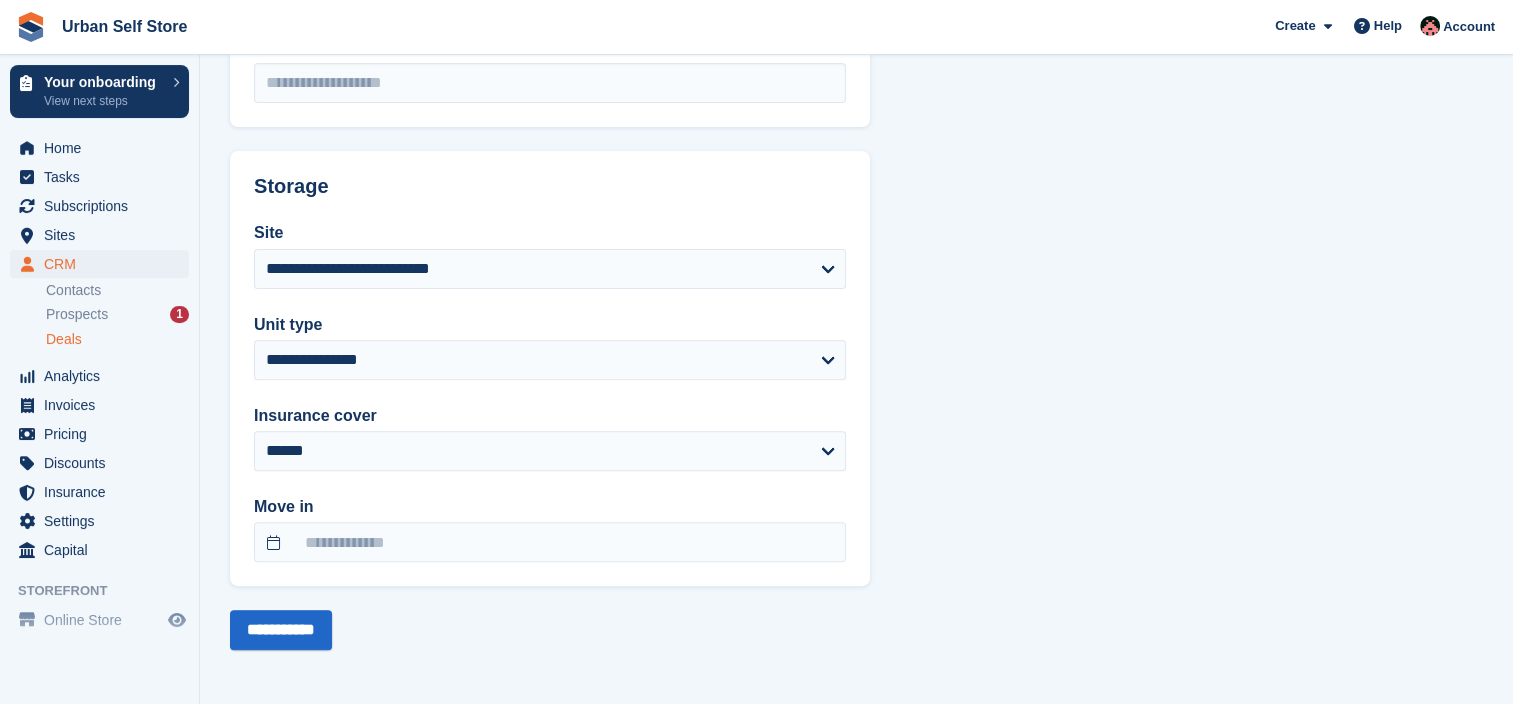 click on "**********" at bounding box center [550, 630] 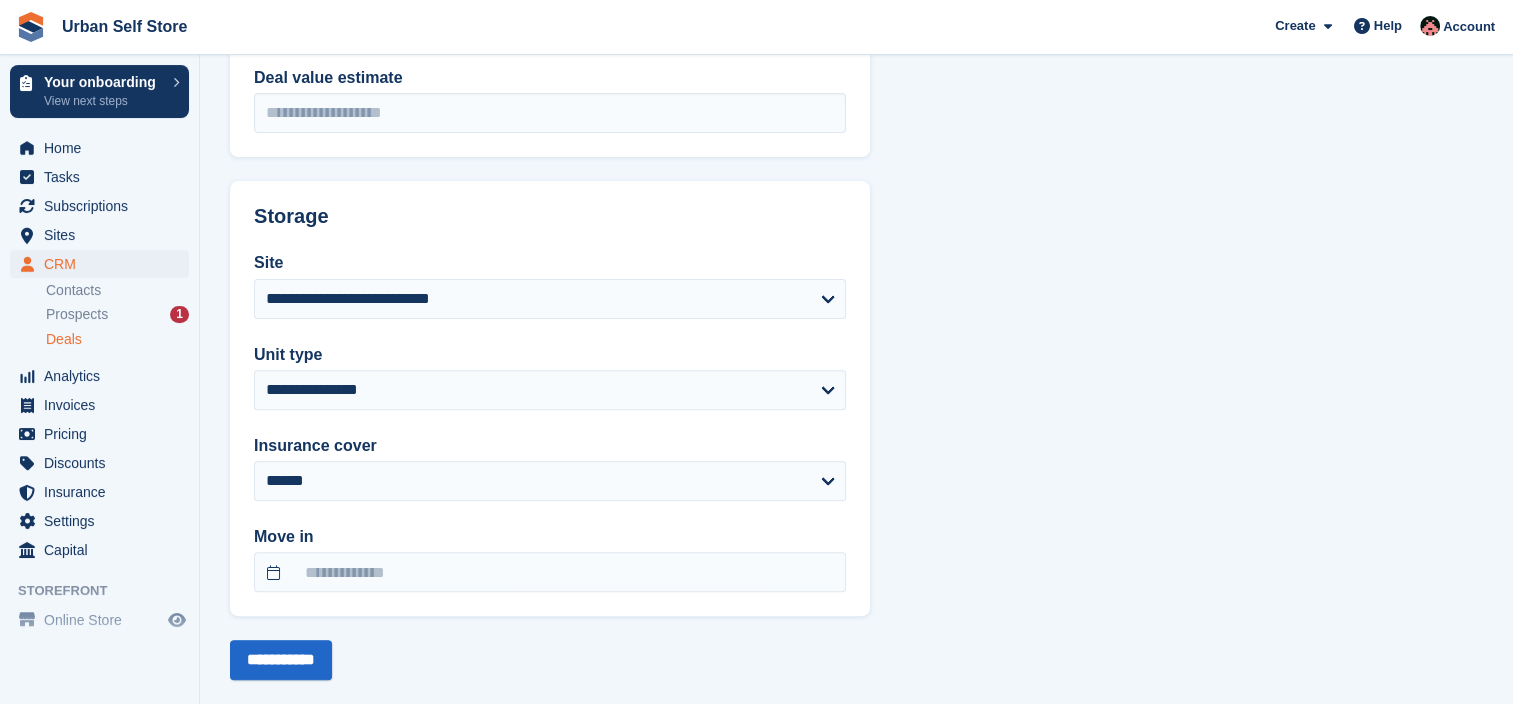 scroll, scrollTop: 619, scrollLeft: 0, axis: vertical 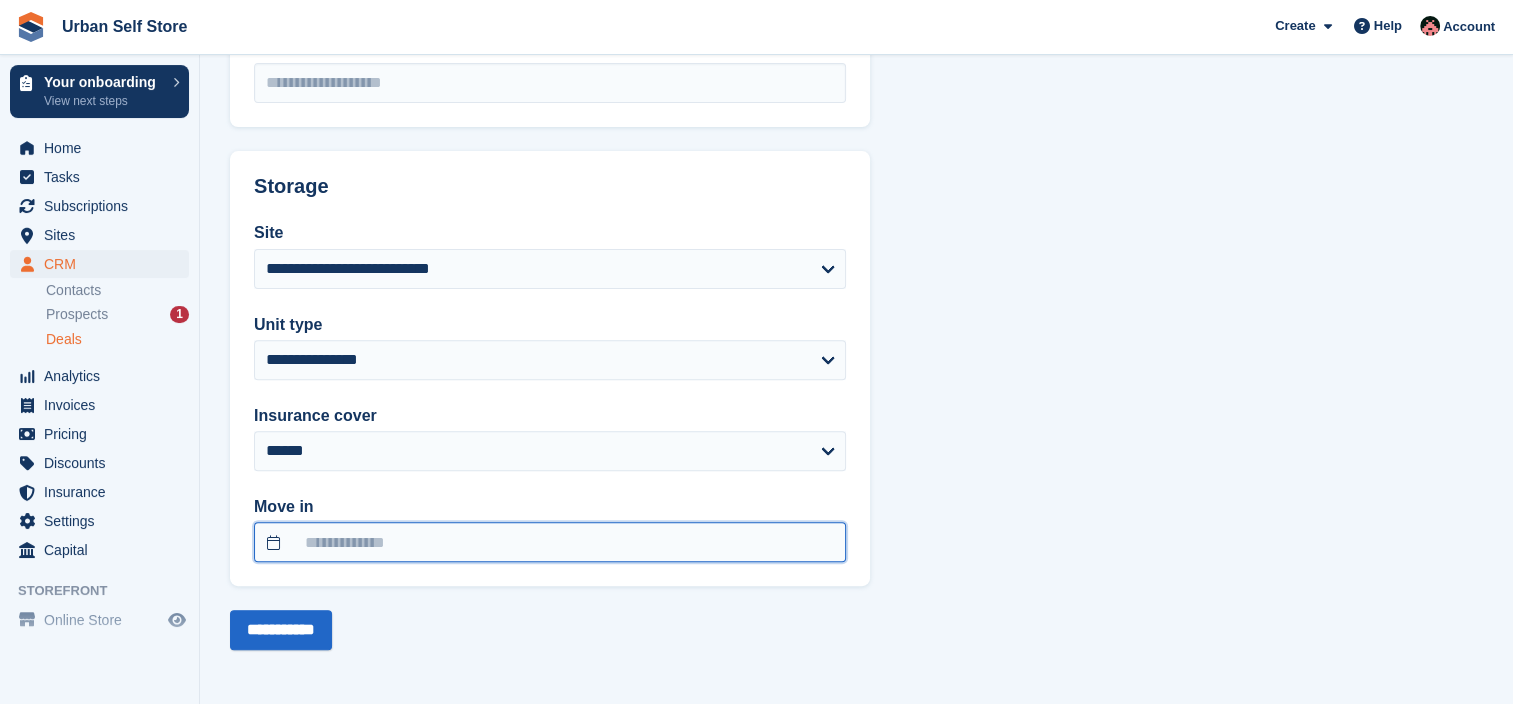 click at bounding box center (550, 542) 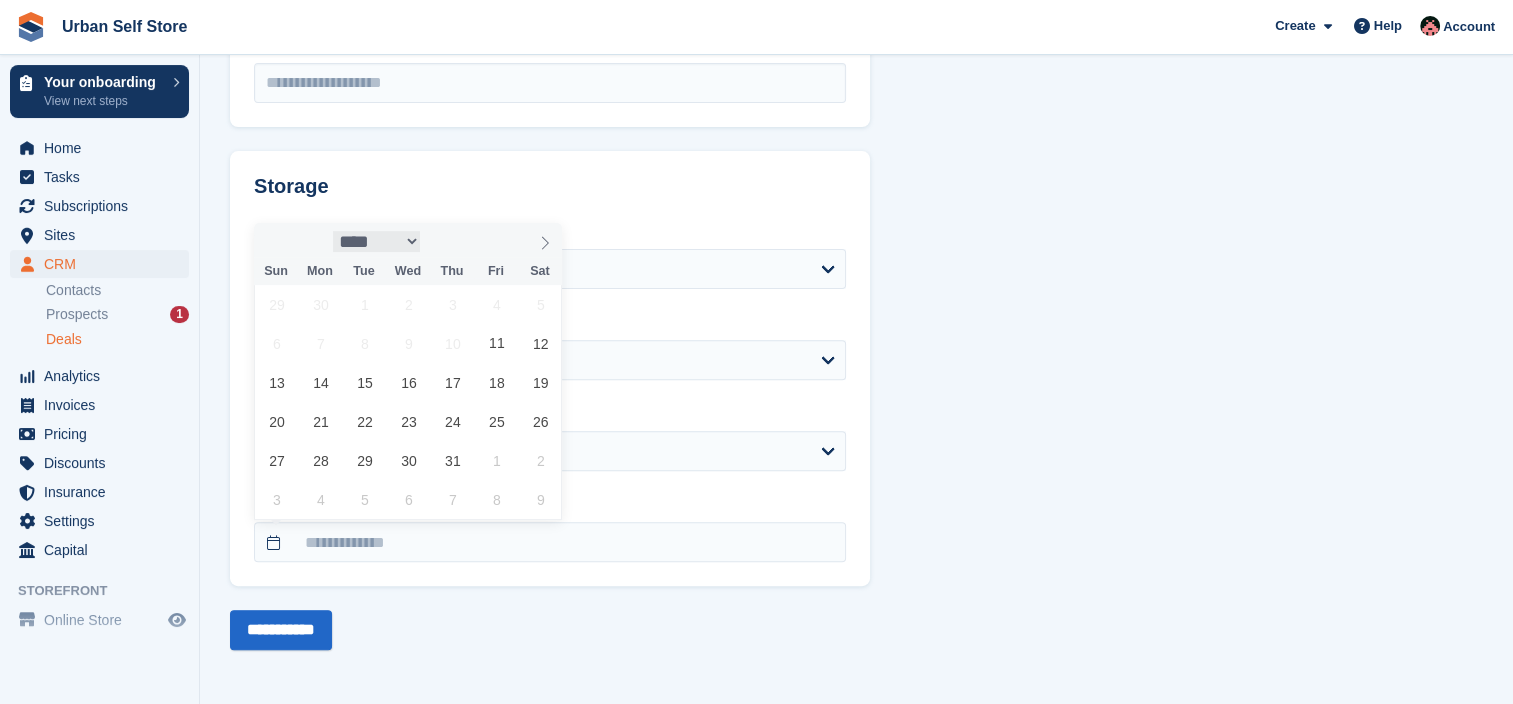 click on "**** ****** ********* ******* ******** ********" at bounding box center [377, 241] 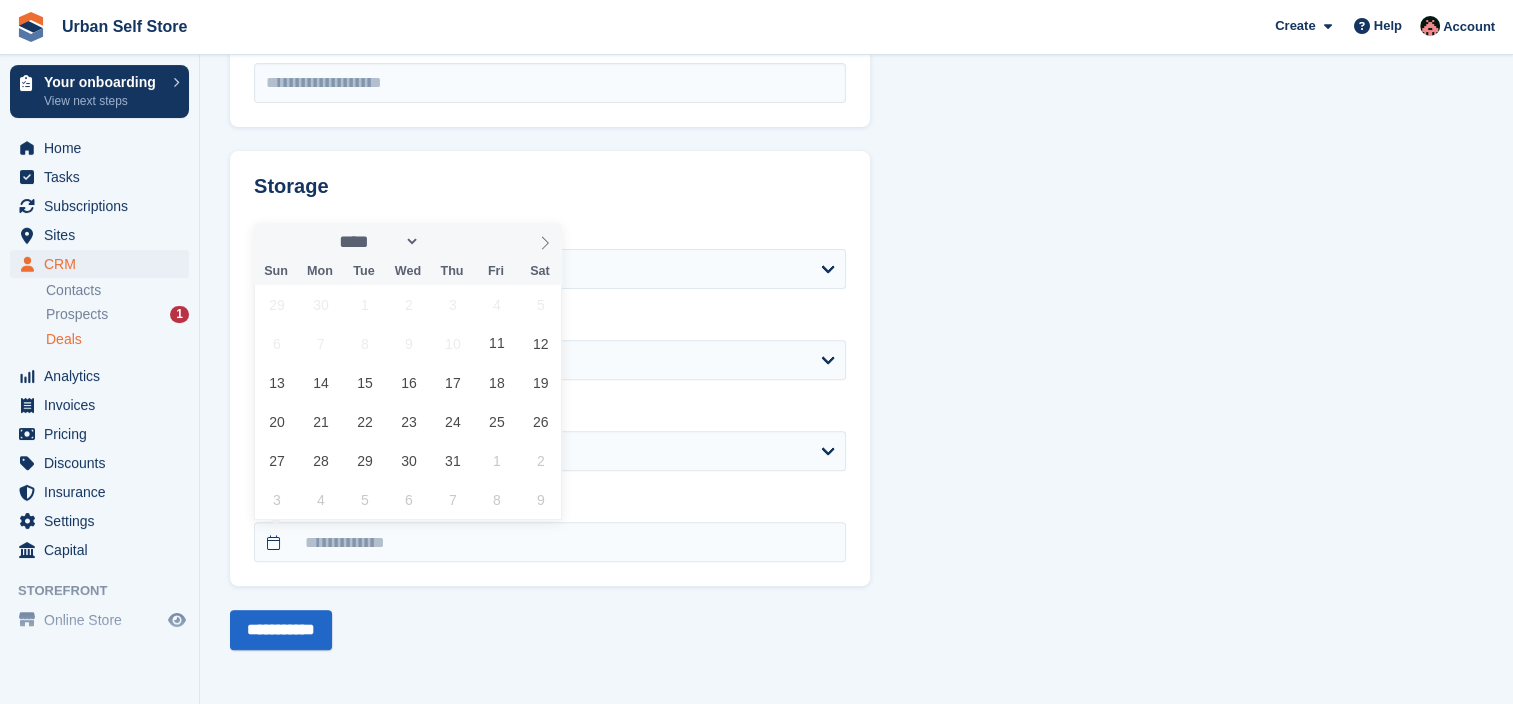 select on "*" 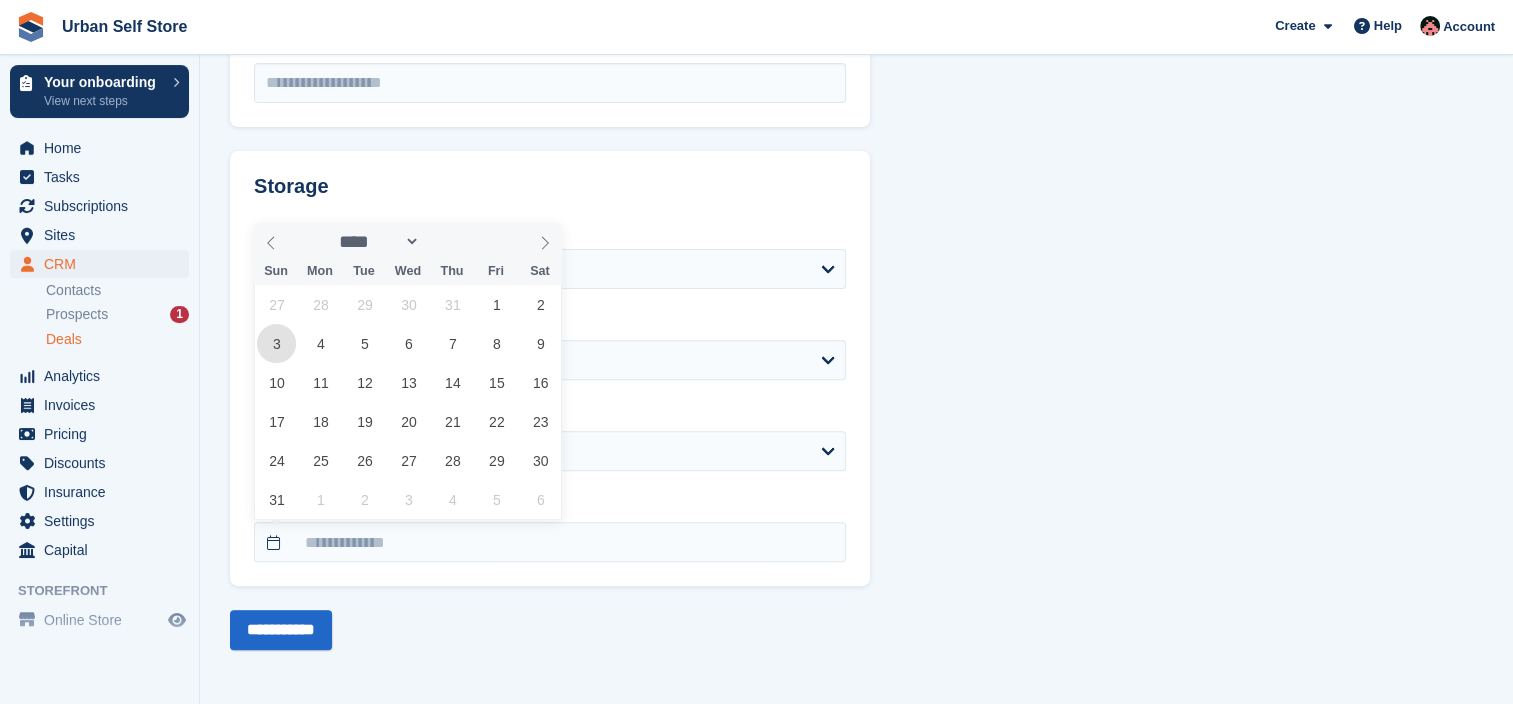 click on "3" at bounding box center [276, 343] 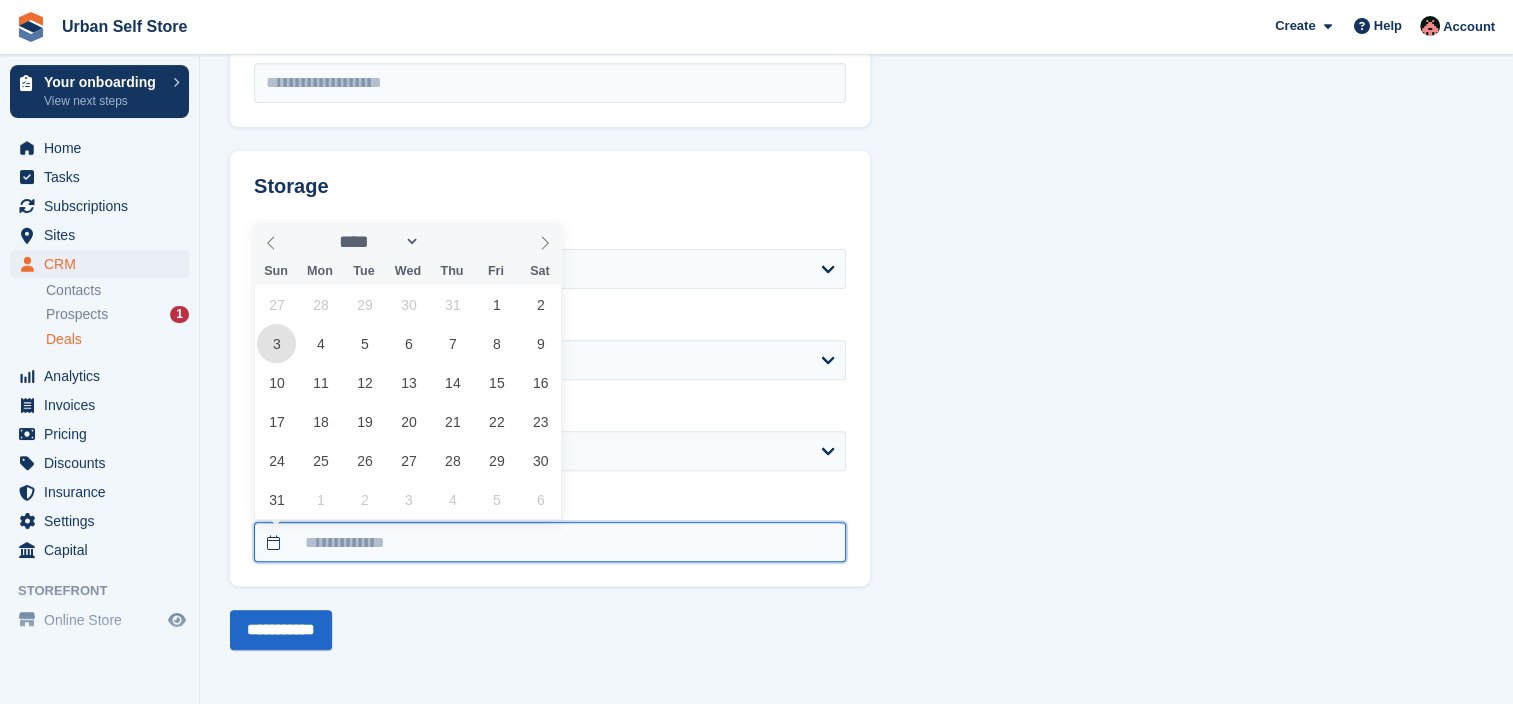 type on "**********" 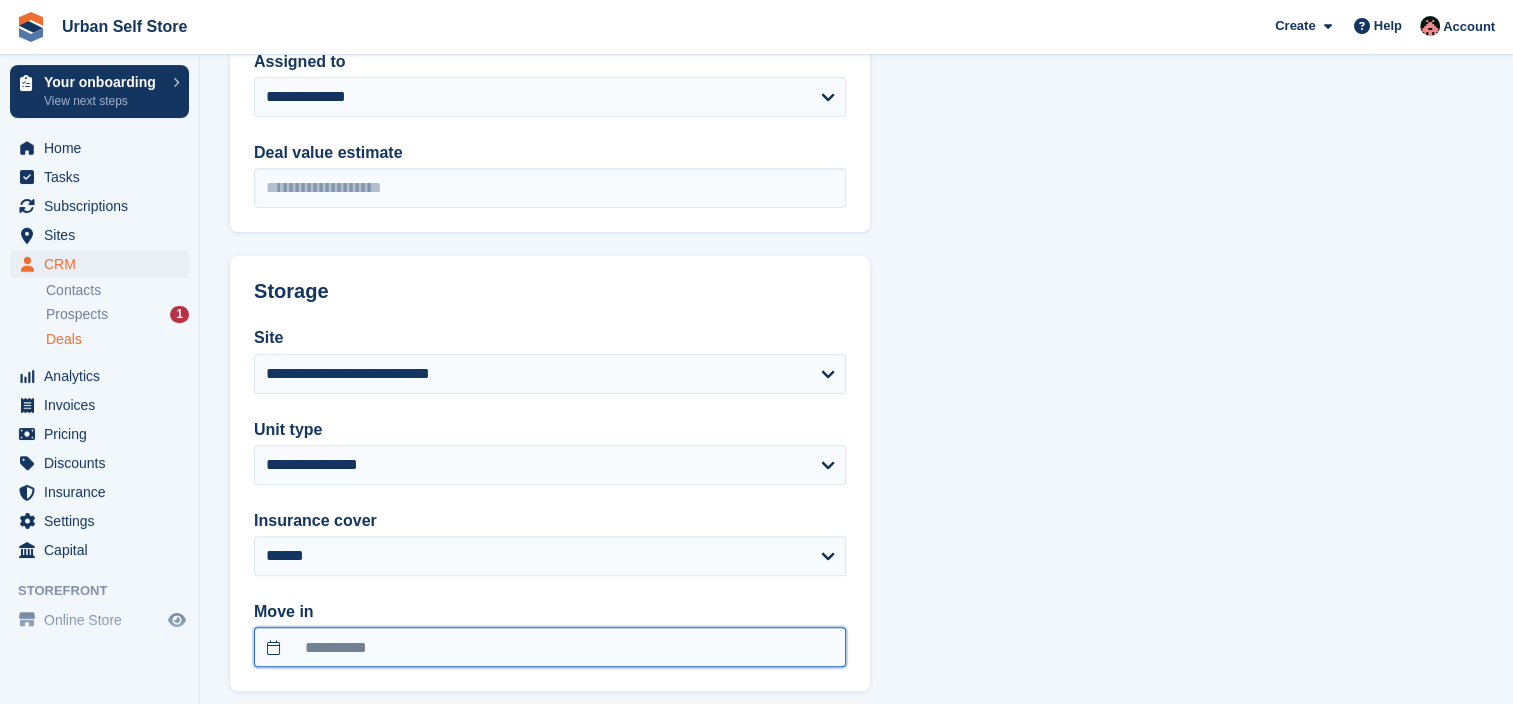 scroll, scrollTop: 319, scrollLeft: 0, axis: vertical 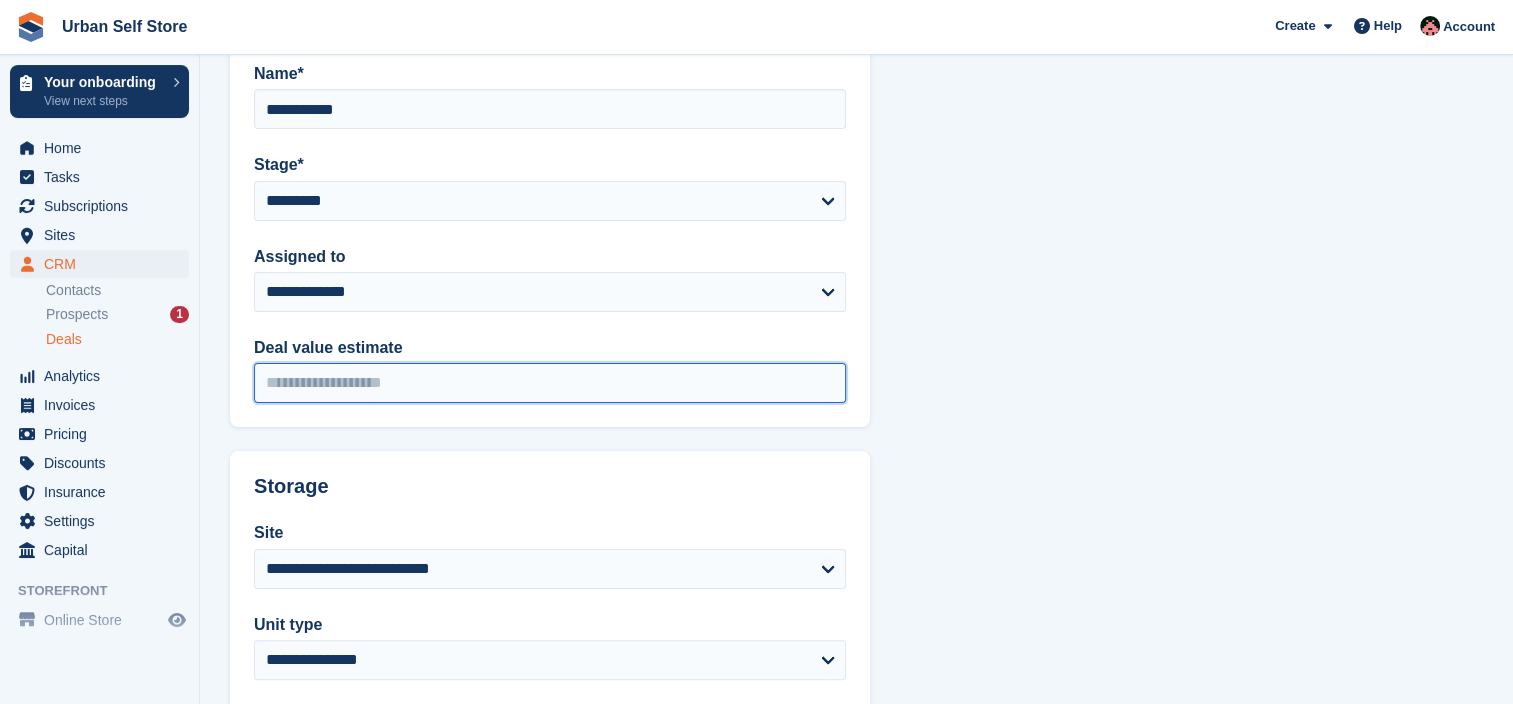 click on "Deal value estimate" at bounding box center (550, 383) 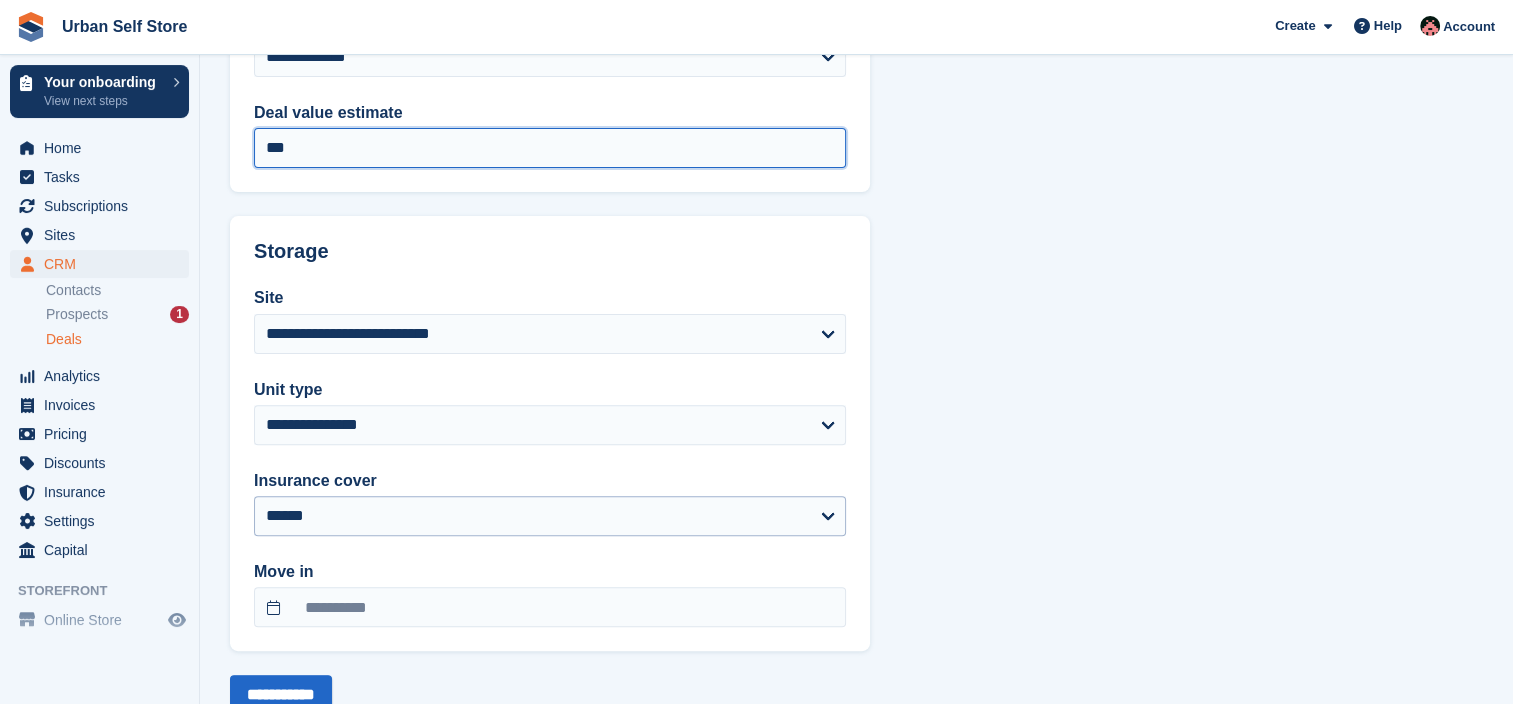 scroll, scrollTop: 619, scrollLeft: 0, axis: vertical 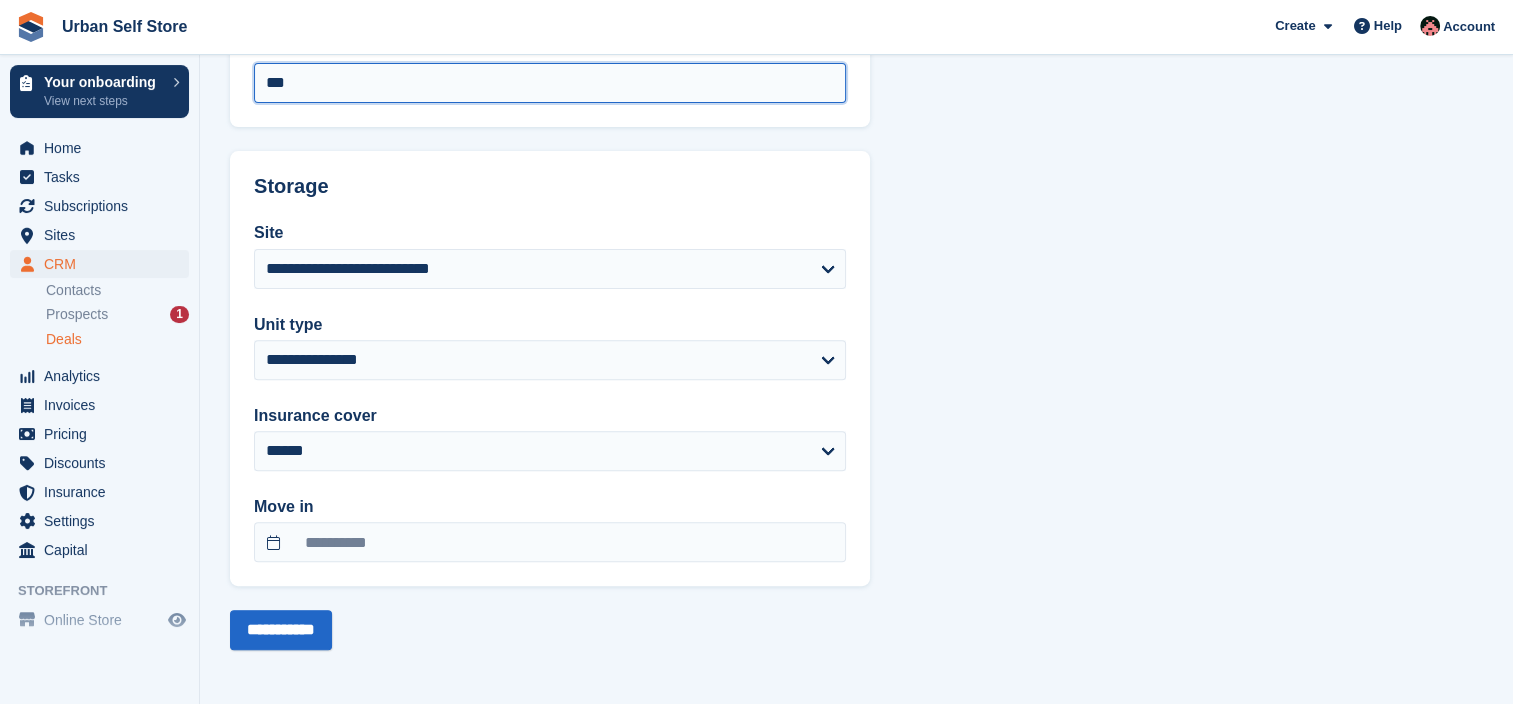 type on "***" 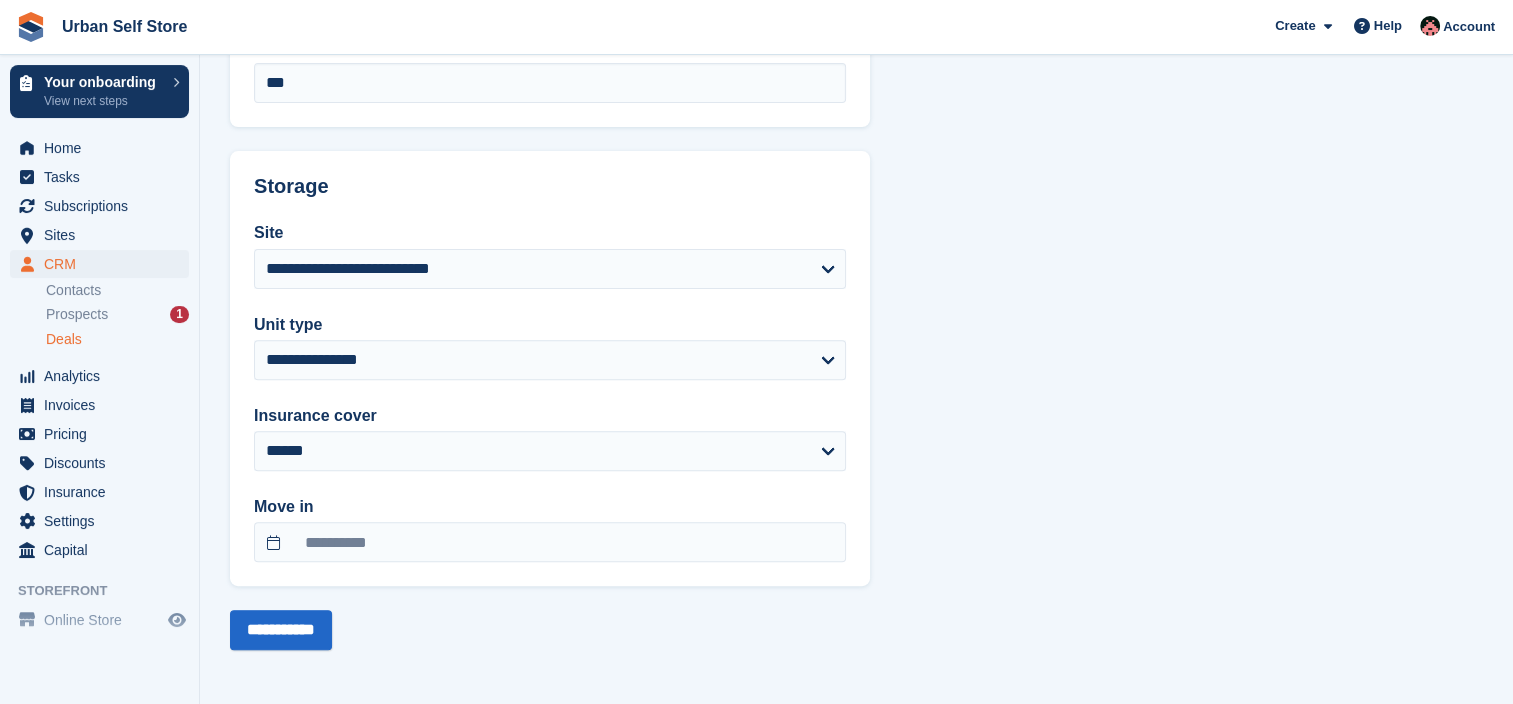 click on "**********" at bounding box center (856, 42) 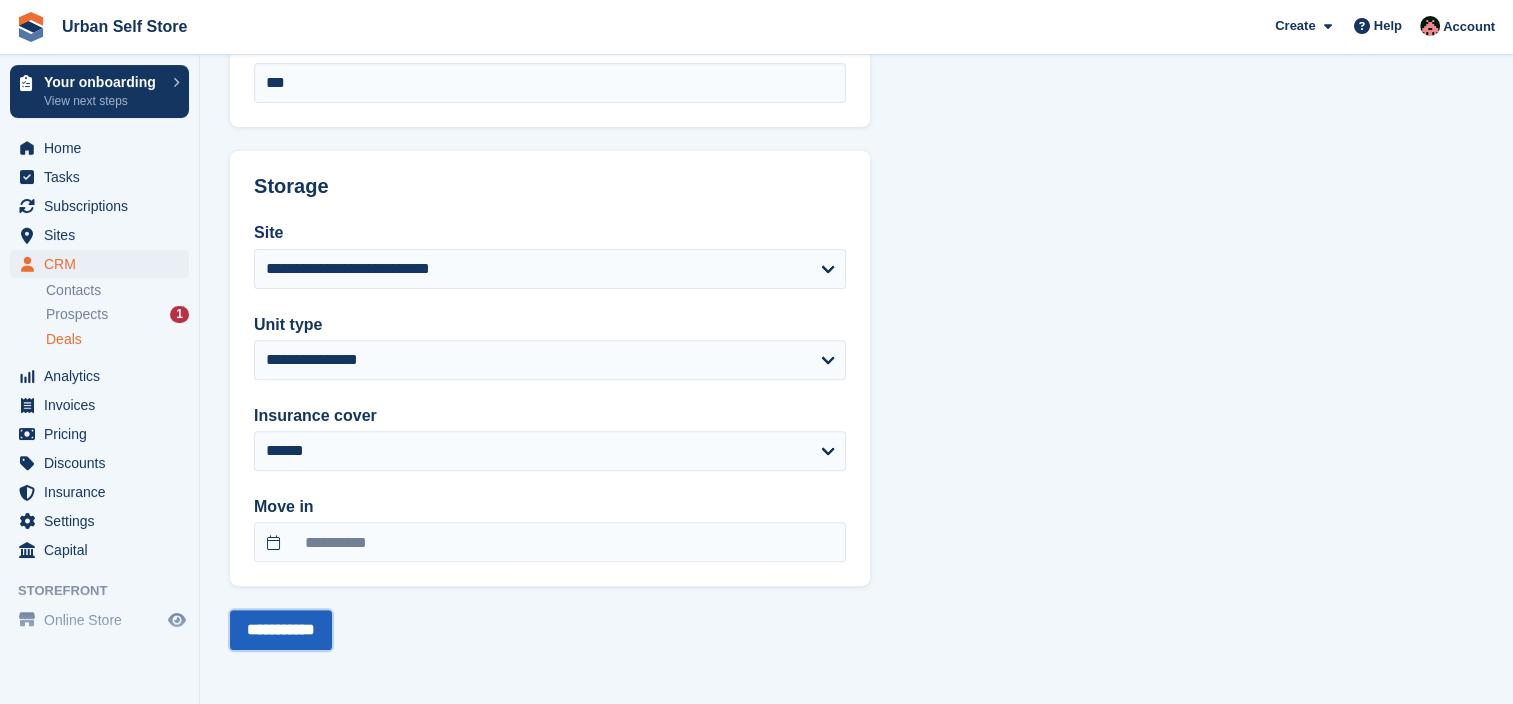 click on "**********" at bounding box center (281, 630) 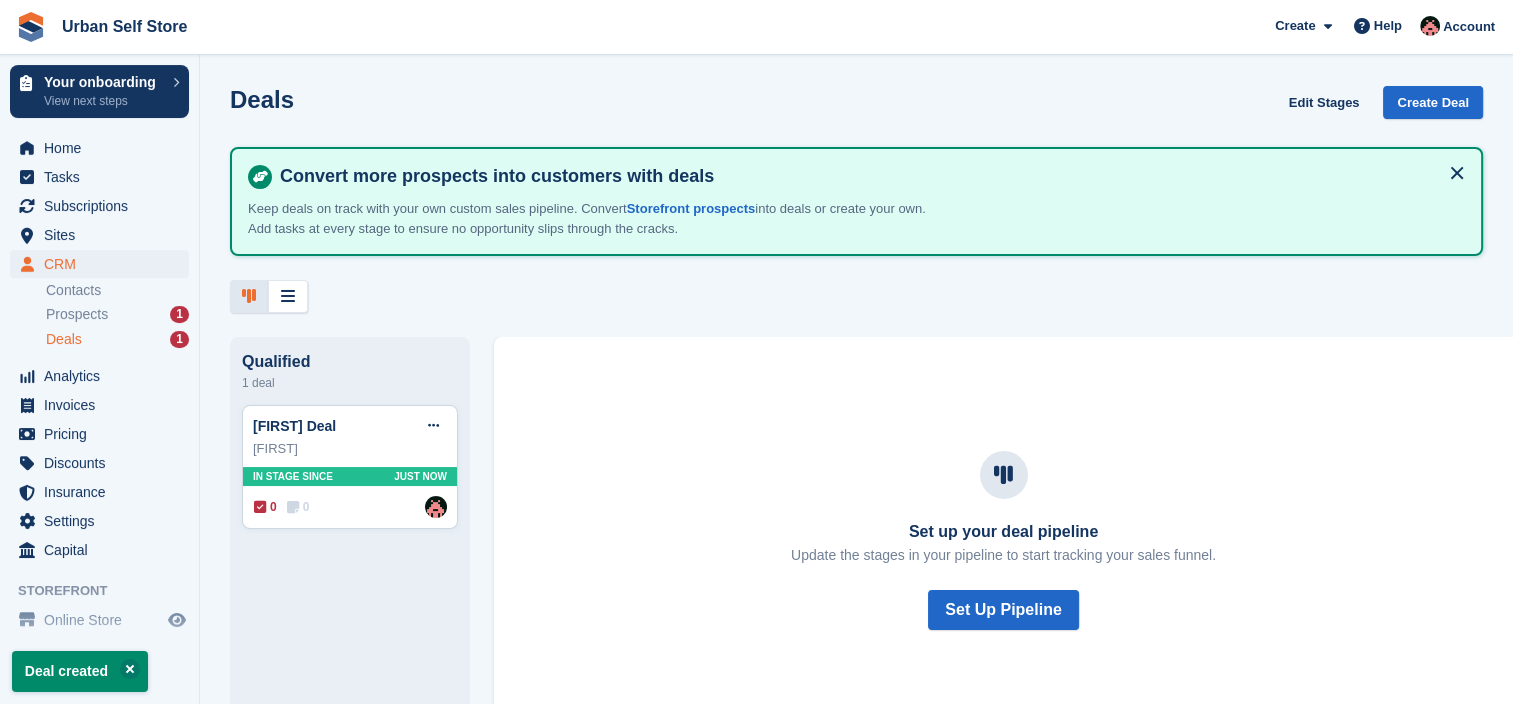 scroll, scrollTop: 0, scrollLeft: 0, axis: both 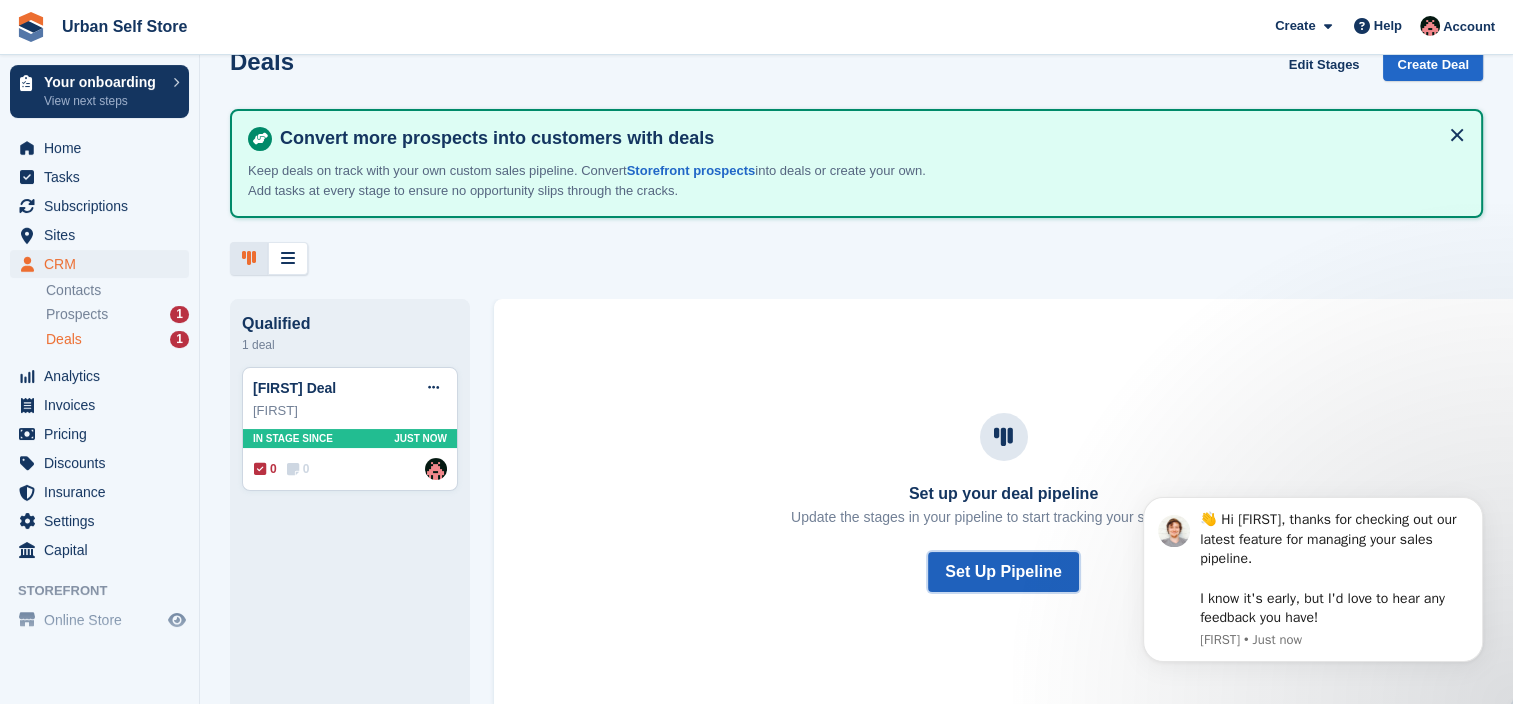 click on "Set Up Pipeline" at bounding box center [1003, 572] 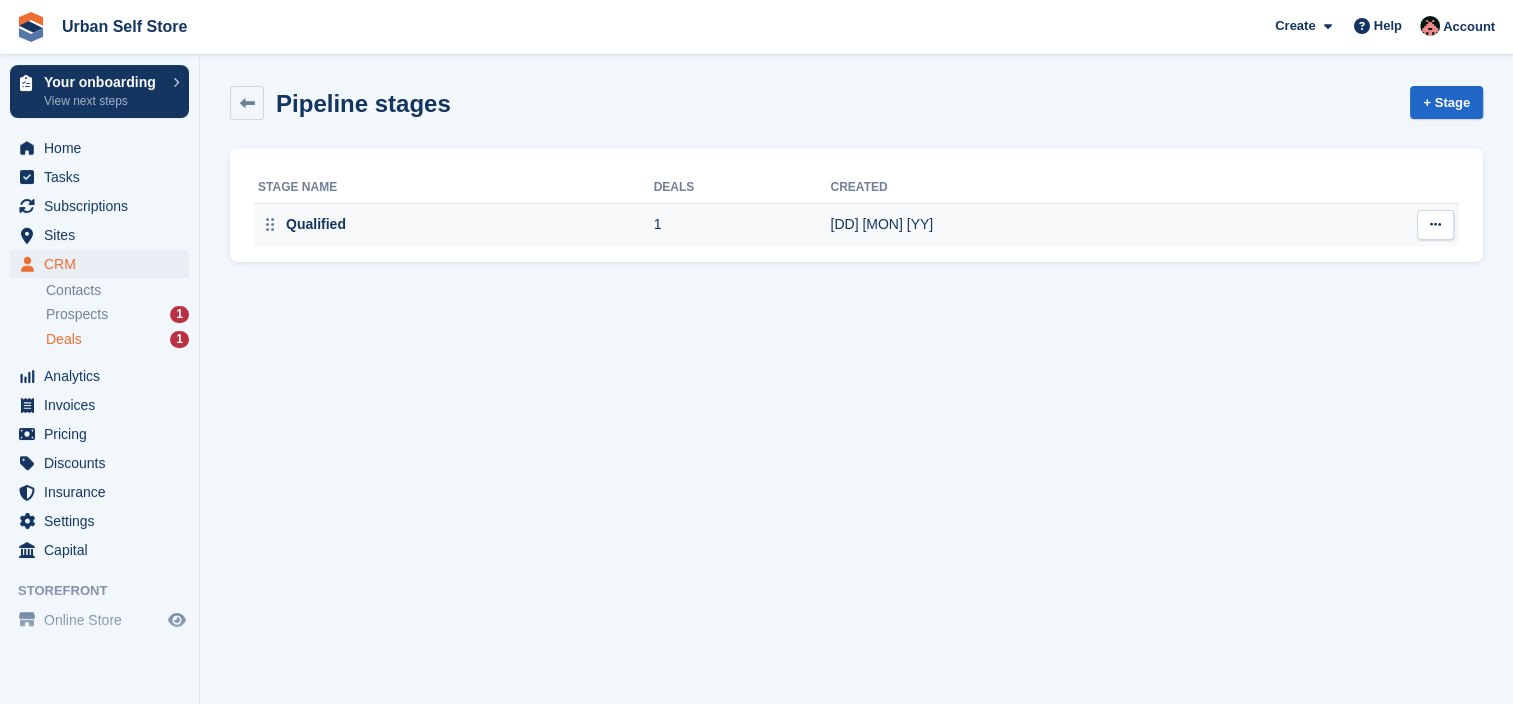 click on "Qualified" at bounding box center (456, 224) 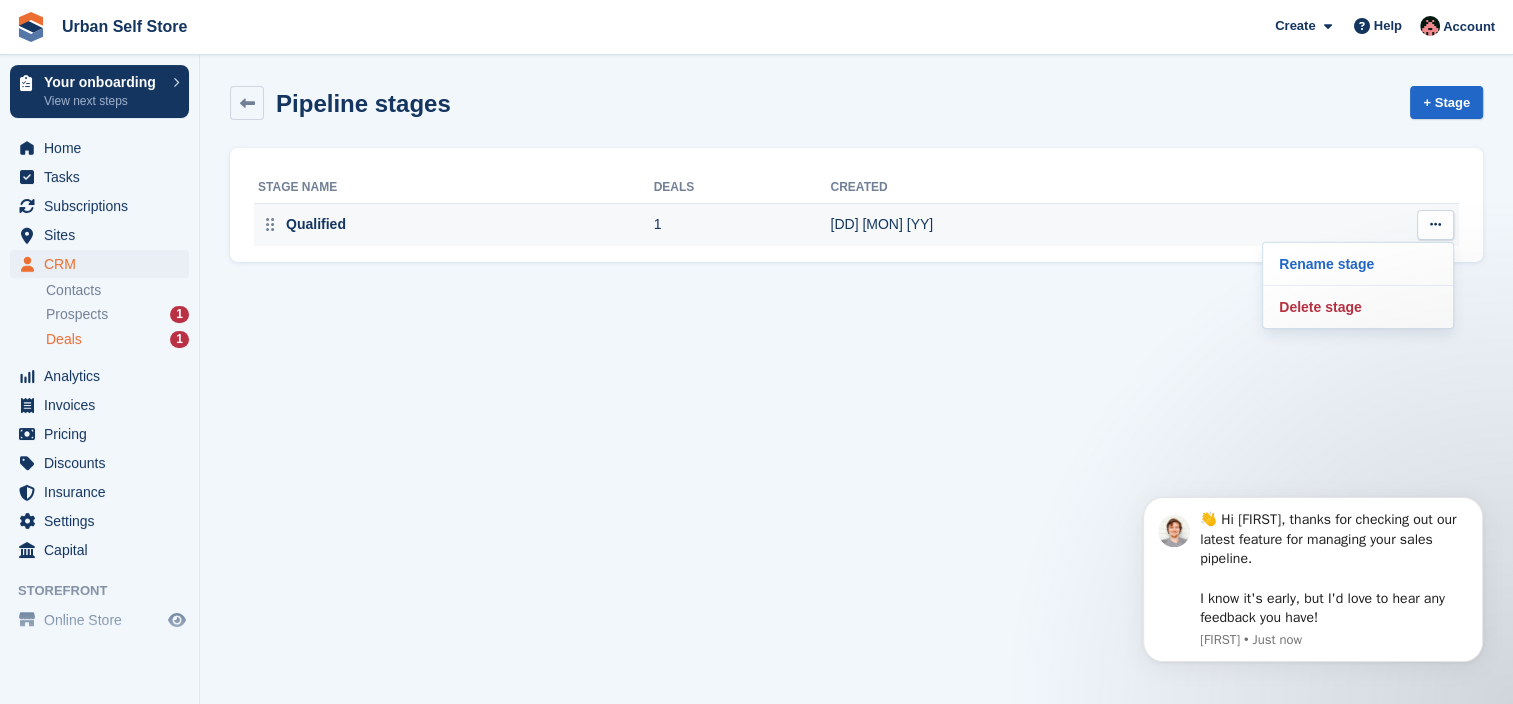 scroll, scrollTop: 0, scrollLeft: 0, axis: both 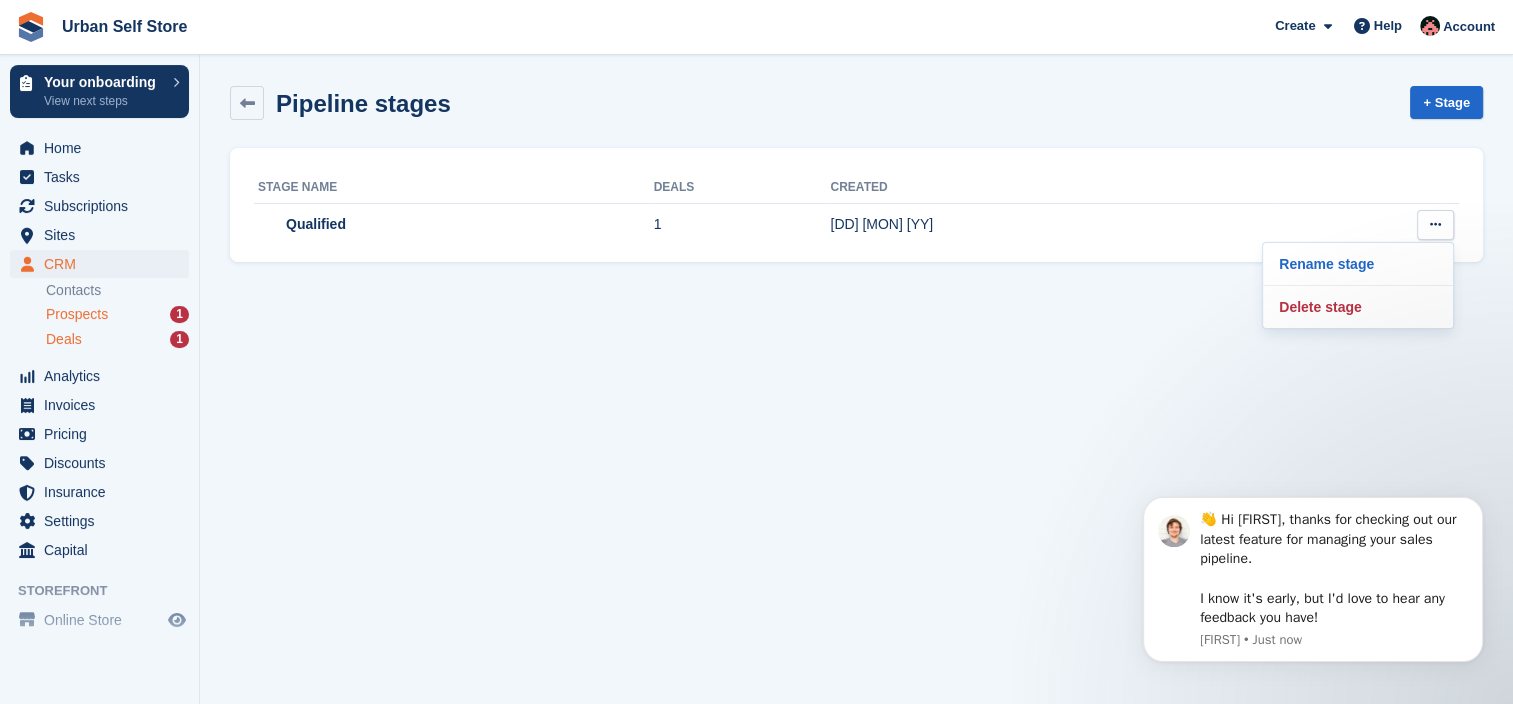 click on "Prospects" at bounding box center (77, 314) 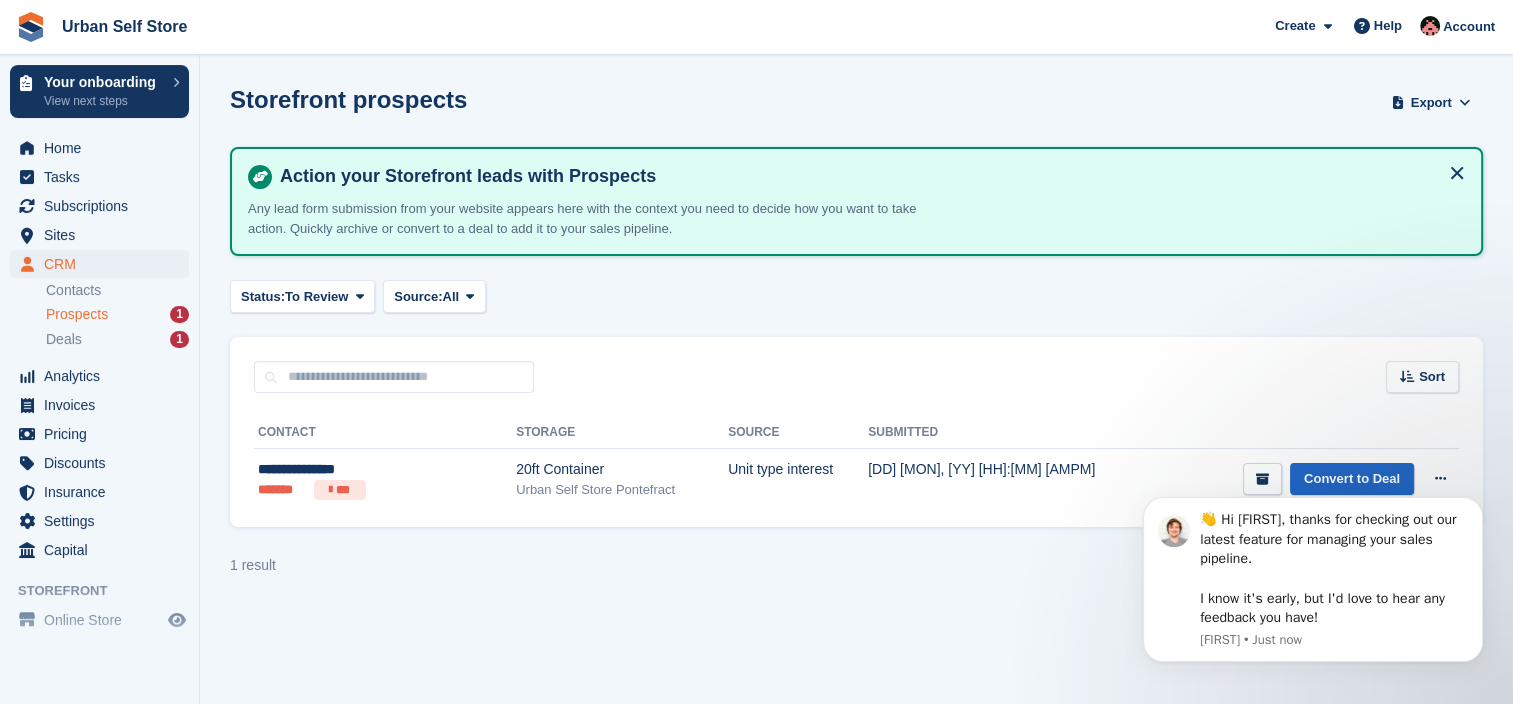 scroll, scrollTop: 0, scrollLeft: 0, axis: both 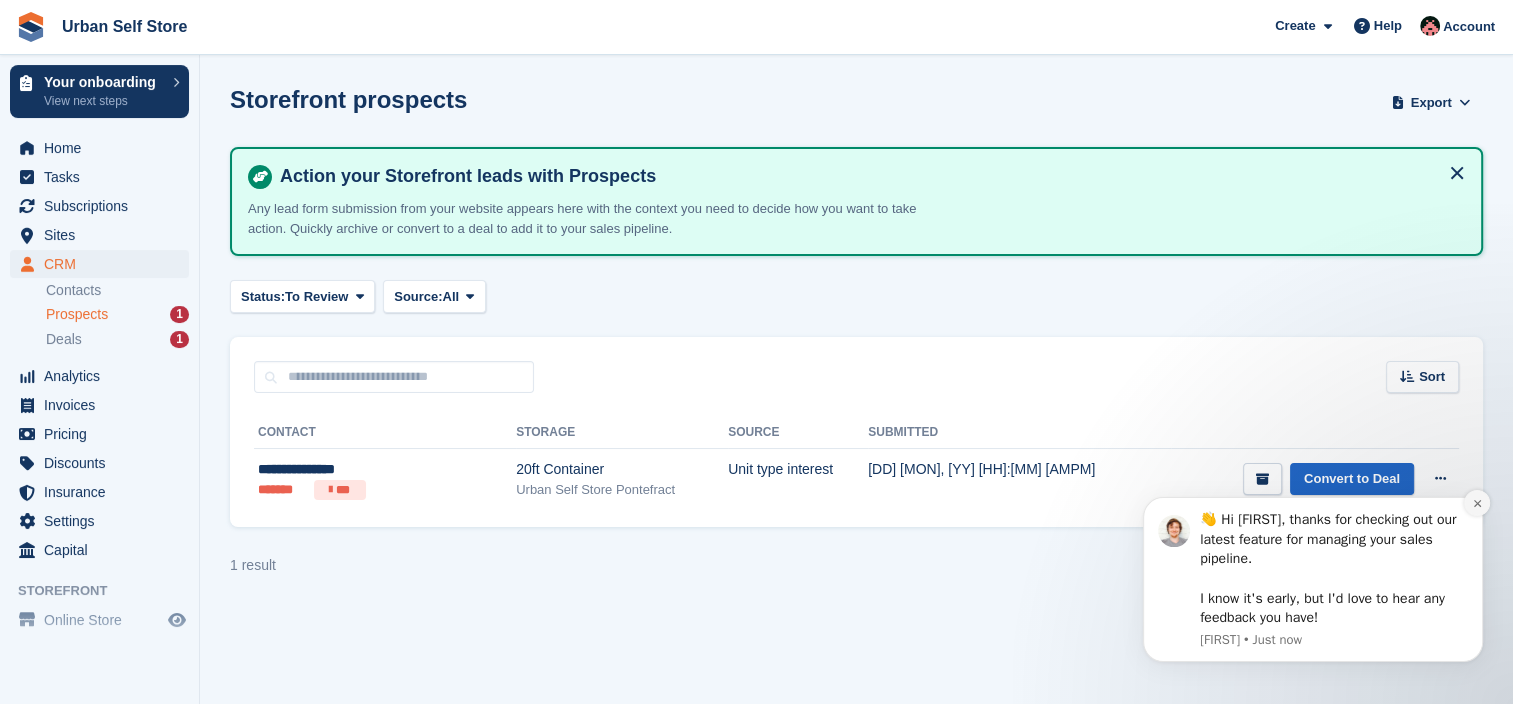 click at bounding box center [1477, 503] 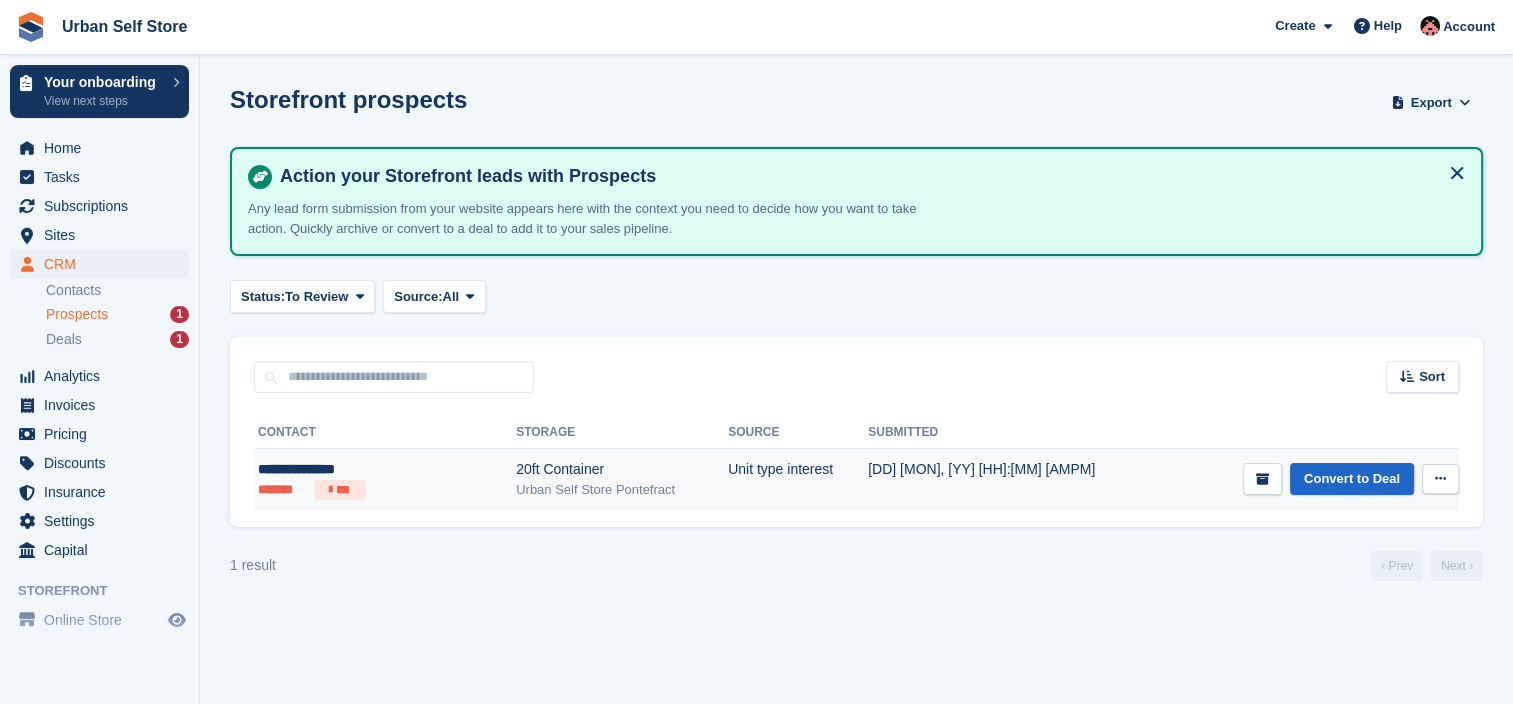click at bounding box center (1440, 478) 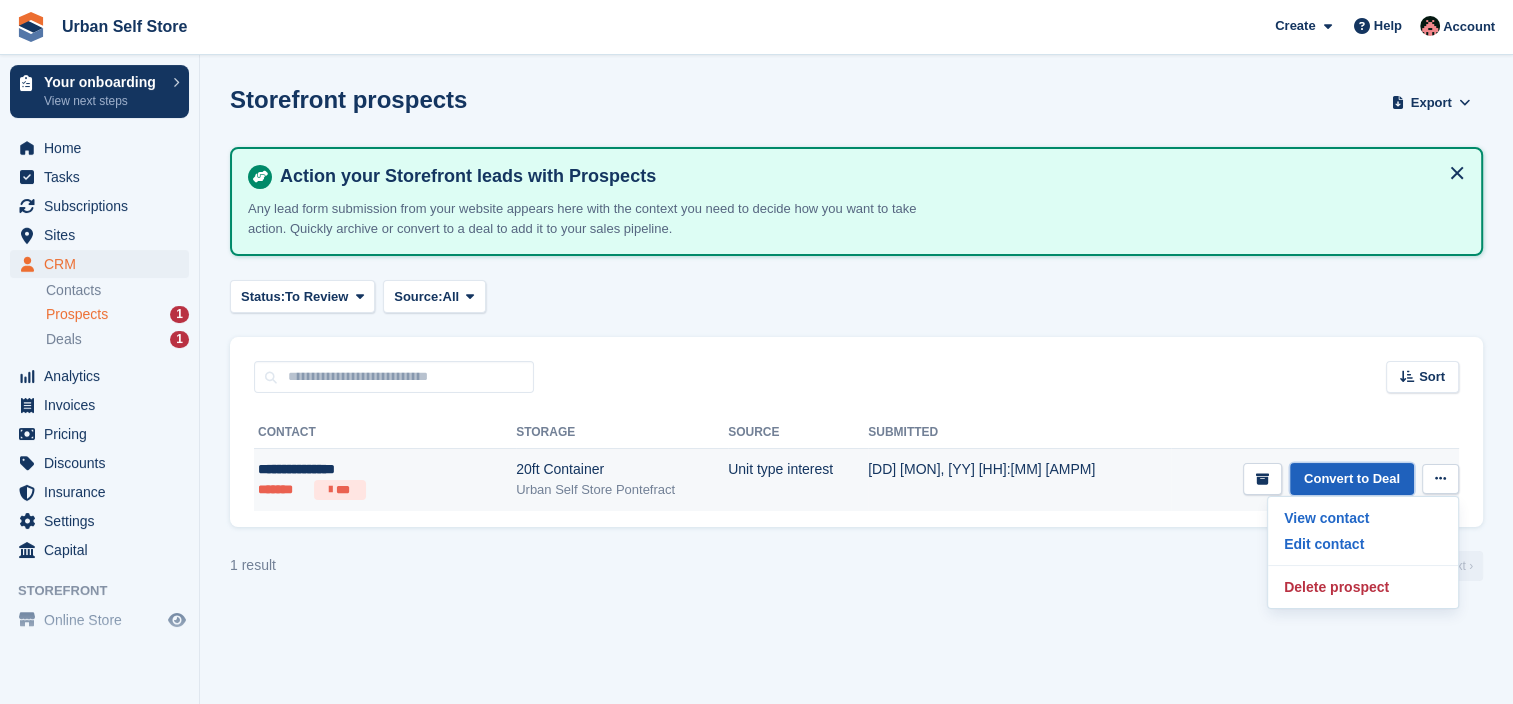 click on "Convert to Deal" at bounding box center (1352, 479) 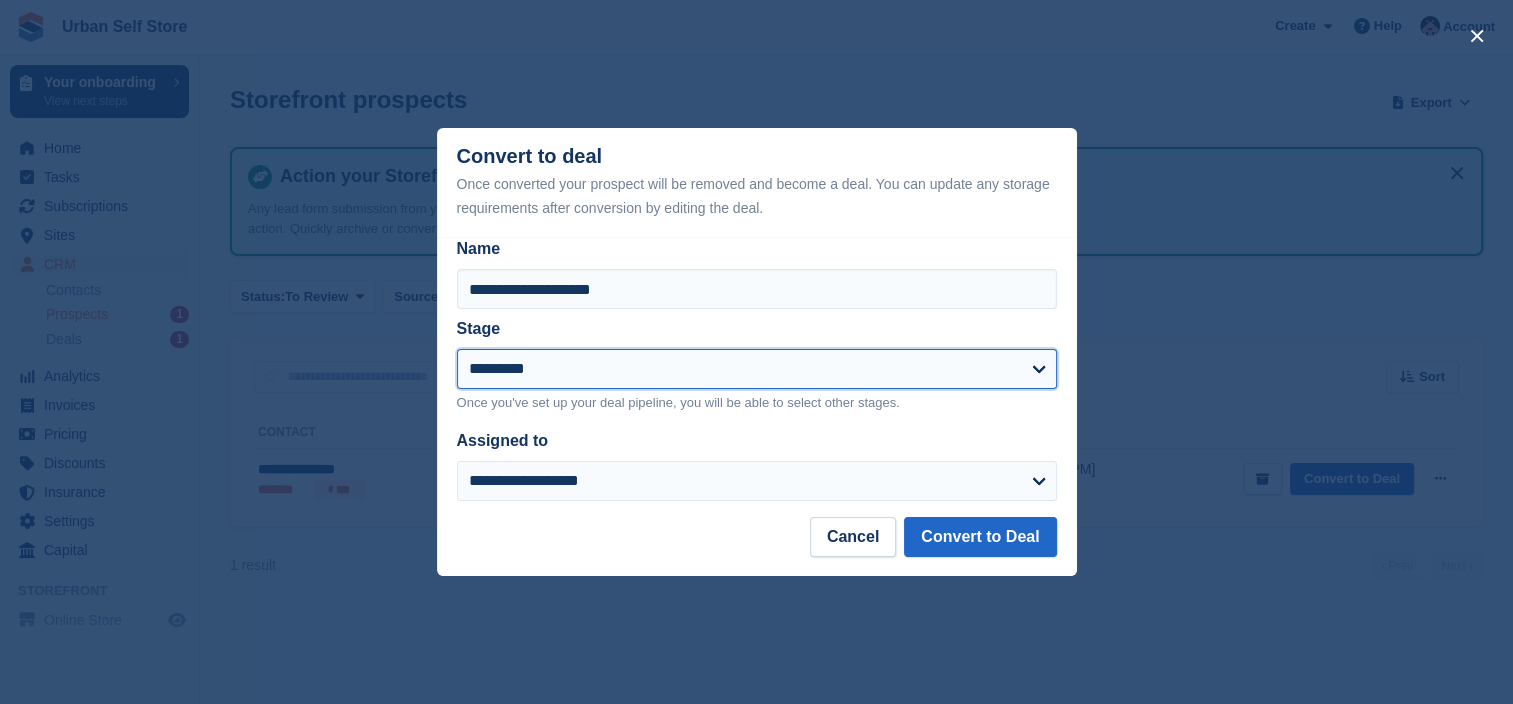 click on "*********" at bounding box center (757, 369) 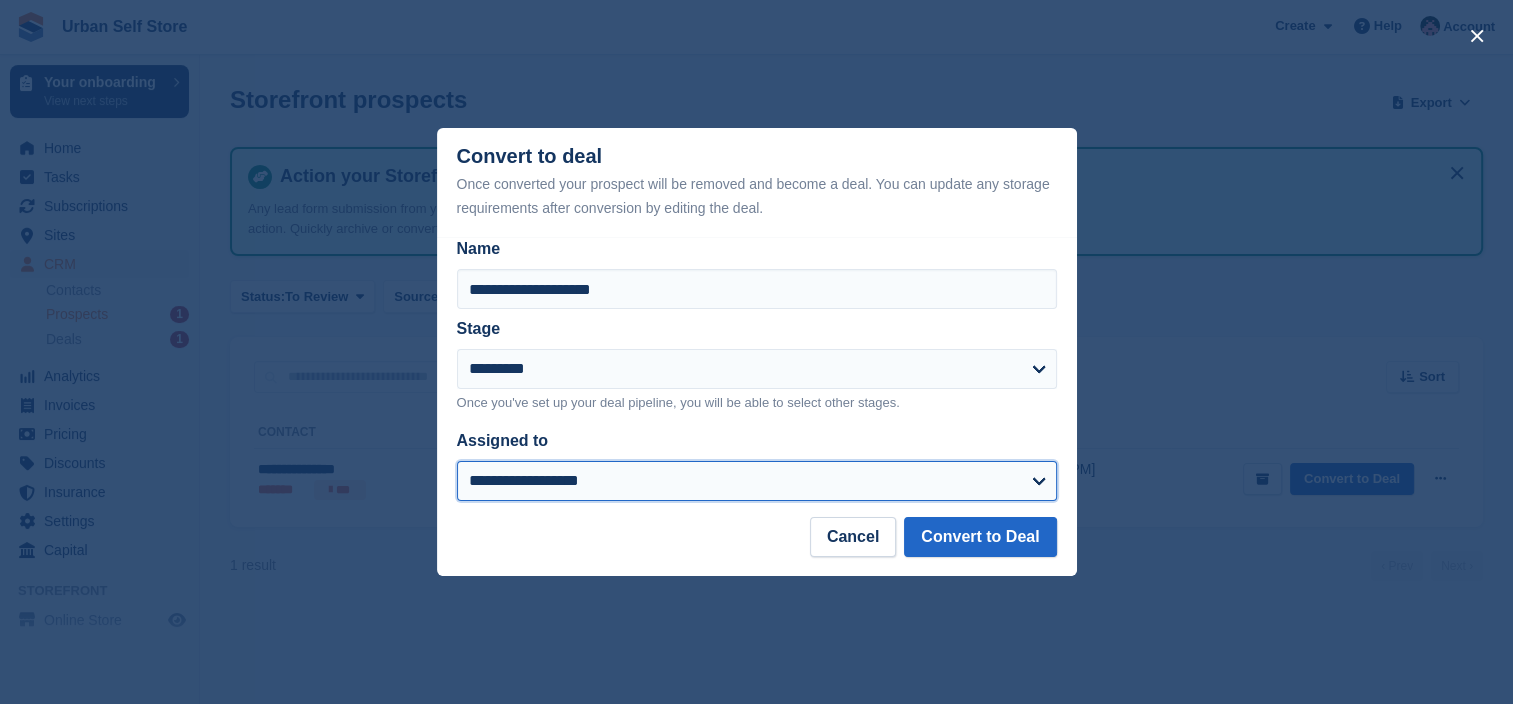 click on "**********" at bounding box center (757, 481) 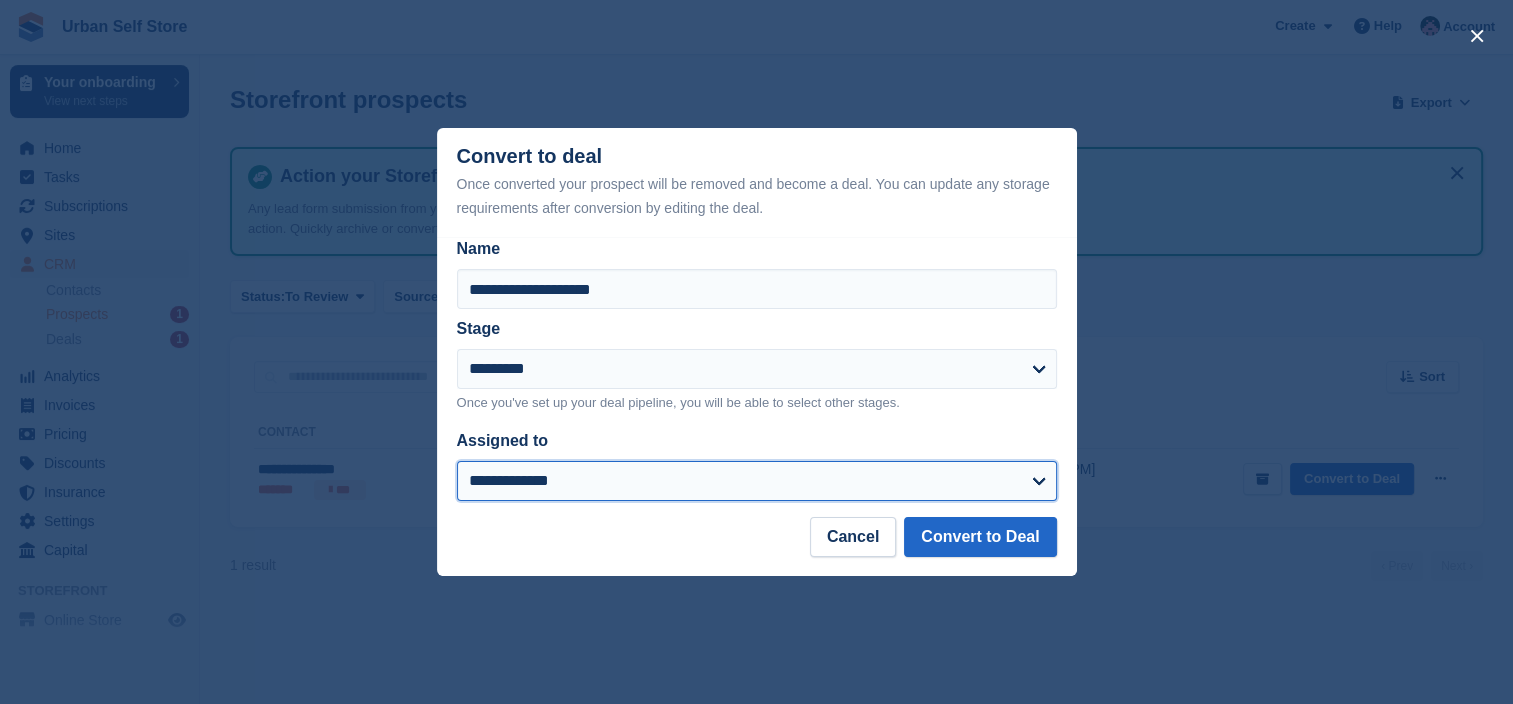 click on "**********" at bounding box center [757, 481] 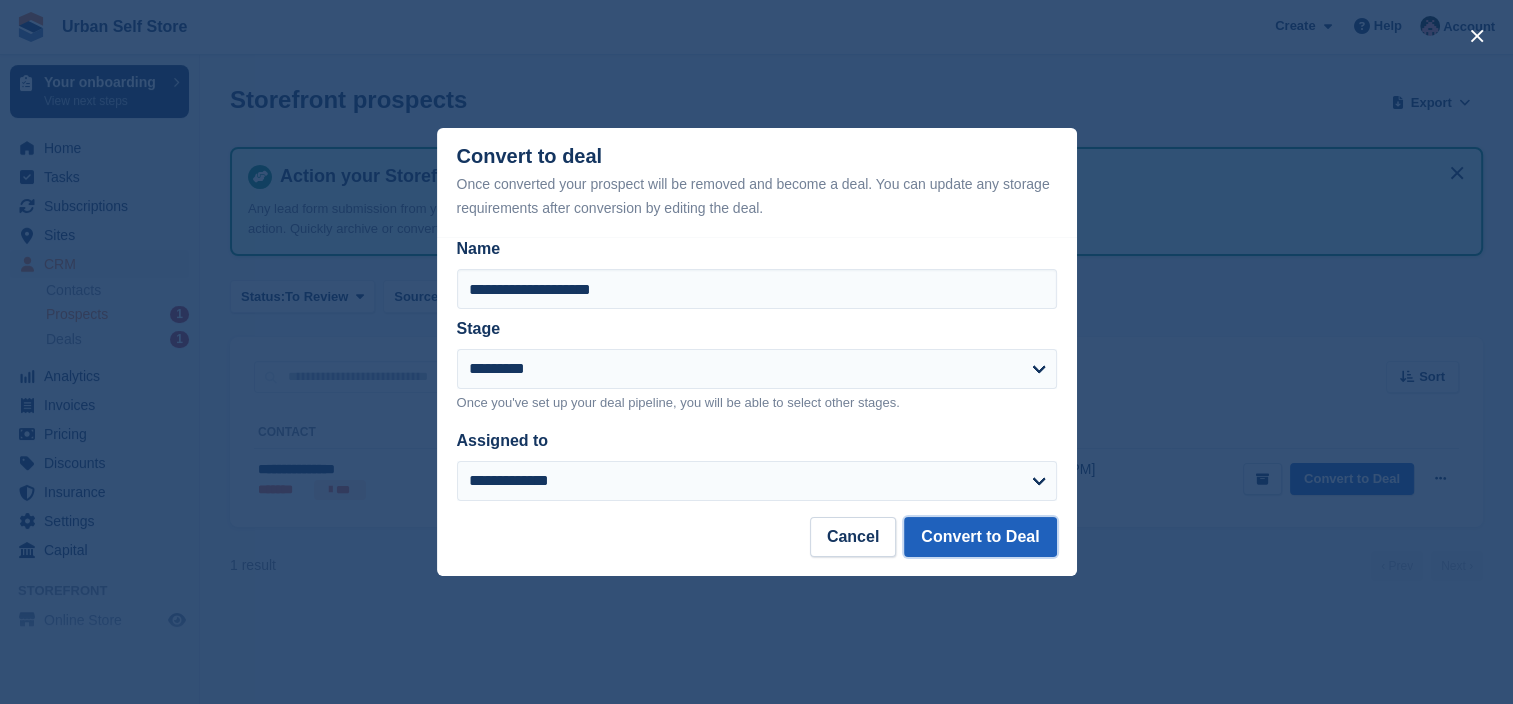 click on "Convert to Deal" at bounding box center (980, 537) 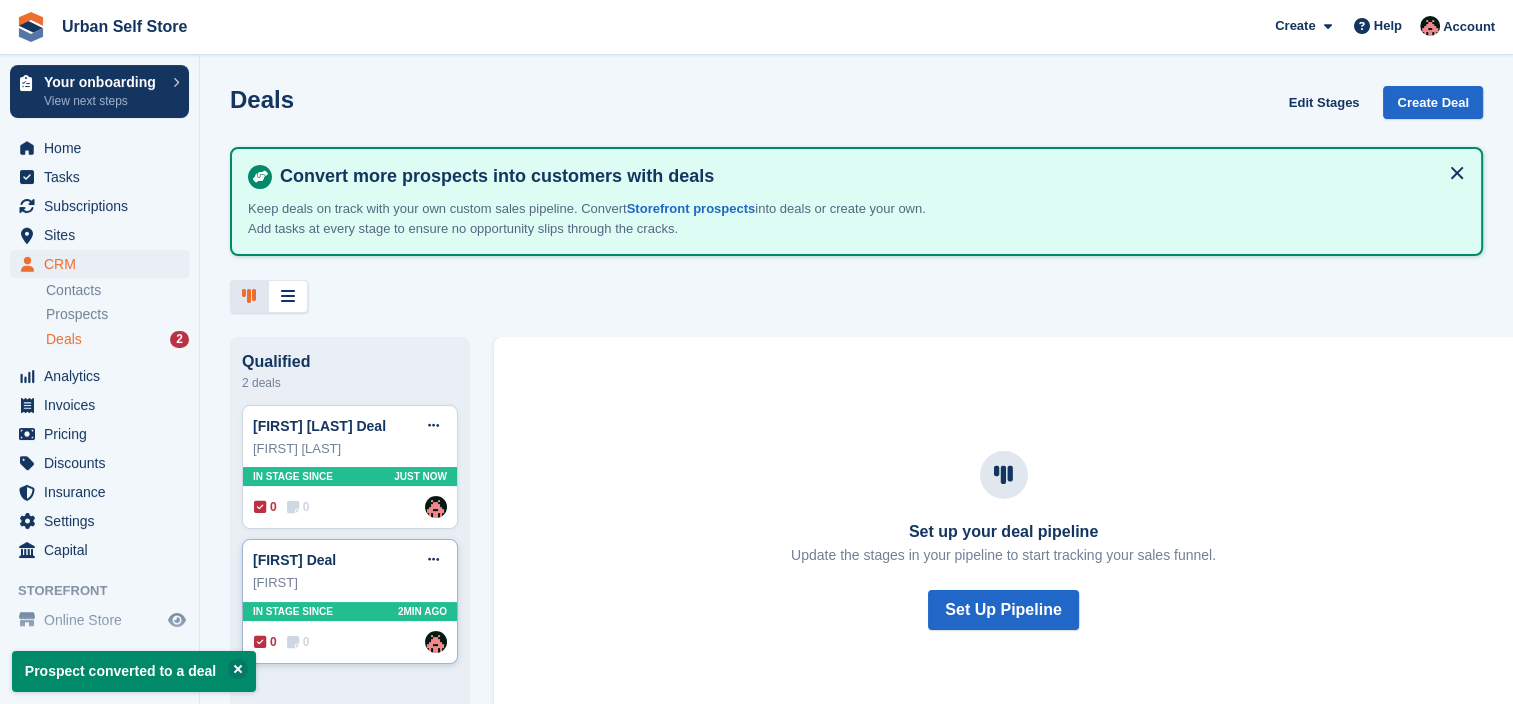 click on "Joshua Deal
Edit deal
Mark as won
Mark as lost
Delete deal" at bounding box center [350, 560] 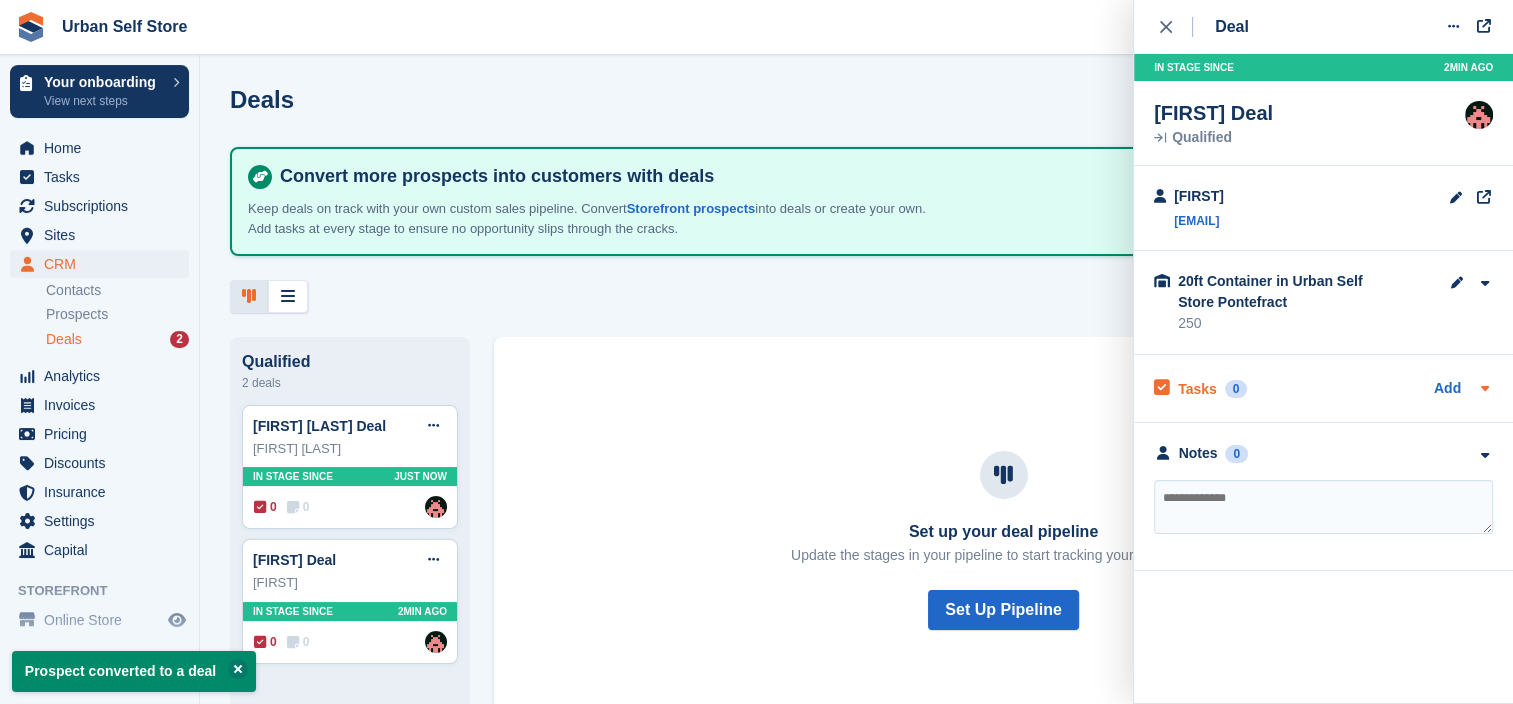 click on "Add" at bounding box center (1463, 389) 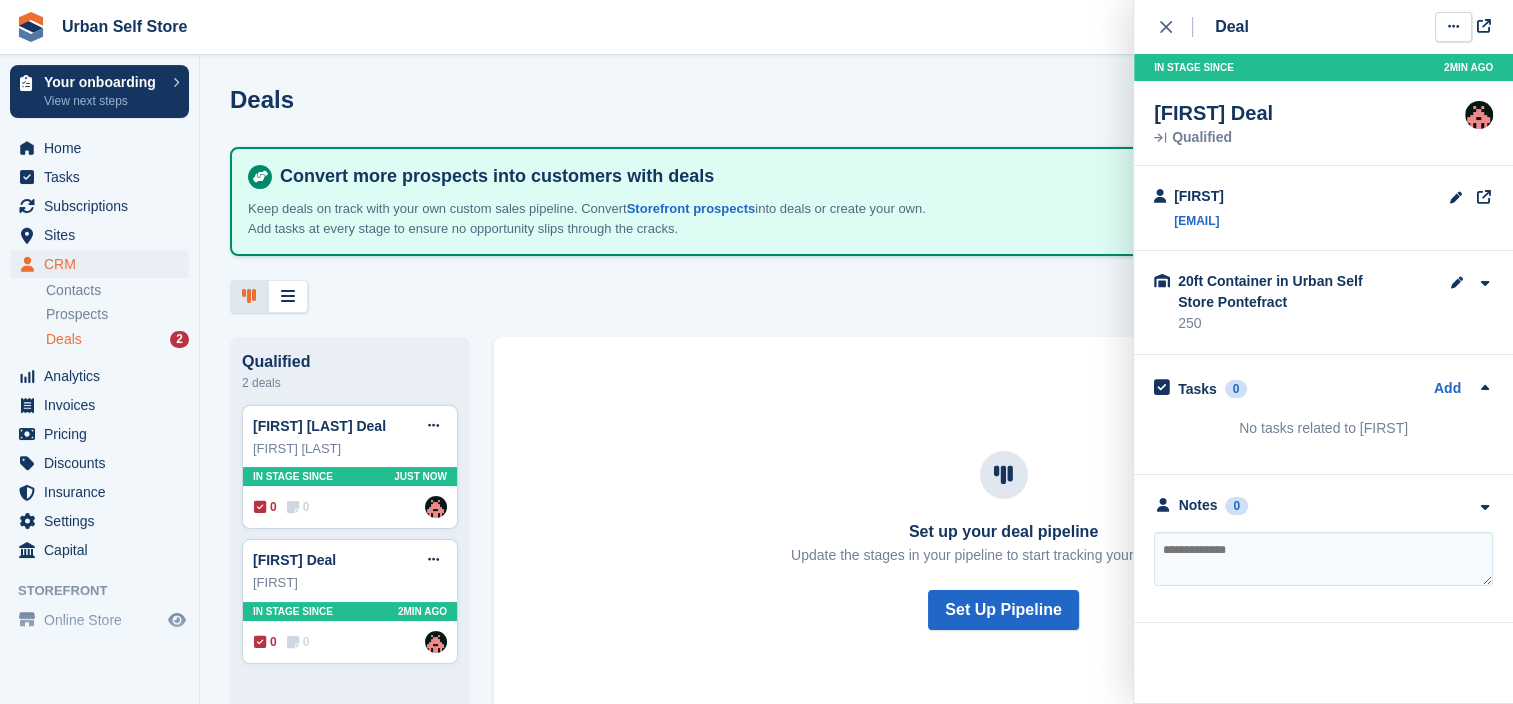 click at bounding box center (1453, 27) 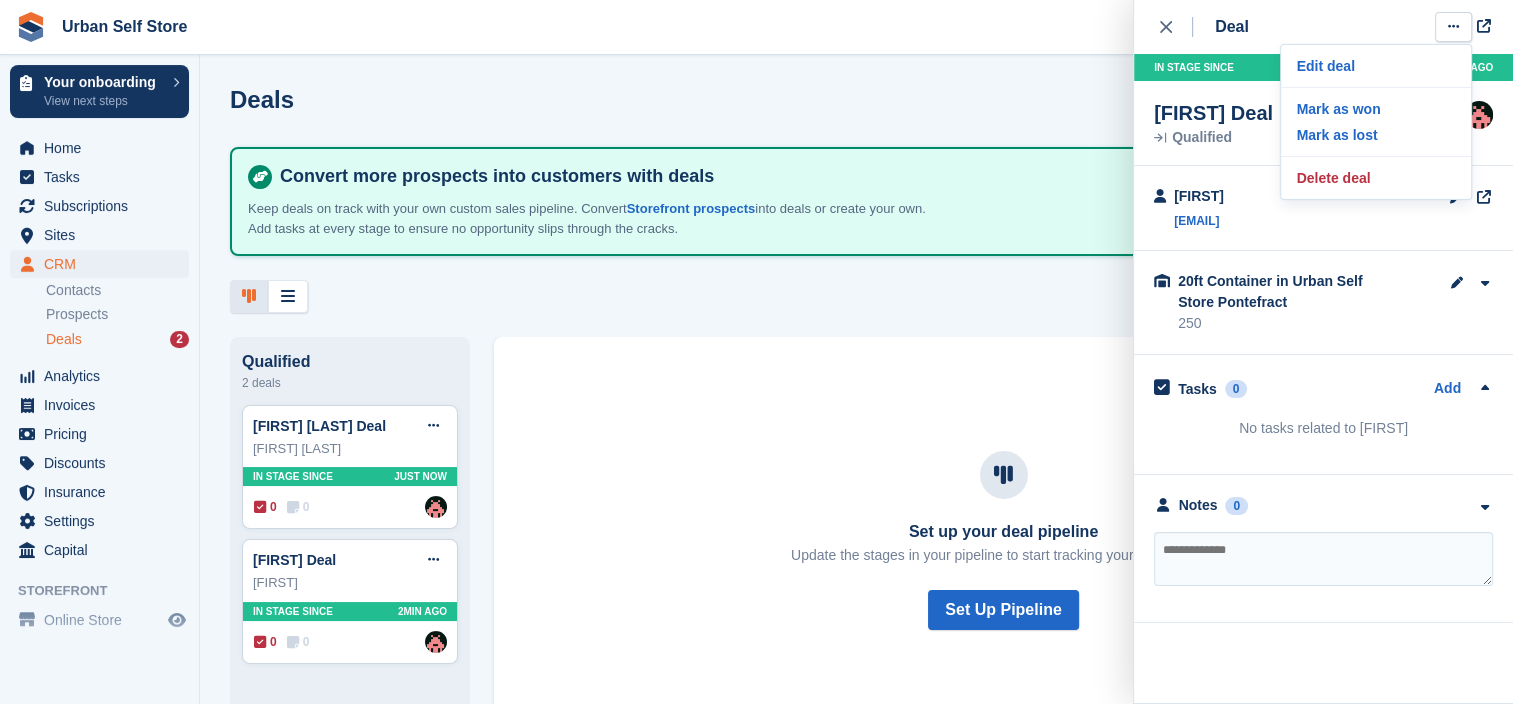 click on "20ft Container in Urban Self Store Pontefract" at bounding box center (1278, 292) 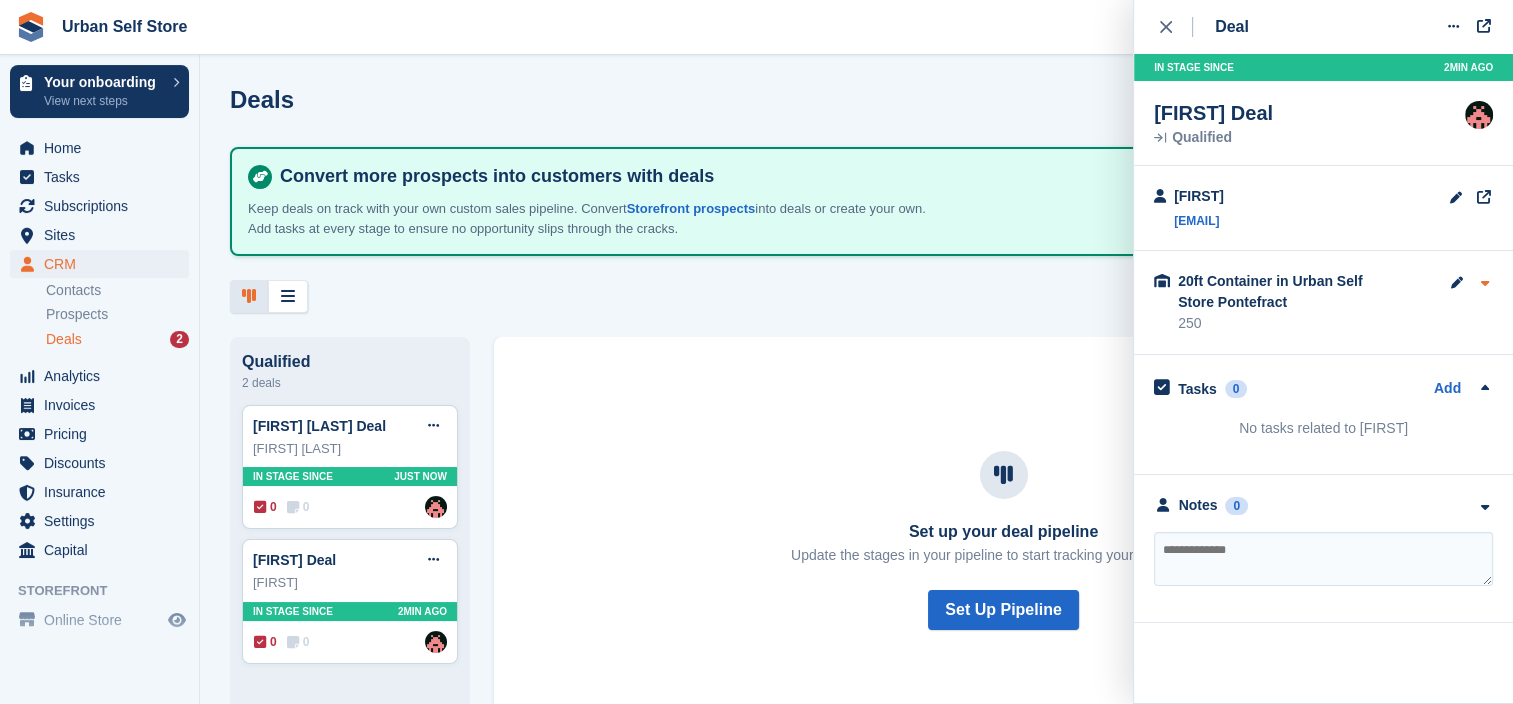click at bounding box center (1484, 283) 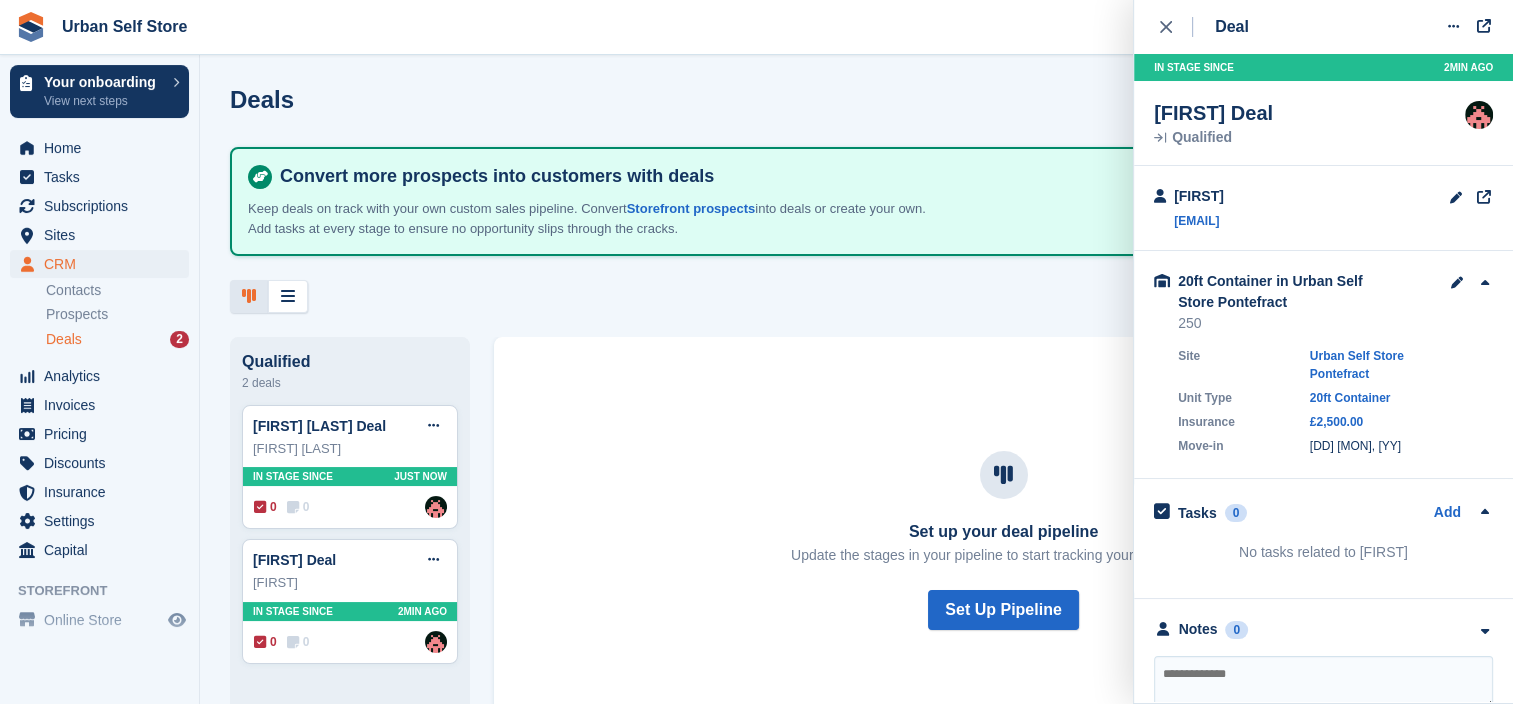 click on "Set up your deal pipeline
Update the stages in your pipeline to start tracking your sales funnel.
Set Up Pipeline" at bounding box center (1003, 540) 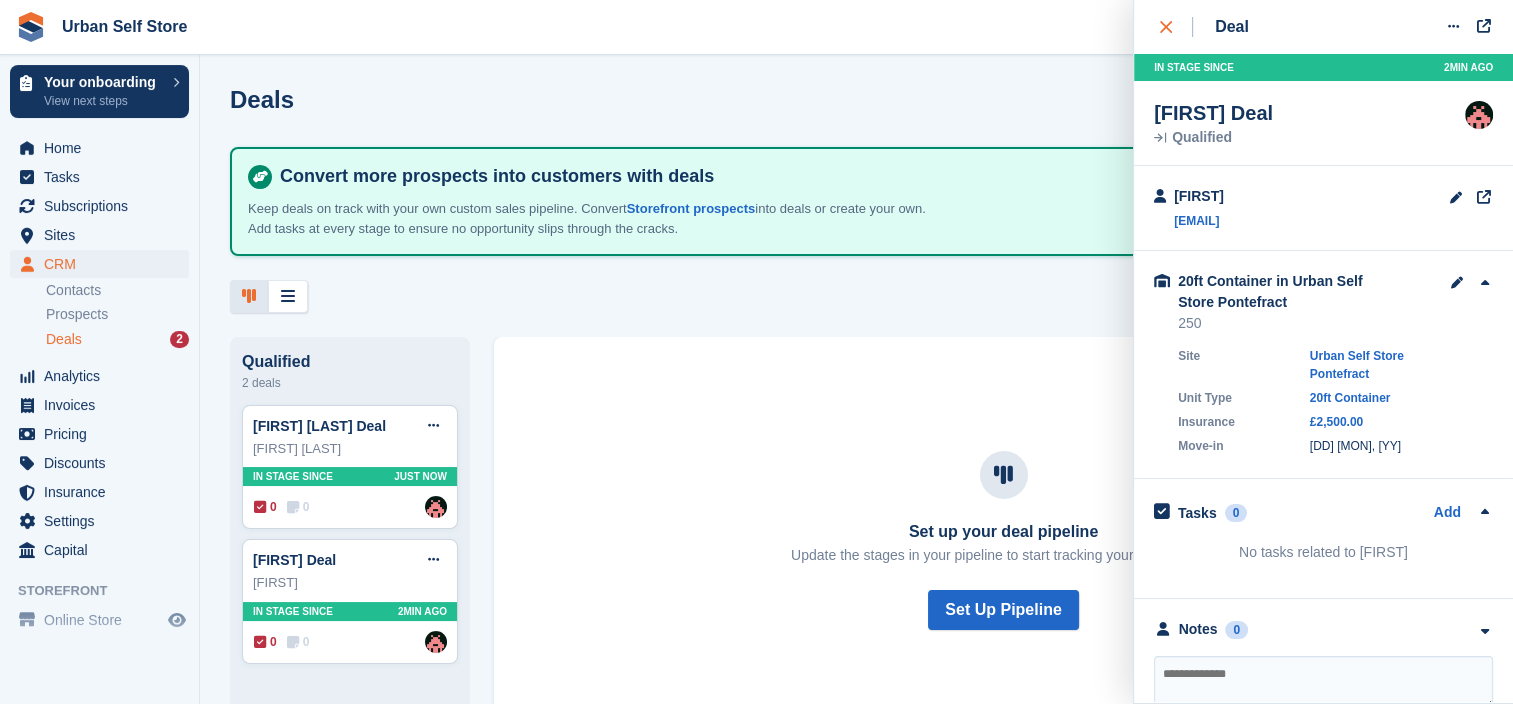 click at bounding box center (1176, 27) 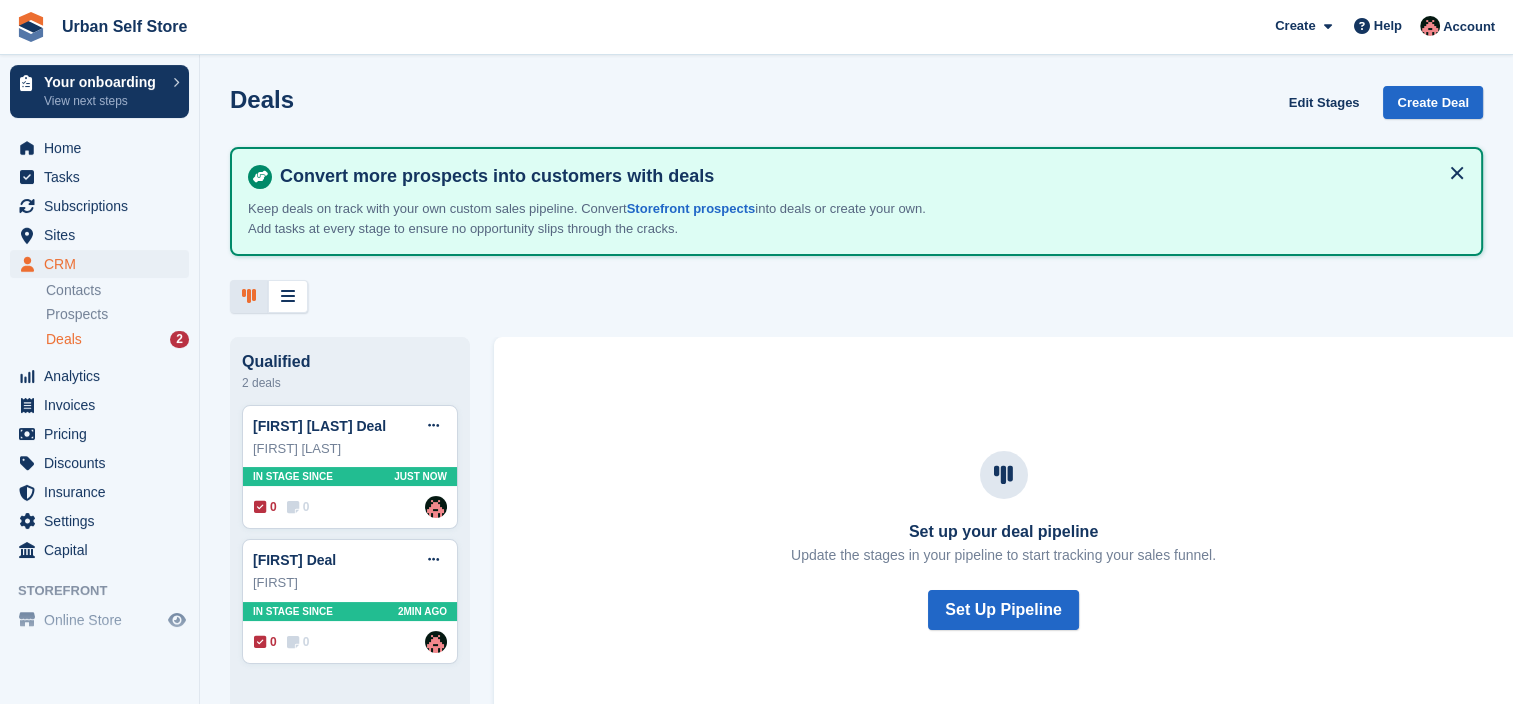 click on "Urban Self Store
Create
Subscription
Invoice
Contact
Deal
Discount
Page
Help
Chat Support
Submit a support request
Help Center
Get answers to Stora questions
What's New" at bounding box center (756, 27) 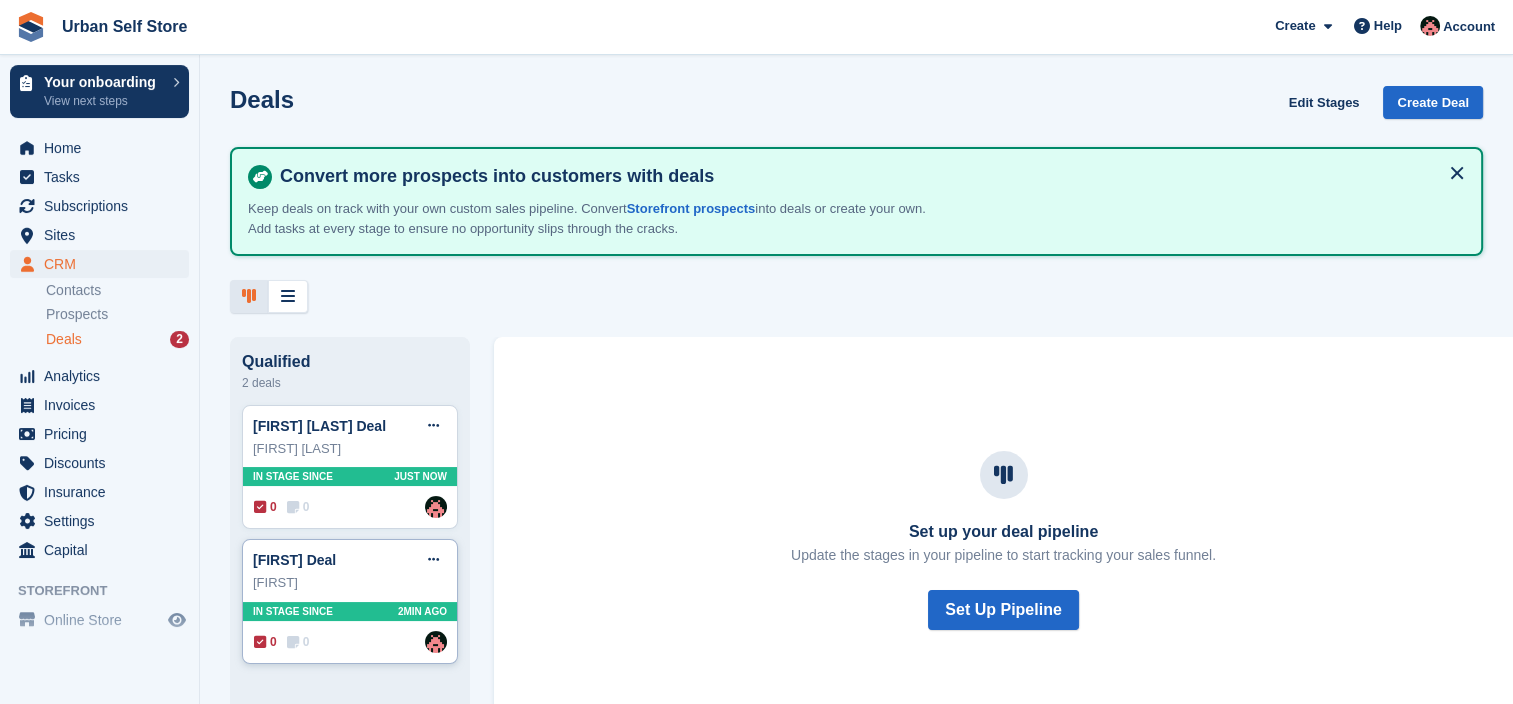 click on "Joshua" at bounding box center (350, 583) 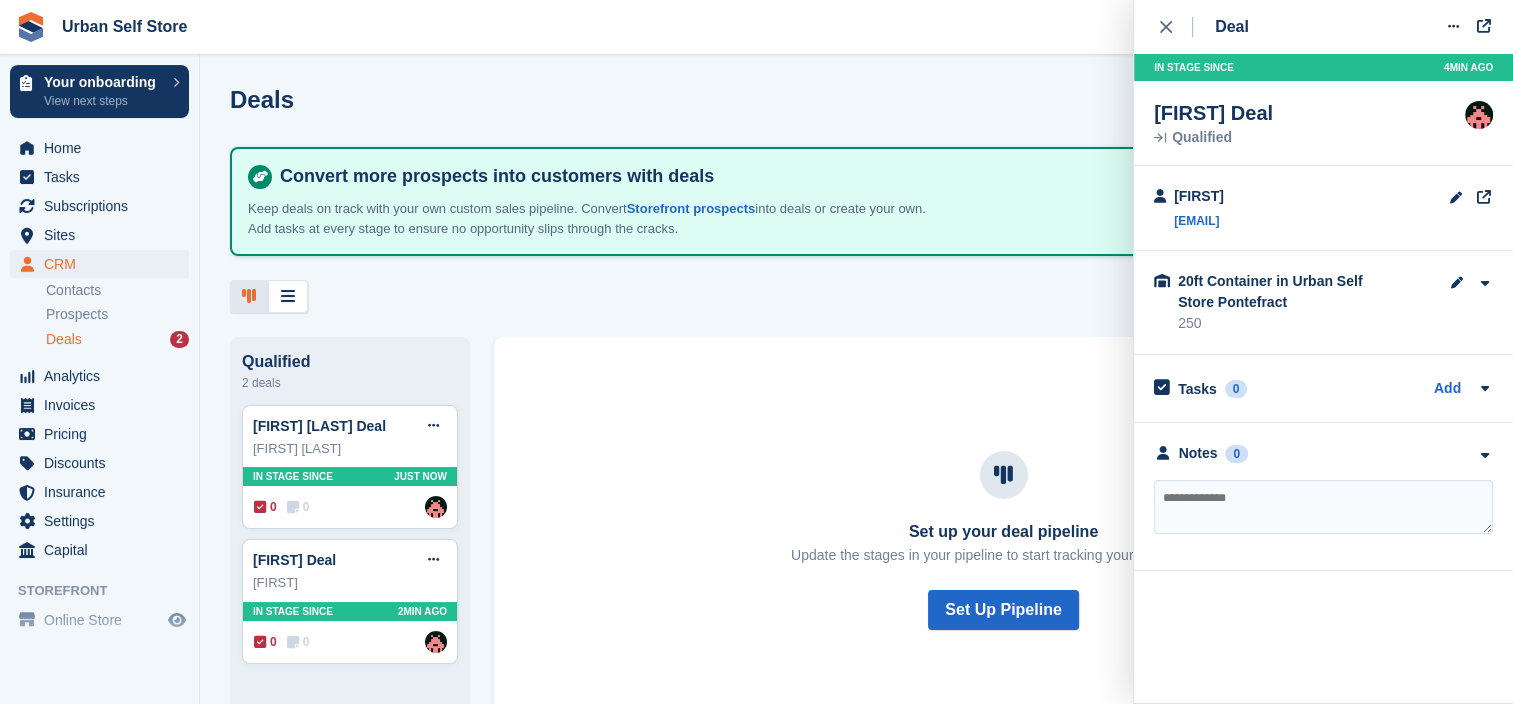 click at bounding box center (1323, 507) 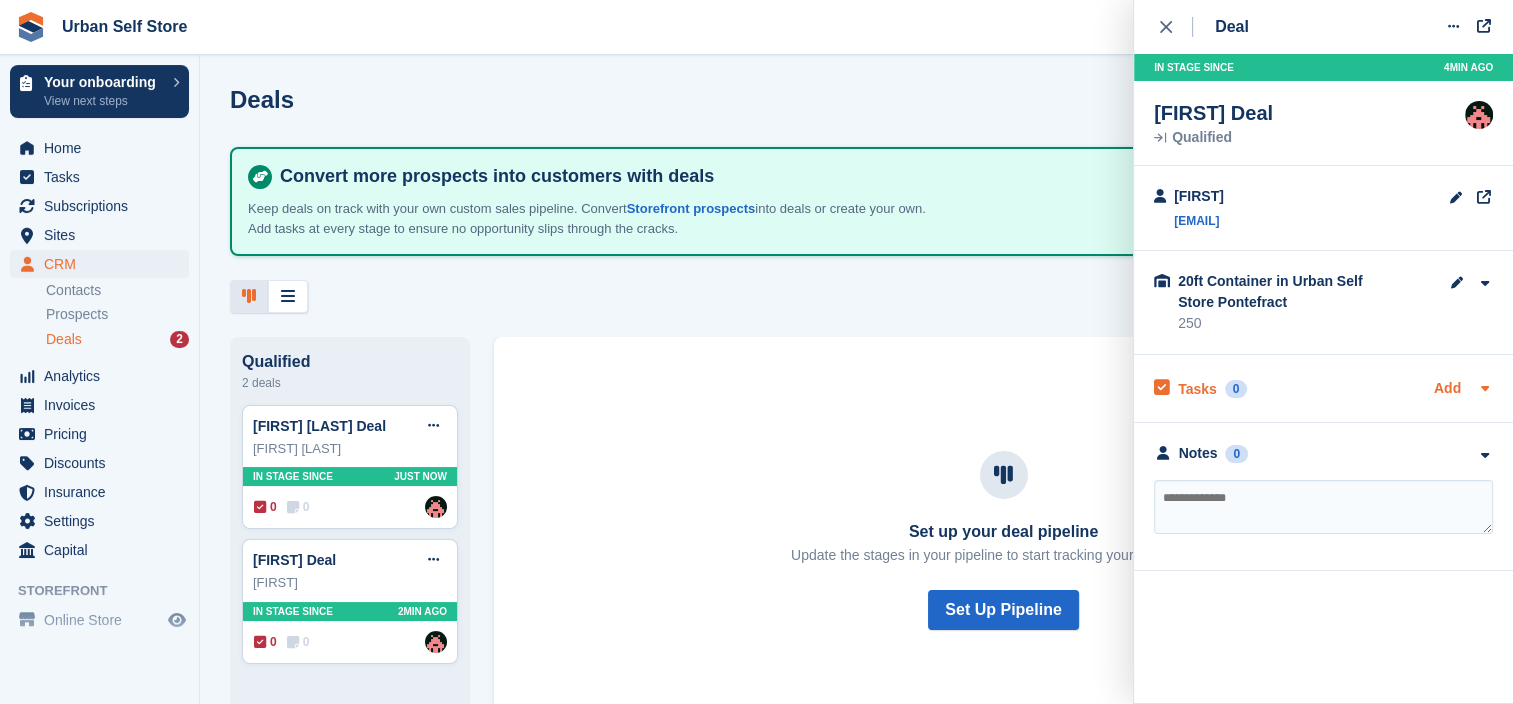 click on "Add" at bounding box center [1447, 389] 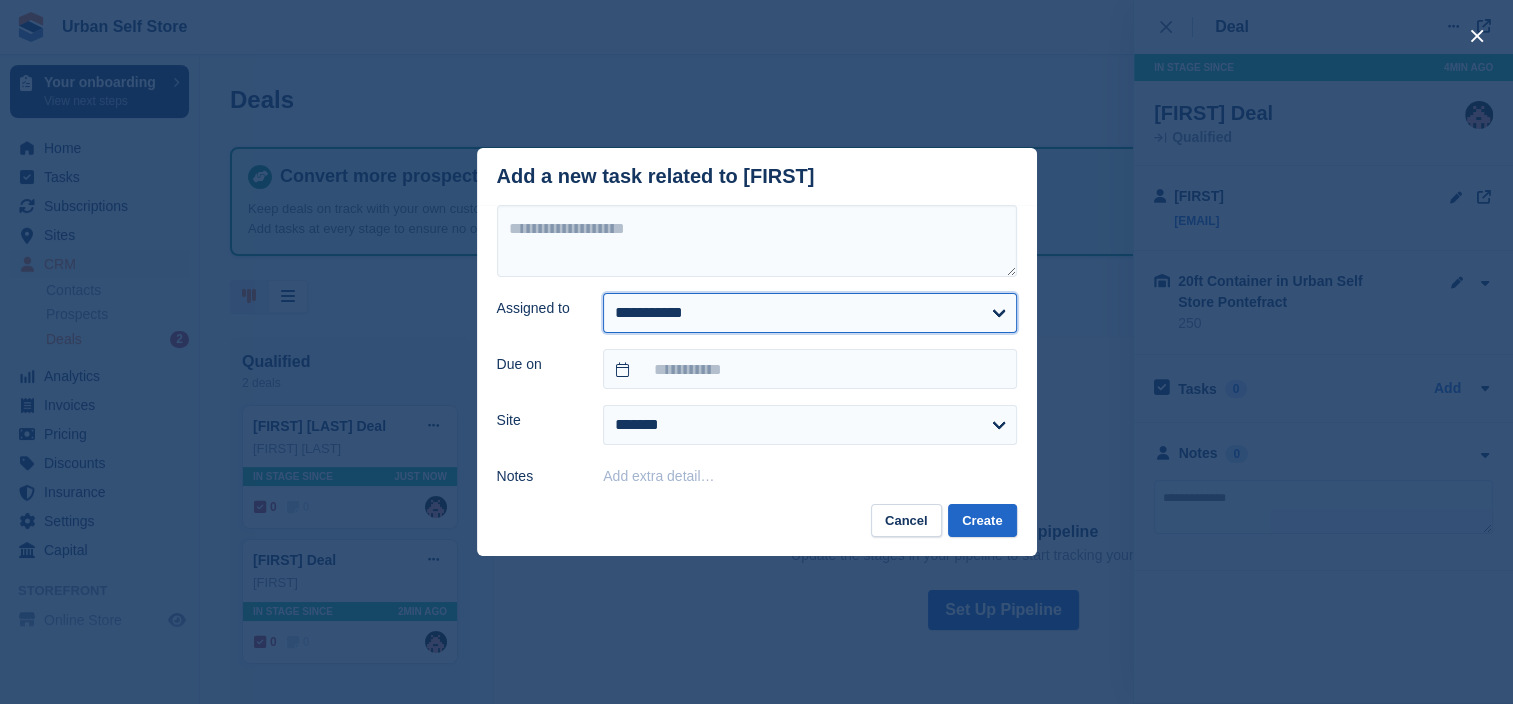 click on "**********" at bounding box center (809, 313) 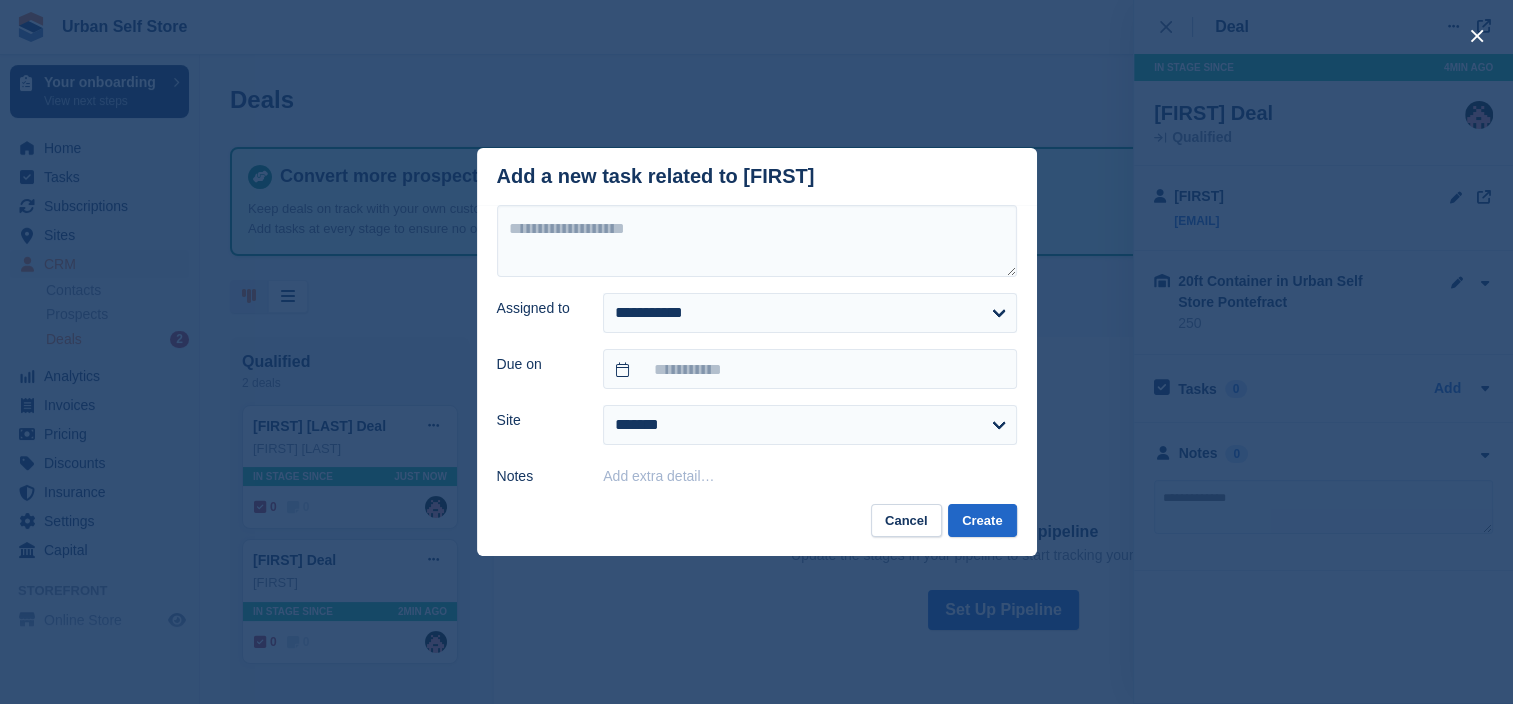 click at bounding box center [756, 352] 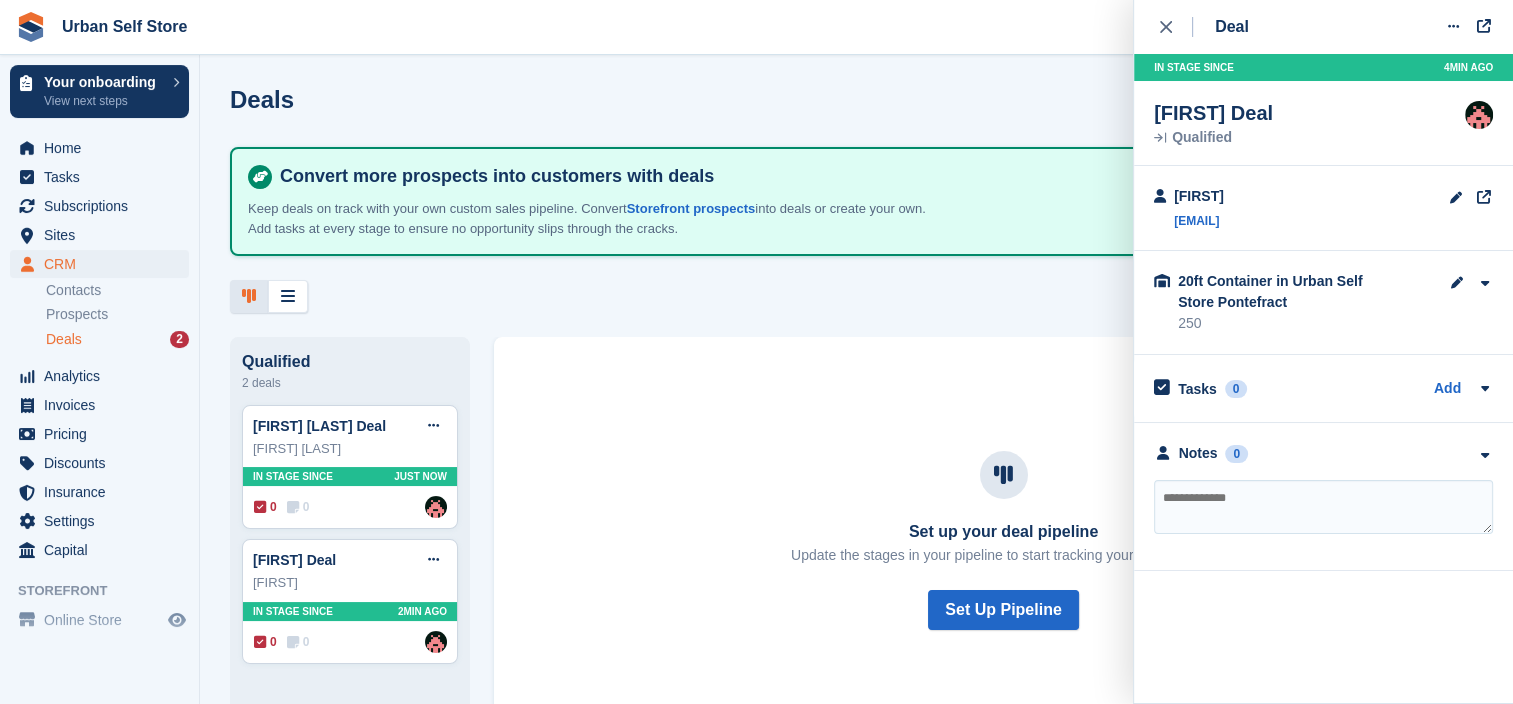 scroll, scrollTop: 38, scrollLeft: 0, axis: vertical 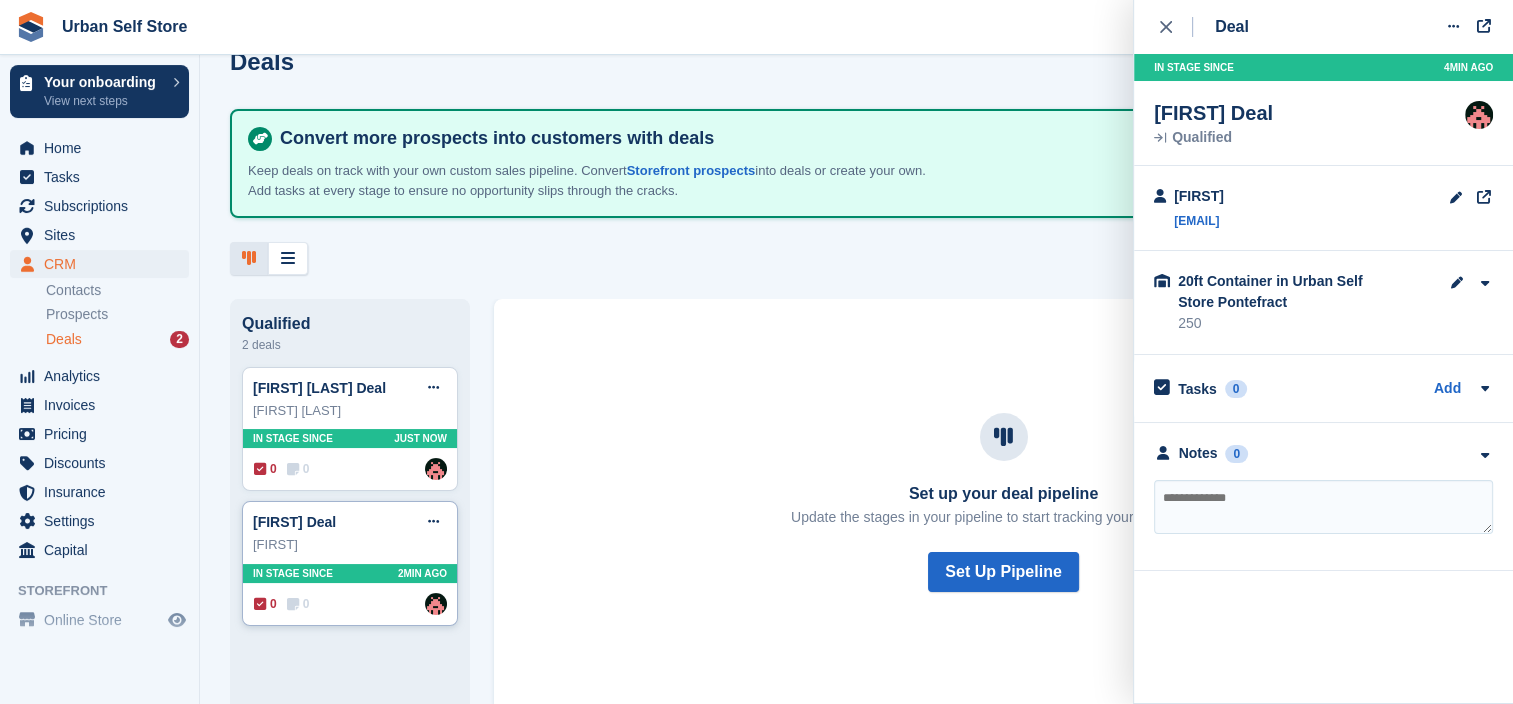click on "Joshua" at bounding box center [350, 545] 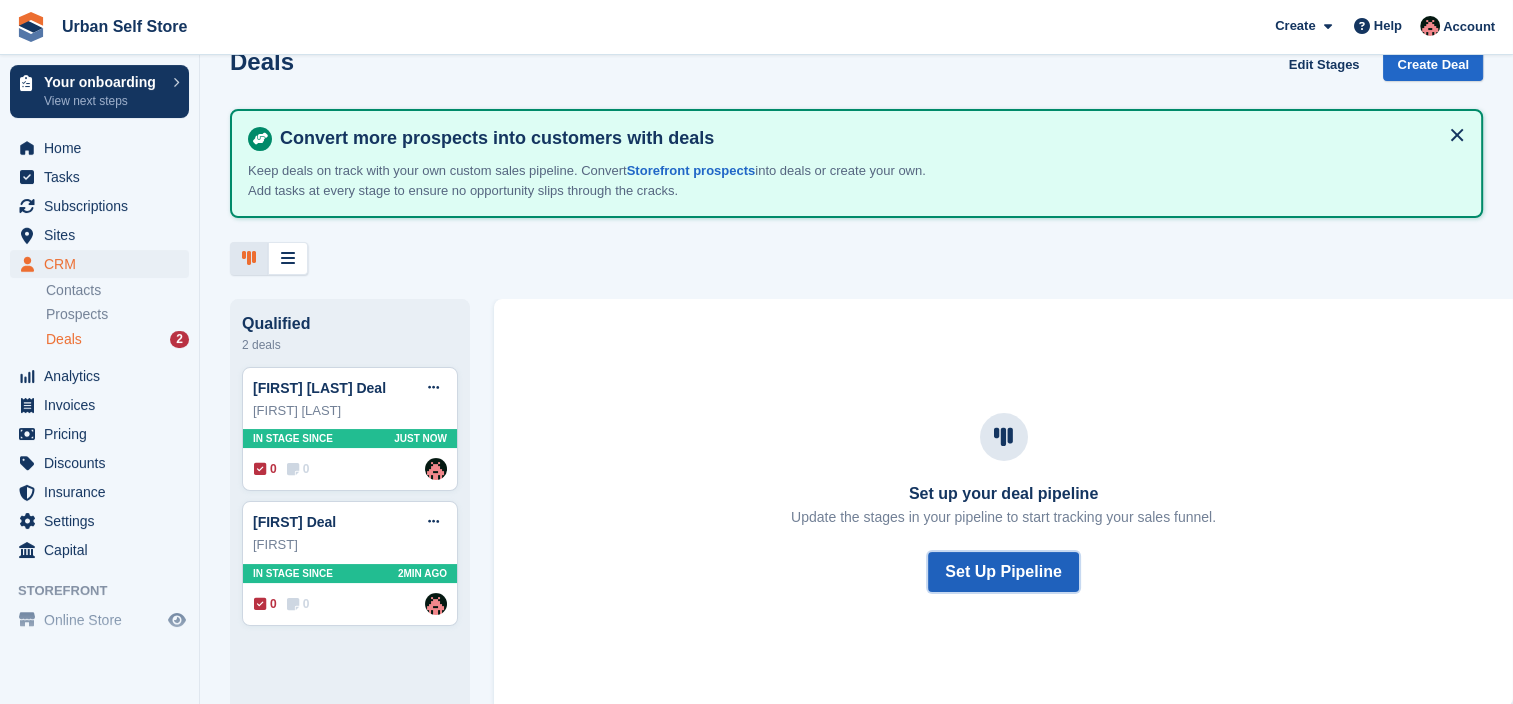 click on "Set Up Pipeline" at bounding box center (1003, 572) 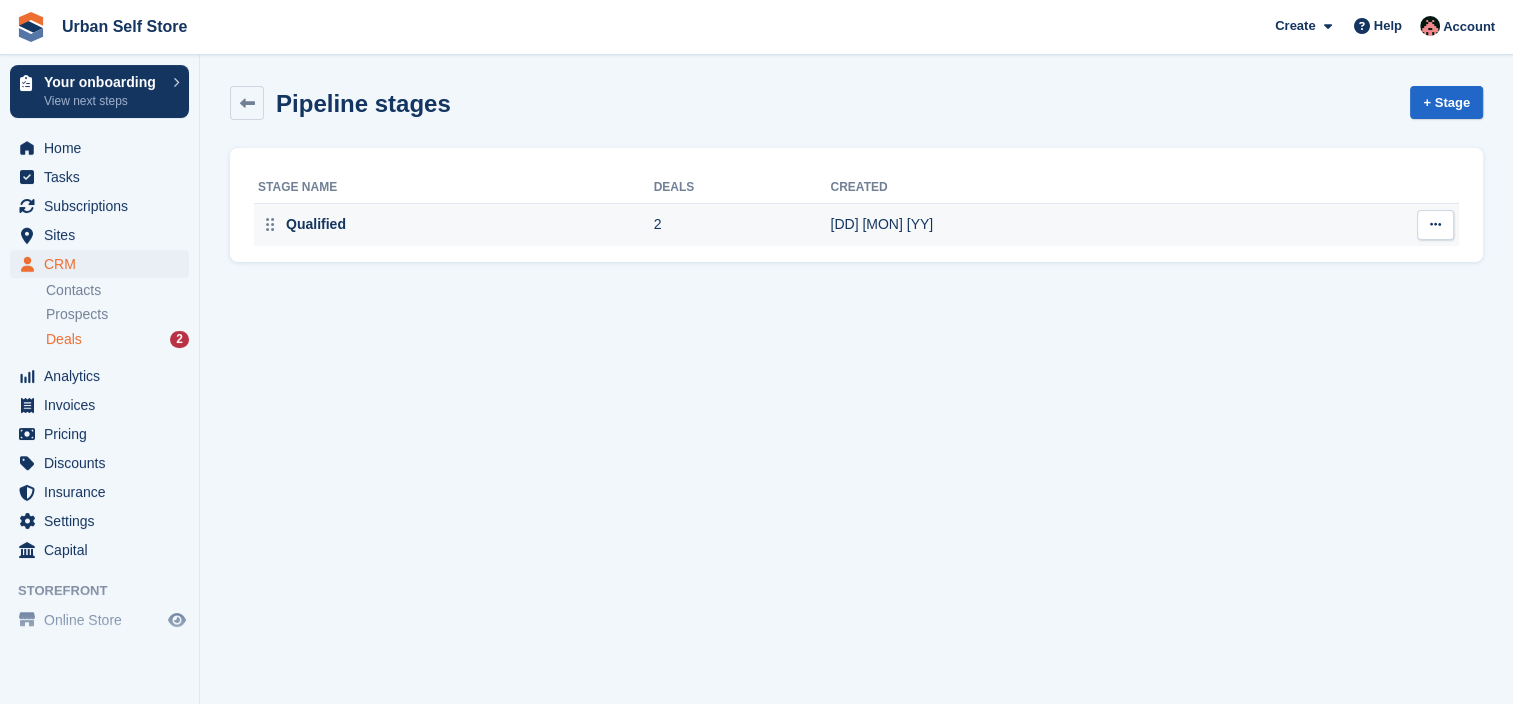 click on "Qualified" at bounding box center [454, 225] 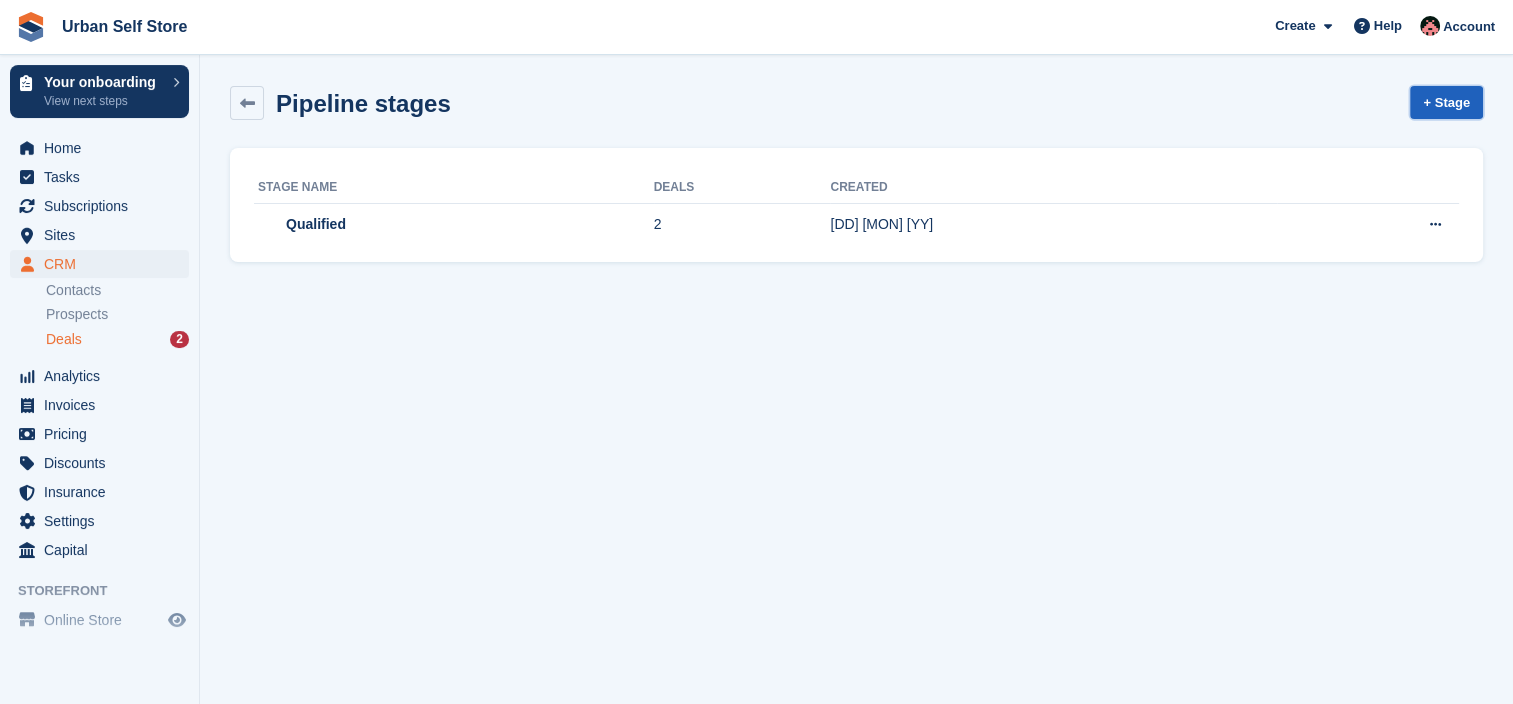 click on "+ Stage" at bounding box center [1446, 102] 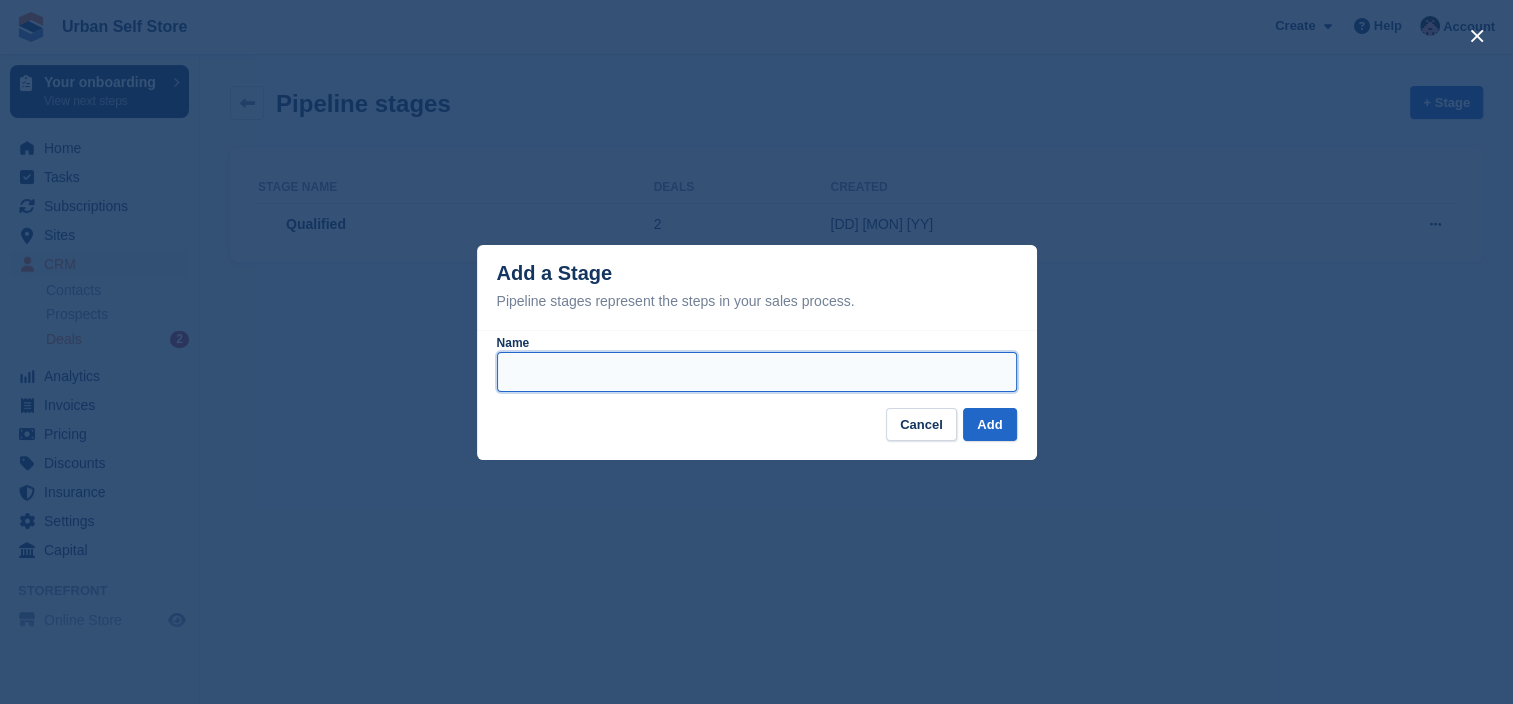 click on "Name" at bounding box center (757, 372) 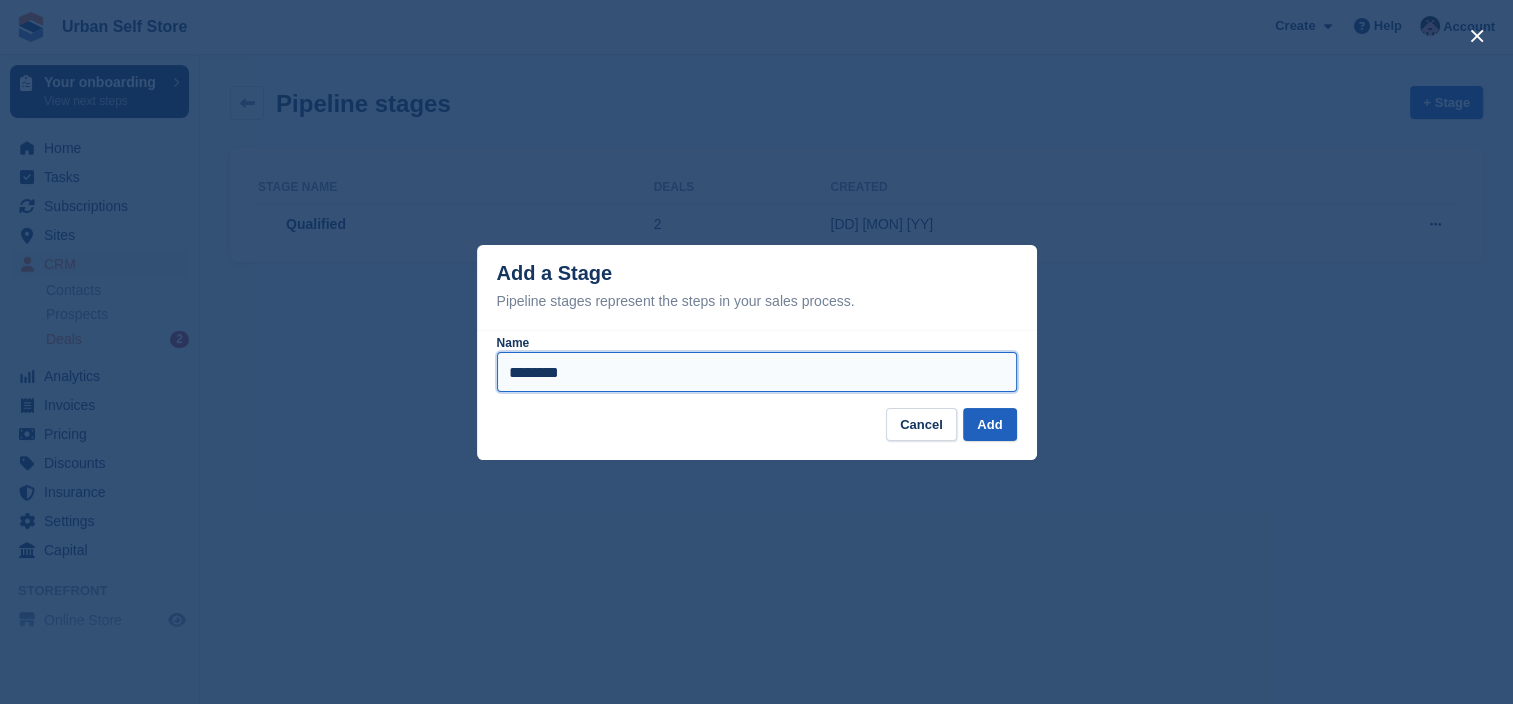 type on "********" 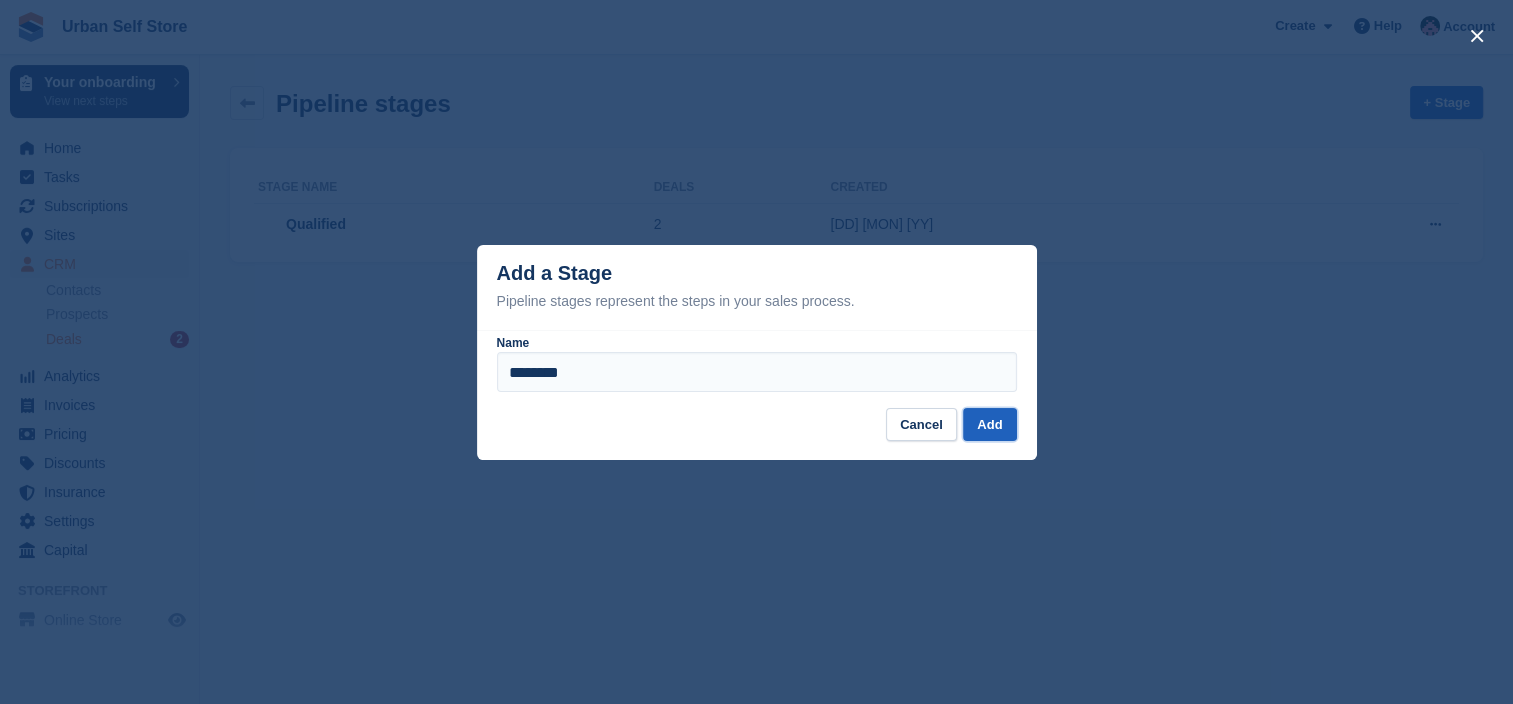 click on "Add" at bounding box center (989, 424) 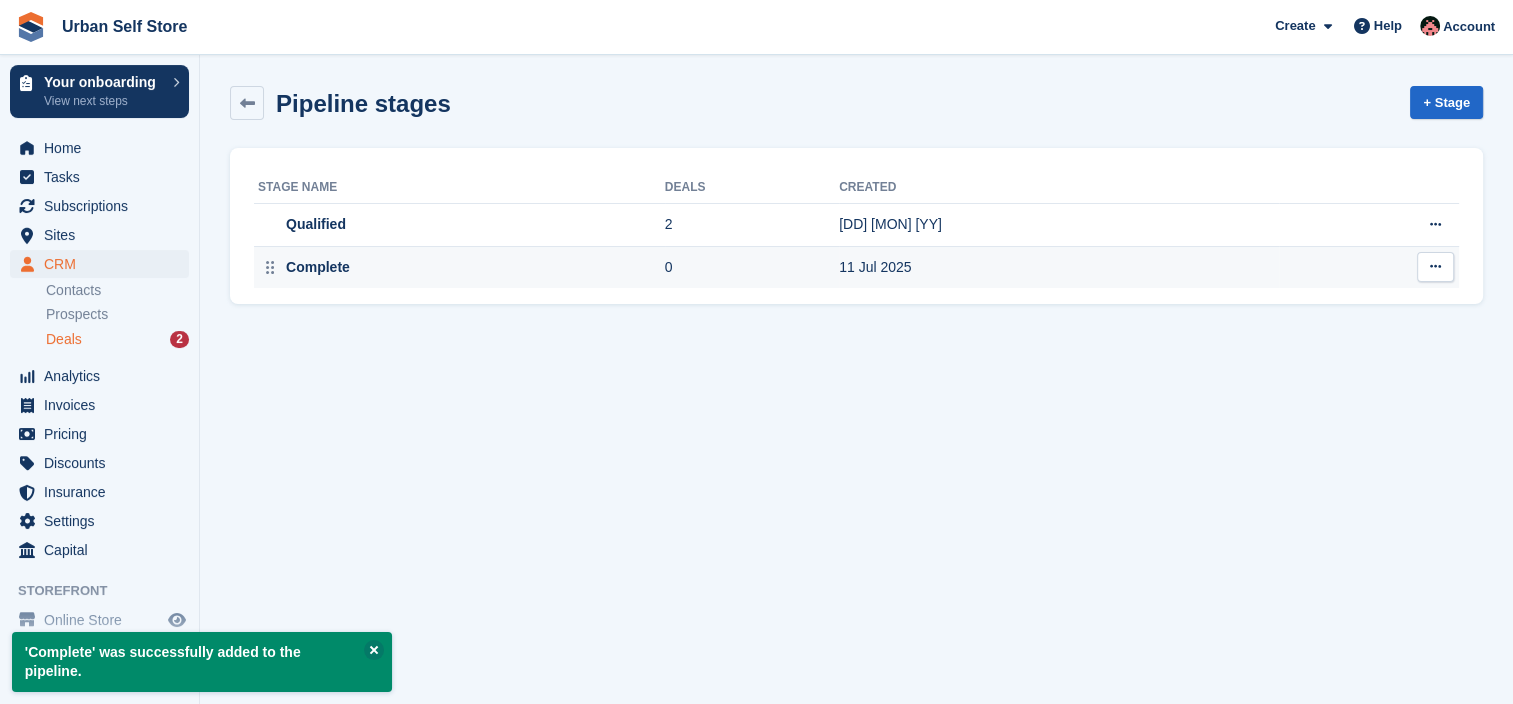 click on "Complete" at bounding box center [316, 267] 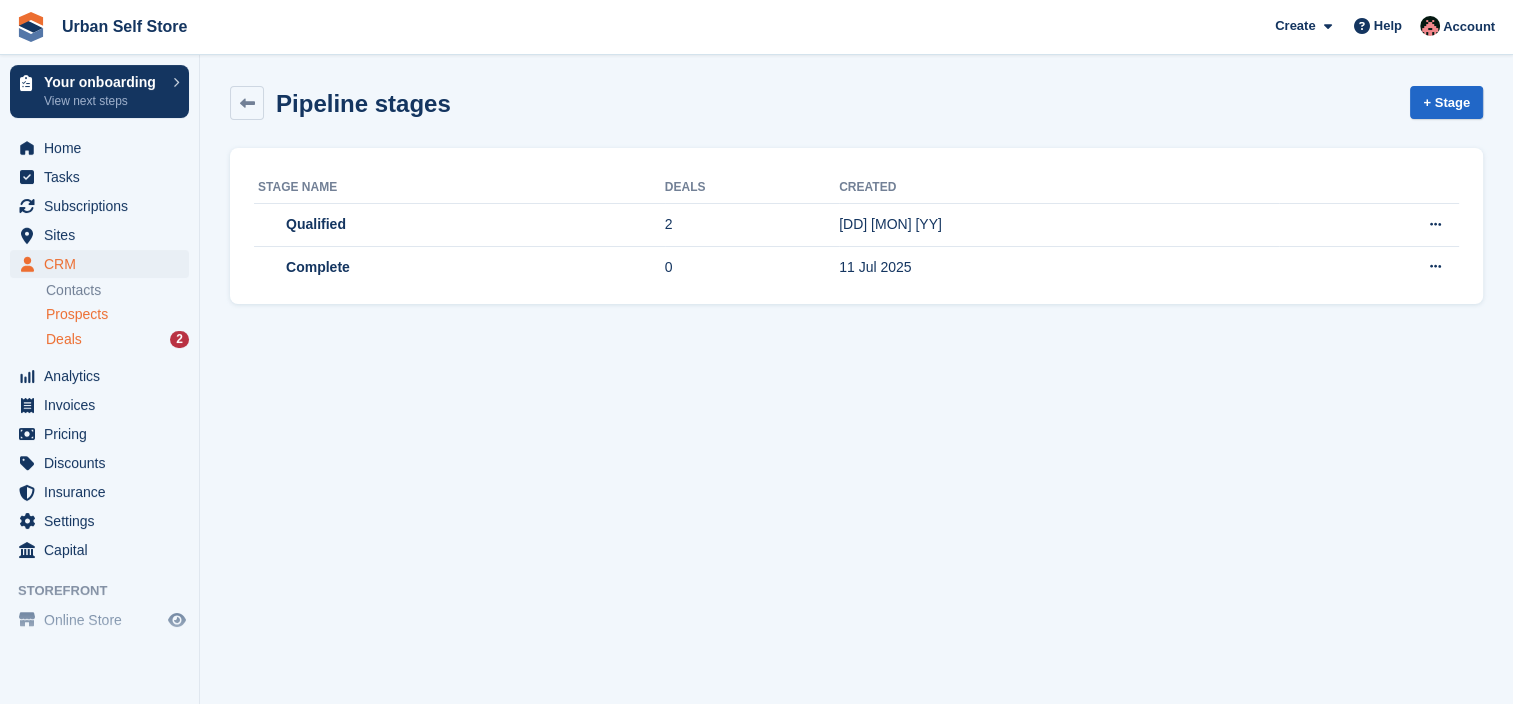 click on "Prospects" at bounding box center (77, 314) 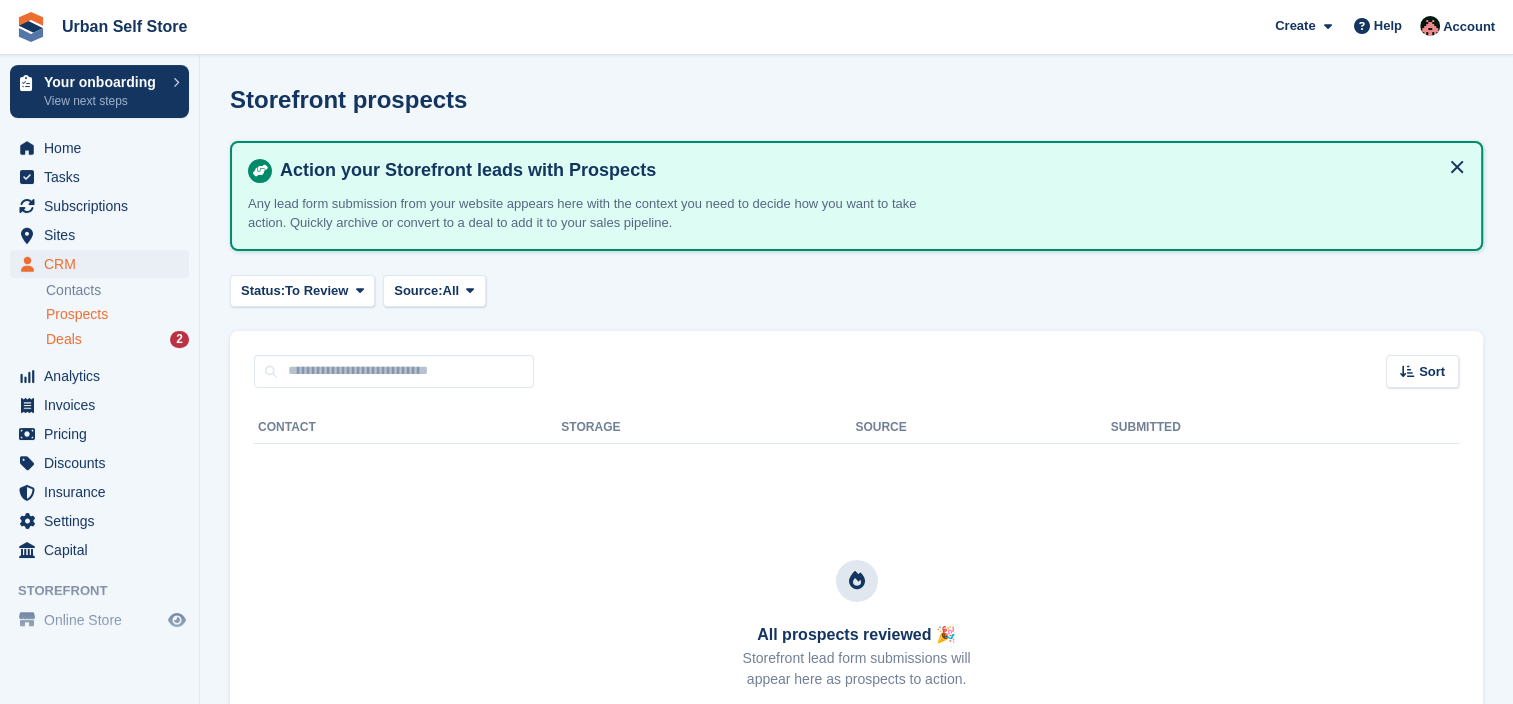 click on "Deals" at bounding box center [64, 339] 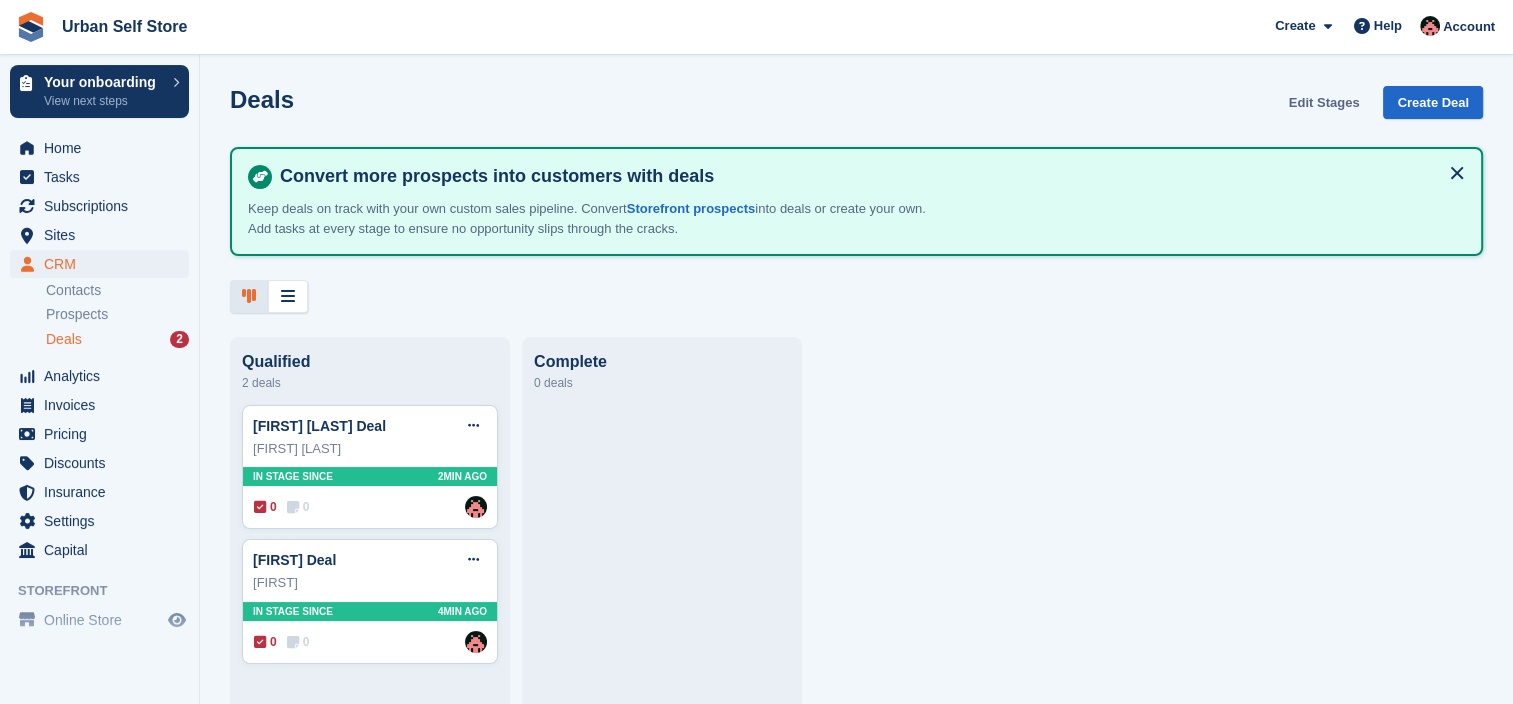click on "Edit Stages" at bounding box center [1324, 102] 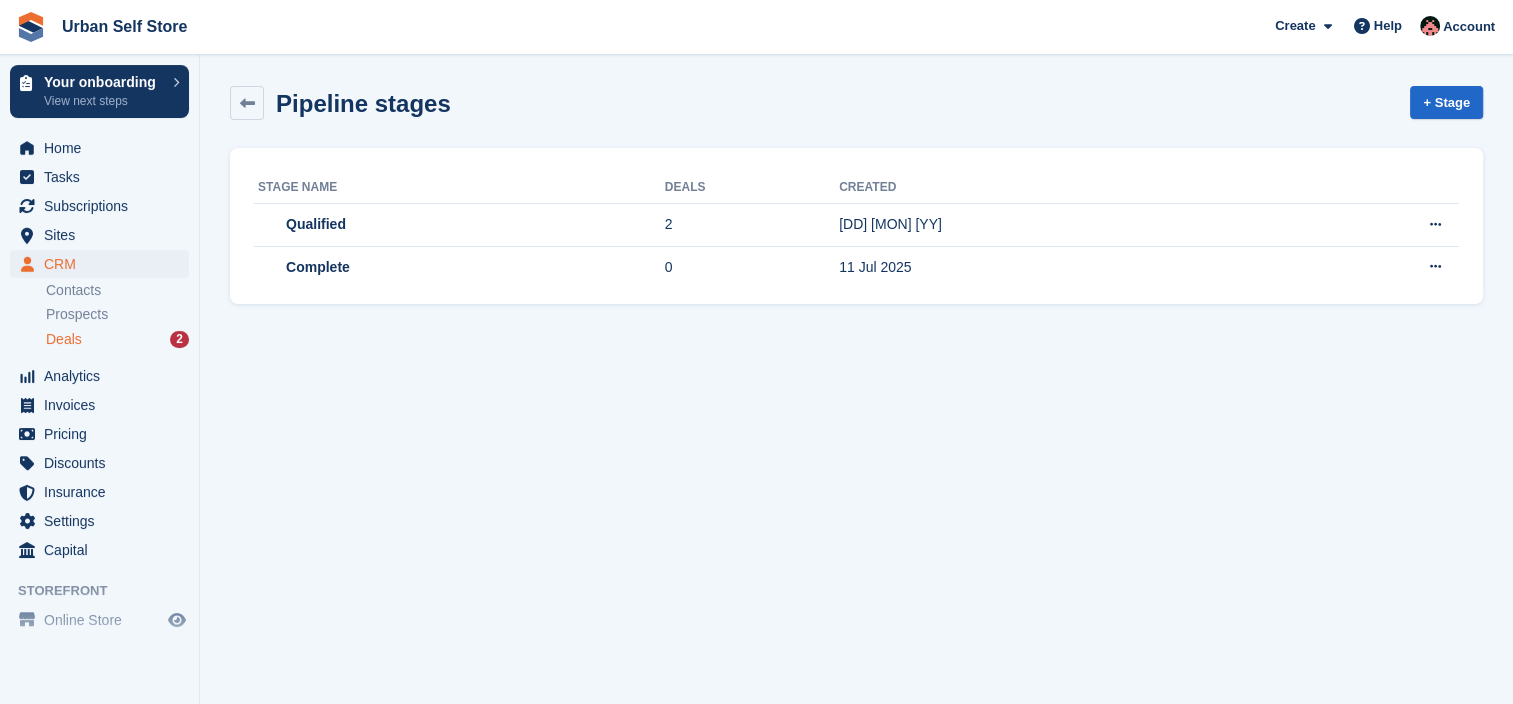 click on "Pipeline stages
+ Stage" at bounding box center [856, 107] 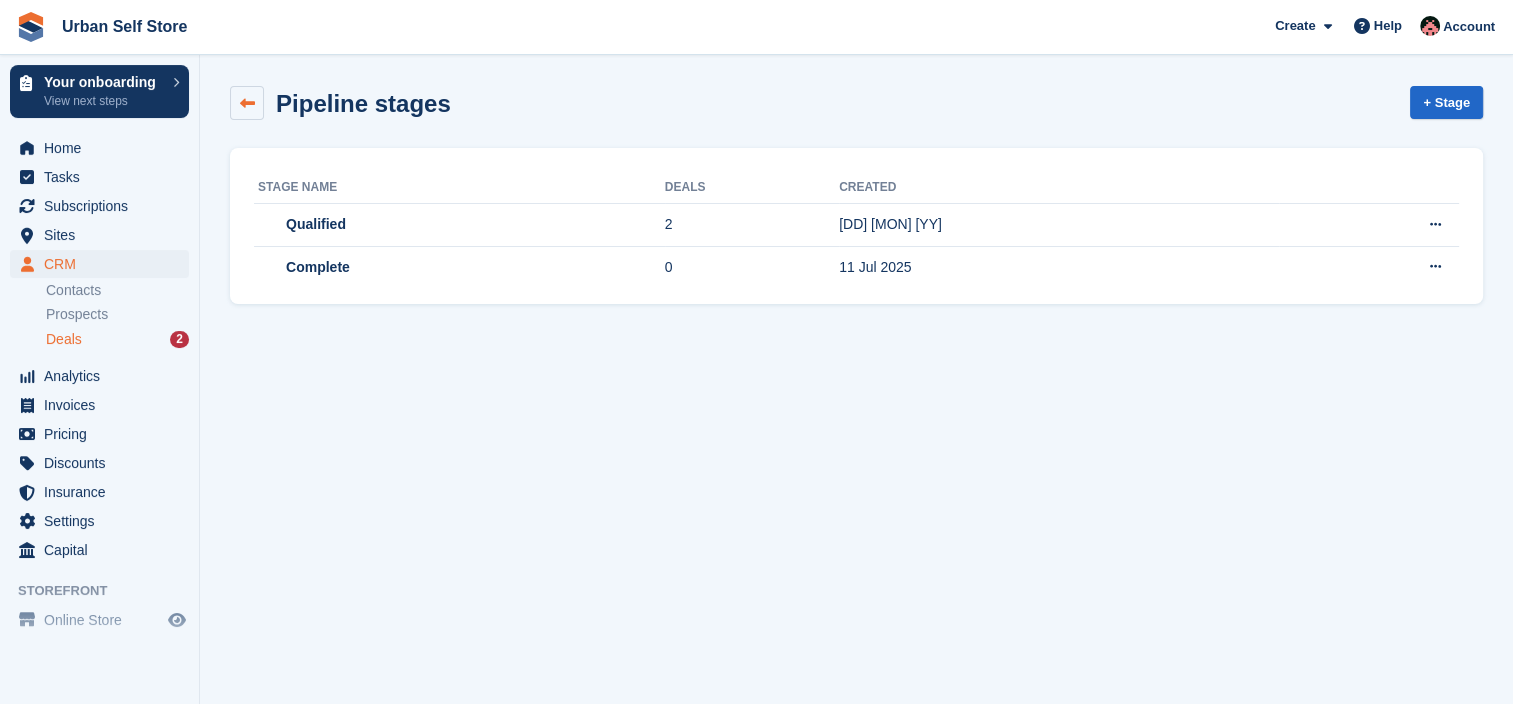 click at bounding box center [247, 103] 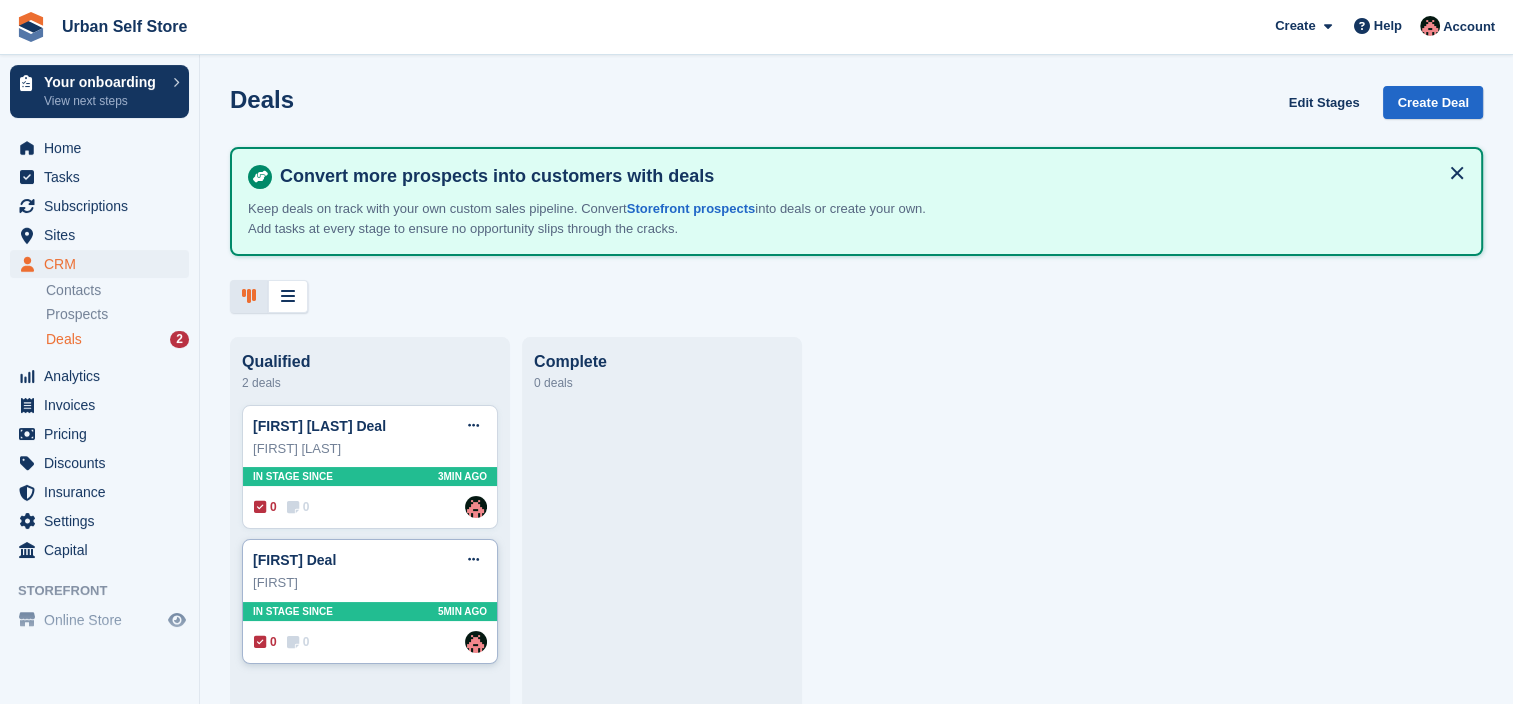 click on "Joshua Deal
Edit deal
Mark as won
Mark as lost
Delete deal" at bounding box center [370, 560] 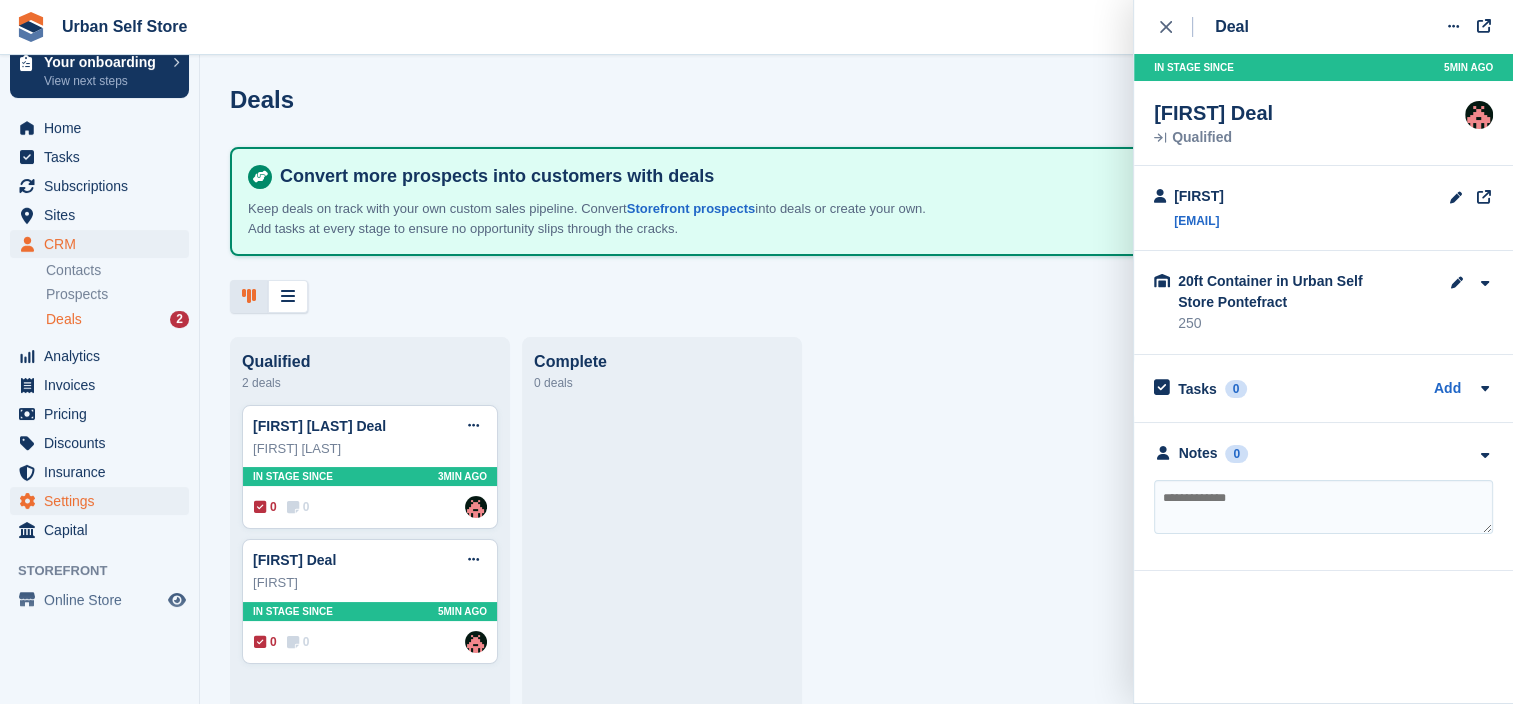 scroll, scrollTop: 39, scrollLeft: 0, axis: vertical 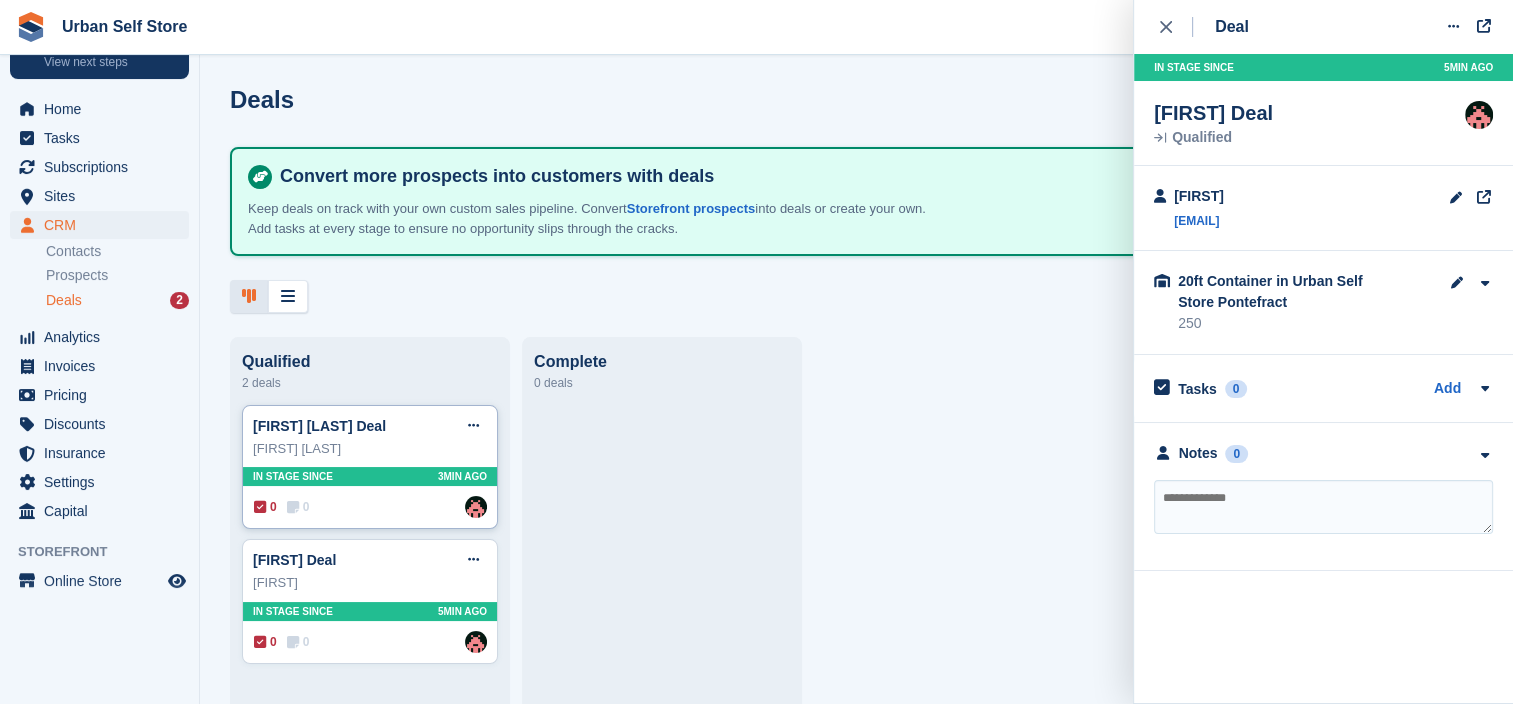 click on "Keeley Campbell" at bounding box center [370, 449] 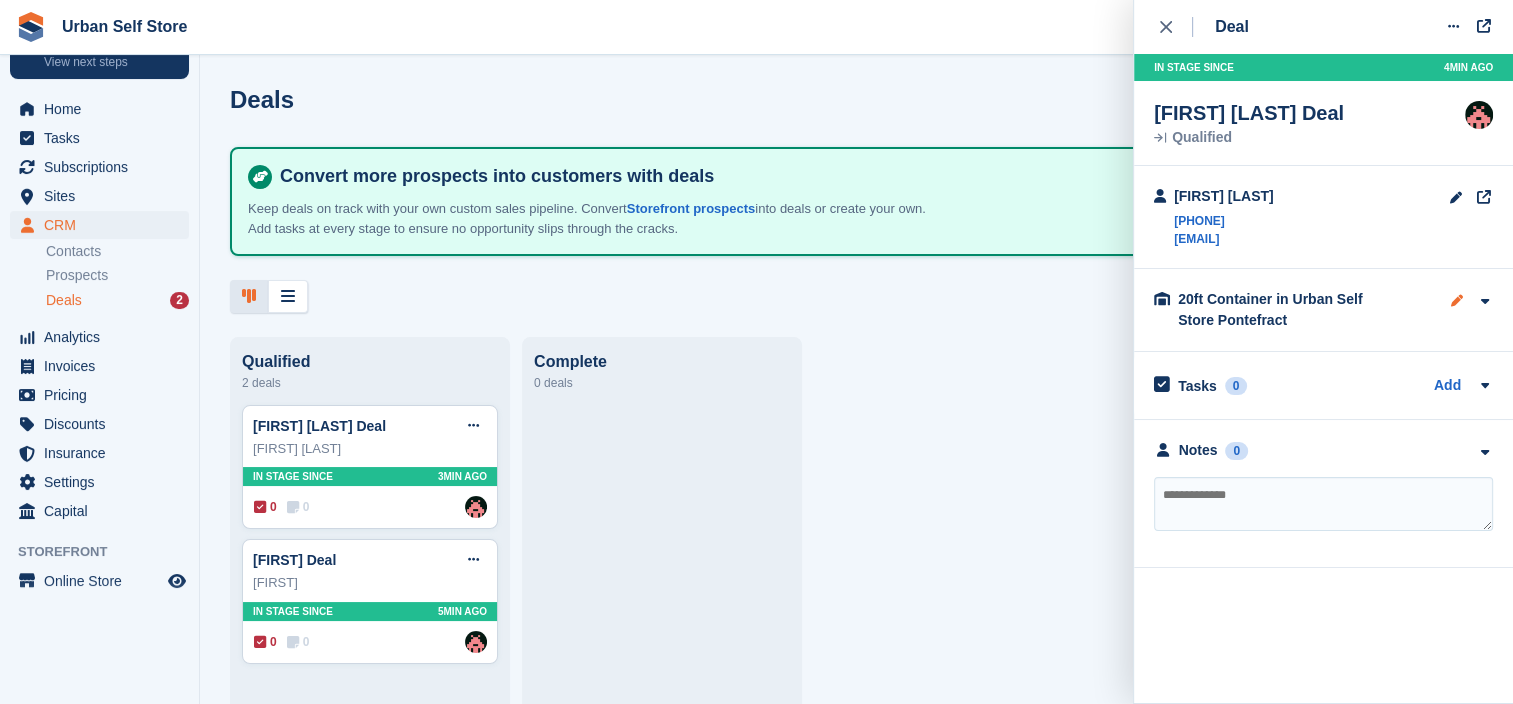 click at bounding box center (1456, 300) 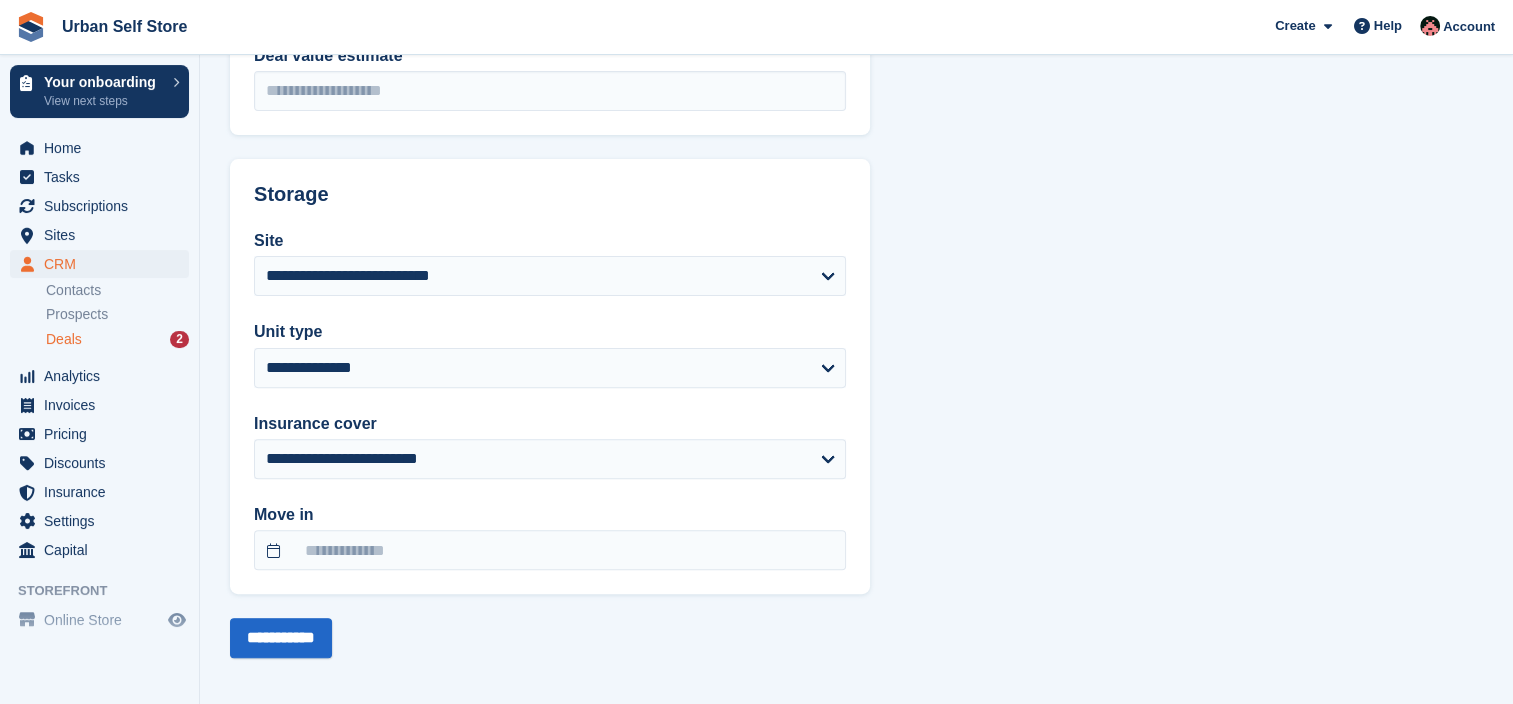 scroll, scrollTop: 568, scrollLeft: 0, axis: vertical 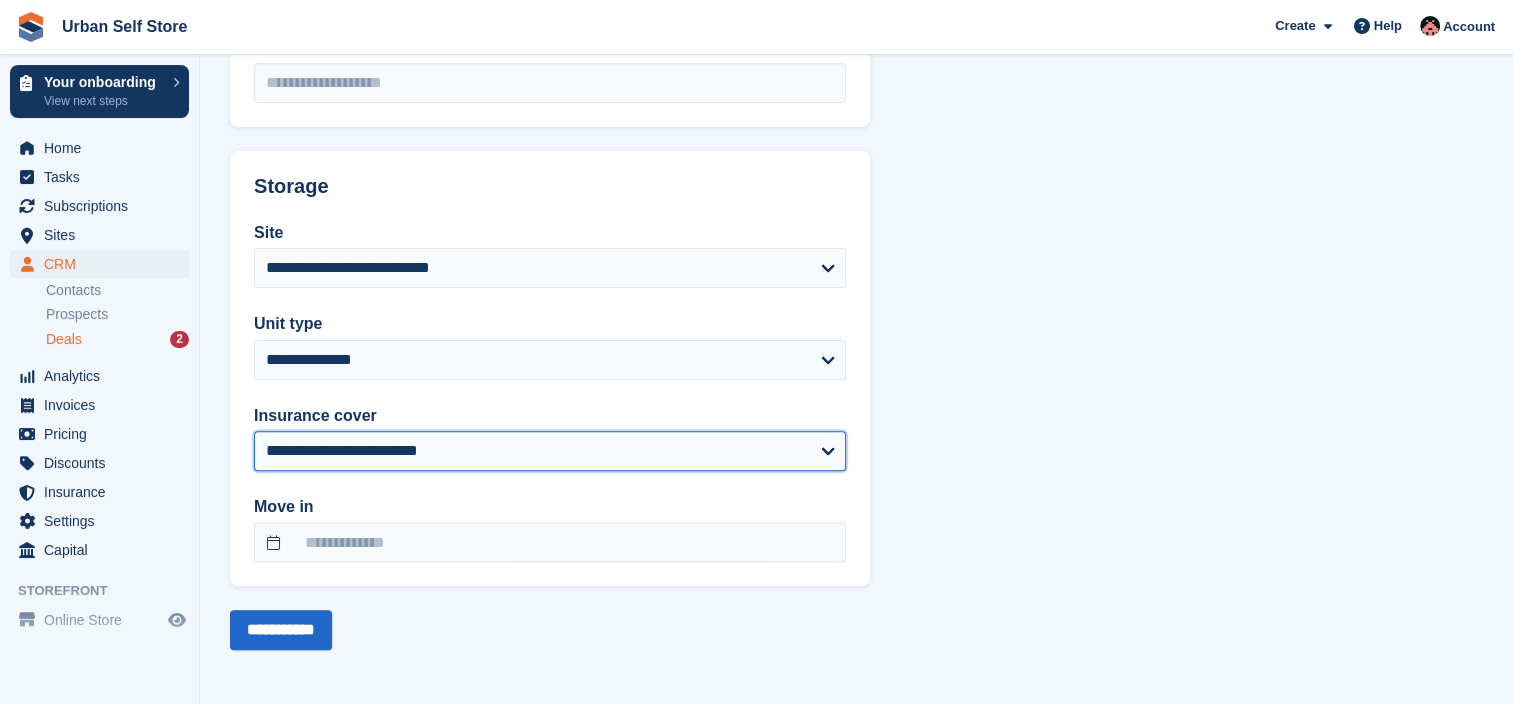 click on "**********" at bounding box center (550, 451) 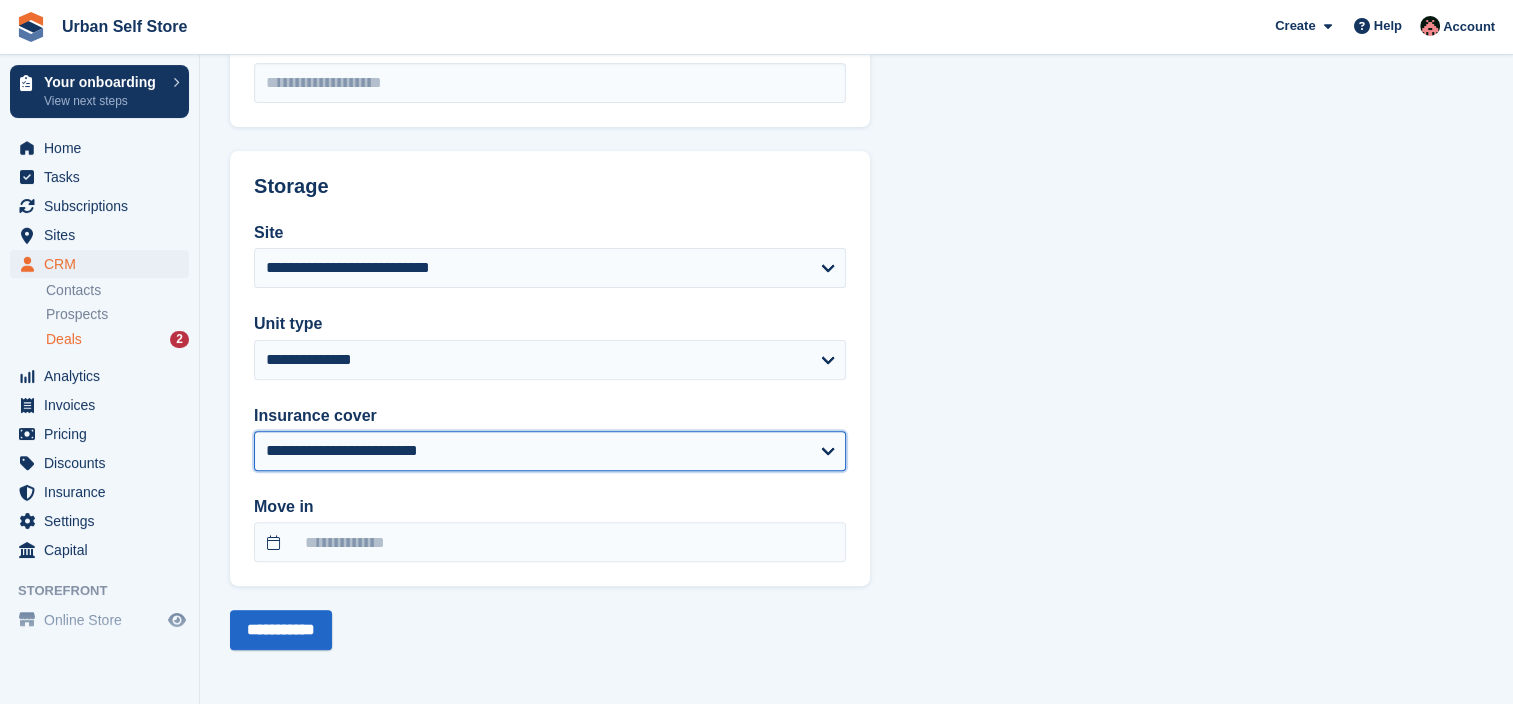 select on "****" 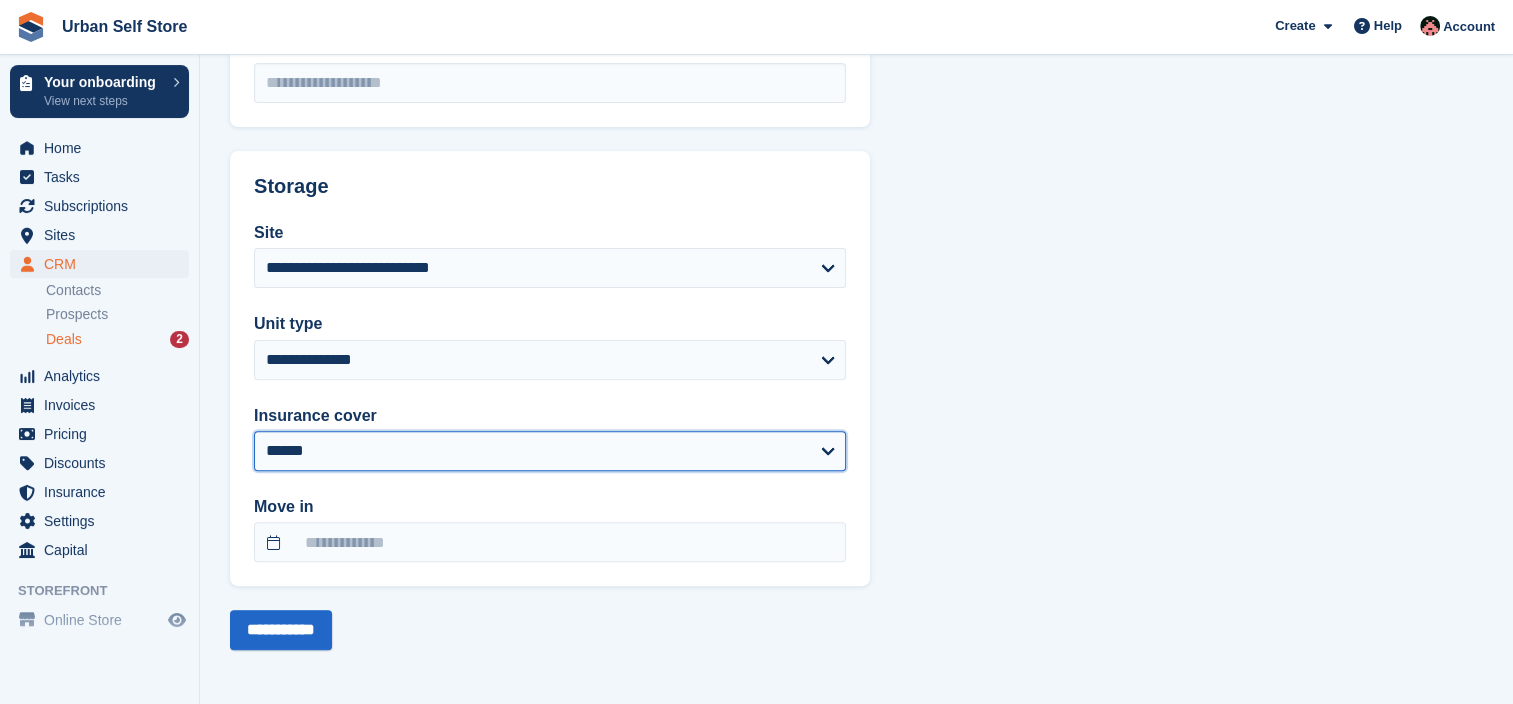 click on "**********" at bounding box center [550, 451] 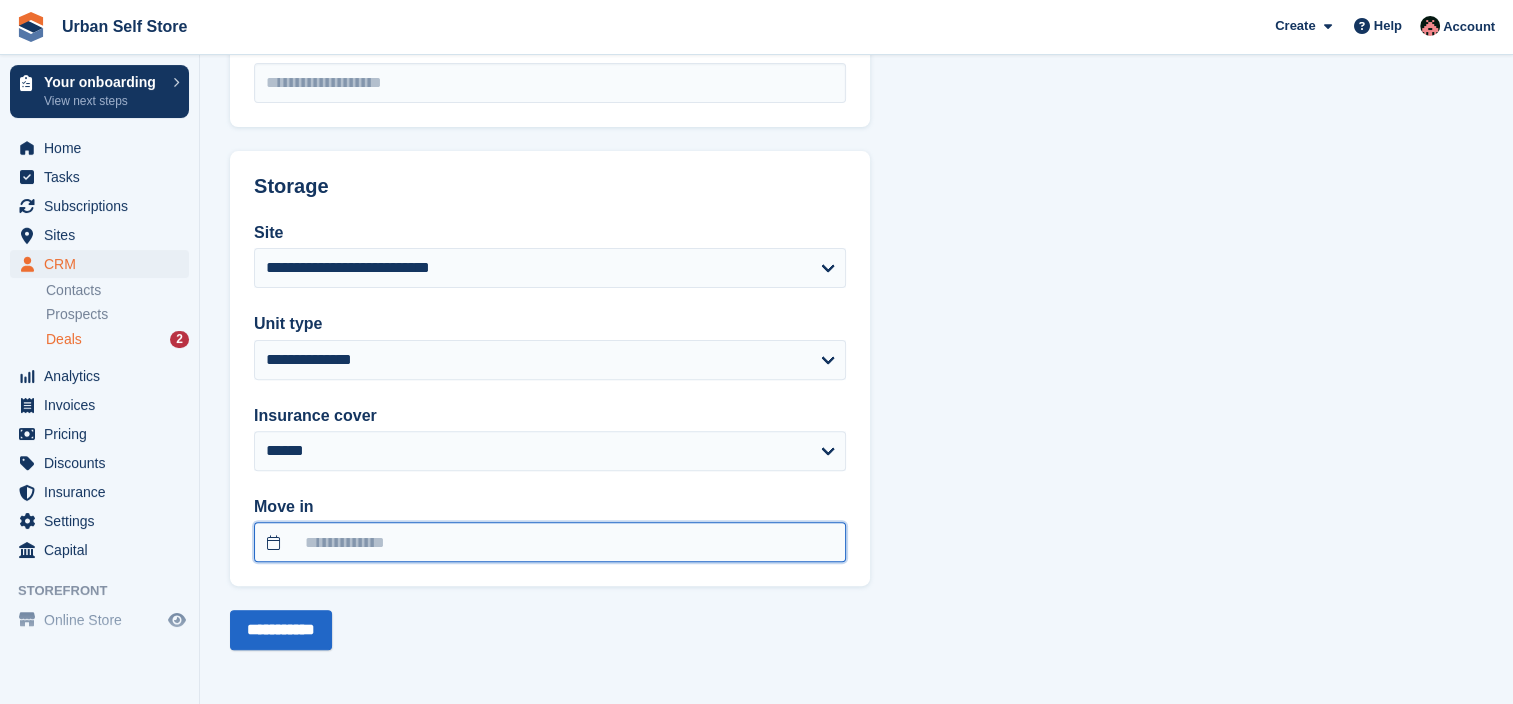 click at bounding box center (550, 542) 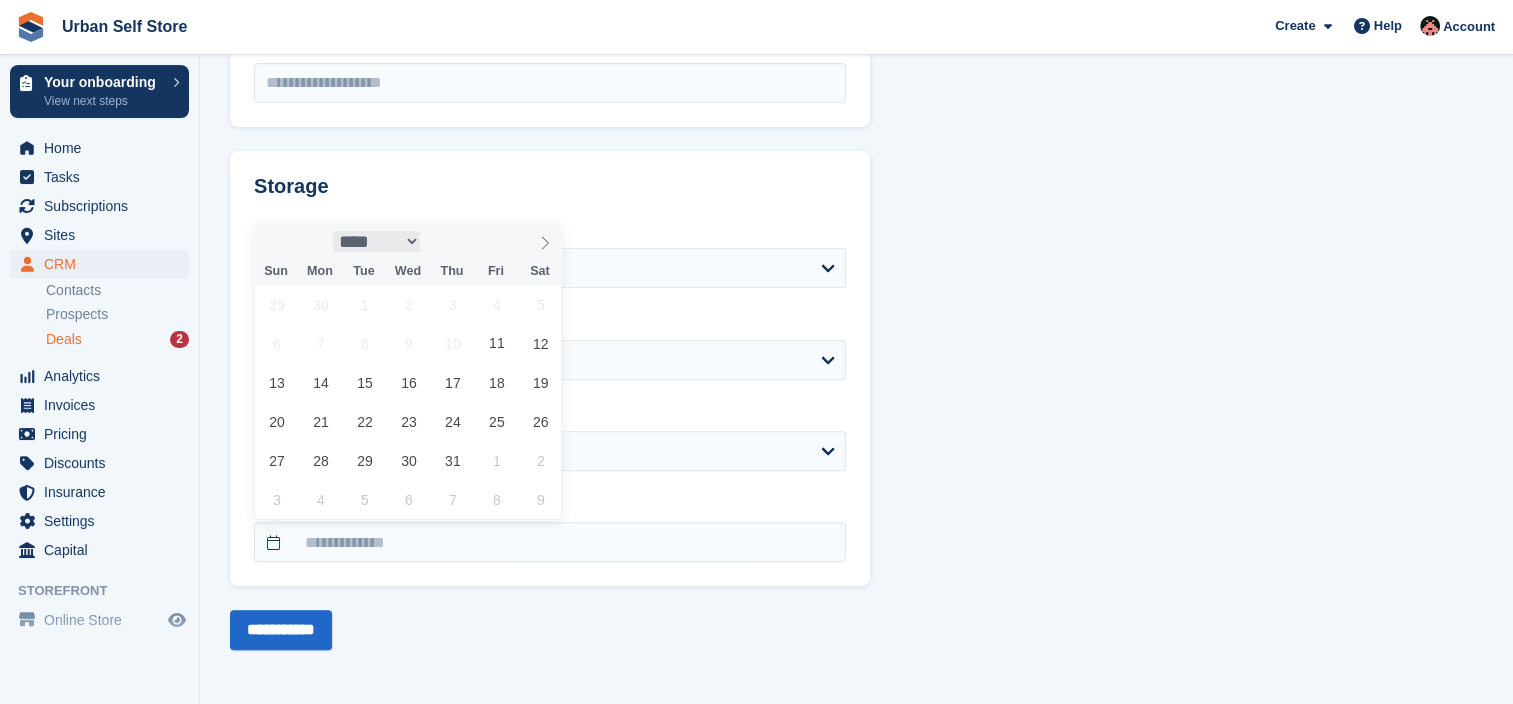 click on "**** ****** ********* ******* ******** ********" at bounding box center (377, 241) 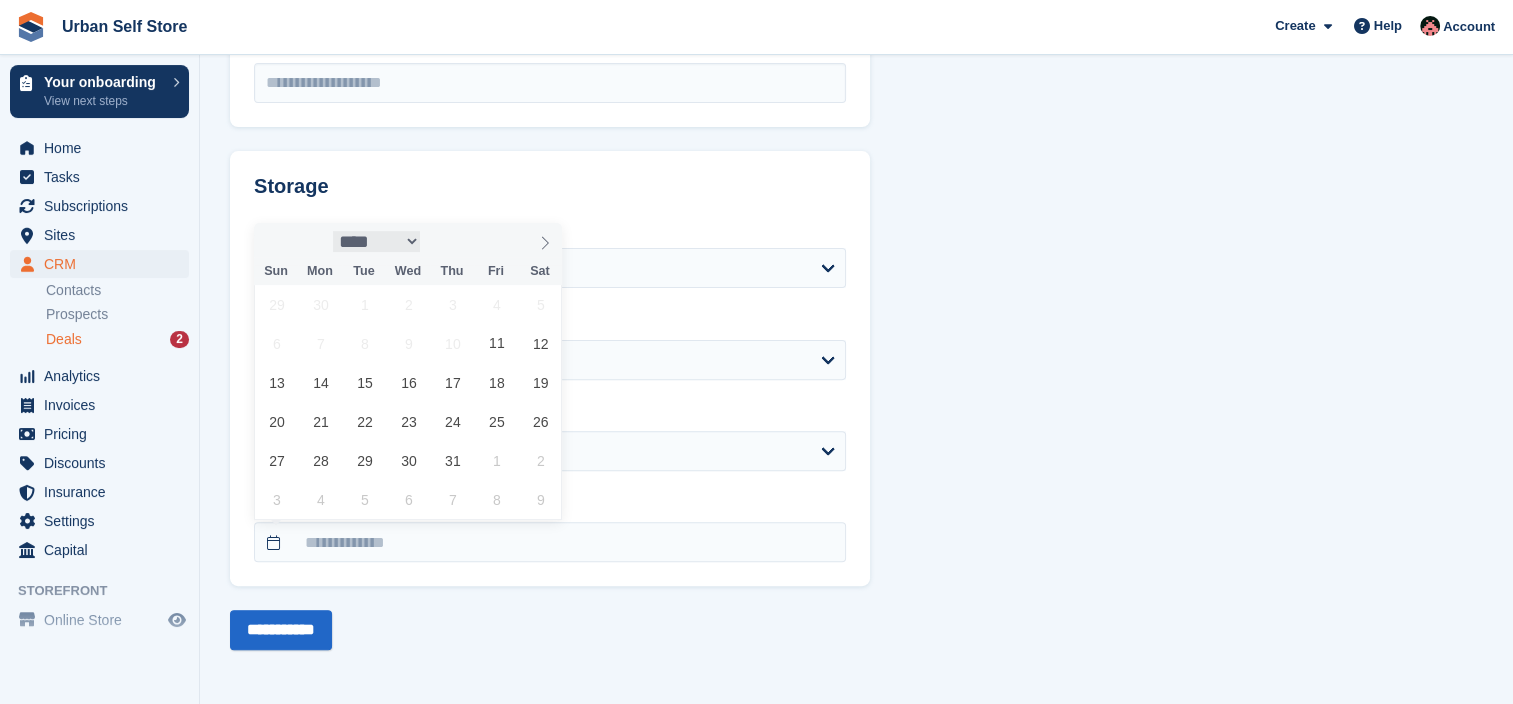 select on "*" 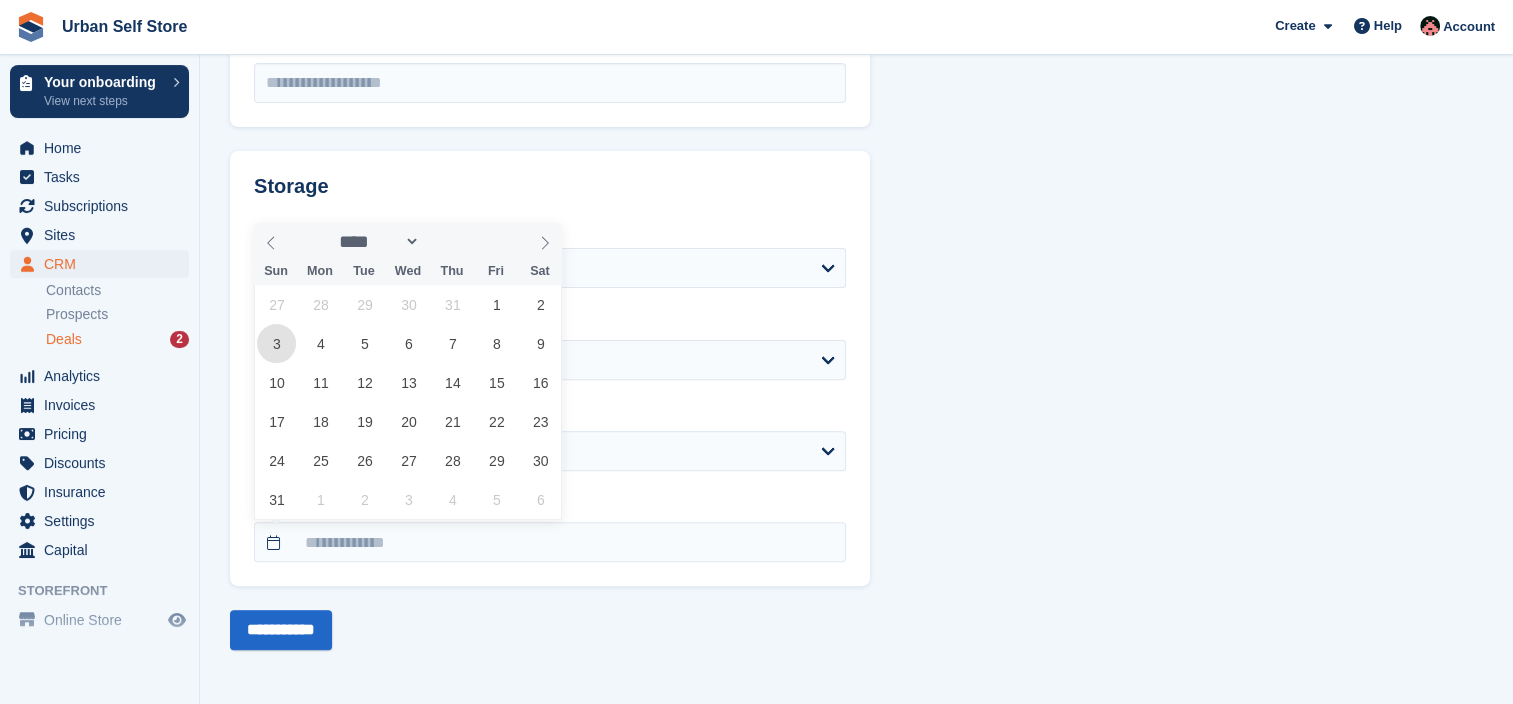 click on "3" at bounding box center [276, 343] 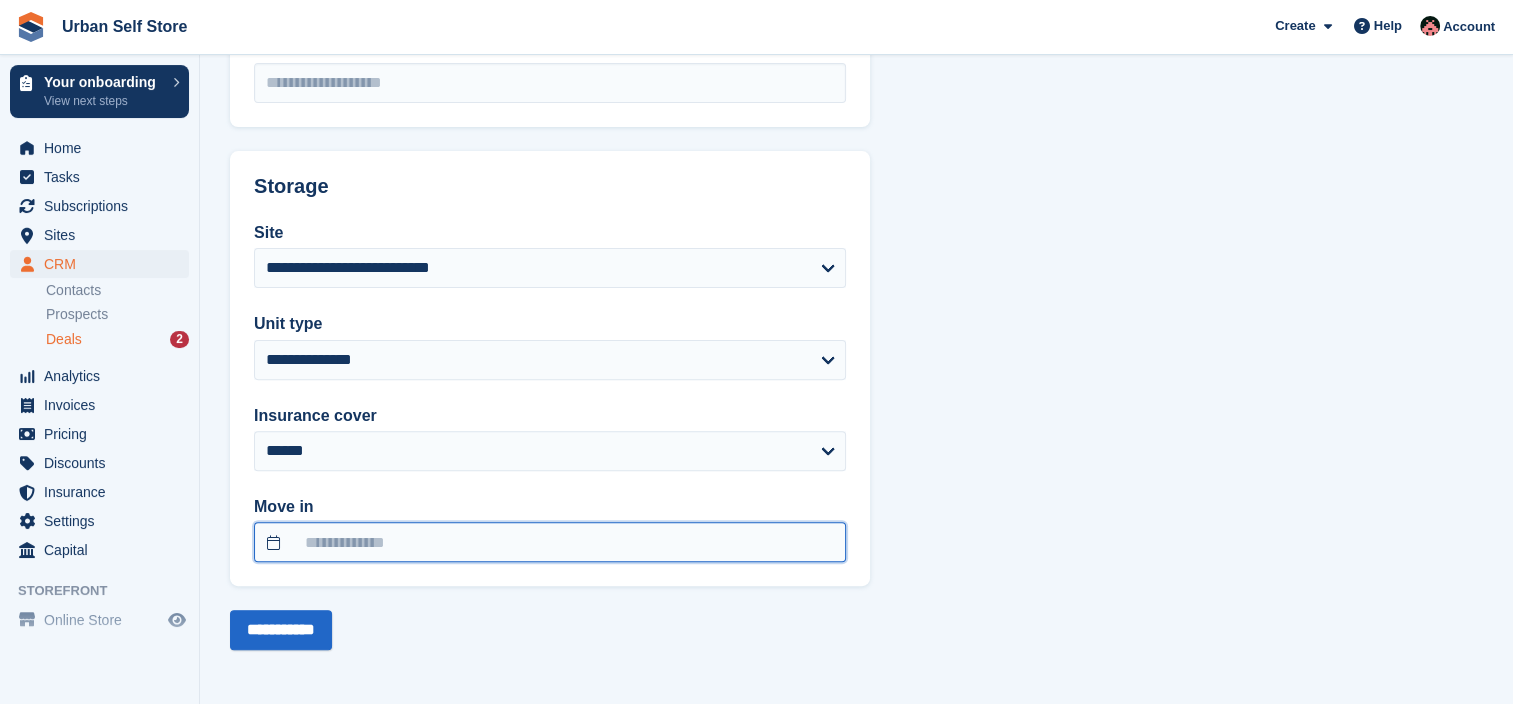 type on "**********" 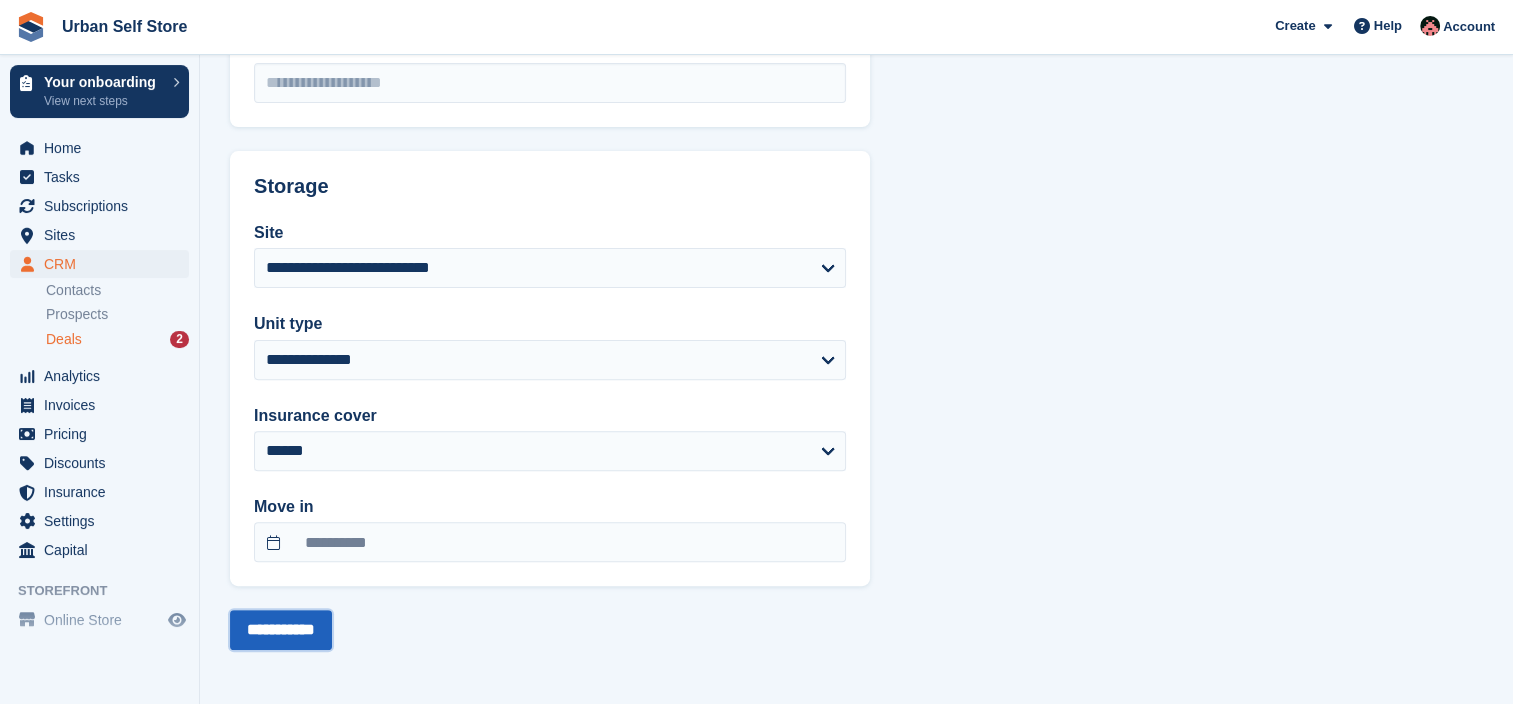 click on "**********" at bounding box center [281, 630] 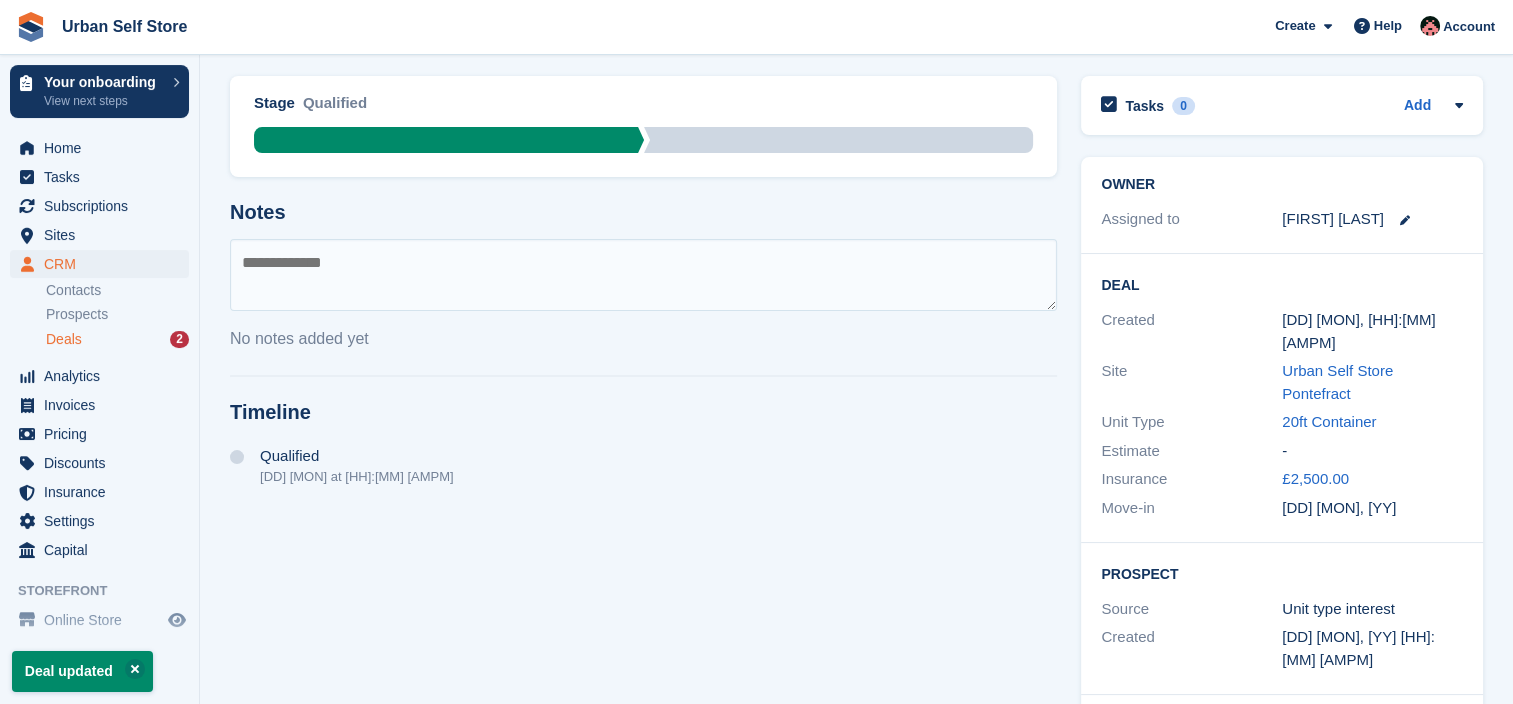 scroll, scrollTop: 0, scrollLeft: 0, axis: both 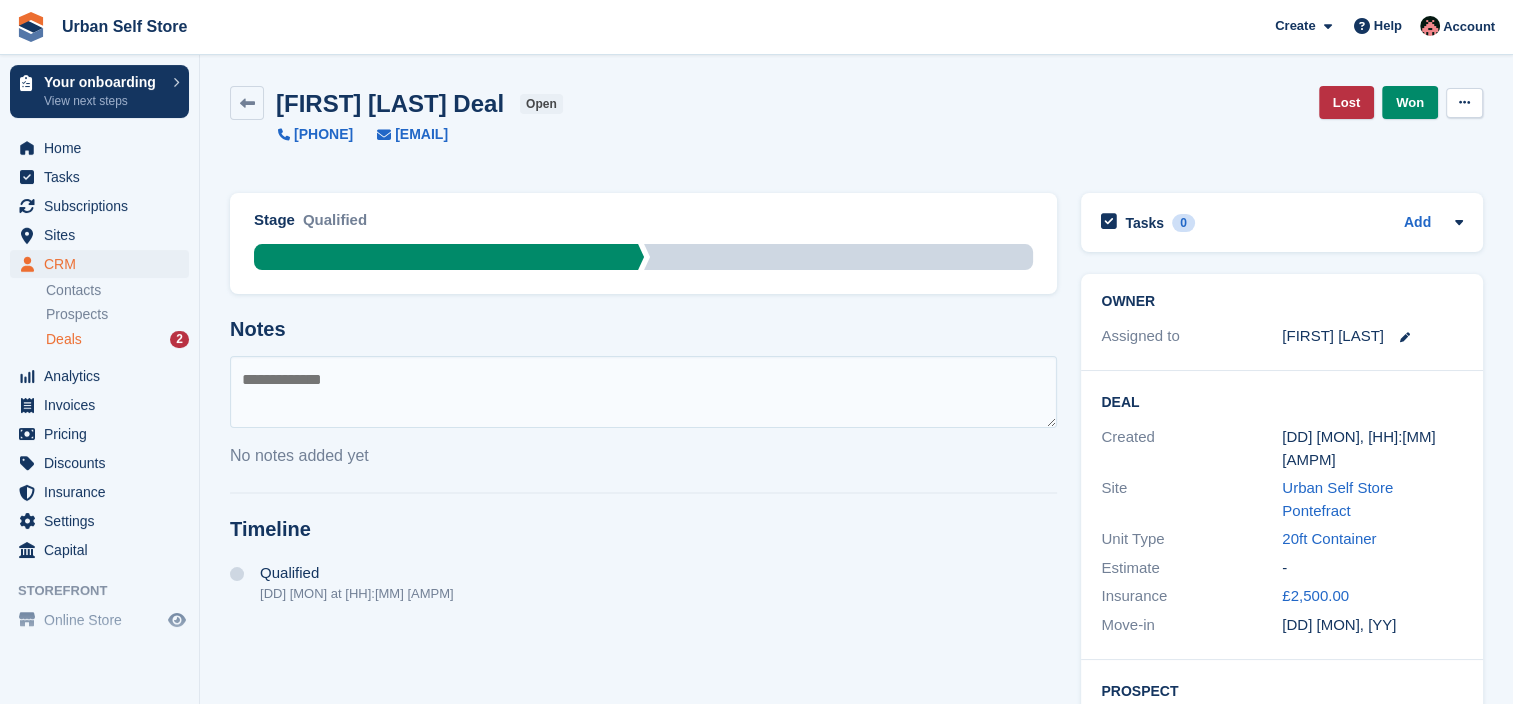 click at bounding box center [1464, 103] 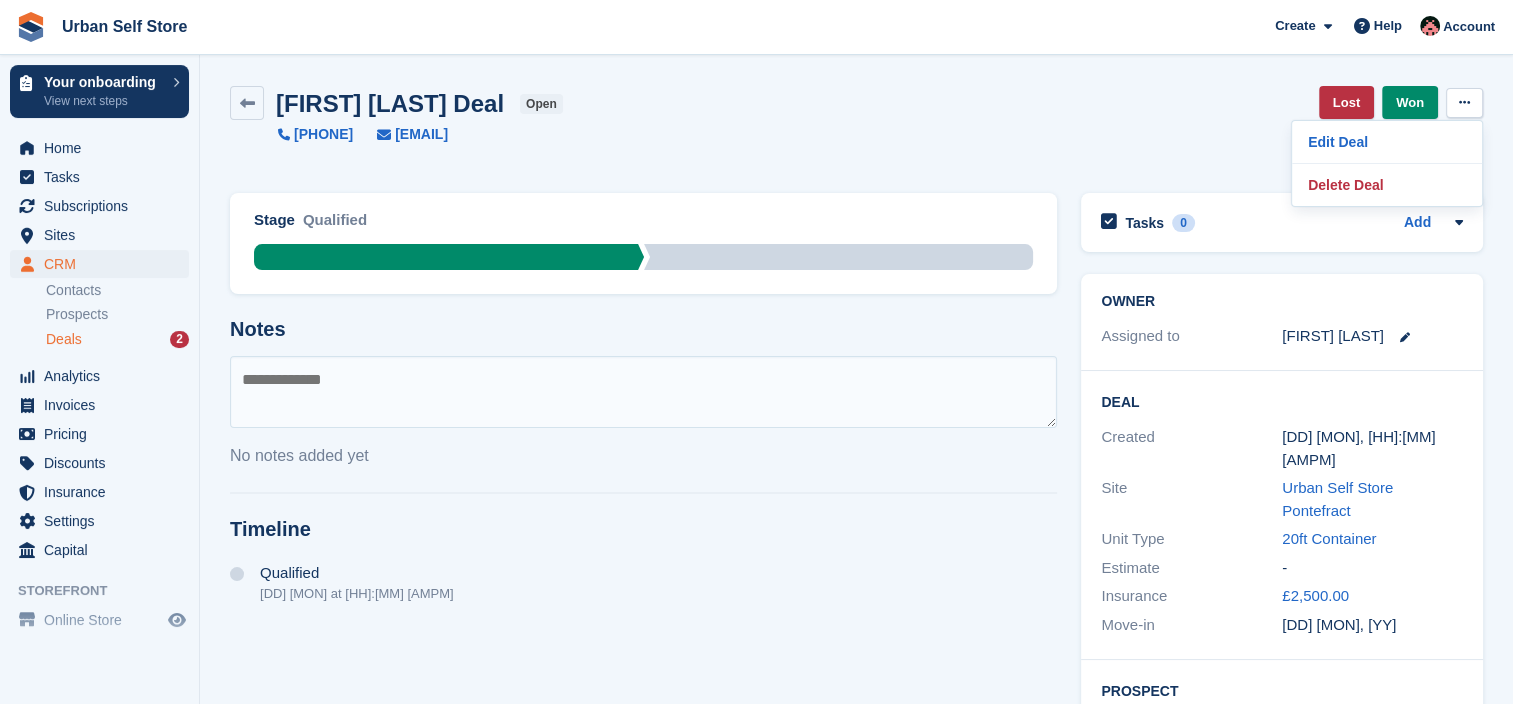 click on "Keeley Campbell Deal
open
+447889611810
keeley_jayde@hotmail.co.uk
Lost
Won
Edit Deal
Delete Deal" at bounding box center (856, 127) 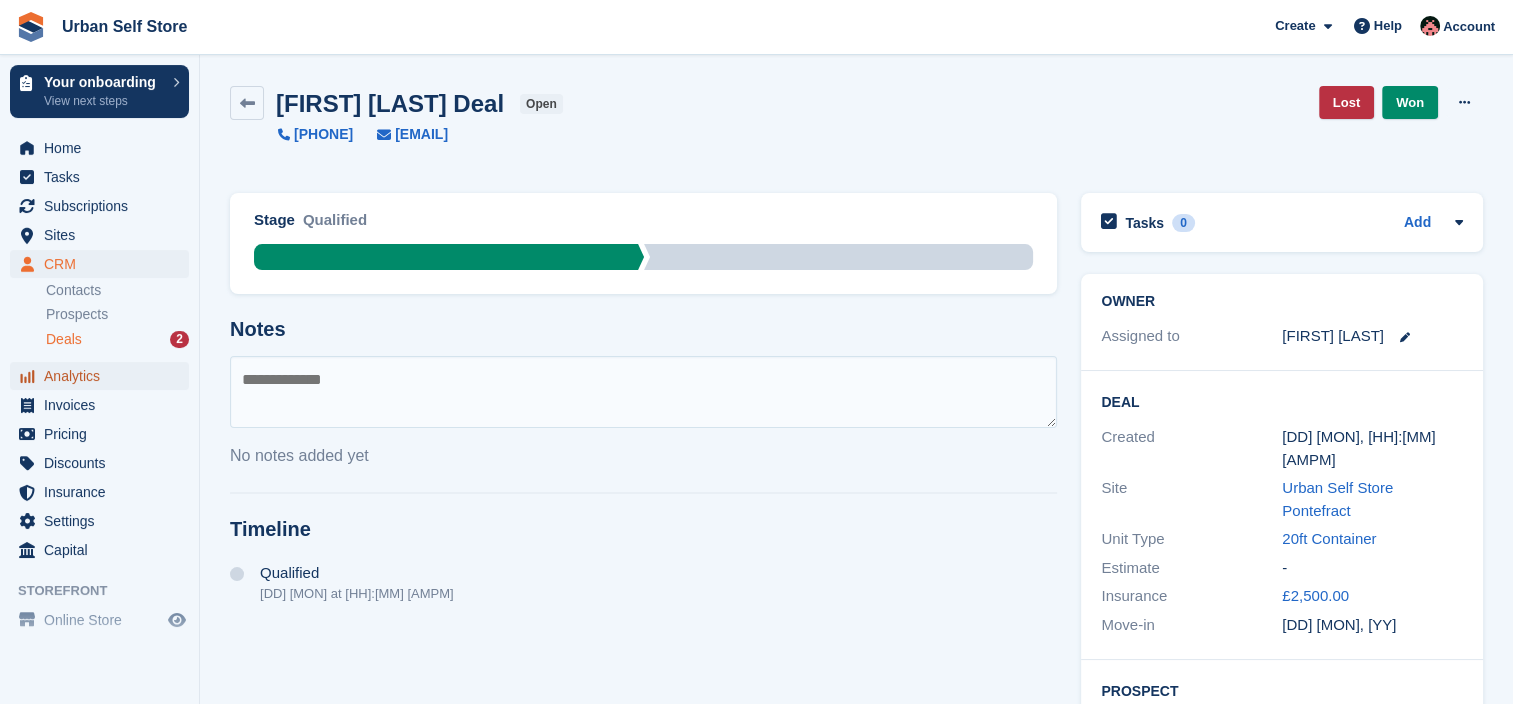 click on "Analytics" at bounding box center [104, 376] 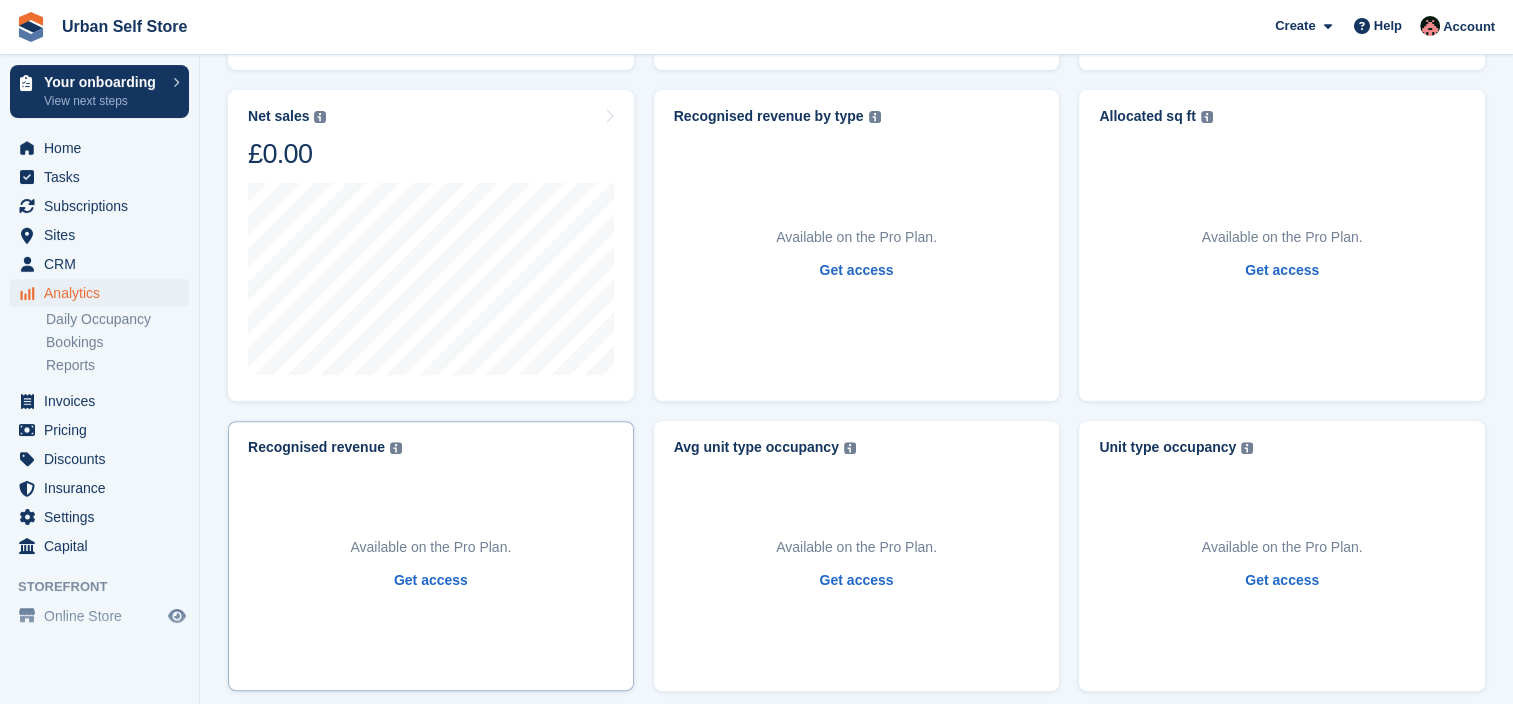 scroll, scrollTop: 439, scrollLeft: 0, axis: vertical 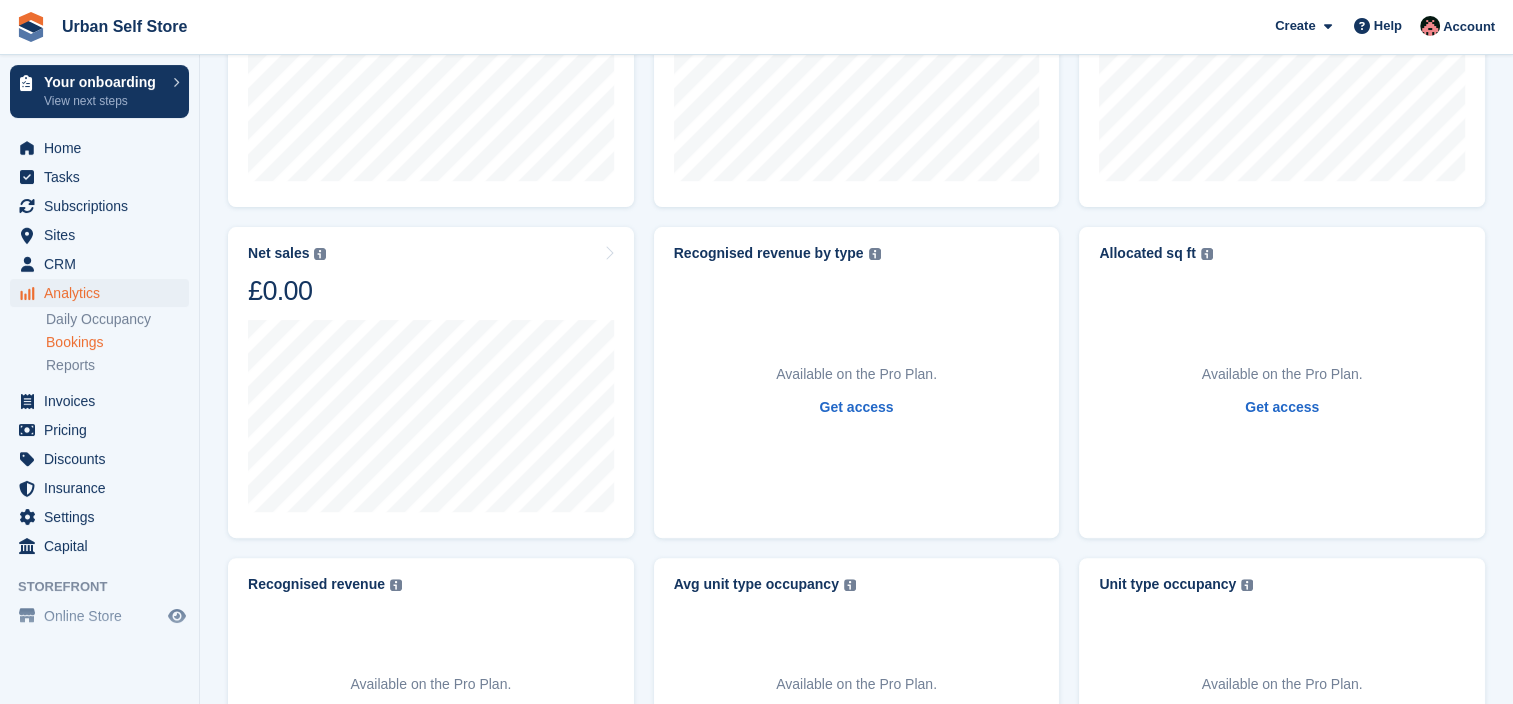 click on "Bookings" at bounding box center [117, 342] 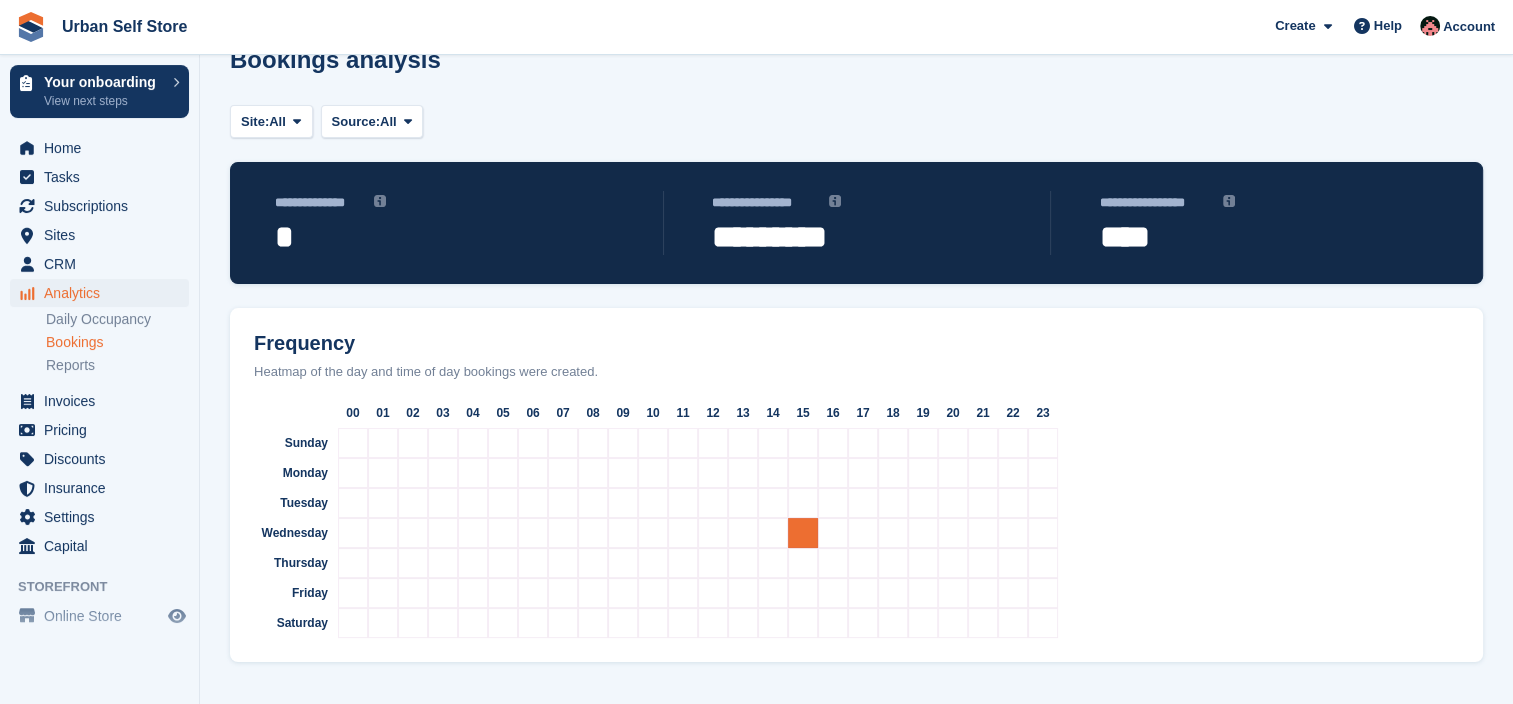 scroll, scrollTop: 0, scrollLeft: 0, axis: both 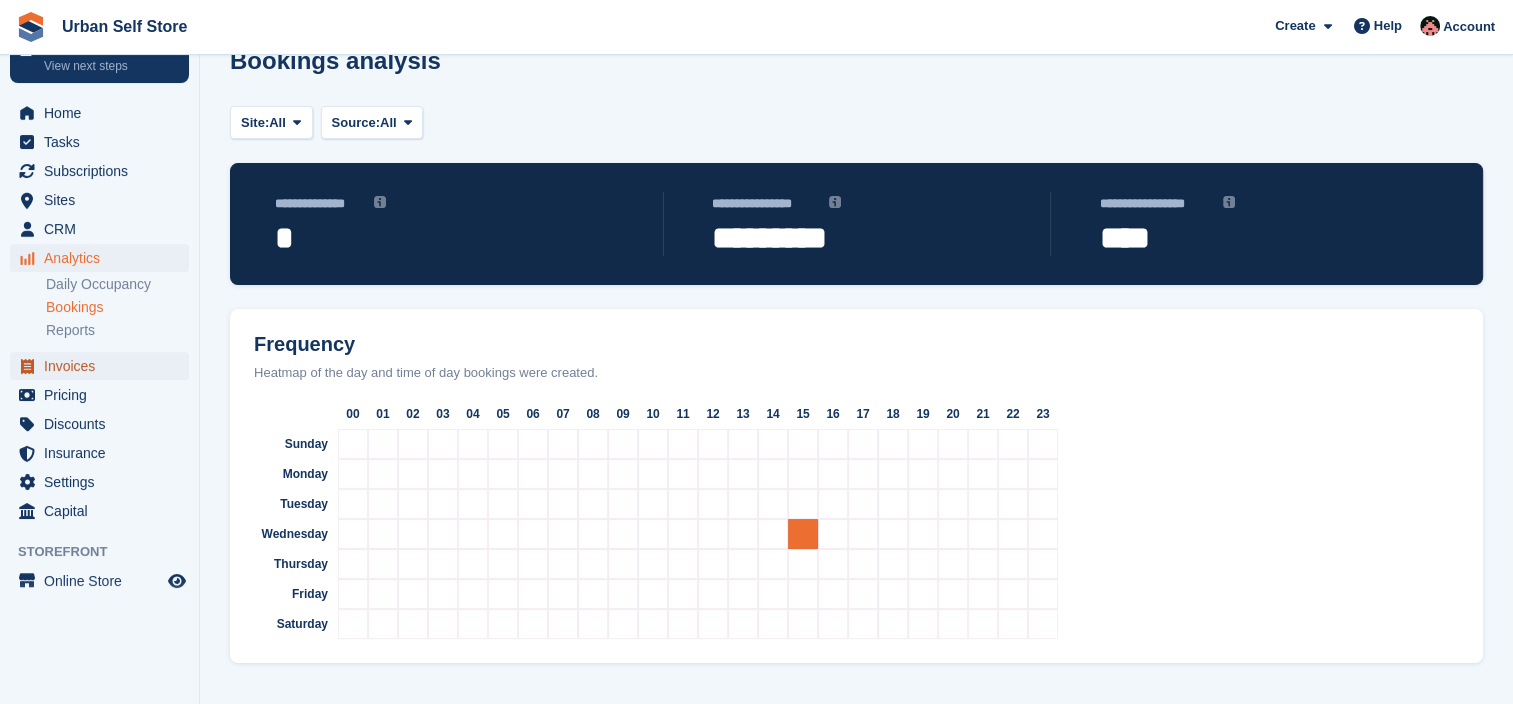 click on "Invoices" at bounding box center [104, 366] 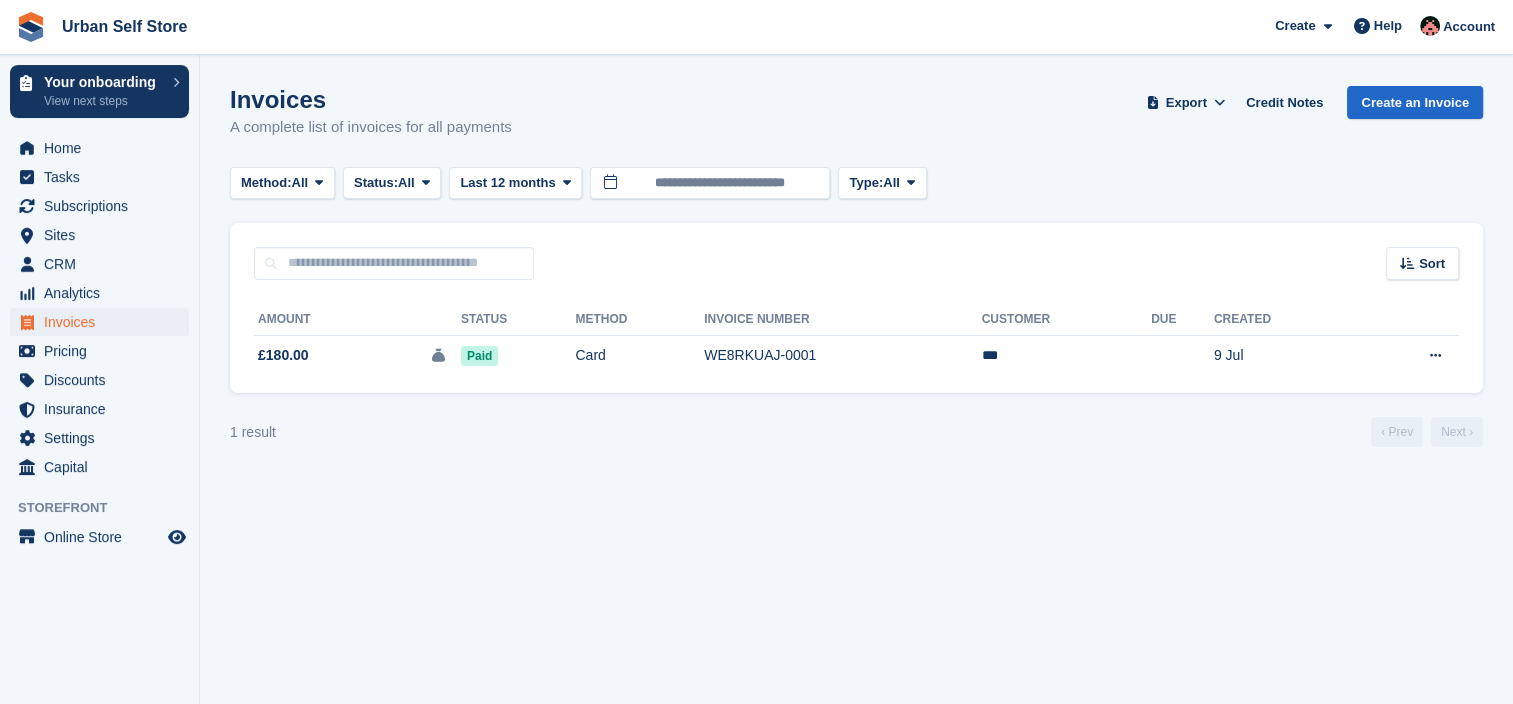 scroll, scrollTop: 0, scrollLeft: 0, axis: both 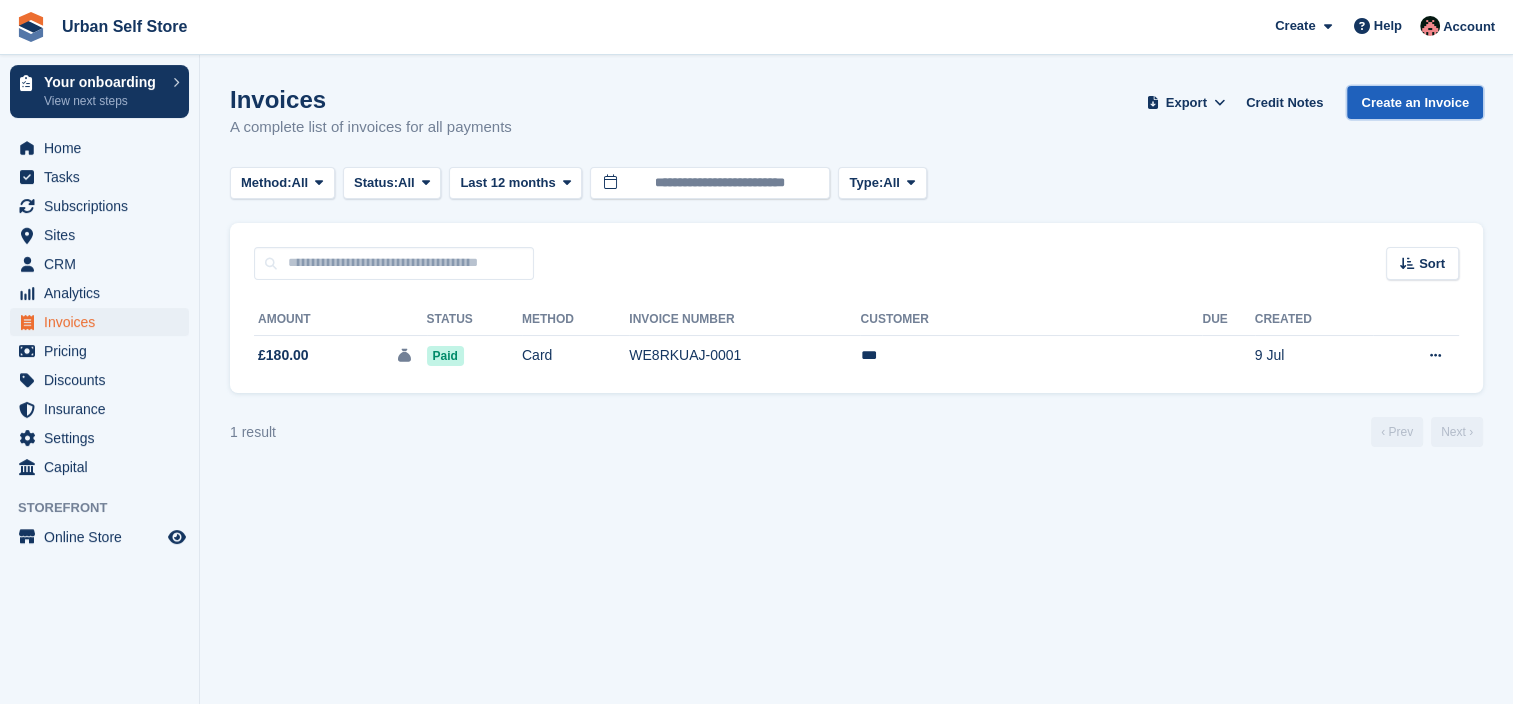 click on "Create an Invoice" at bounding box center [1415, 102] 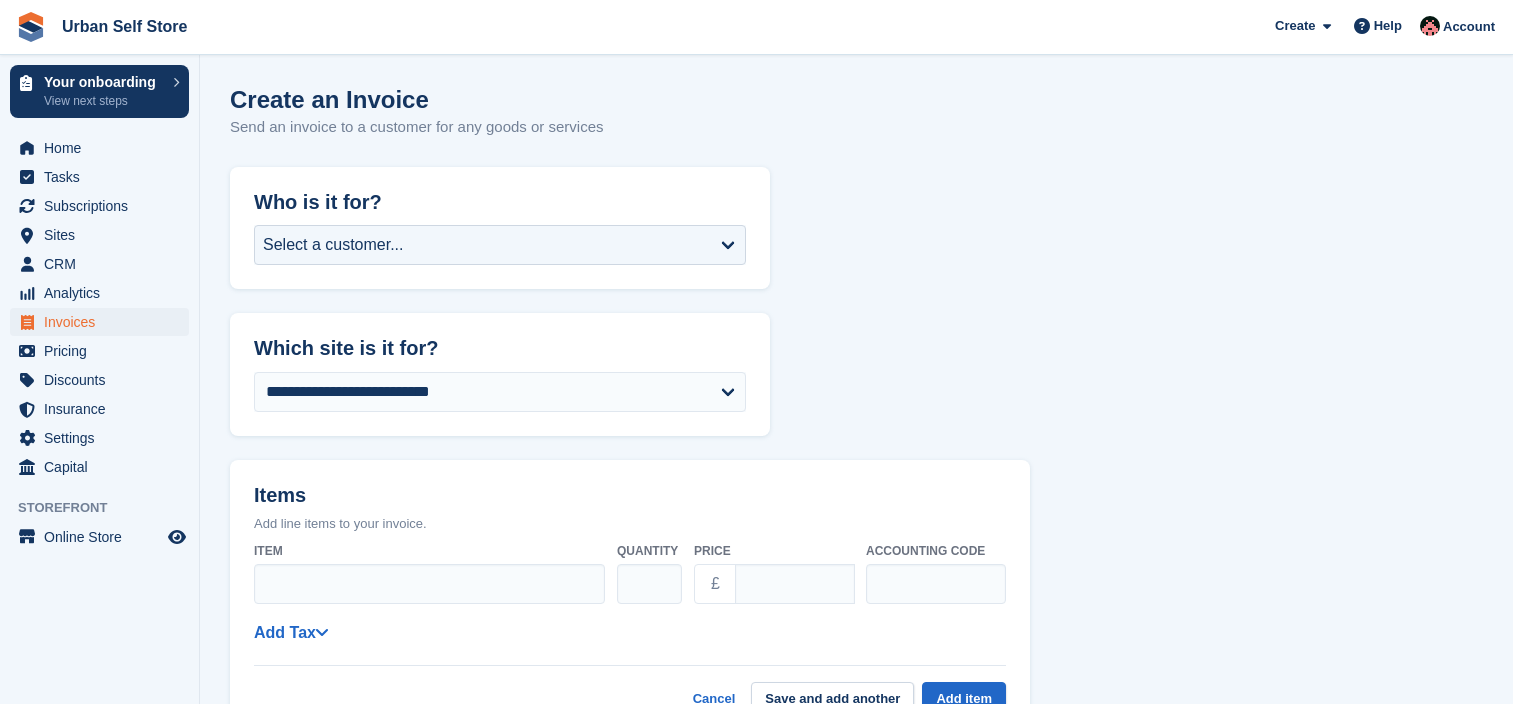 scroll, scrollTop: 0, scrollLeft: 0, axis: both 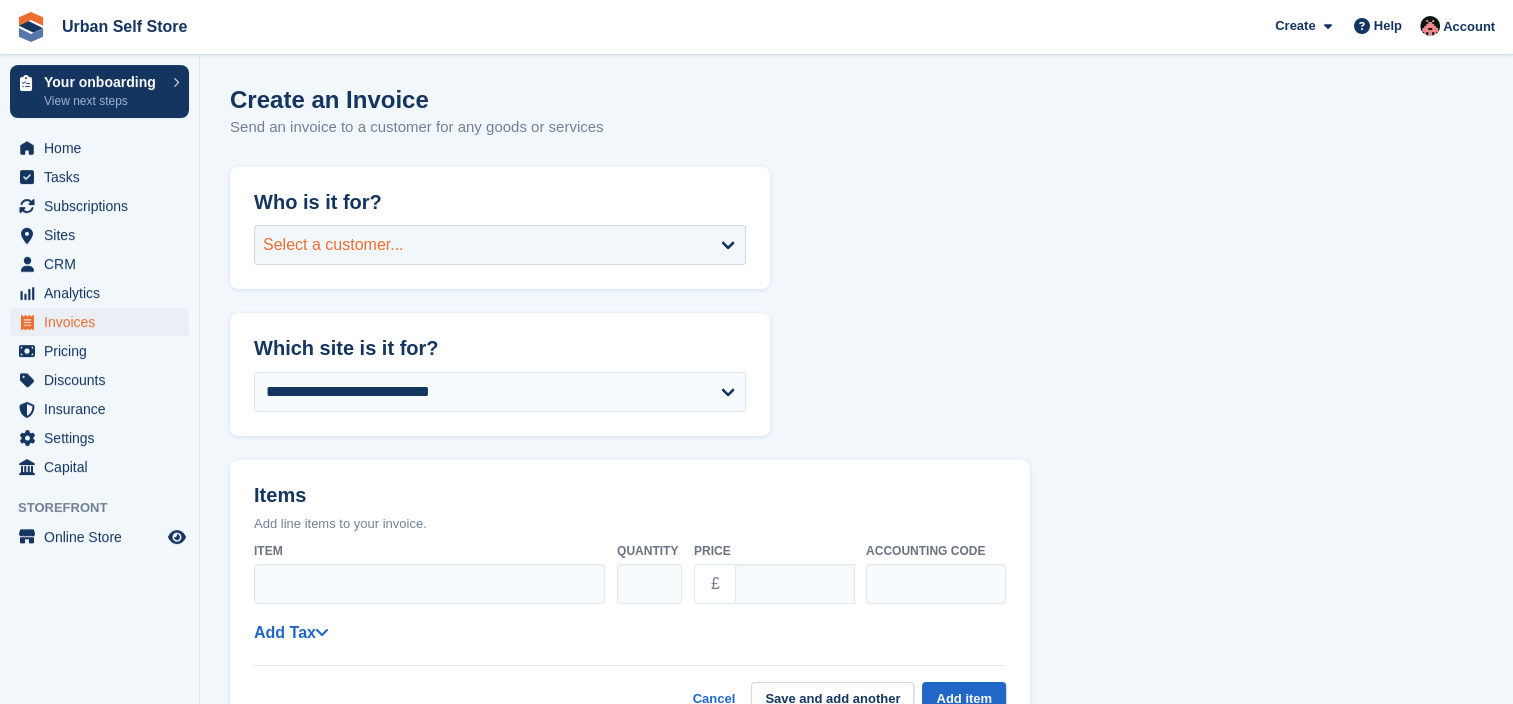 click on "Select a customer..." at bounding box center (500, 245) 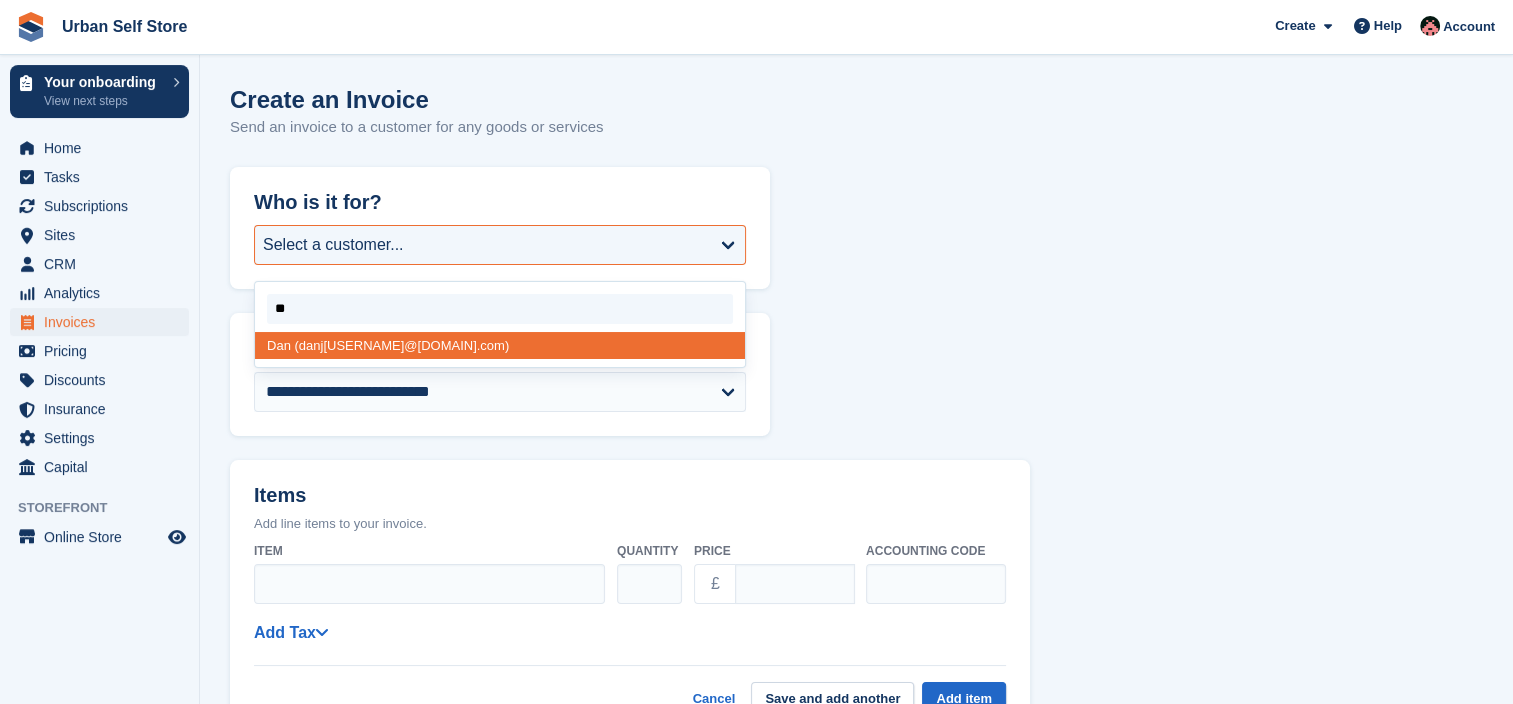 type on "***" 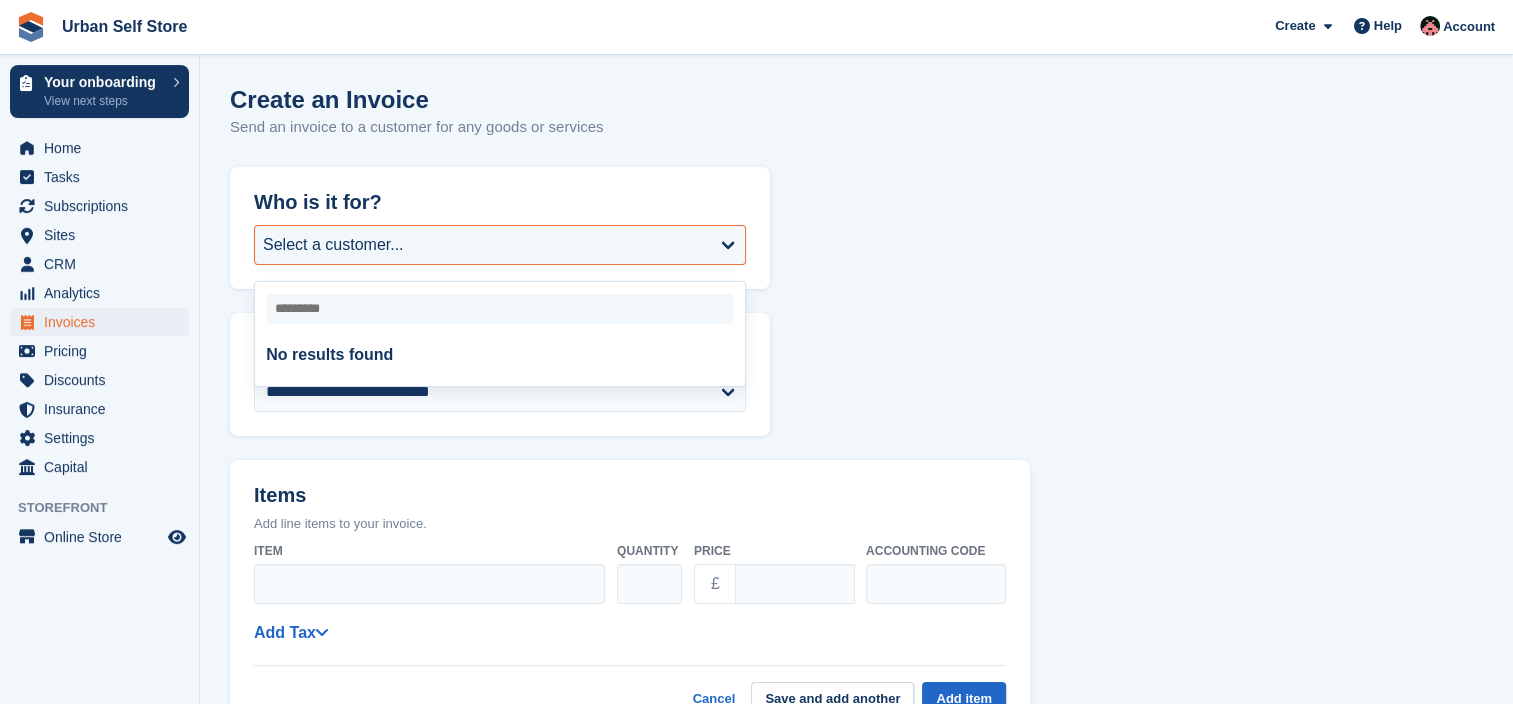 click on "**********" at bounding box center (856, 762) 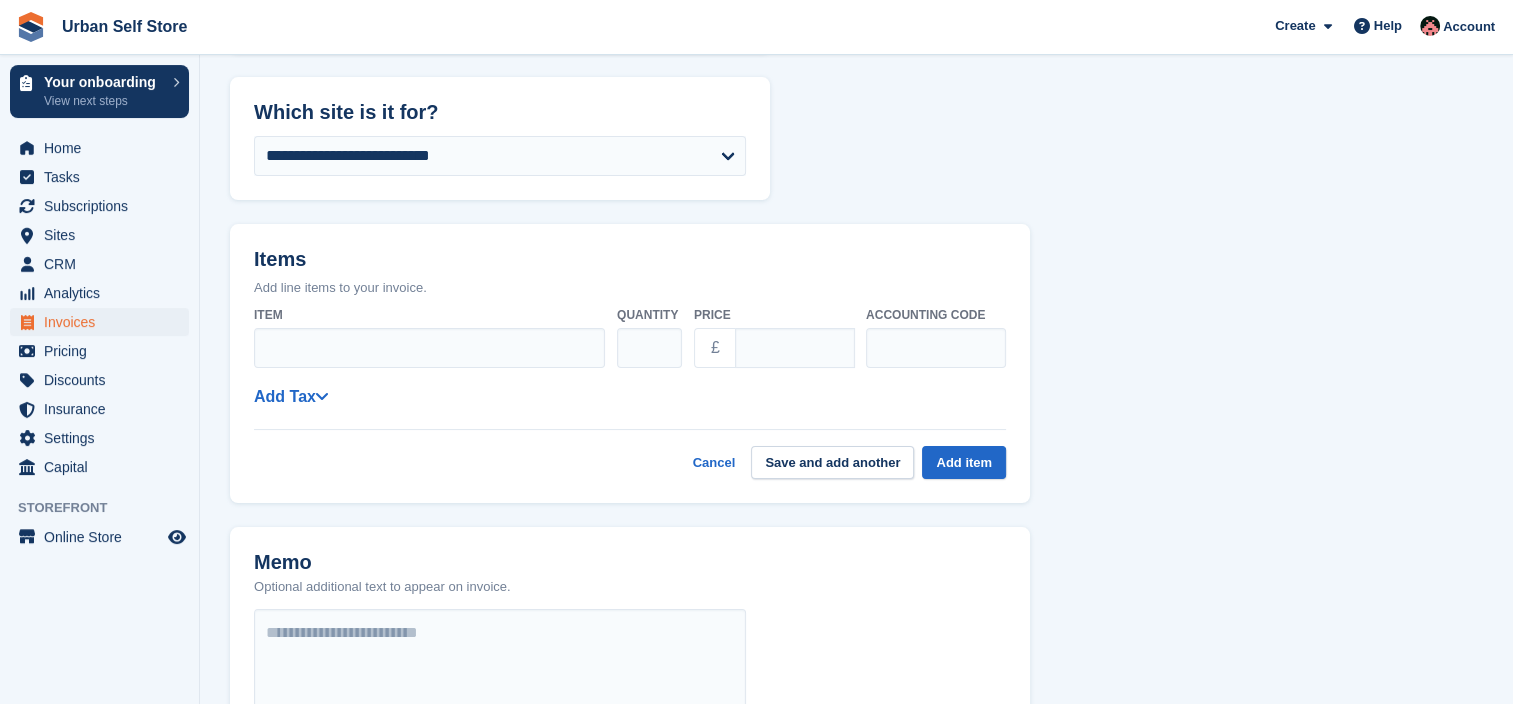 scroll, scrollTop: 183, scrollLeft: 0, axis: vertical 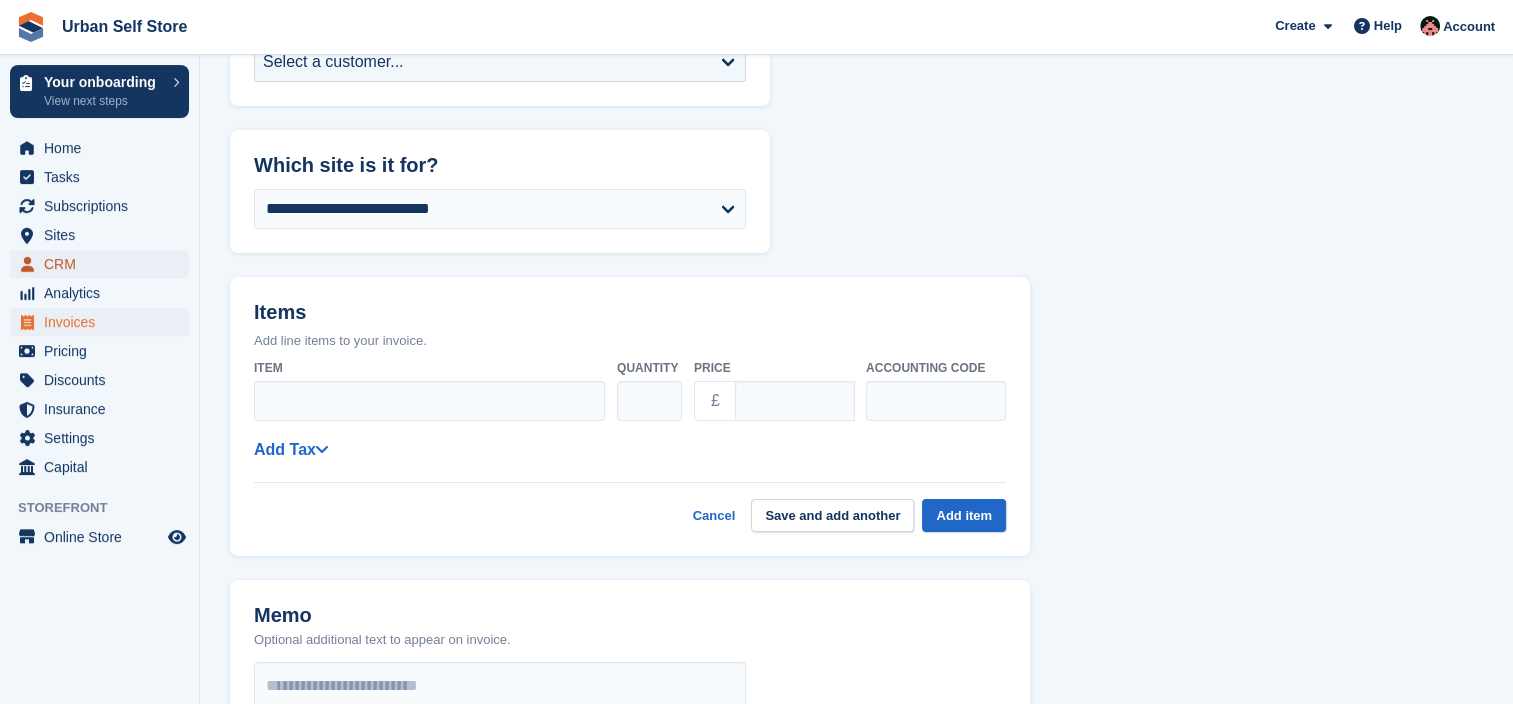 click on "CRM" at bounding box center [104, 264] 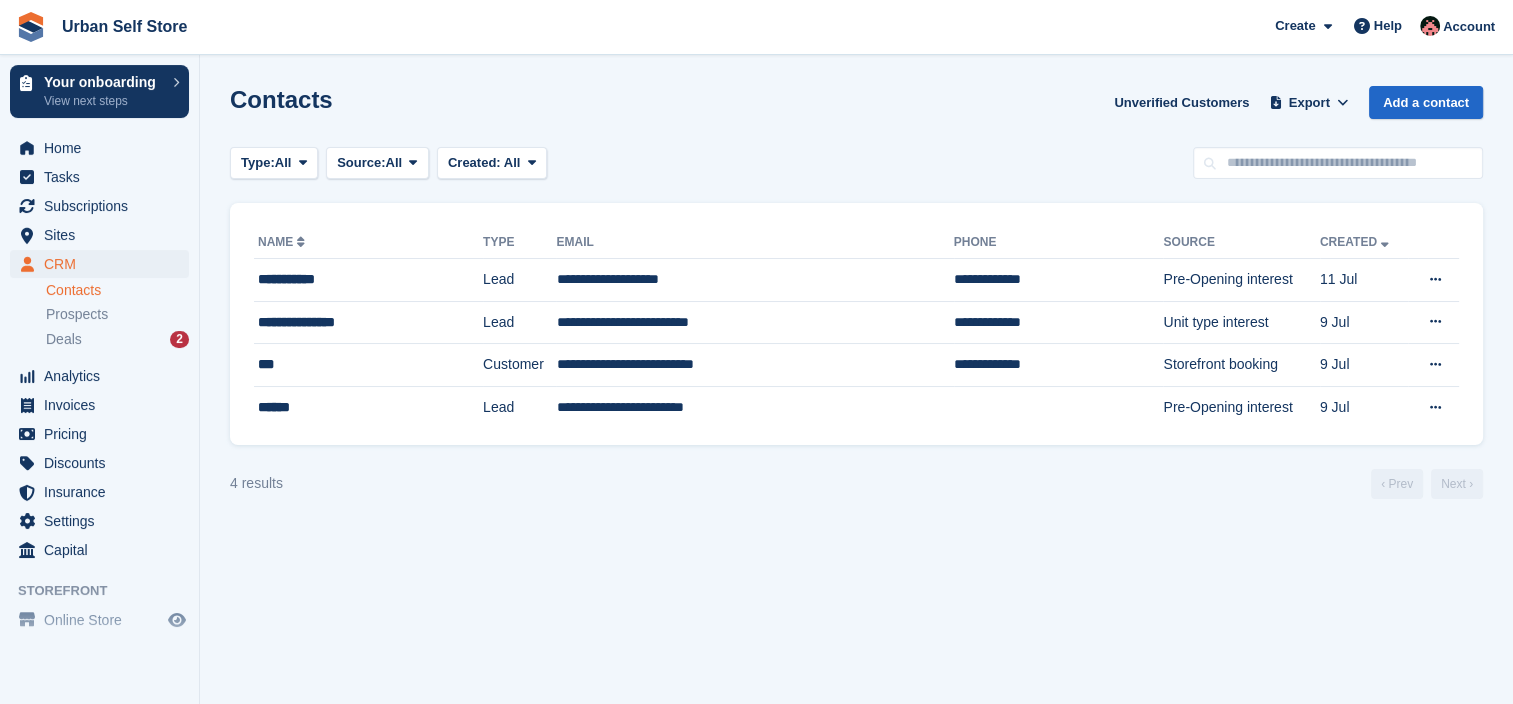 scroll, scrollTop: 0, scrollLeft: 0, axis: both 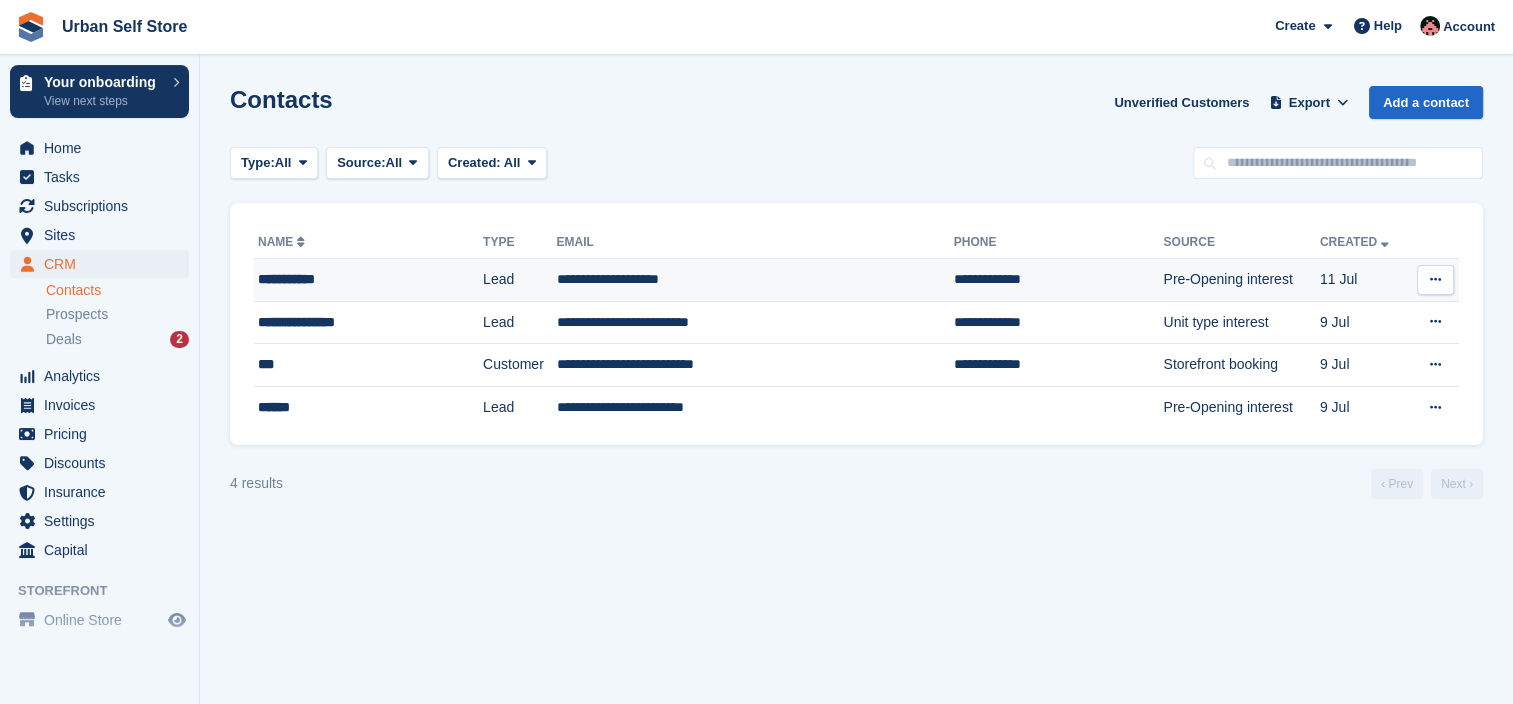 click on "**********" at bounding box center (350, 279) 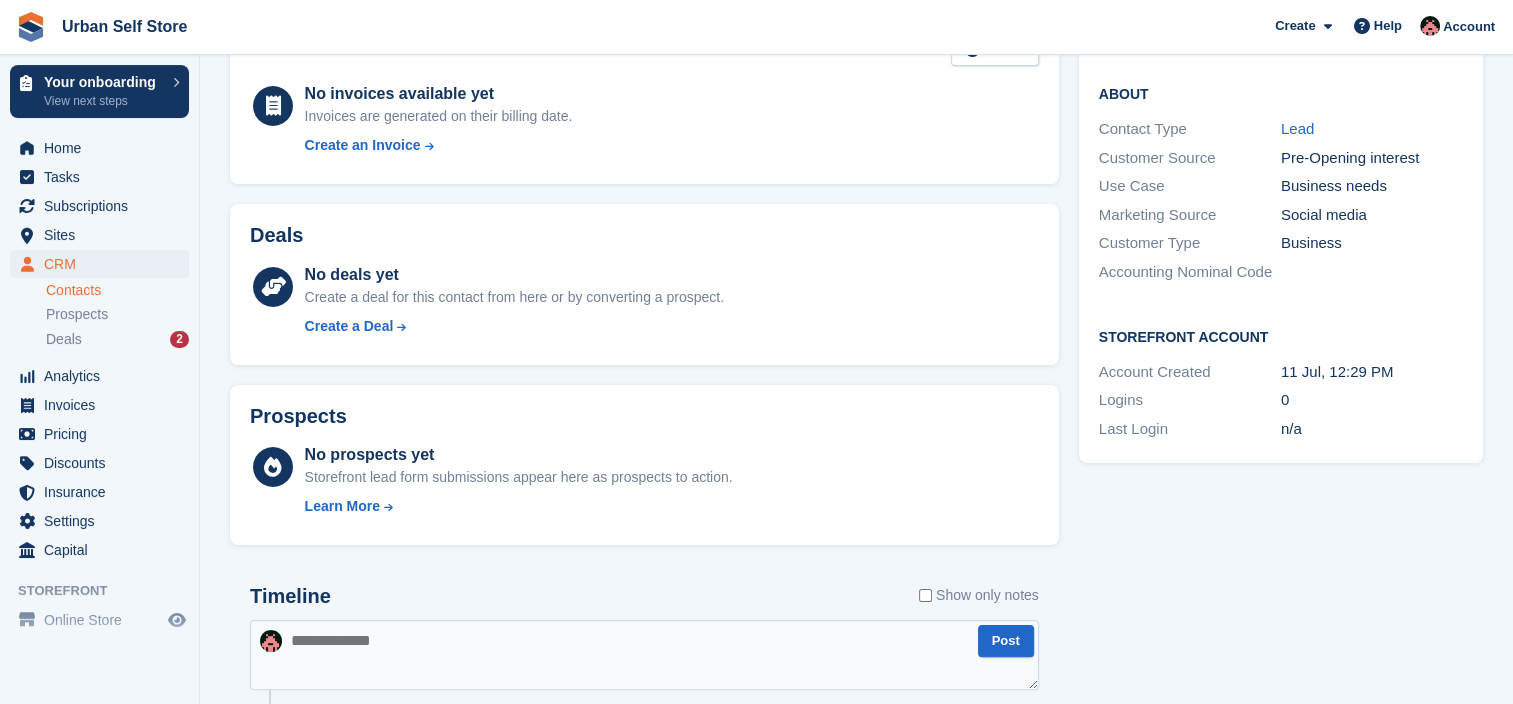 scroll, scrollTop: 0, scrollLeft: 0, axis: both 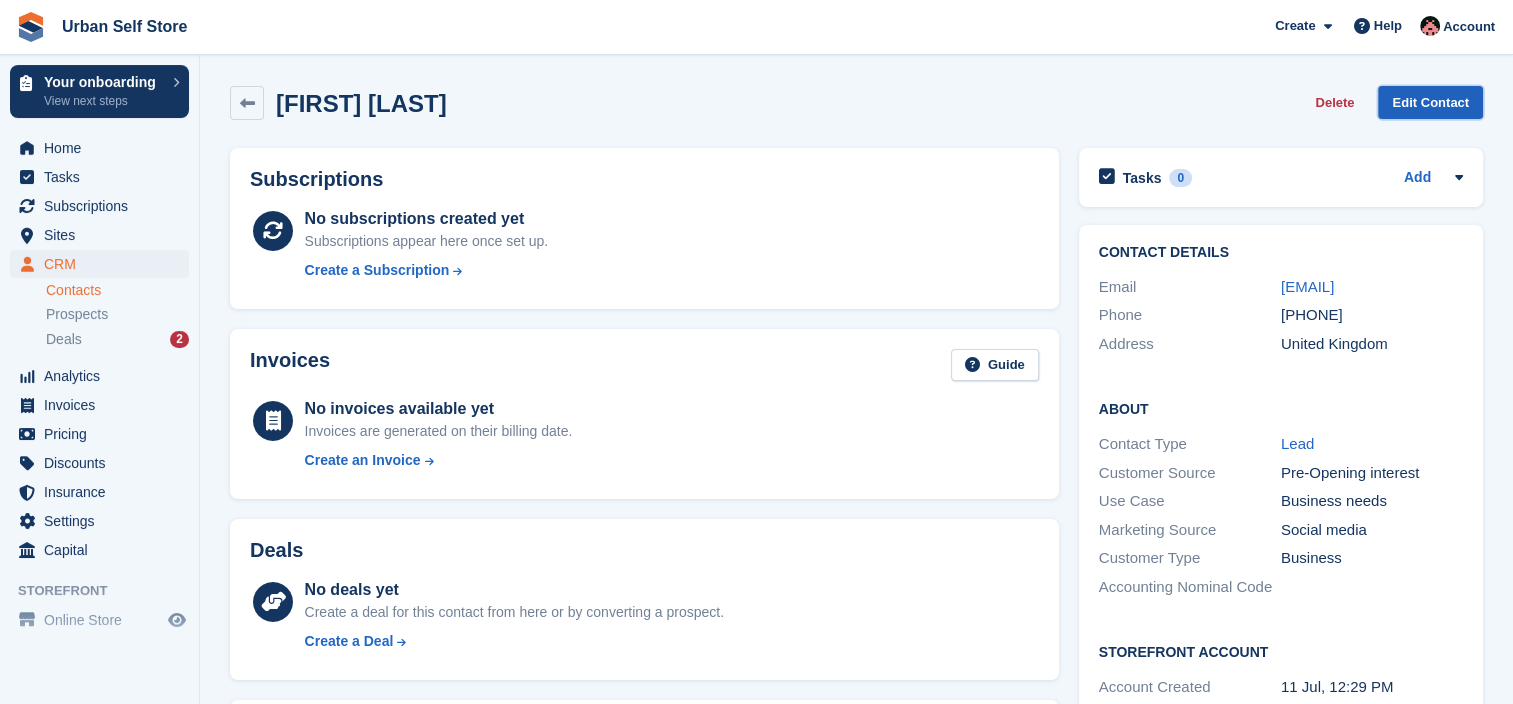 click on "Edit Contact" at bounding box center [1430, 102] 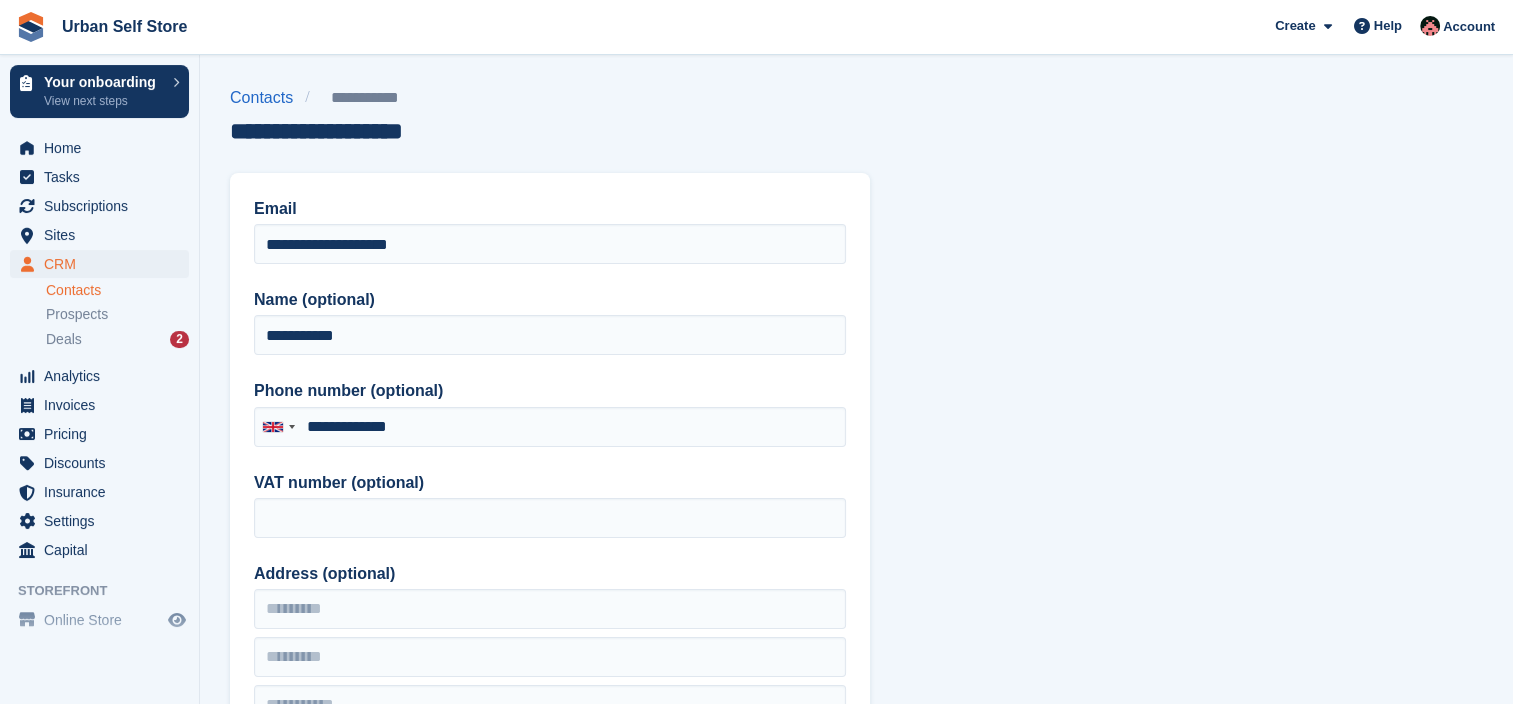 type on "**********" 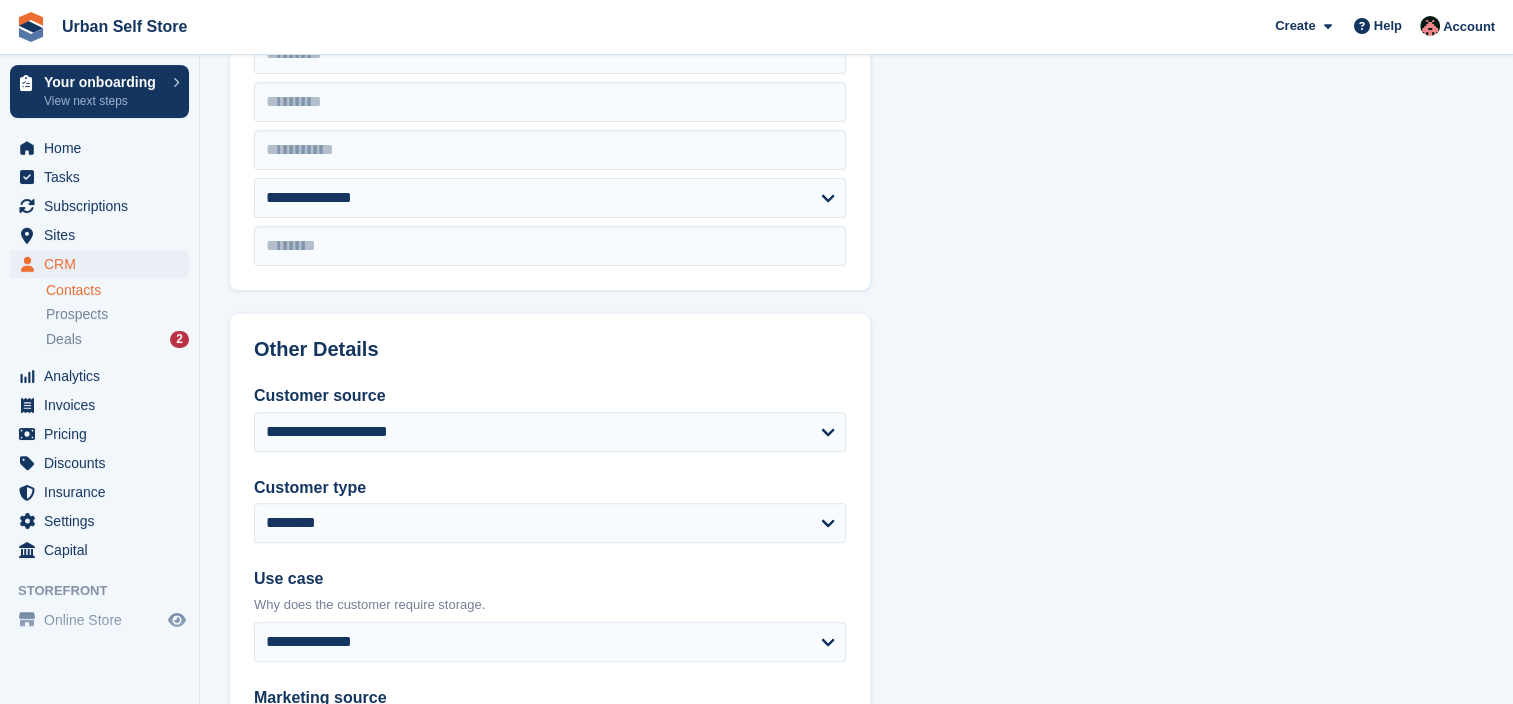scroll, scrollTop: 600, scrollLeft: 0, axis: vertical 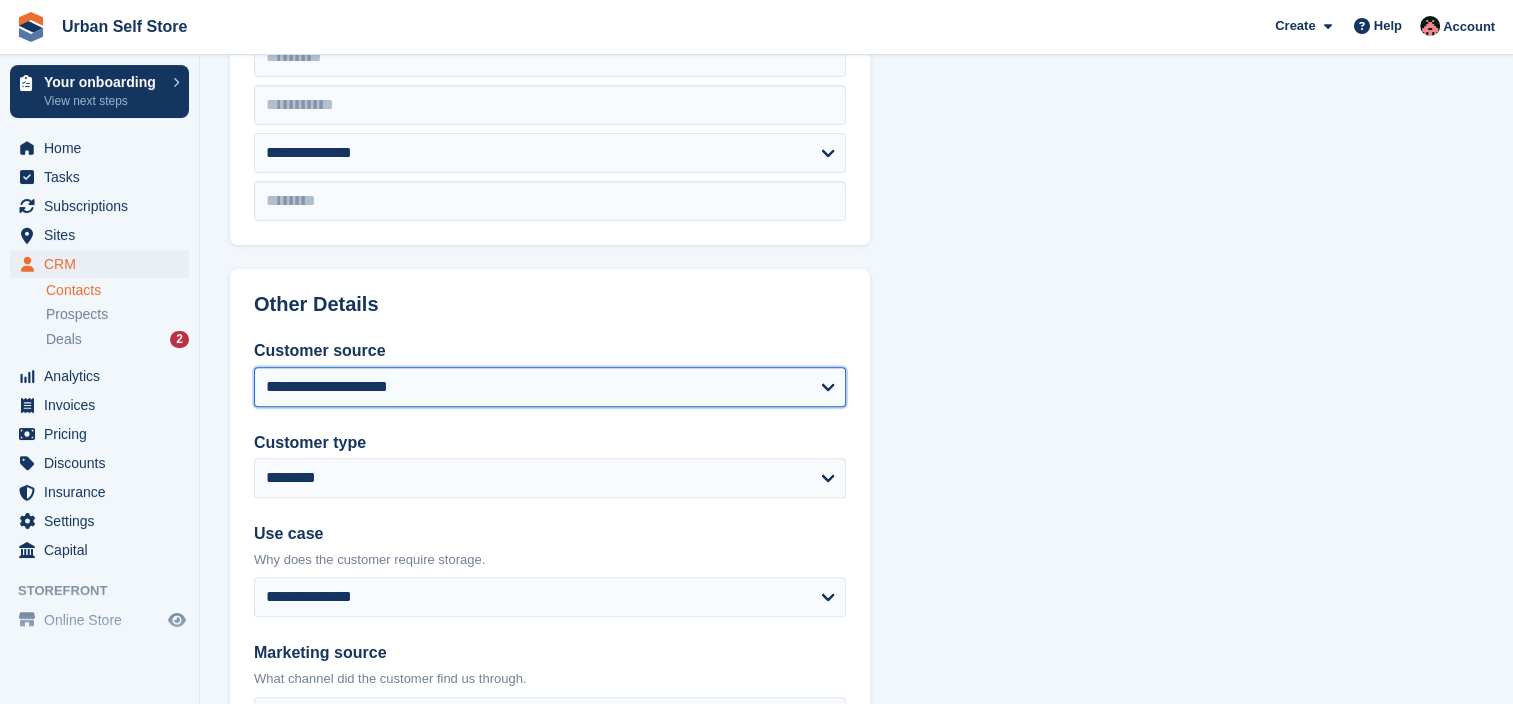 click on "**********" at bounding box center [550, 387] 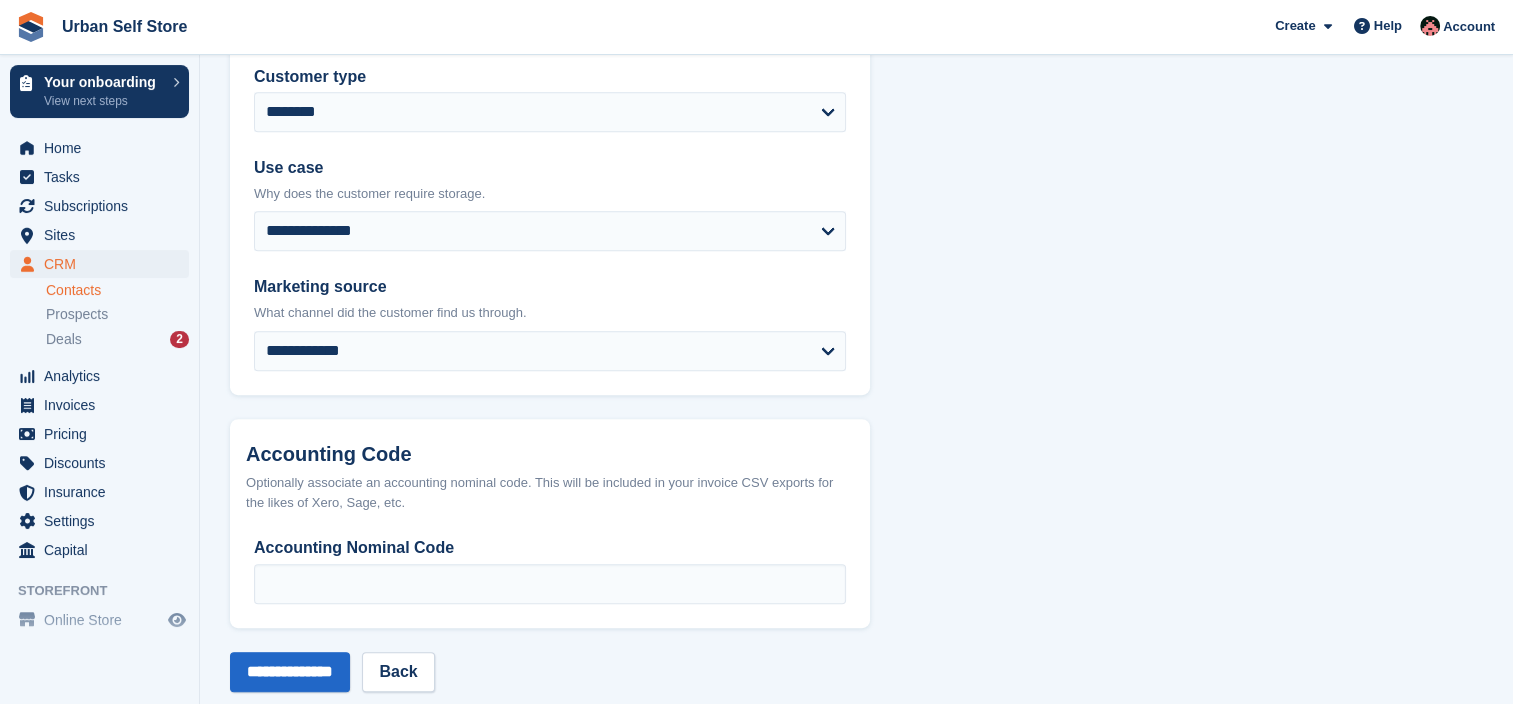 scroll, scrollTop: 1000, scrollLeft: 0, axis: vertical 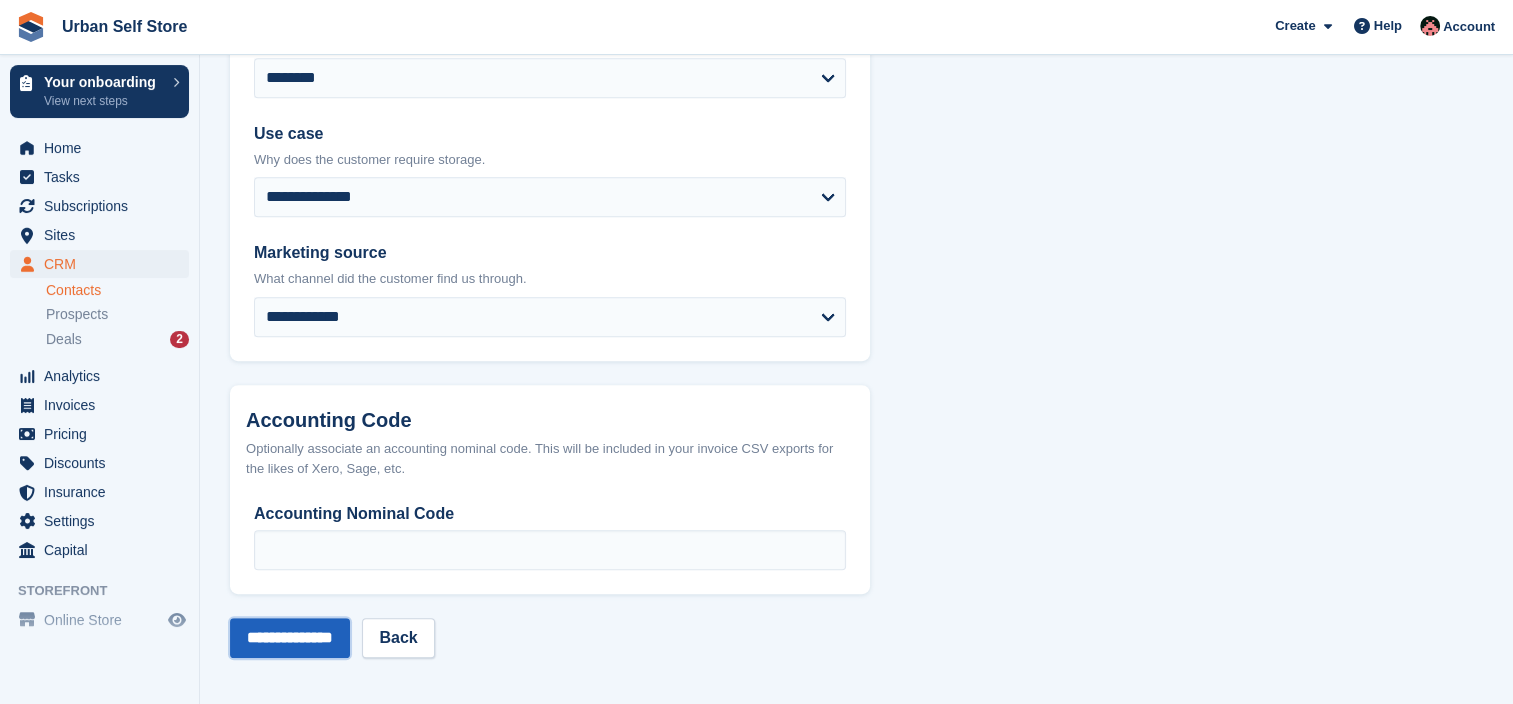 click on "**********" at bounding box center [290, 638] 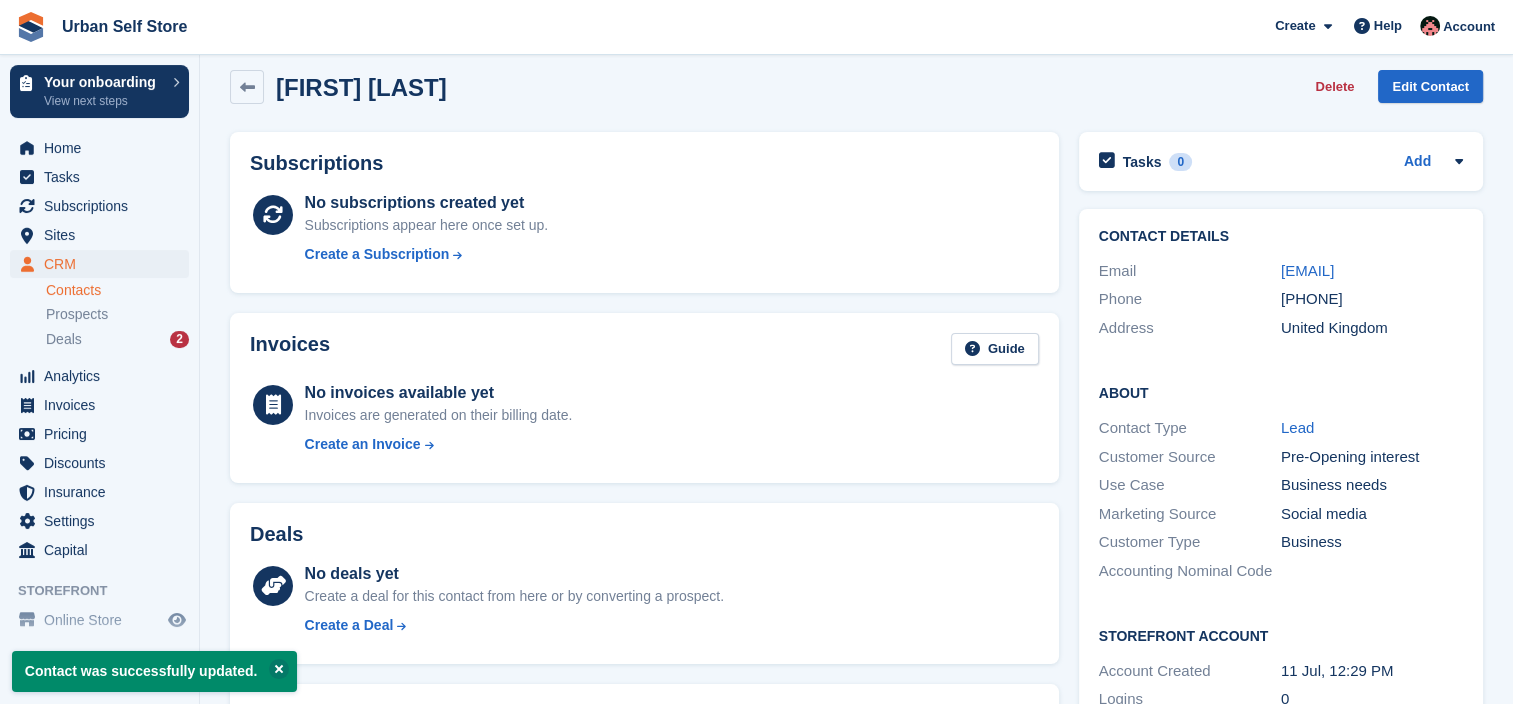 scroll, scrollTop: 0, scrollLeft: 0, axis: both 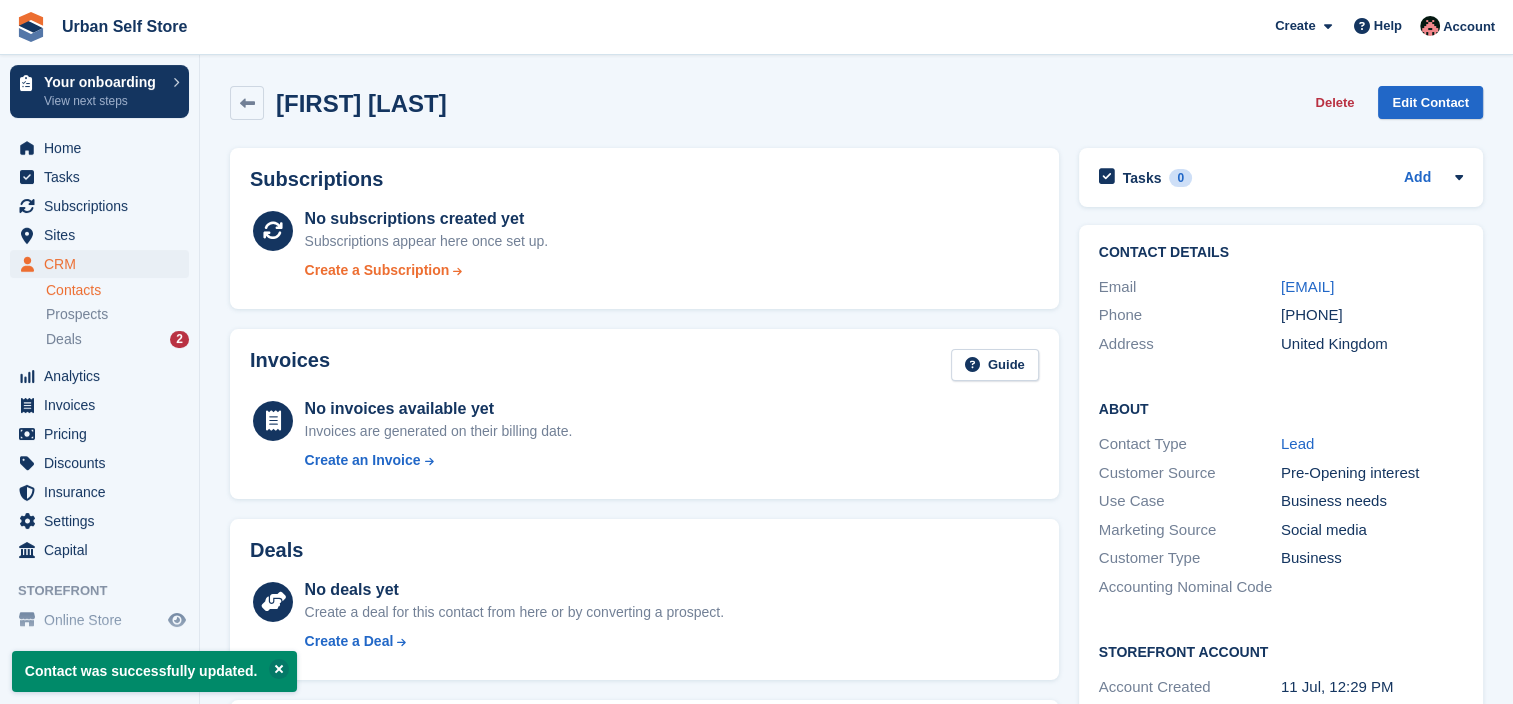 click on "Create a Subscription" at bounding box center (377, 270) 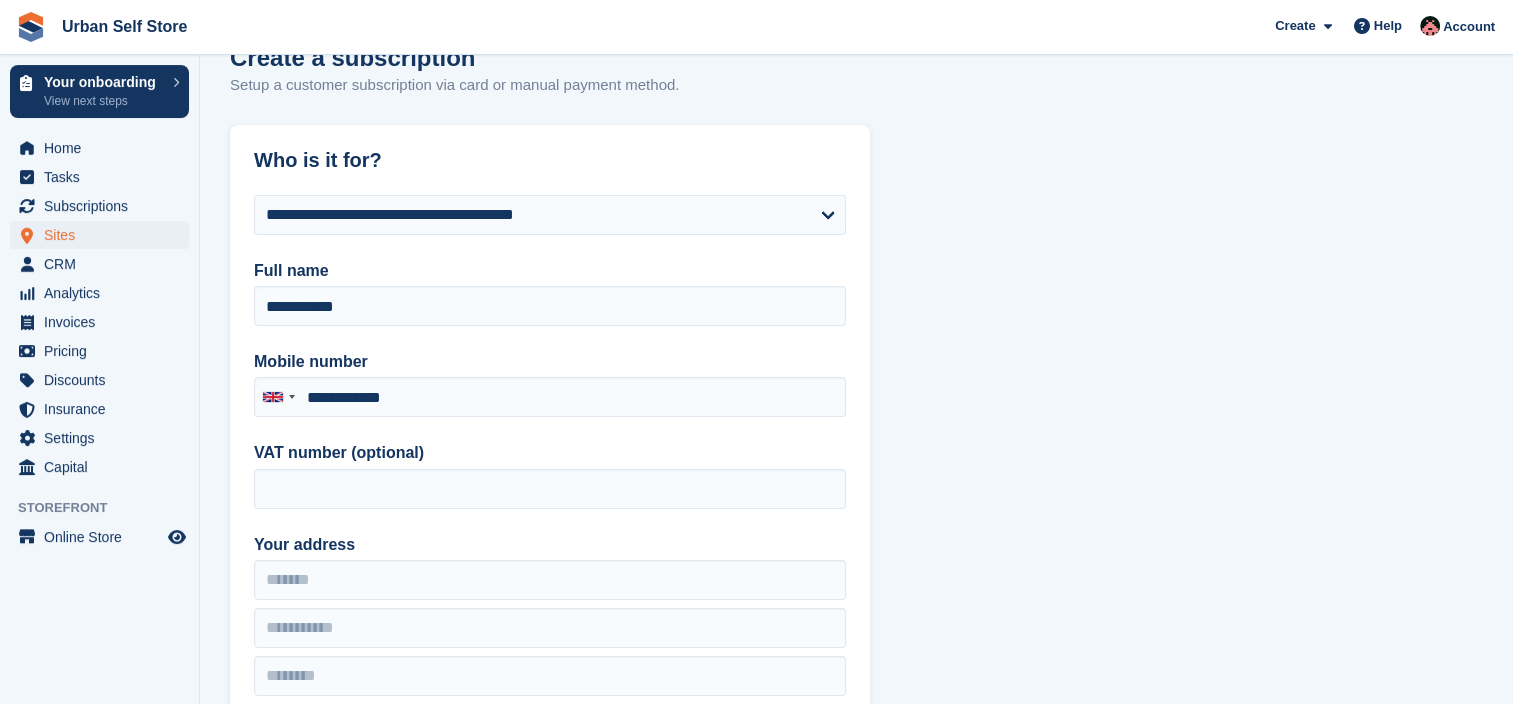 scroll, scrollTop: 0, scrollLeft: 0, axis: both 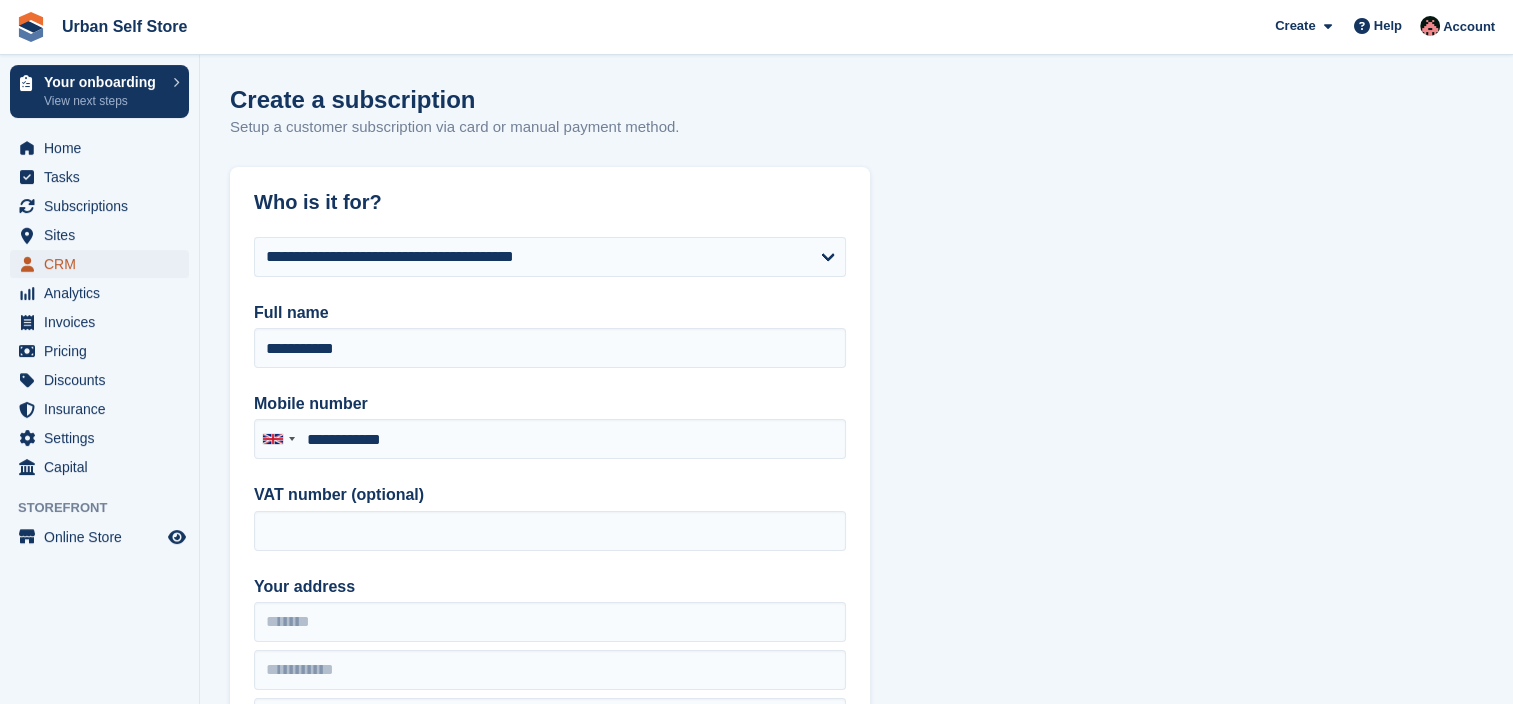 click on "CRM" at bounding box center [104, 264] 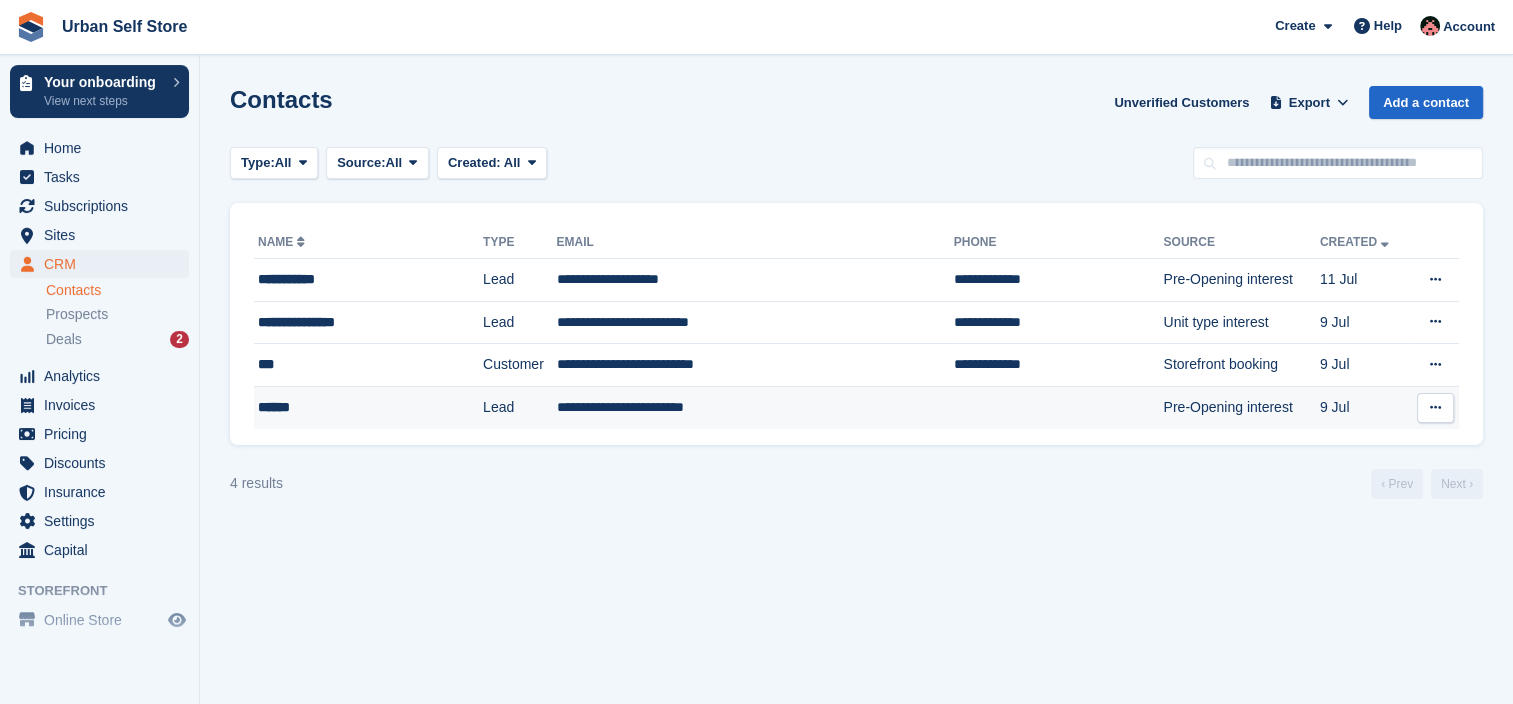 click on "******" at bounding box center (368, 407) 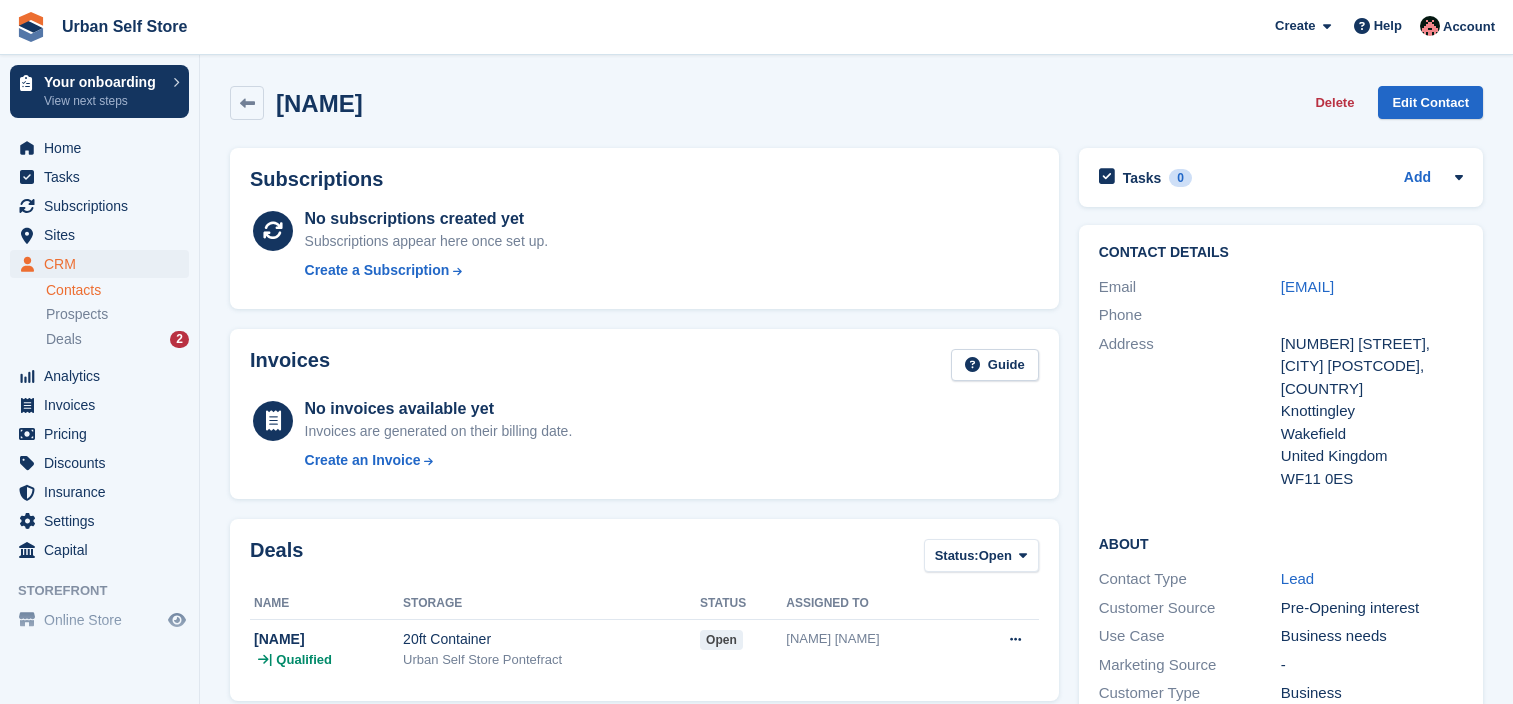 scroll, scrollTop: 0, scrollLeft: 0, axis: both 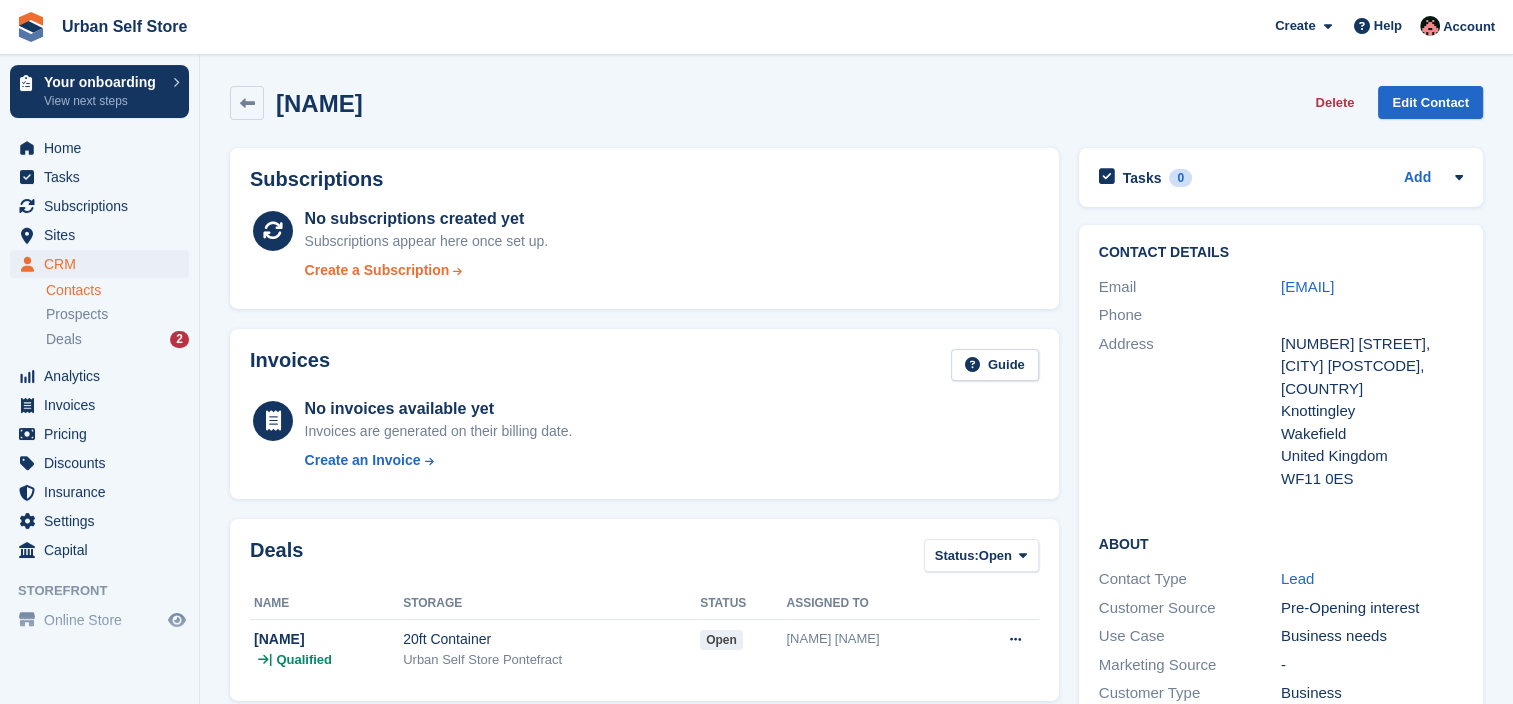 click on "Create a Subscription" at bounding box center (377, 270) 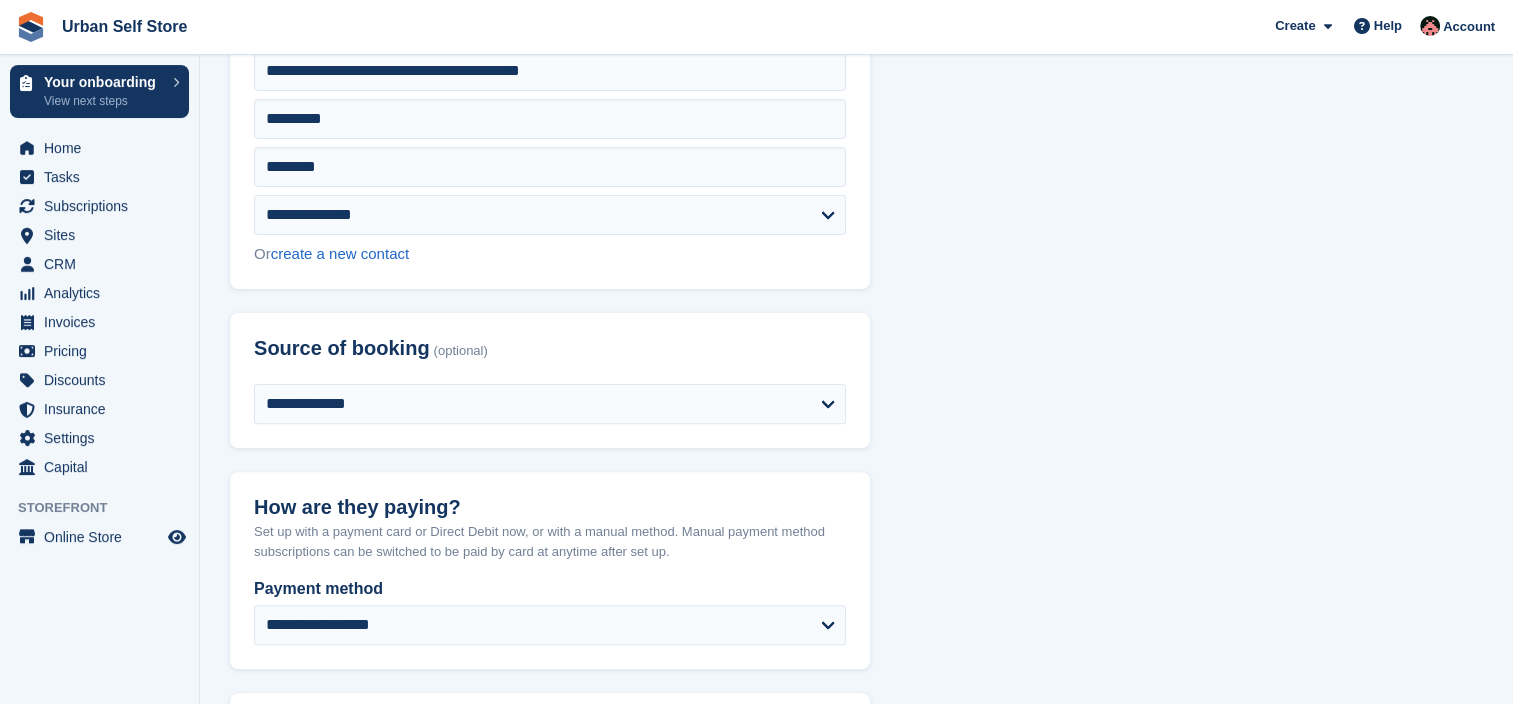 scroll, scrollTop: 600, scrollLeft: 0, axis: vertical 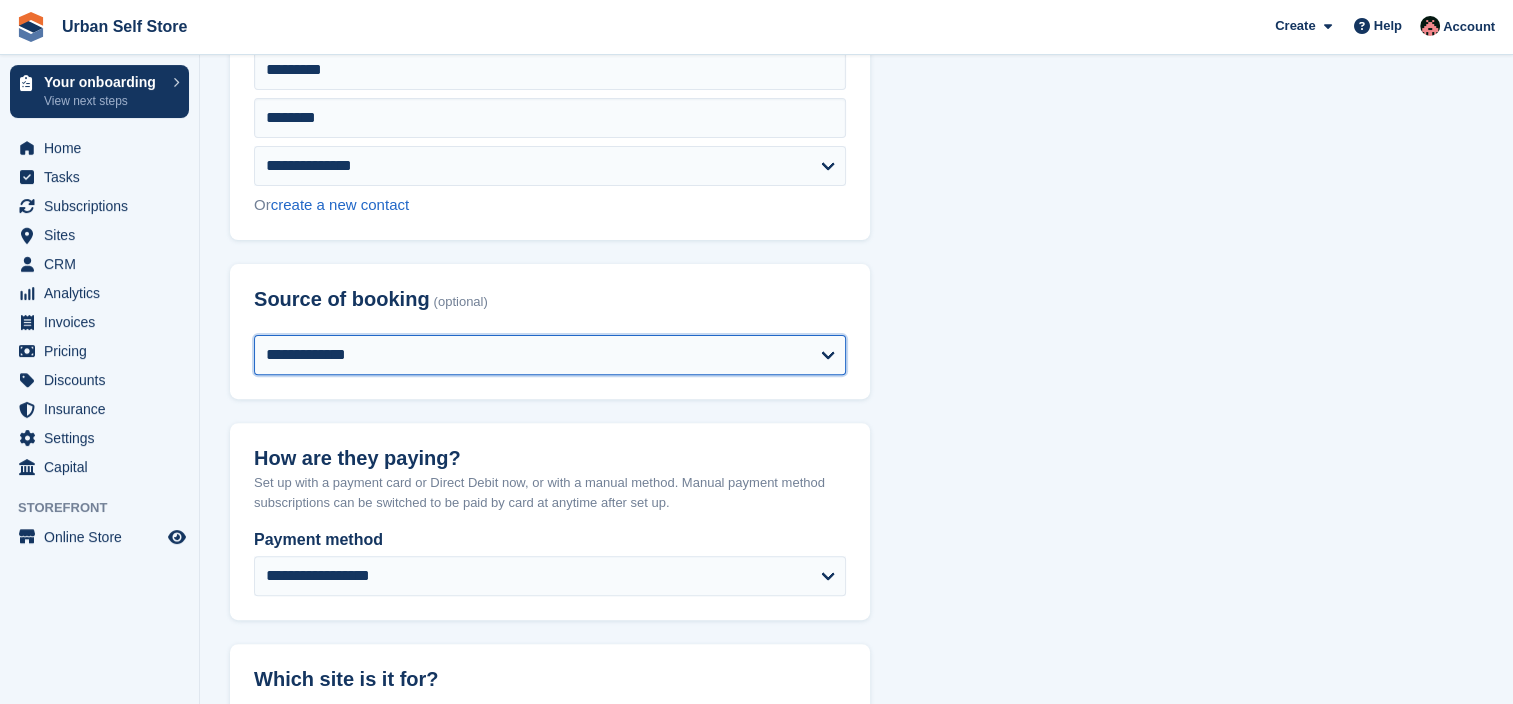 click on "**********" at bounding box center (550, 355) 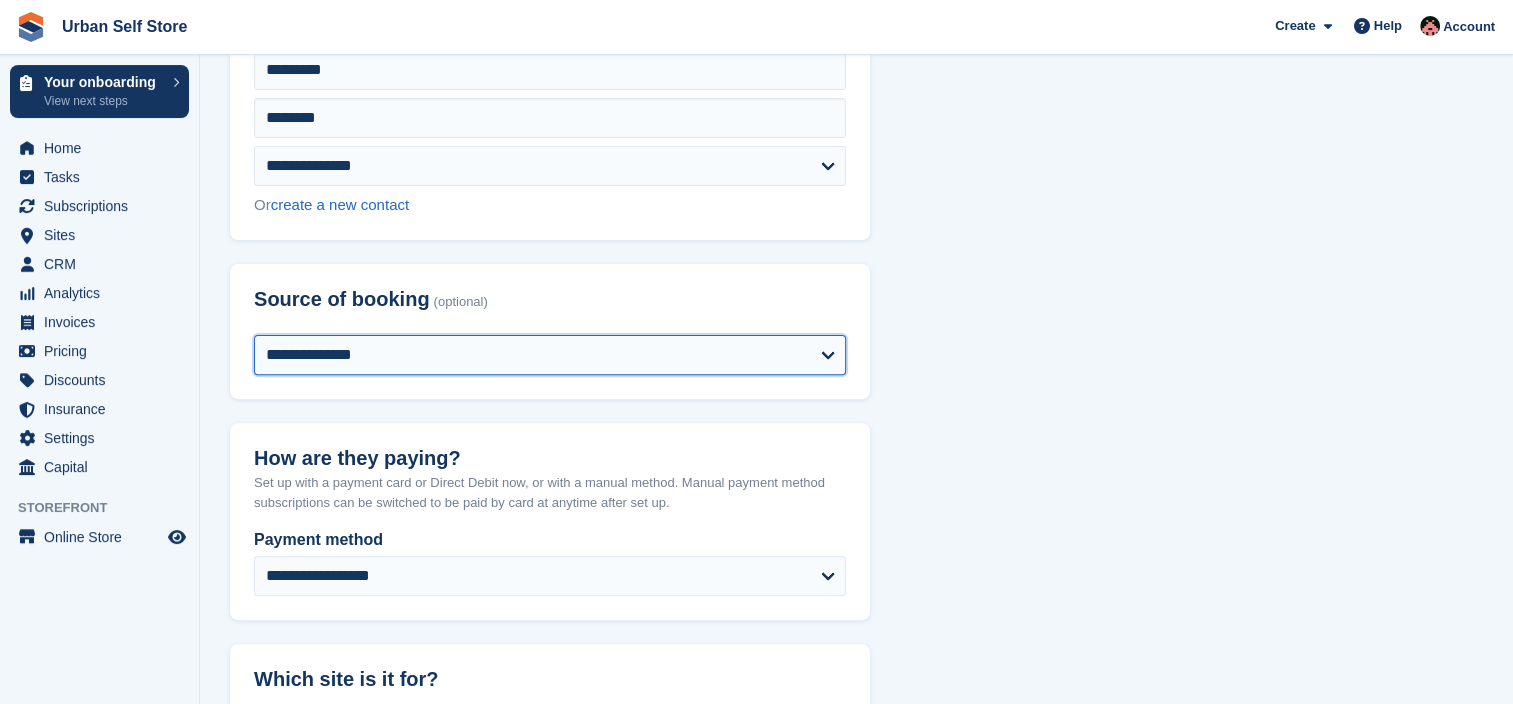 click on "**********" at bounding box center [550, 355] 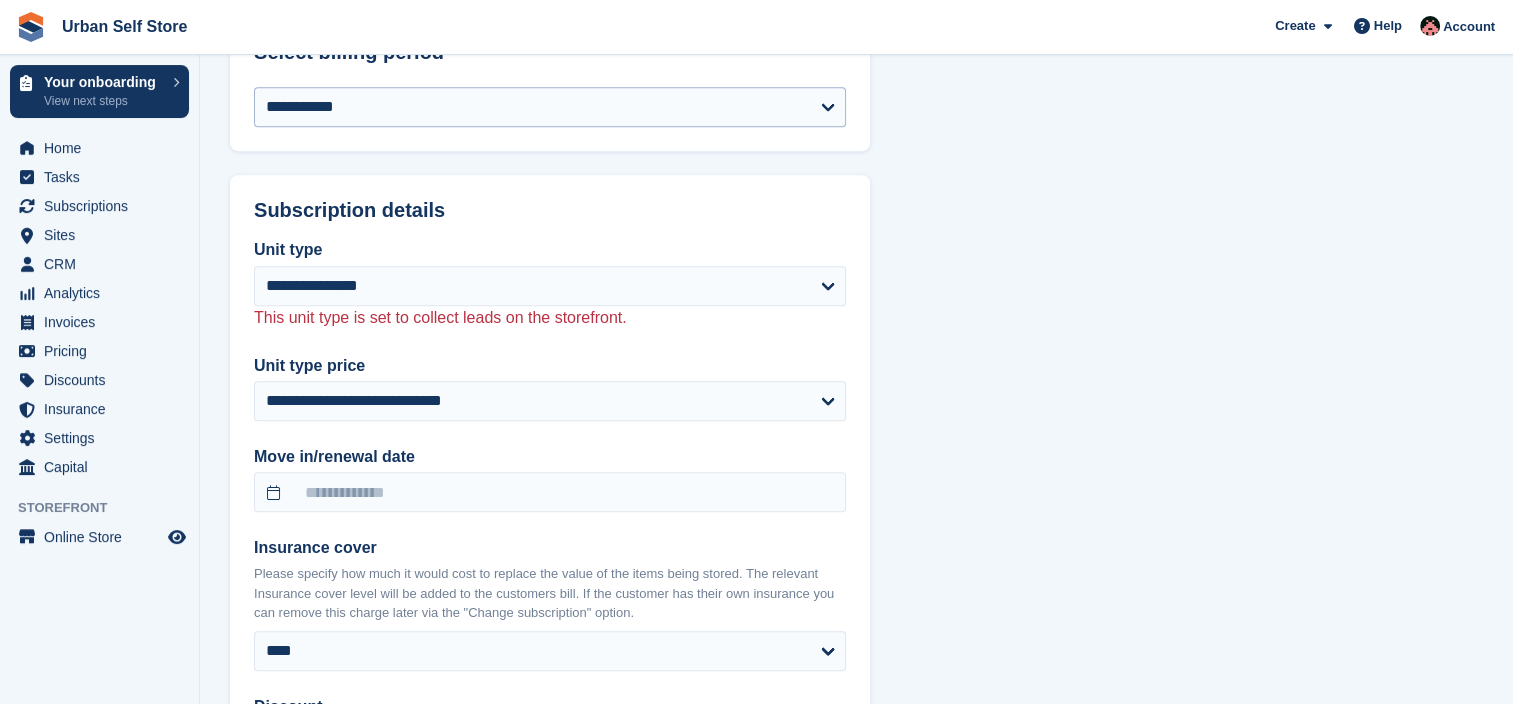 scroll, scrollTop: 1400, scrollLeft: 0, axis: vertical 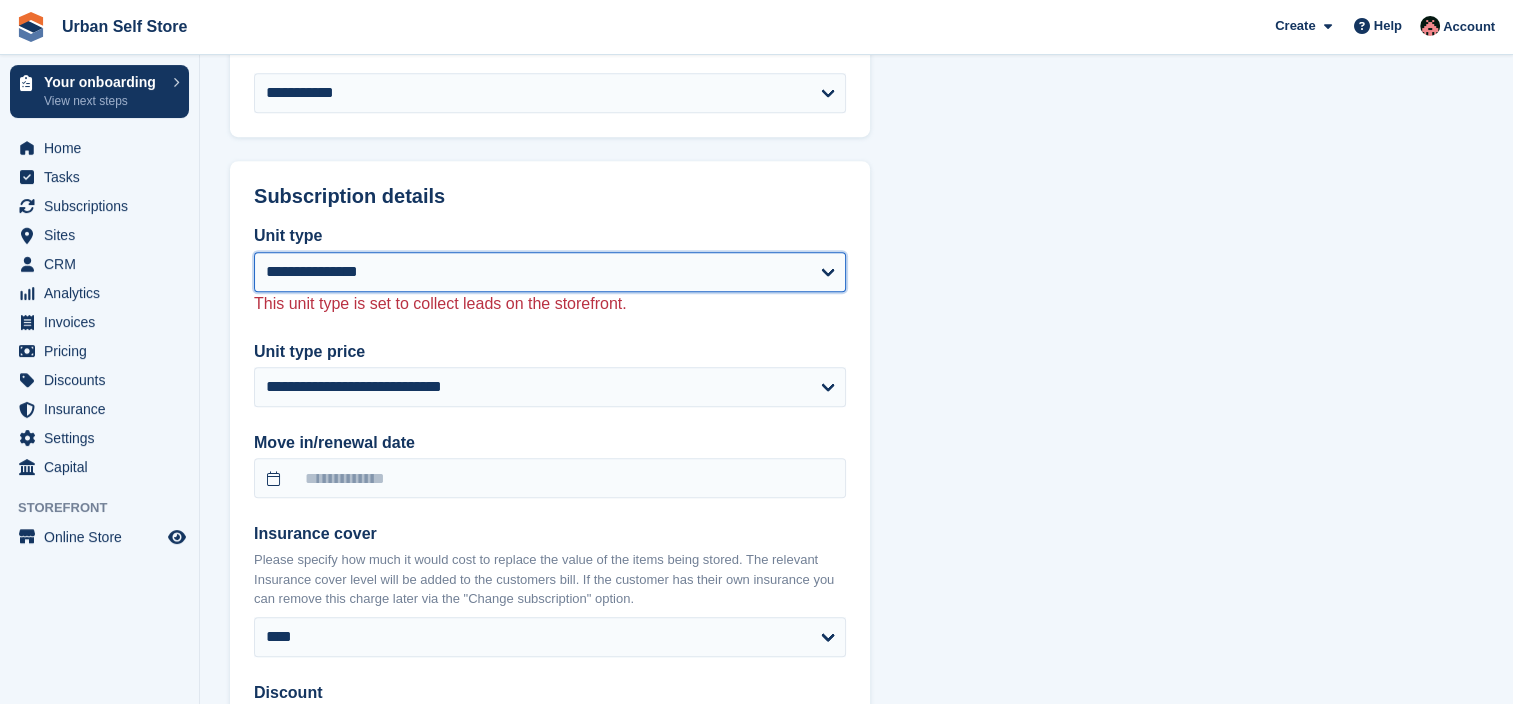 click on "**********" at bounding box center [550, 272] 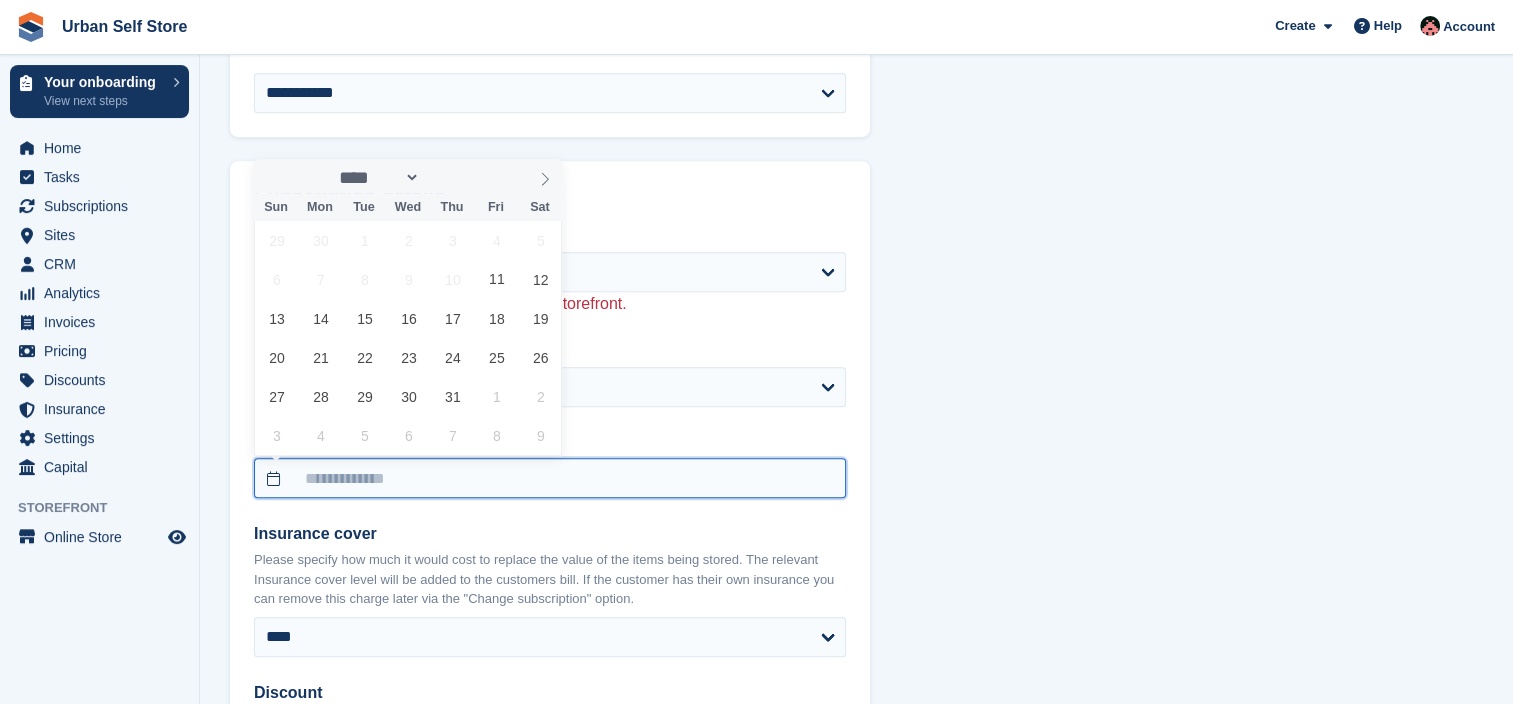 click at bounding box center (550, 478) 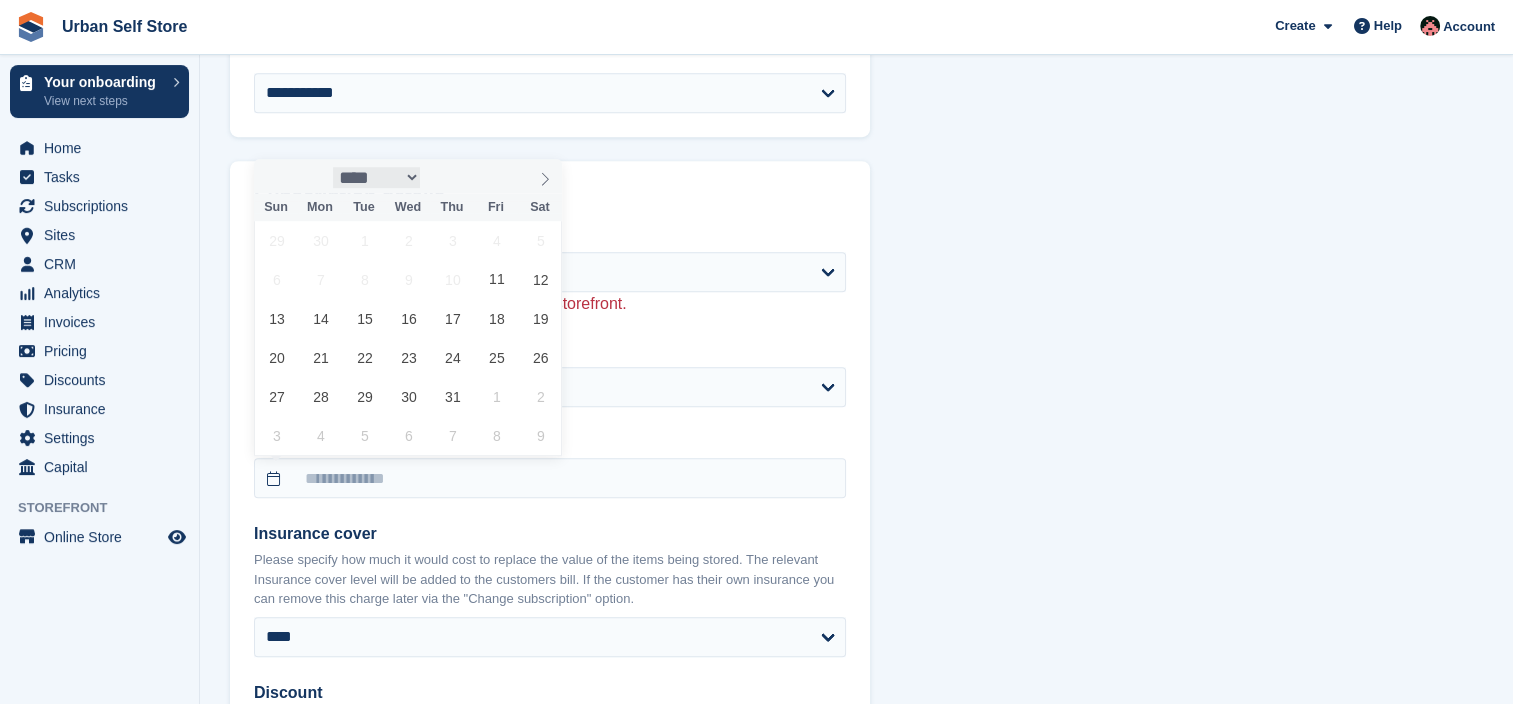 click on "**** ****** ********* ******* ******** ********" at bounding box center (377, 177) 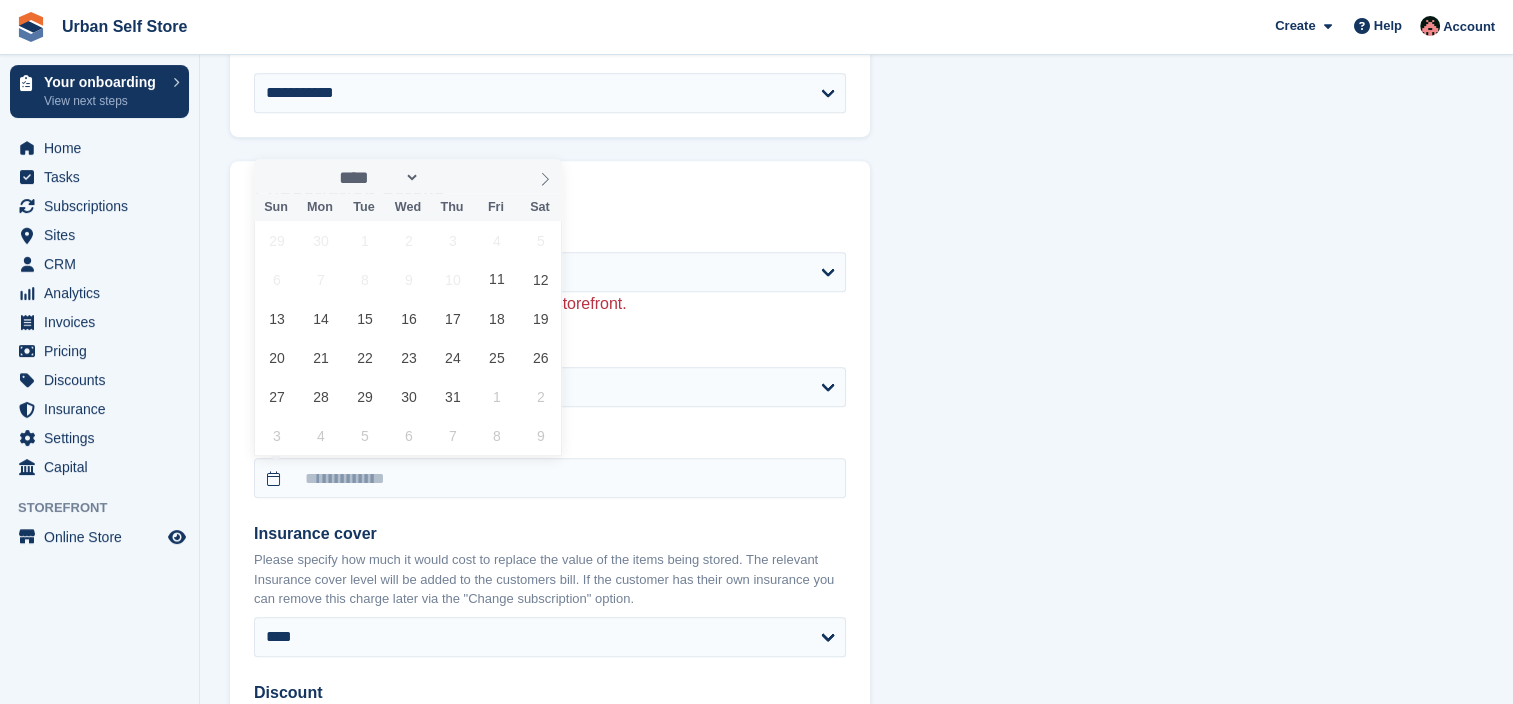 select on "*" 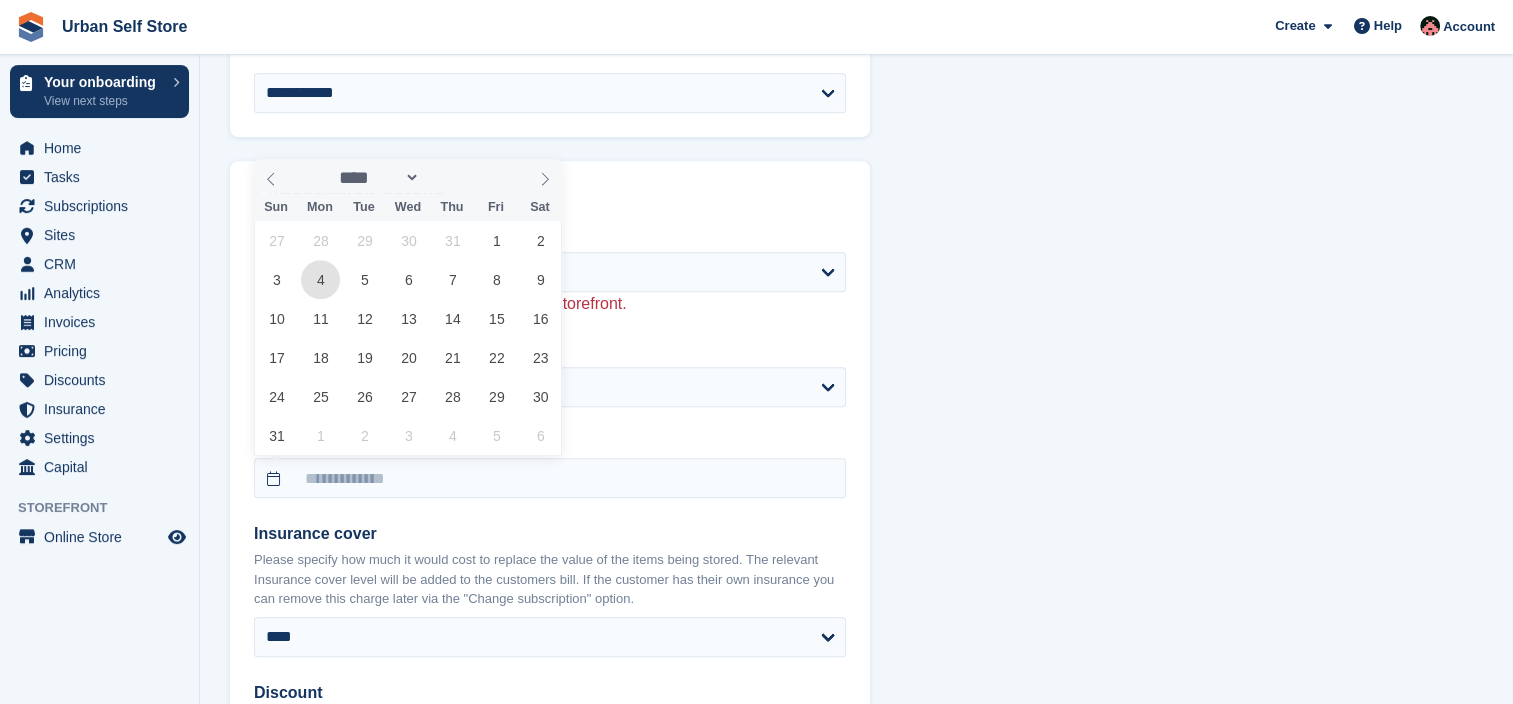 click on "4" at bounding box center [320, 279] 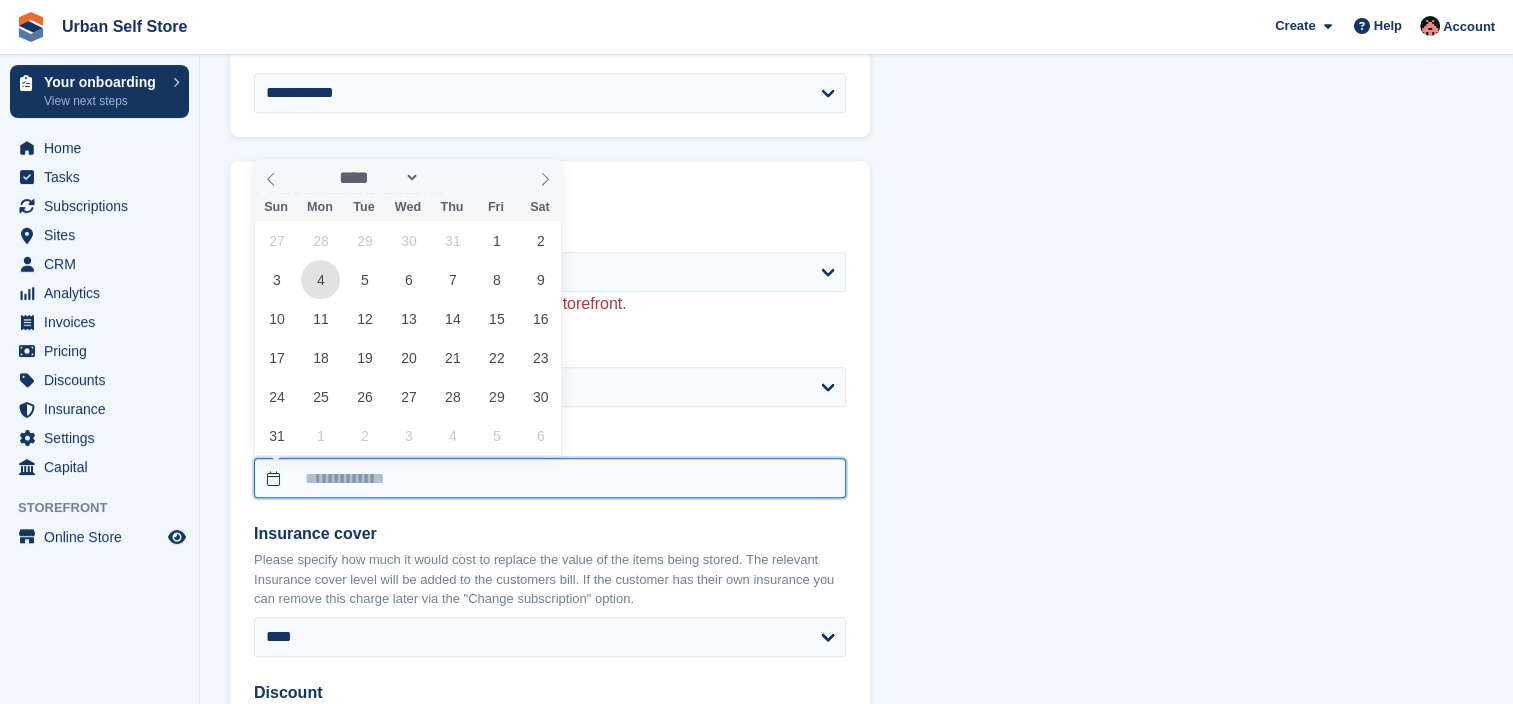 type on "**********" 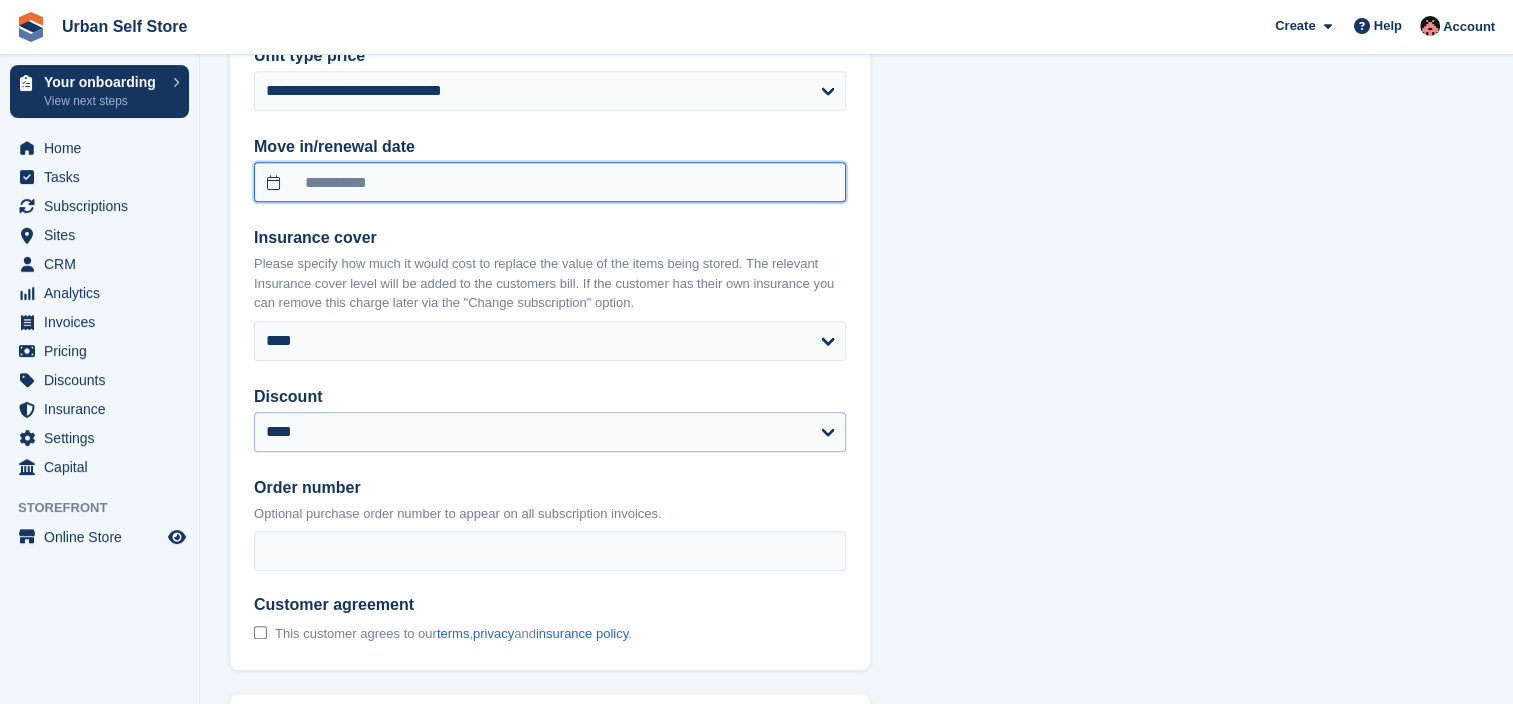 scroll, scrollTop: 1700, scrollLeft: 0, axis: vertical 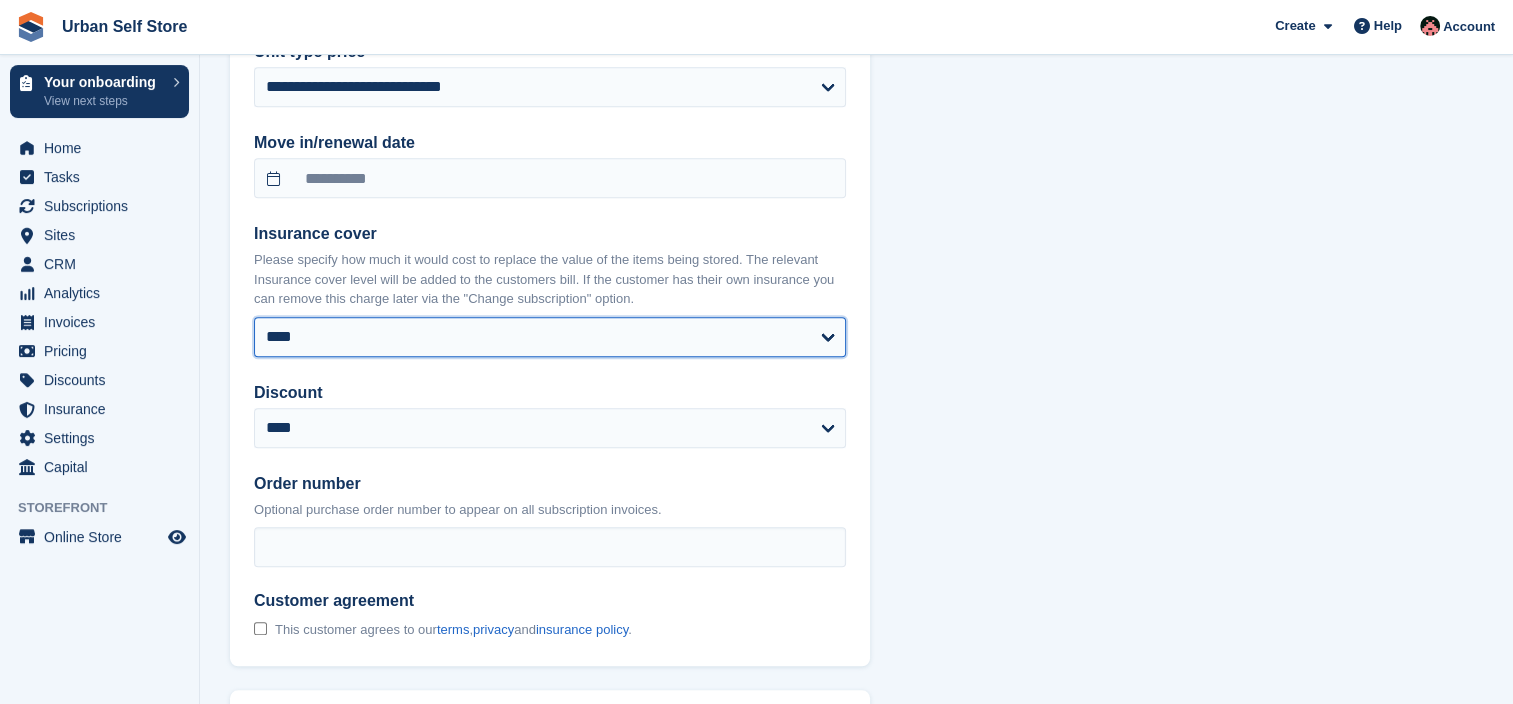 click on "****
******
******
*******
*******
*******" at bounding box center (550, 337) 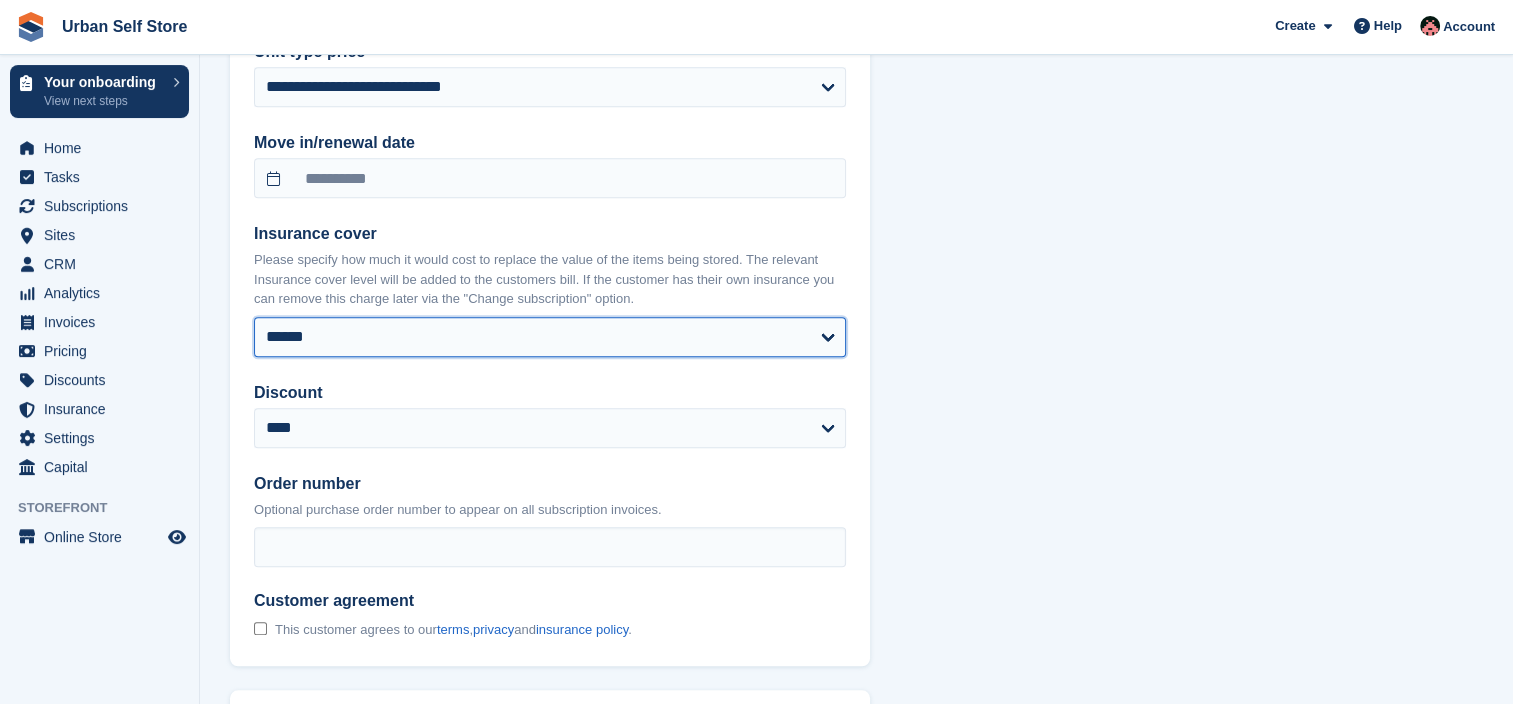 click on "****
******
******
*******
*******
*******" at bounding box center [550, 337] 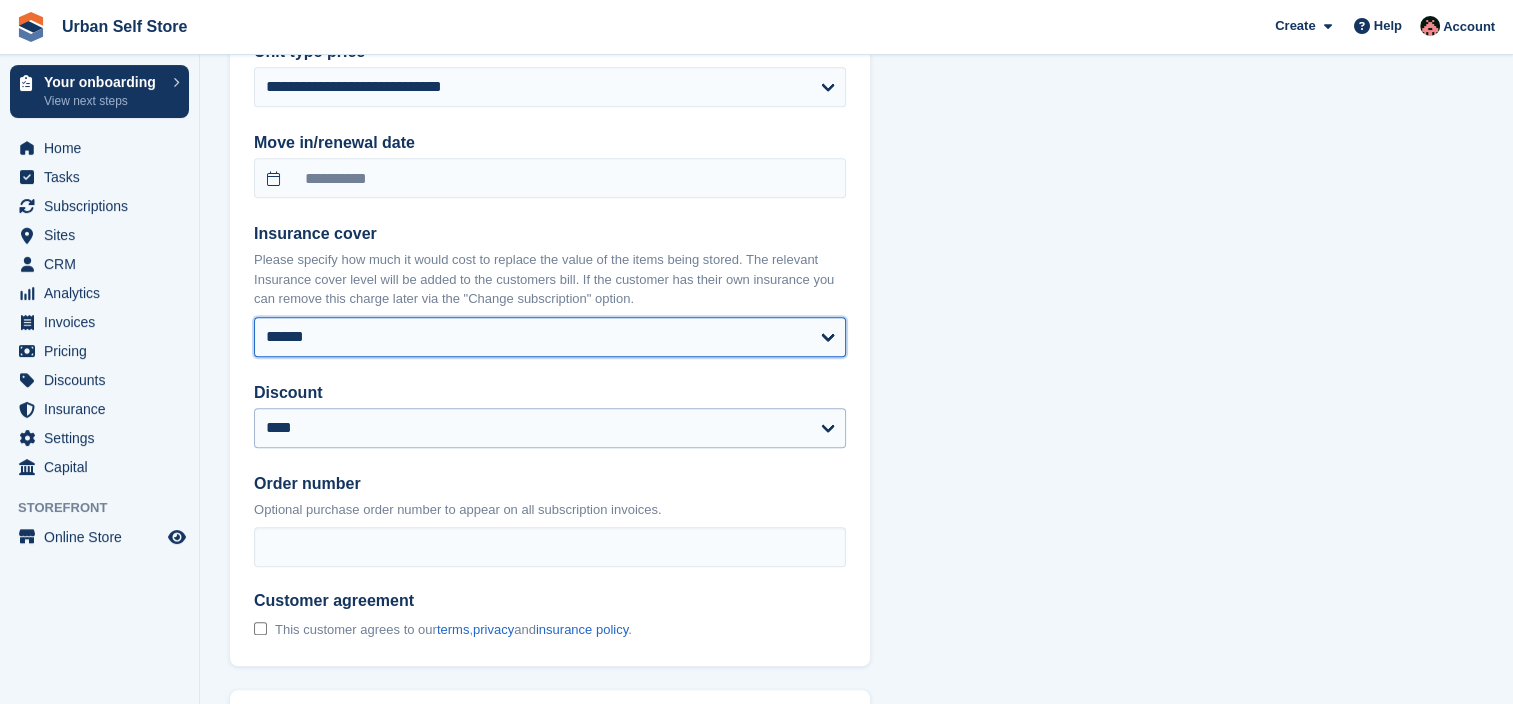 select on "******" 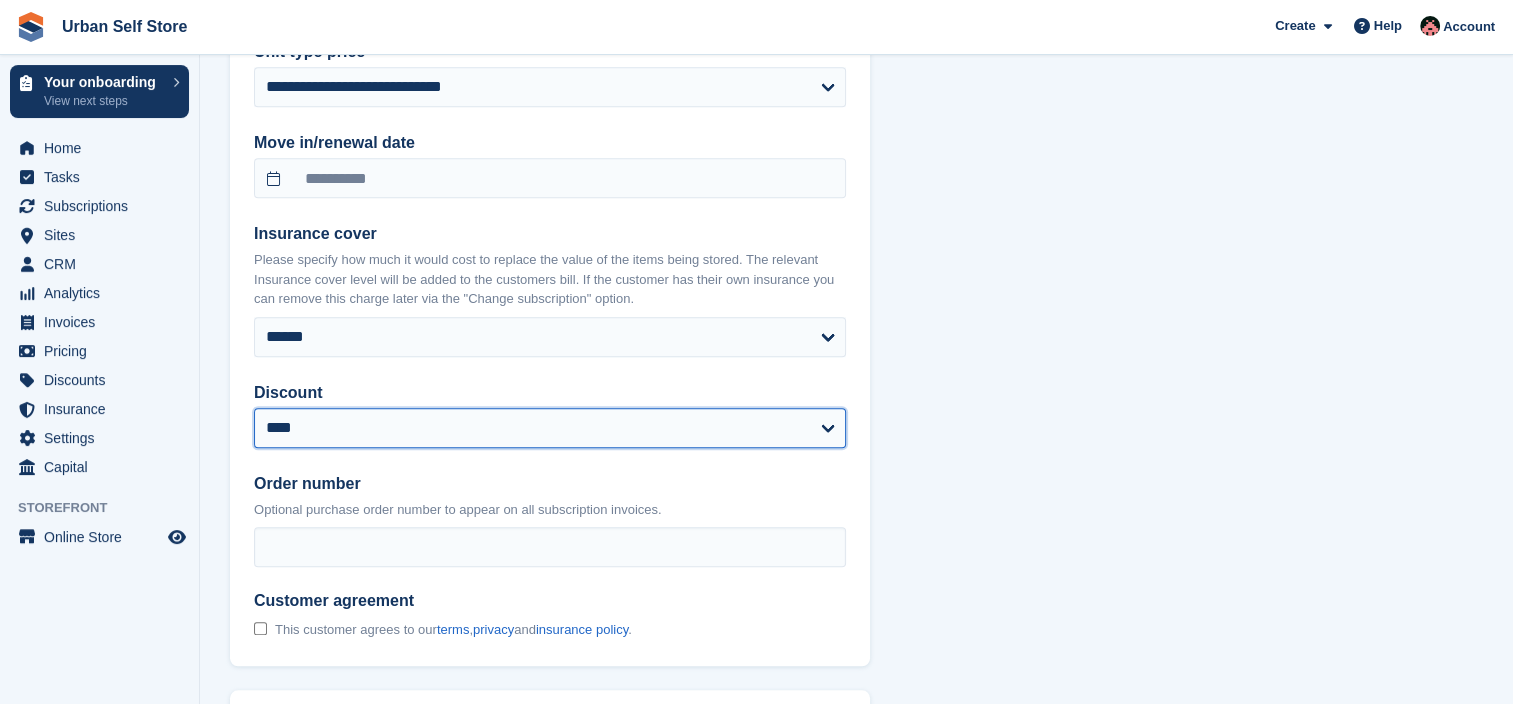 click on "****" at bounding box center (550, 428) 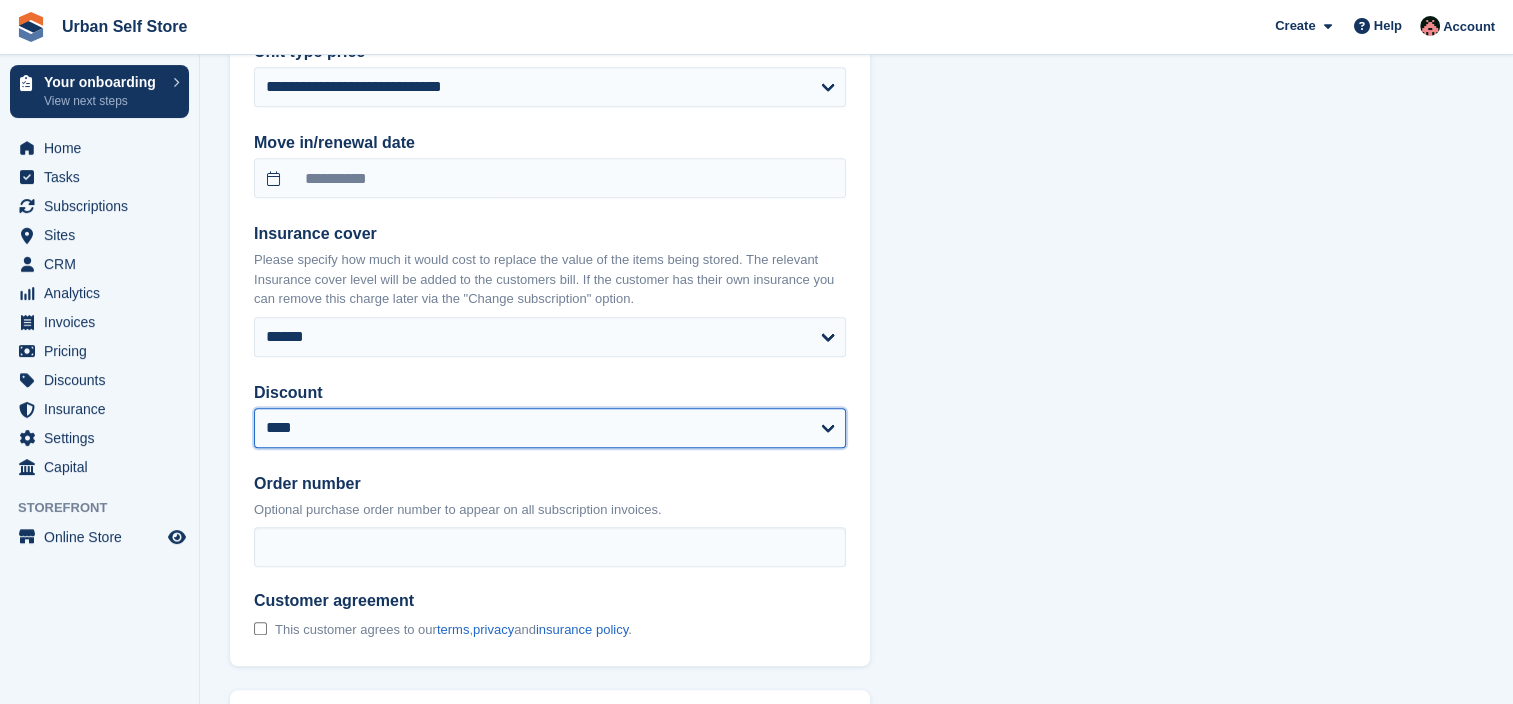 click on "****" at bounding box center (550, 428) 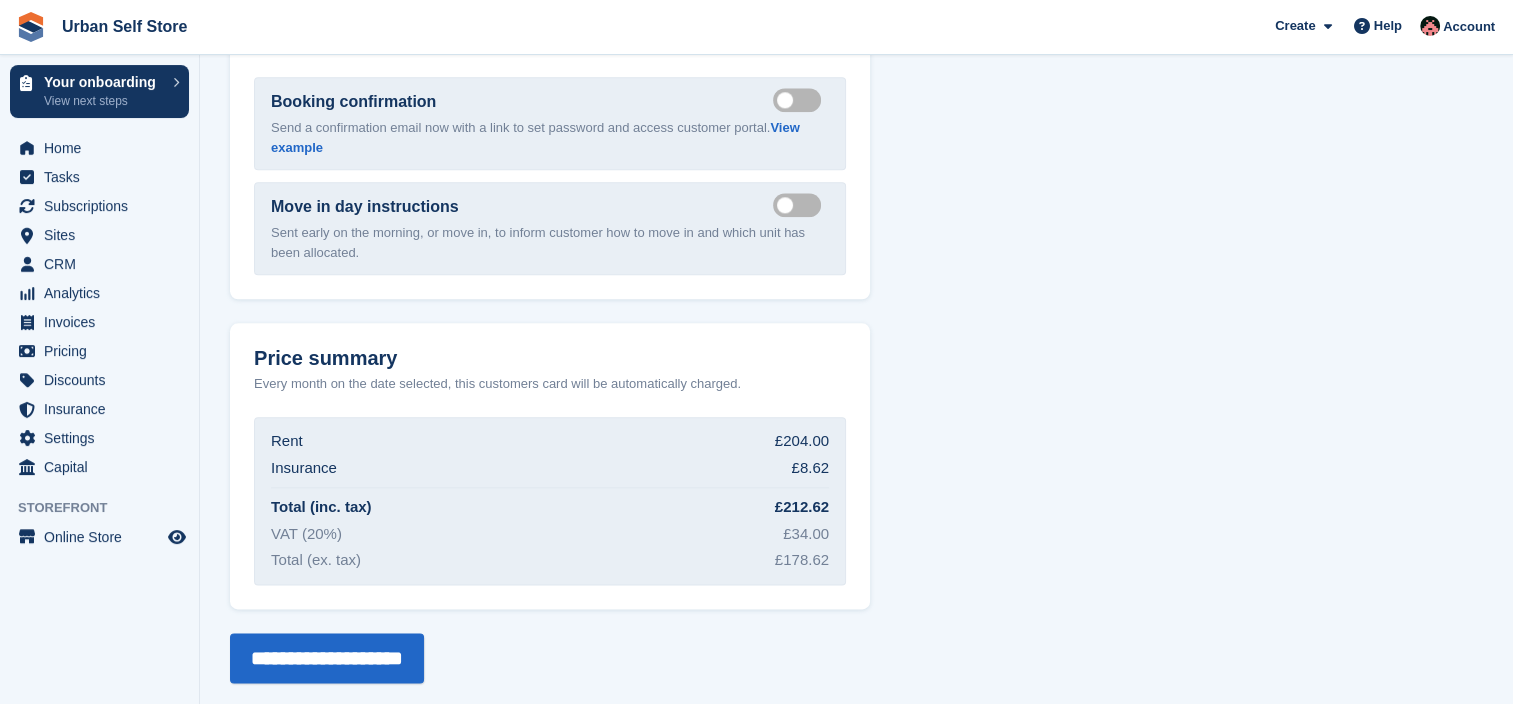 scroll, scrollTop: 2415, scrollLeft: 0, axis: vertical 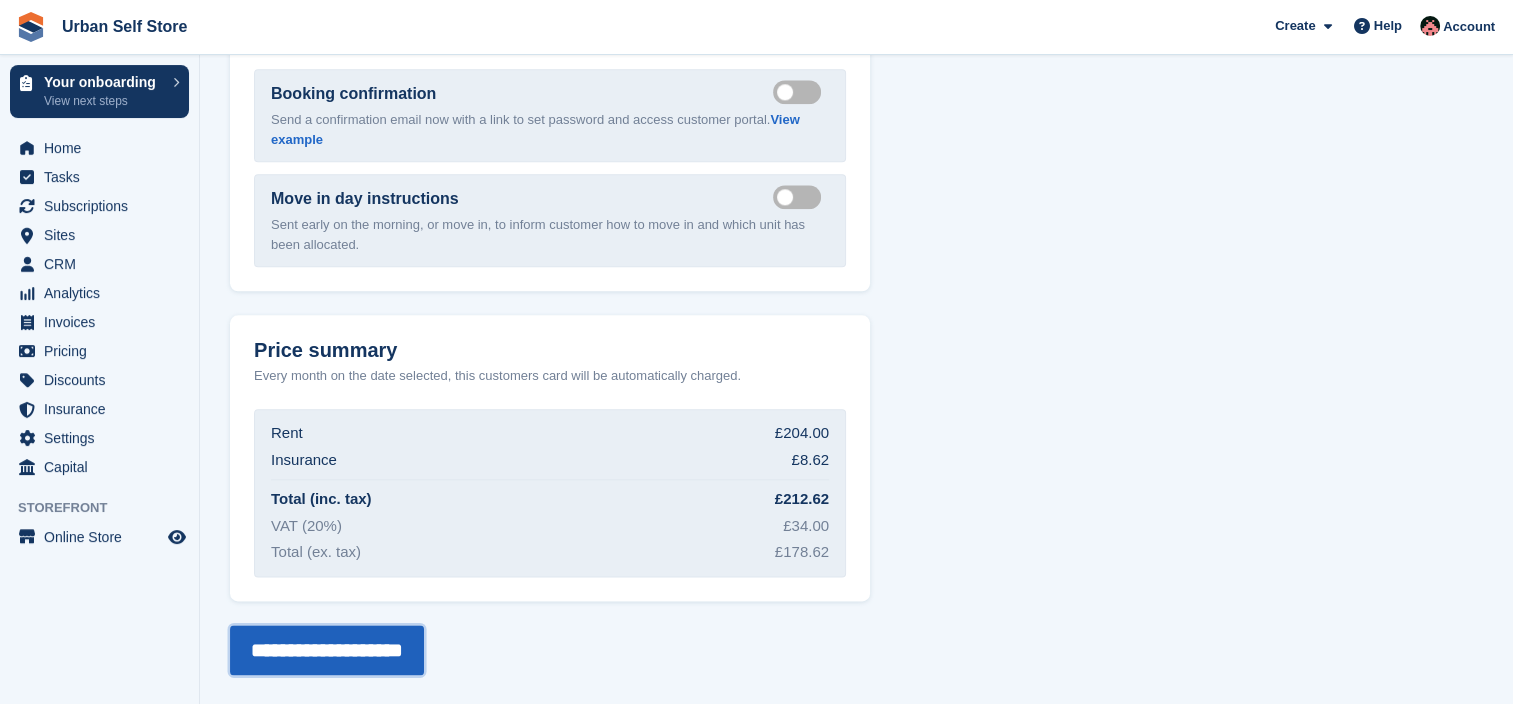 click on "**********" at bounding box center (327, 650) 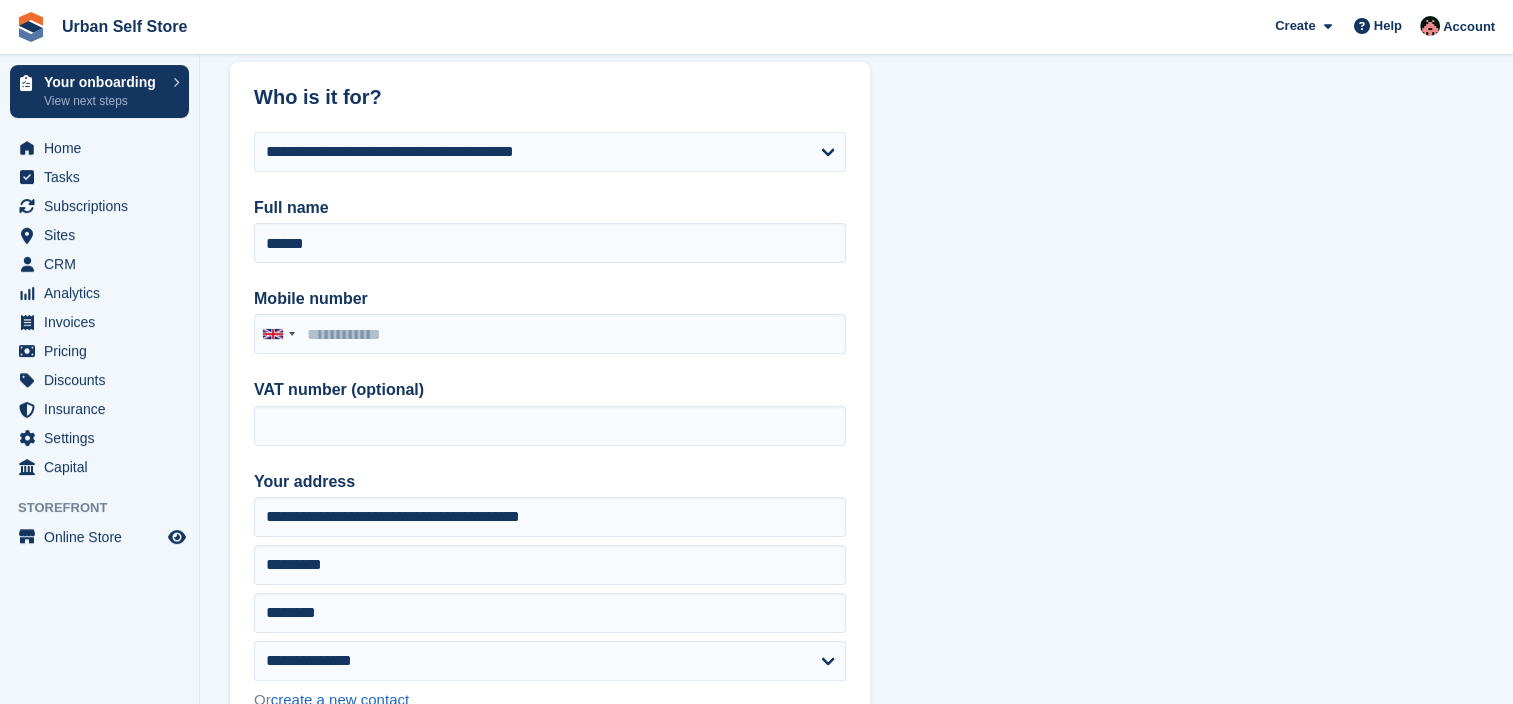 scroll, scrollTop: 300, scrollLeft: 0, axis: vertical 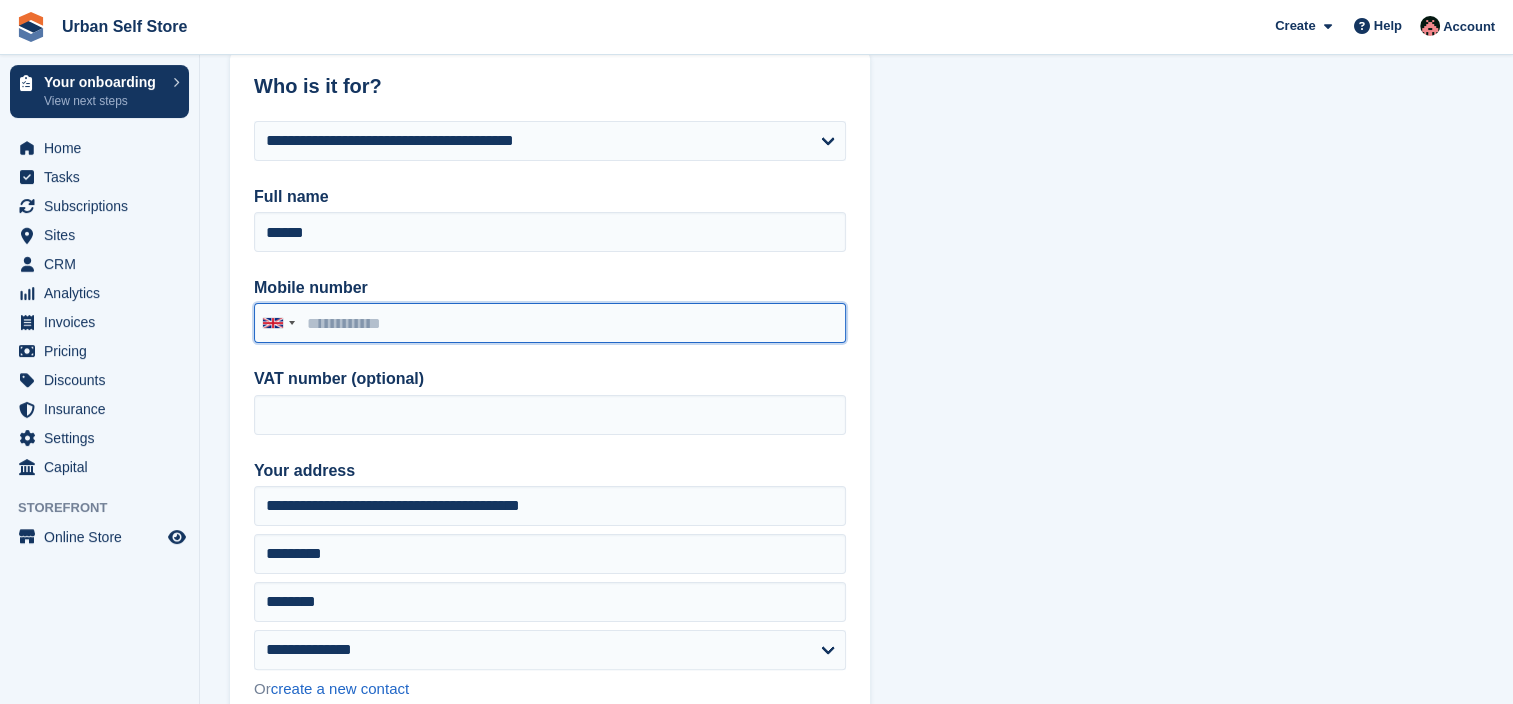 click on "Mobile number" at bounding box center [550, 323] 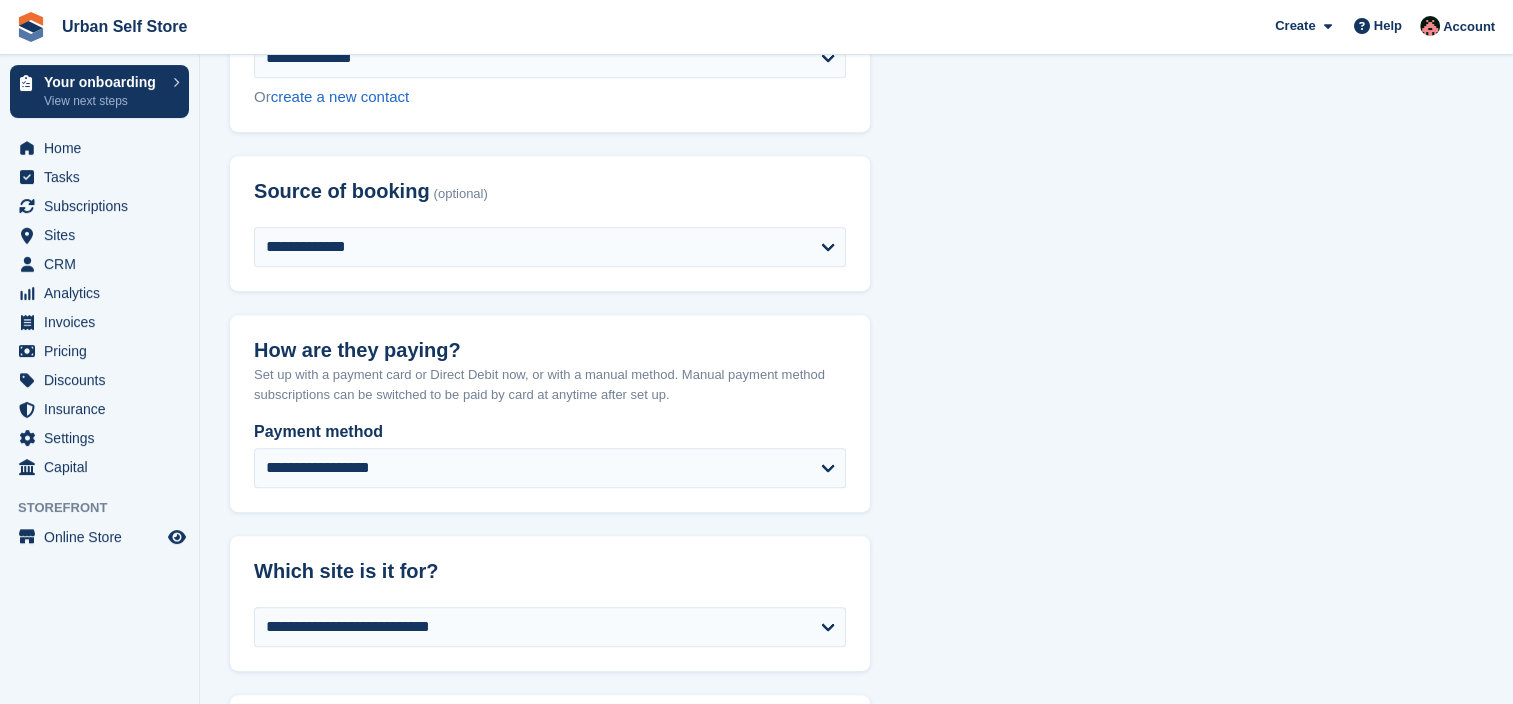 scroll, scrollTop: 900, scrollLeft: 0, axis: vertical 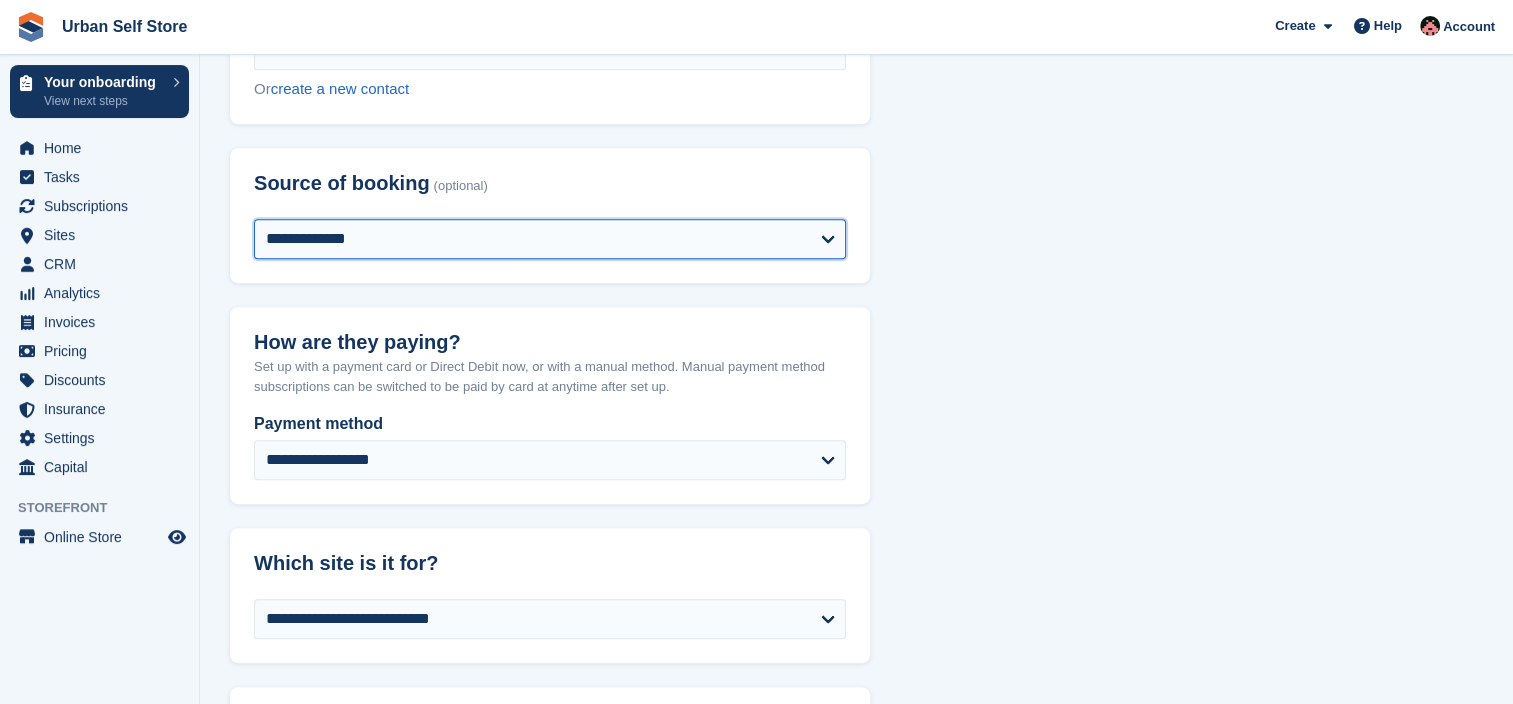 click on "**********" at bounding box center (550, 239) 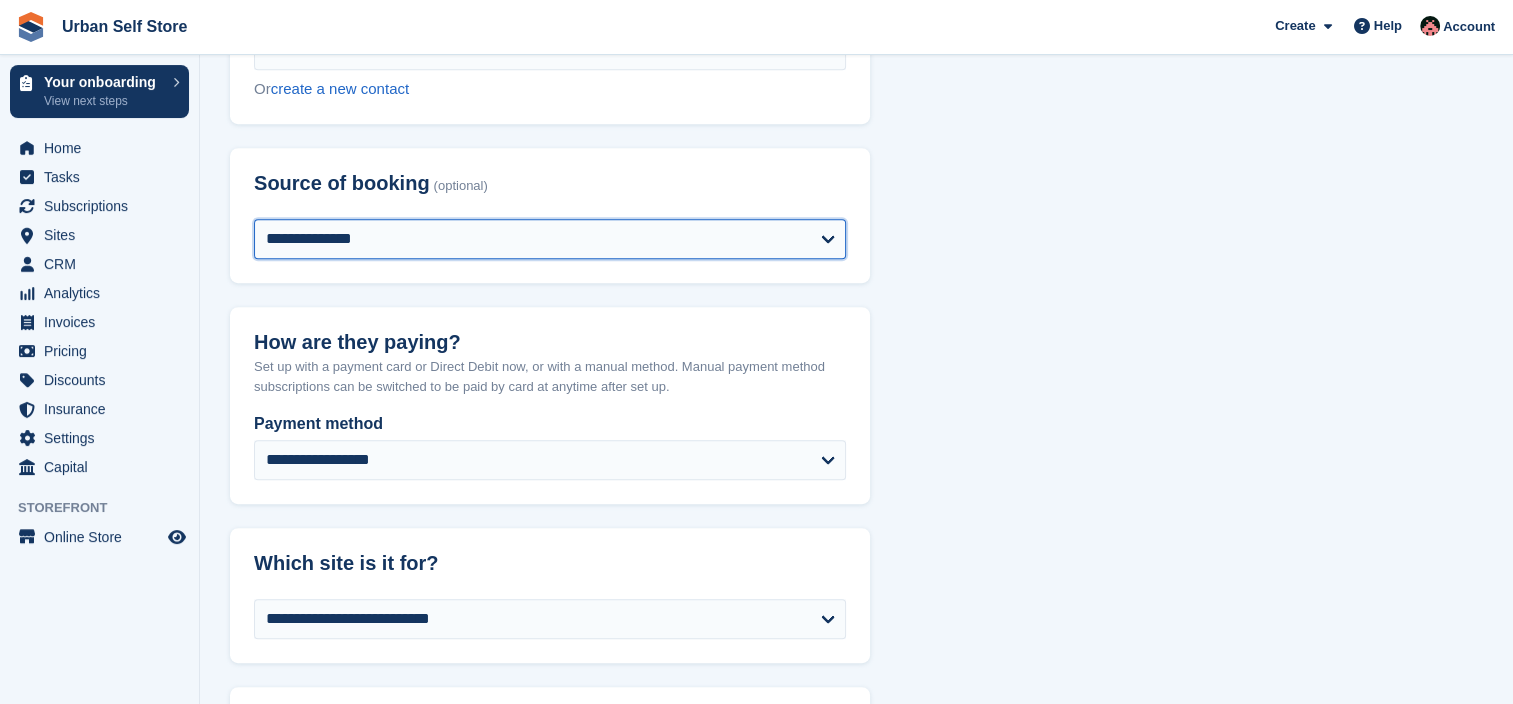 click on "**********" at bounding box center [550, 239] 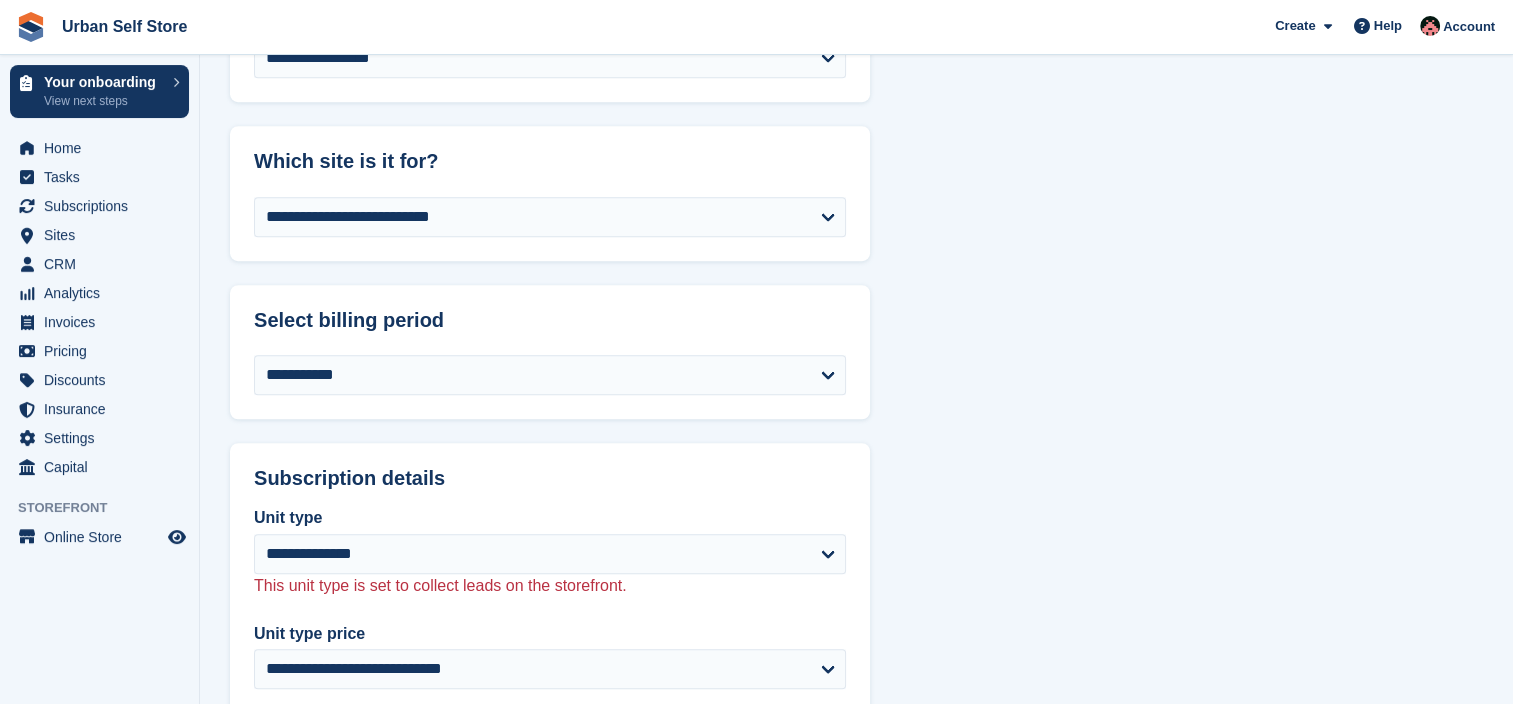 scroll, scrollTop: 1300, scrollLeft: 0, axis: vertical 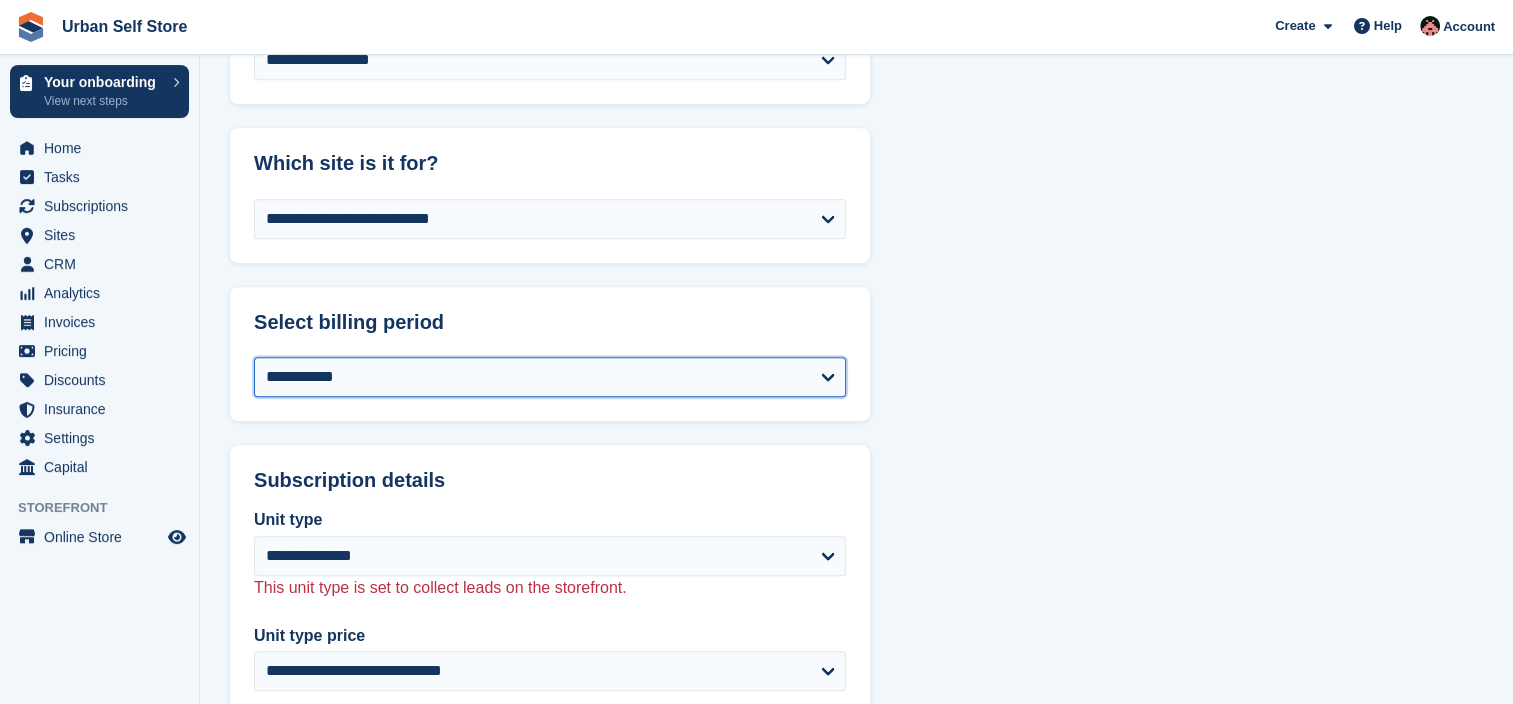 click on "**********" at bounding box center [550, 377] 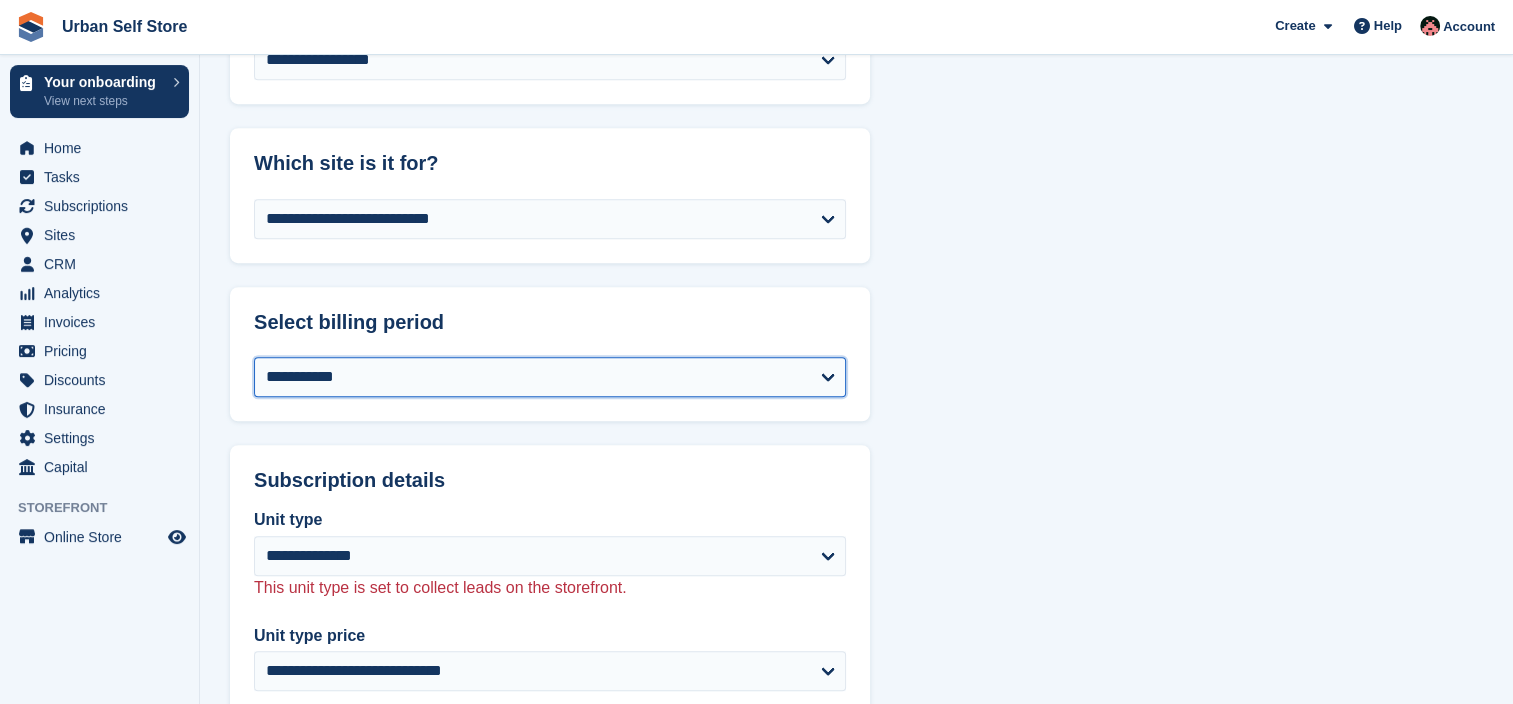 click on "**********" at bounding box center (550, 377) 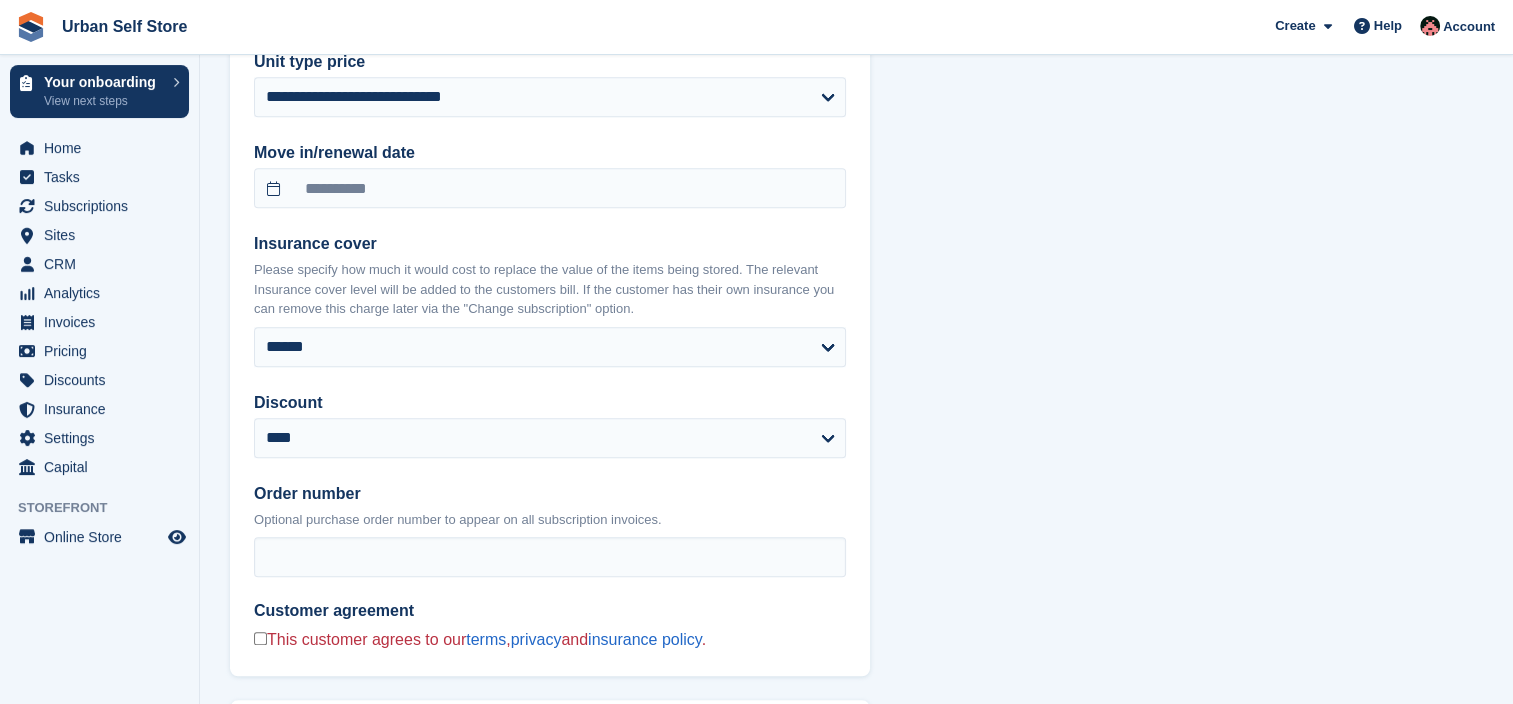 scroll, scrollTop: 2000, scrollLeft: 0, axis: vertical 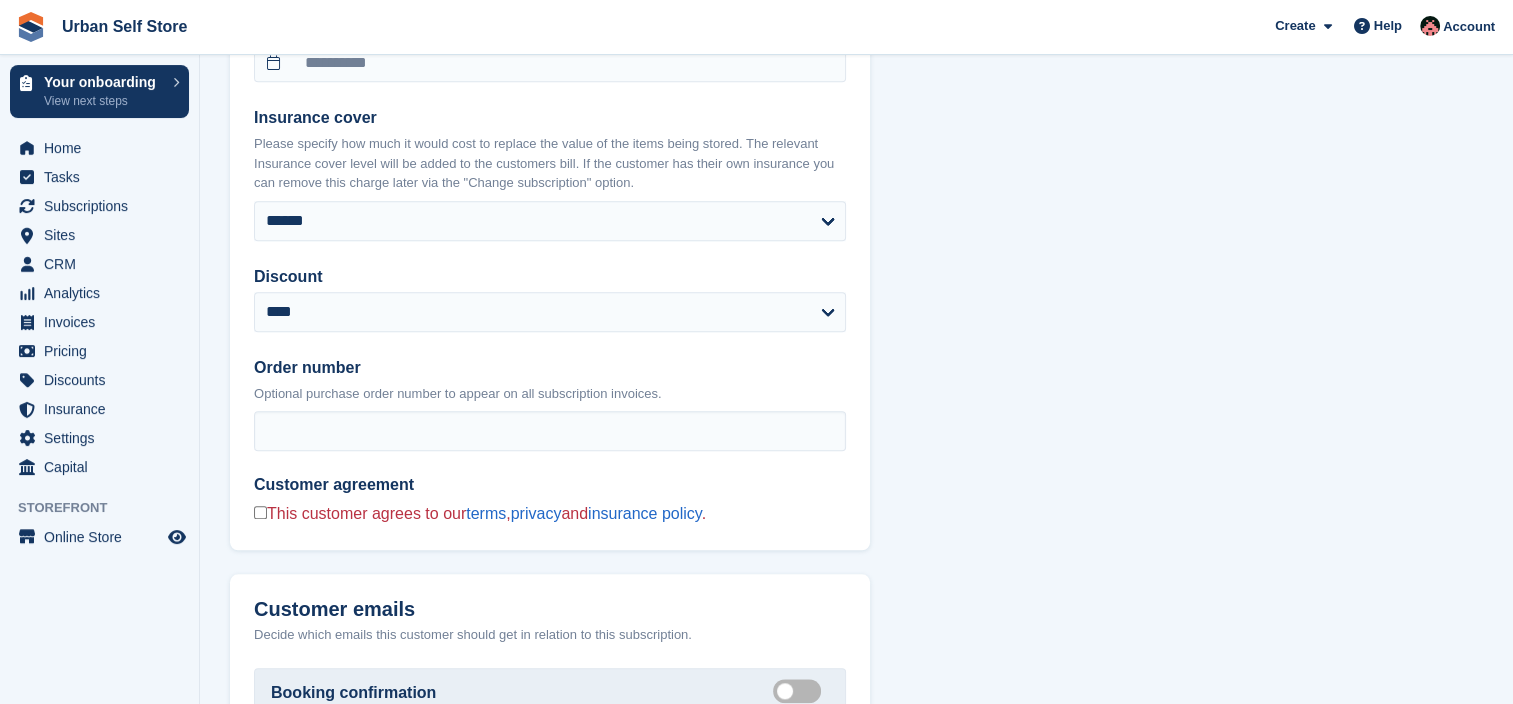 click on "**********" at bounding box center [550, 171] 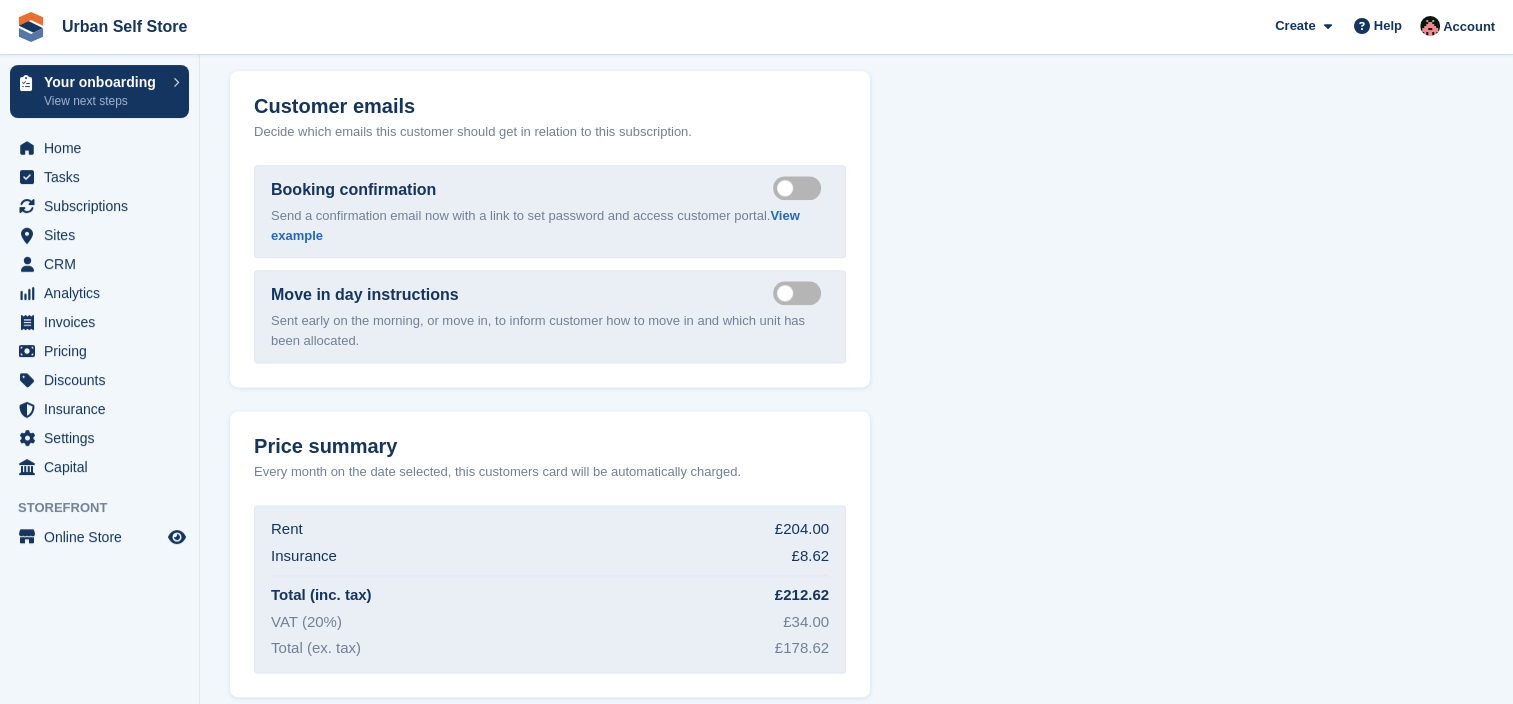 scroll, scrollTop: 2598, scrollLeft: 0, axis: vertical 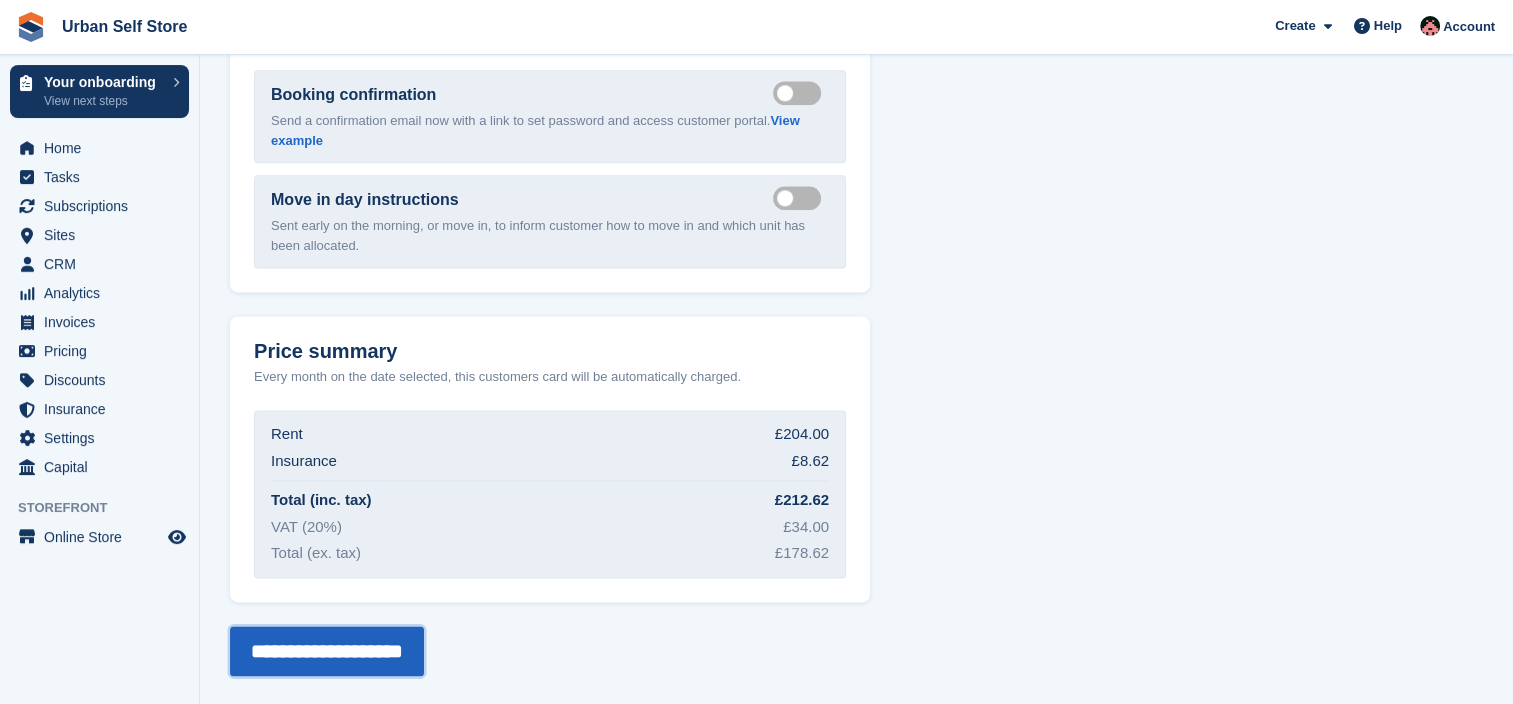 click on "**********" at bounding box center [327, 651] 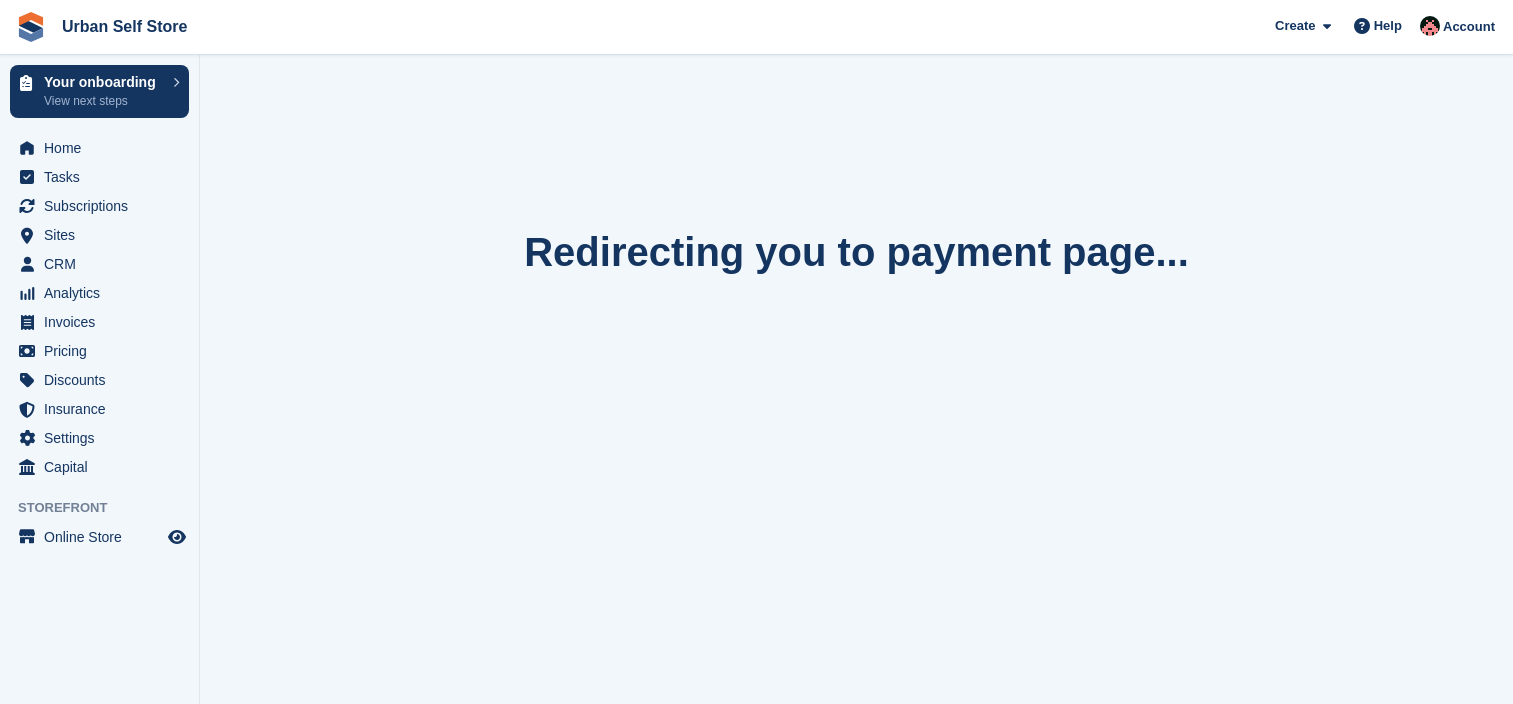 scroll, scrollTop: 0, scrollLeft: 0, axis: both 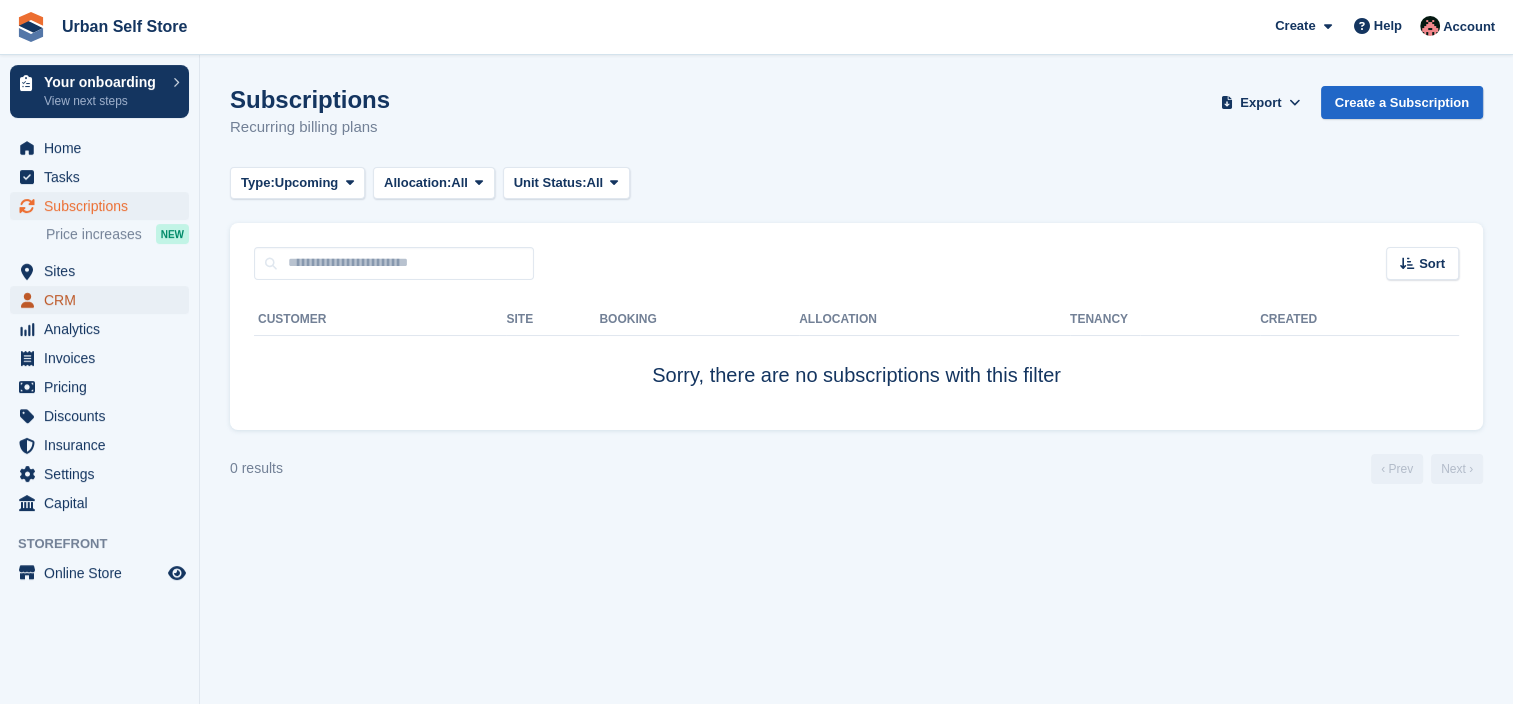 click on "CRM" at bounding box center [104, 300] 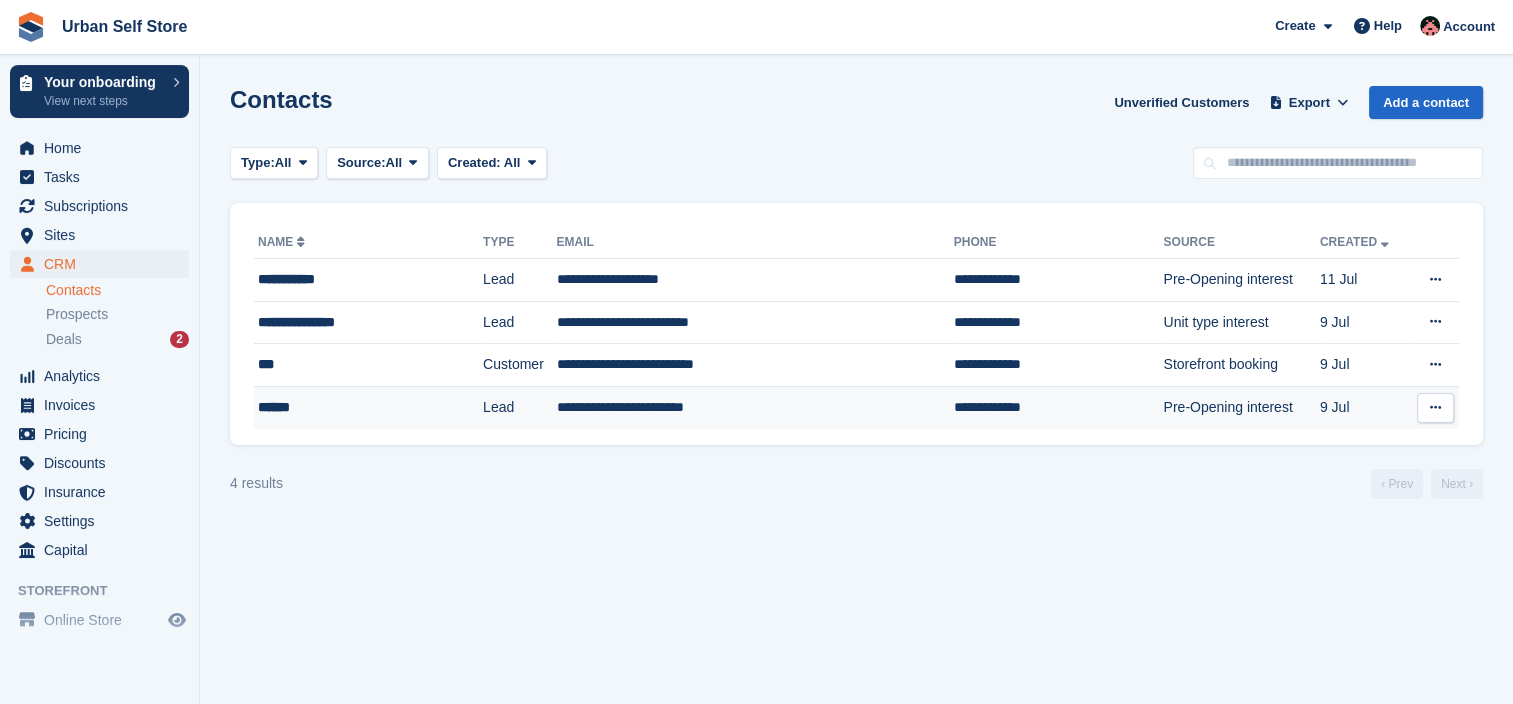 click on "******" at bounding box center [350, 407] 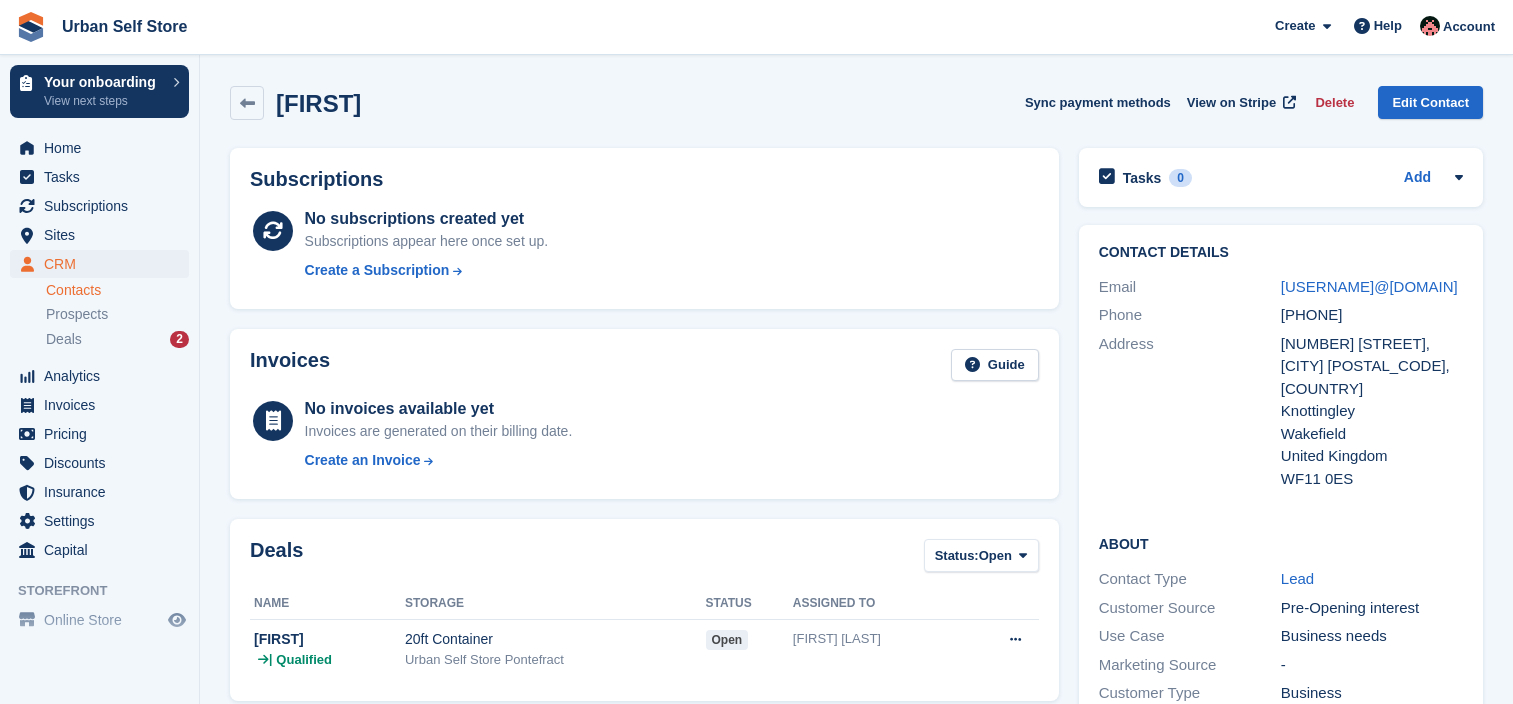 scroll, scrollTop: 0, scrollLeft: 0, axis: both 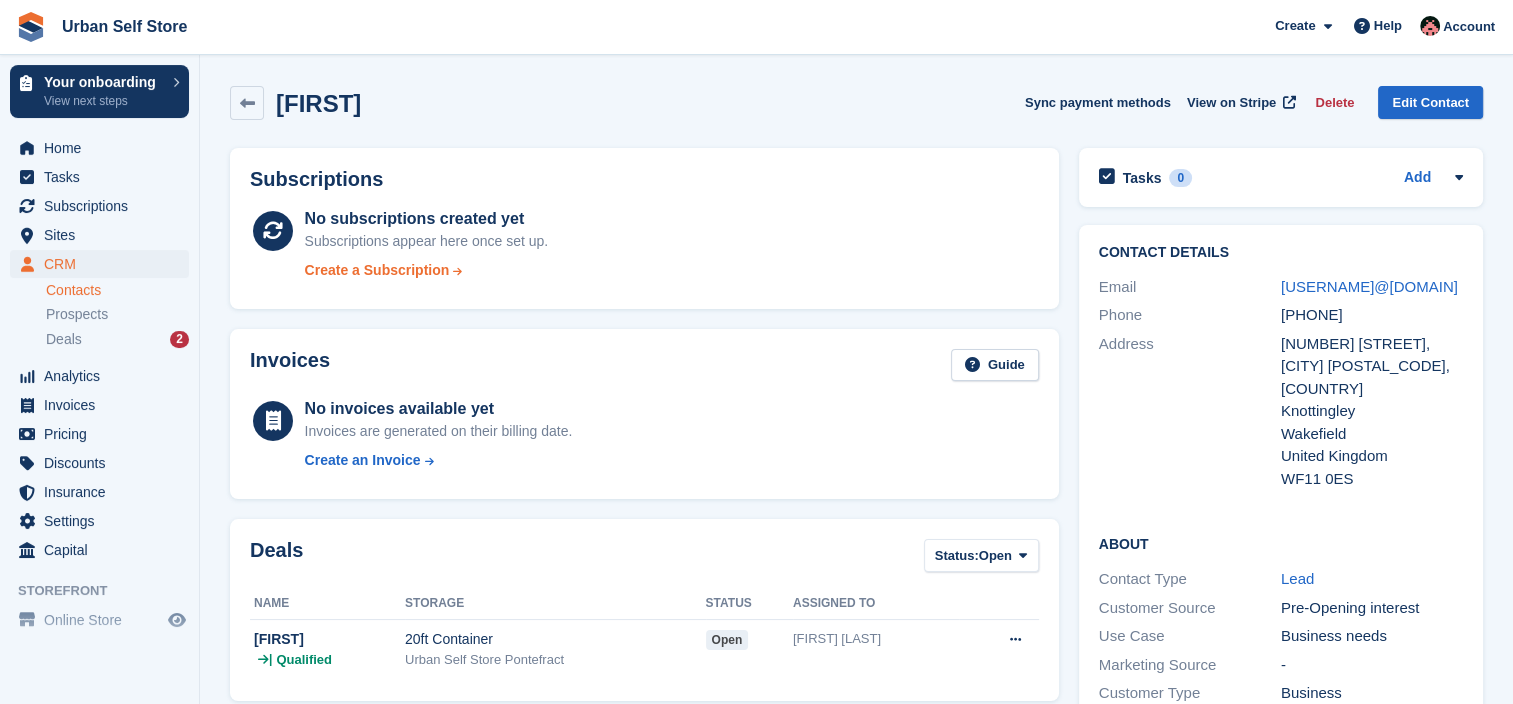 click on "Create a Subscription" at bounding box center (377, 270) 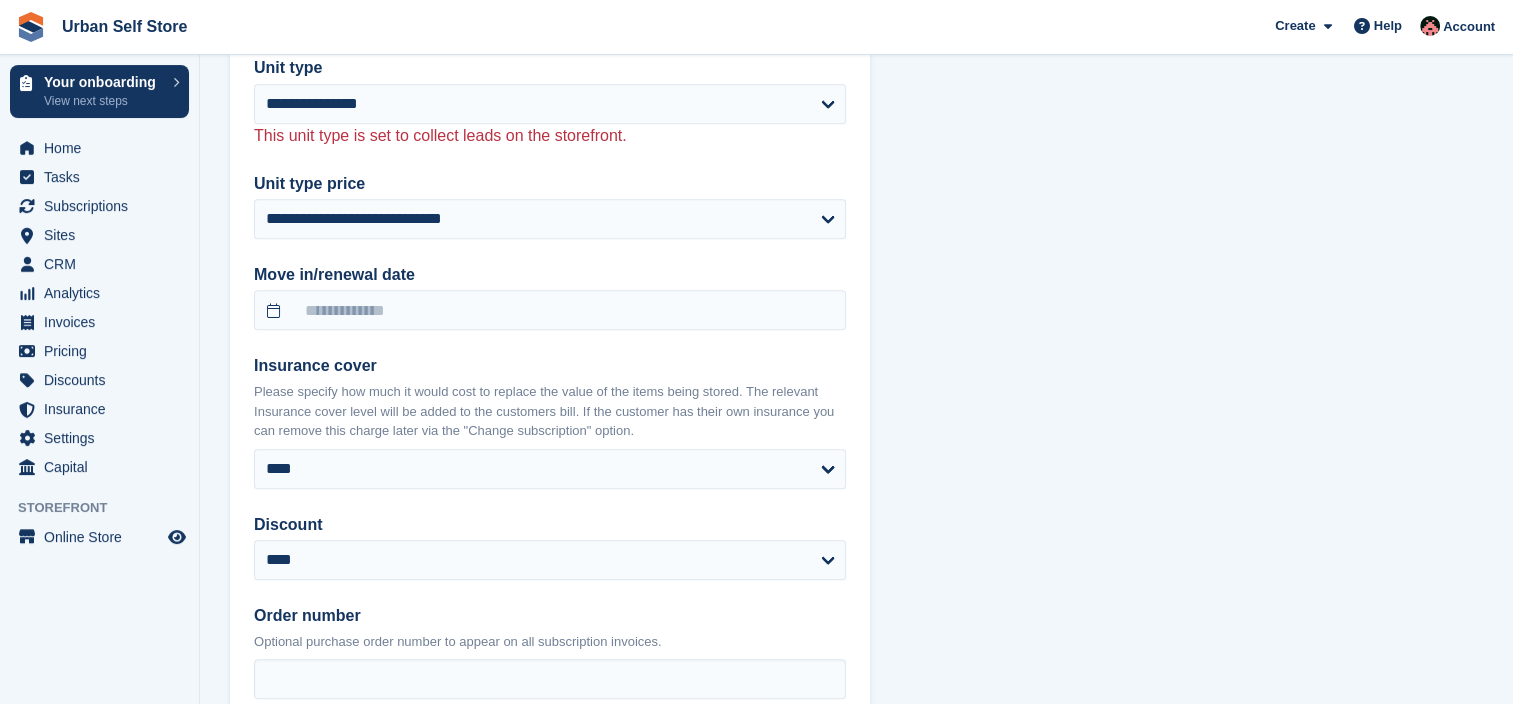 scroll, scrollTop: 1600, scrollLeft: 0, axis: vertical 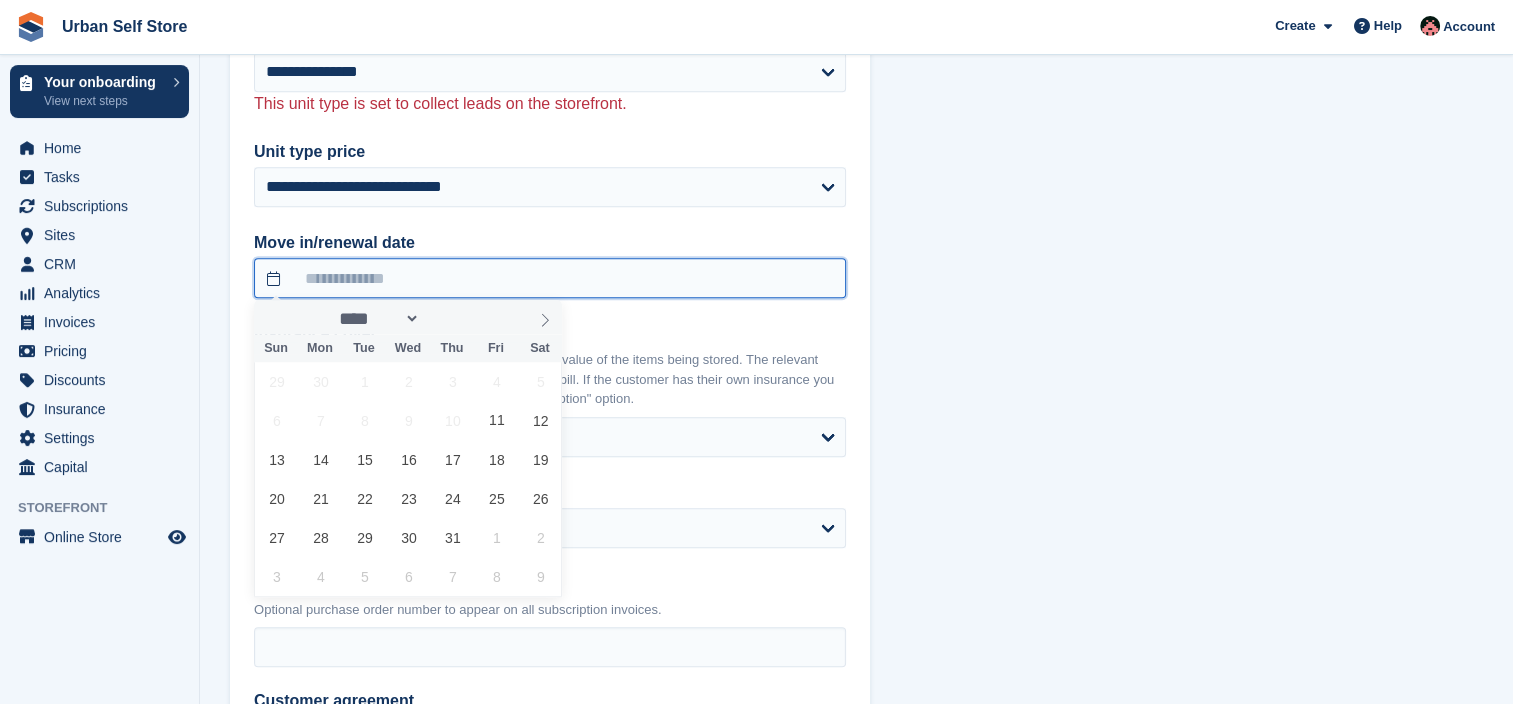 click at bounding box center (550, 278) 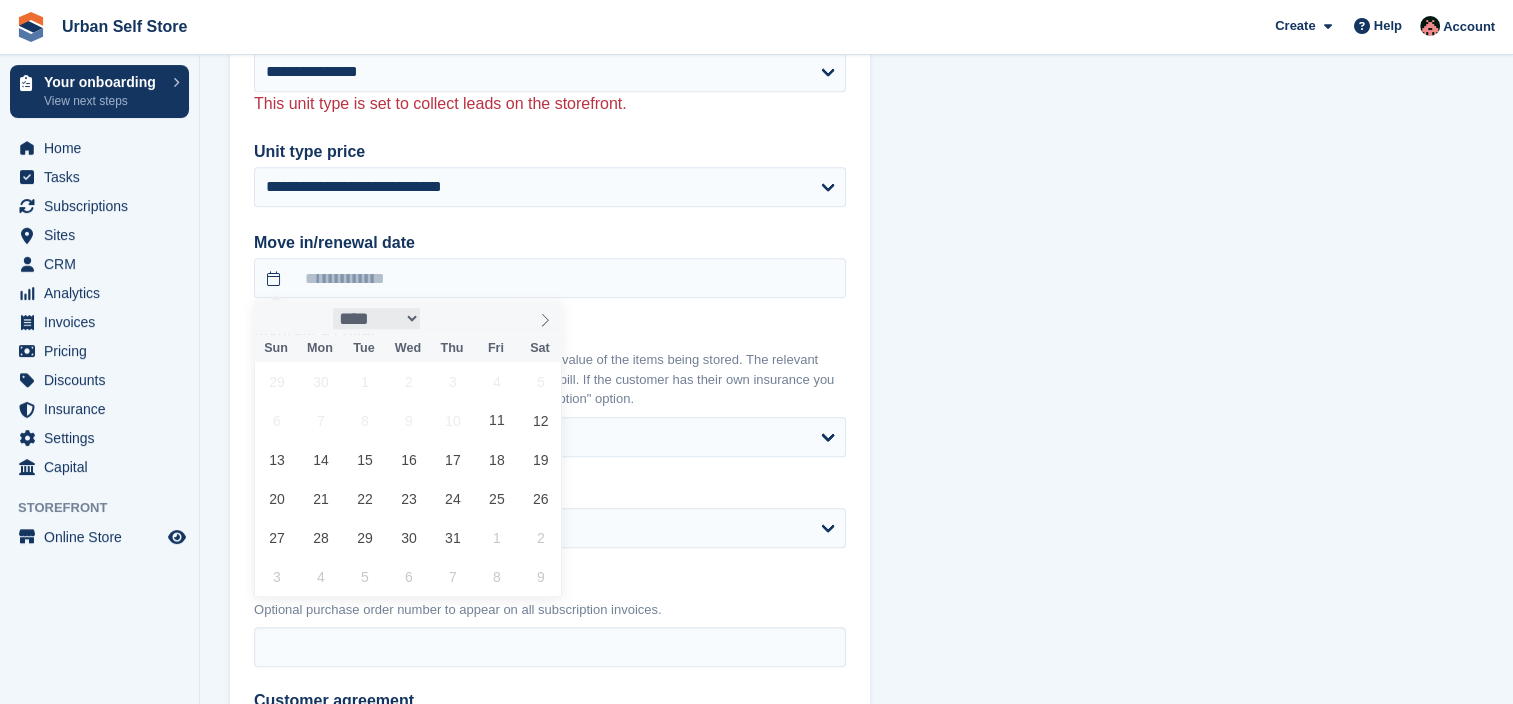 click on "**** ****** ********* ******* ******** ********" at bounding box center (377, 318) 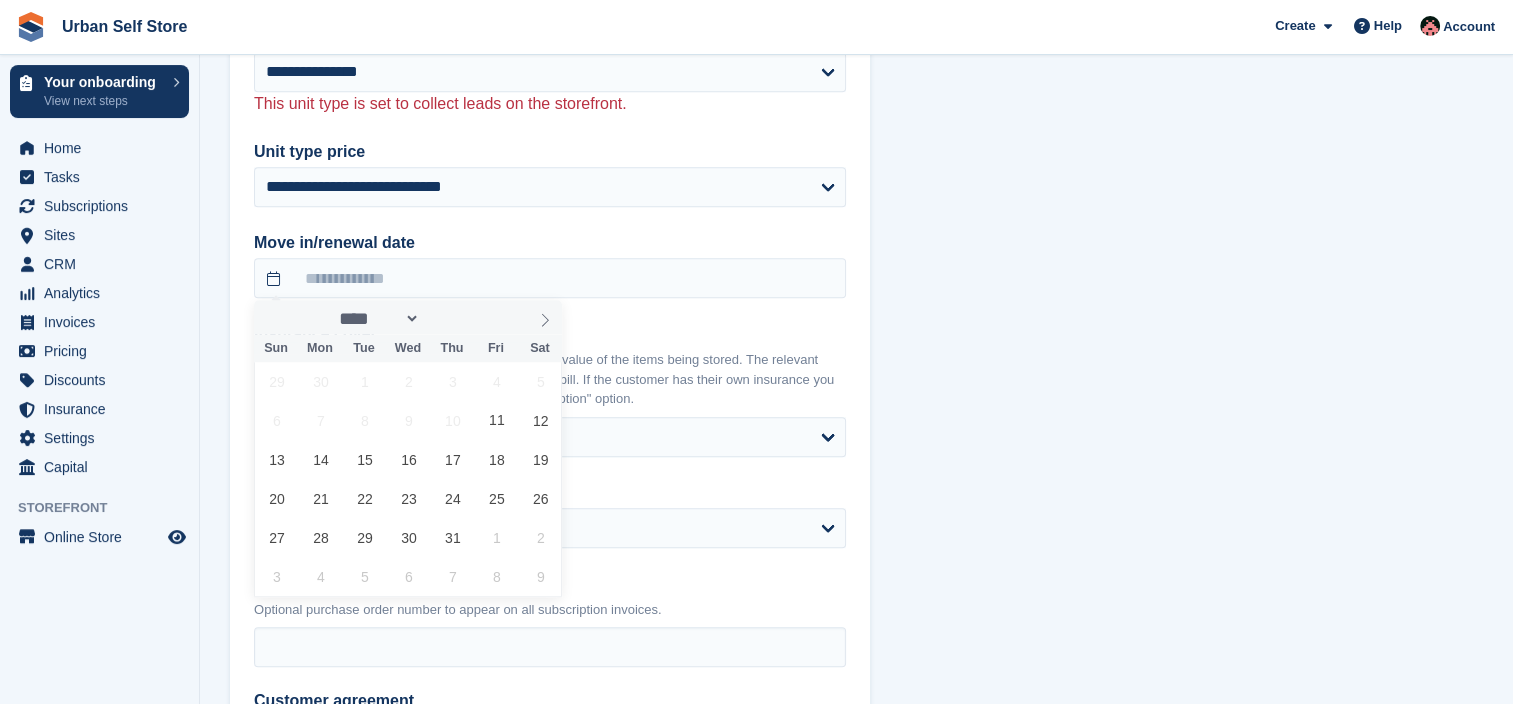 select on "*" 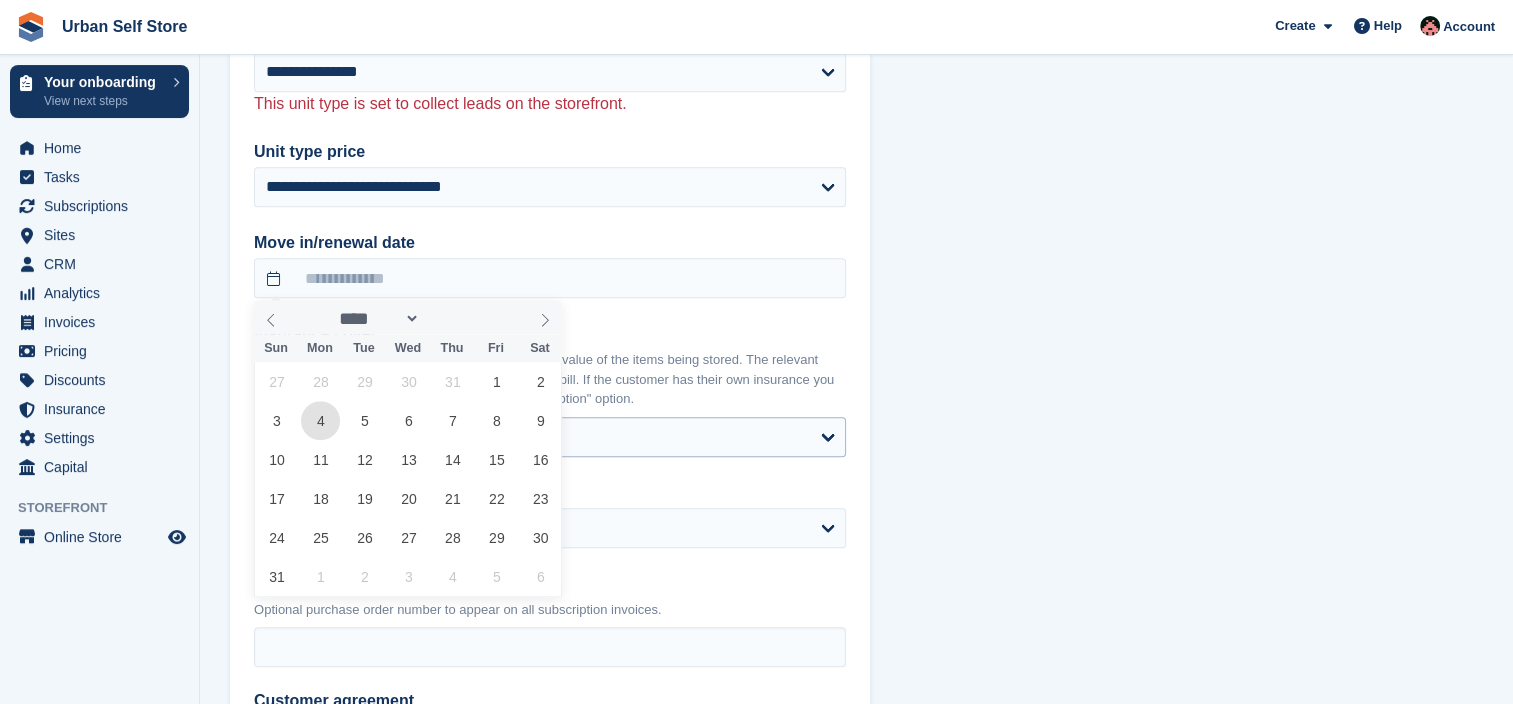 click on "4" at bounding box center (320, 420) 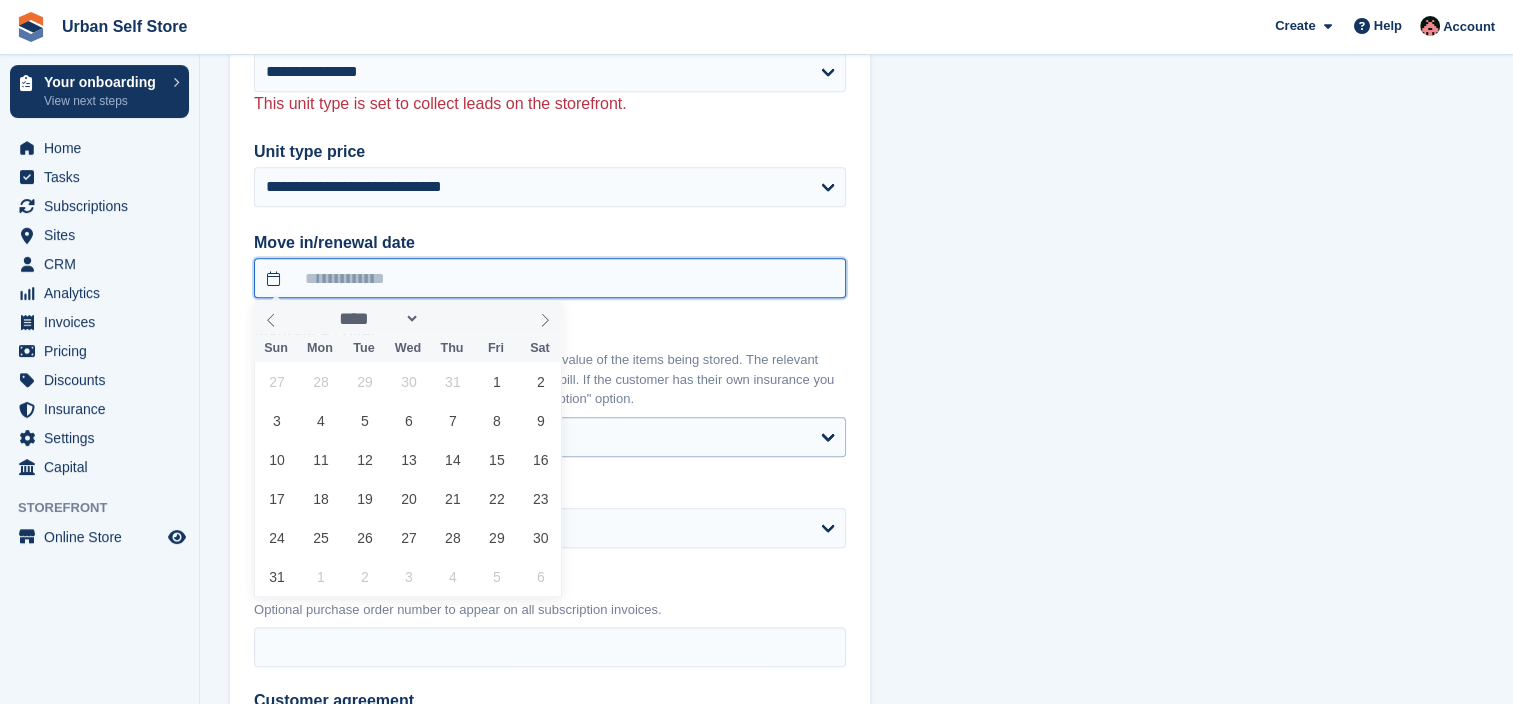 type on "**********" 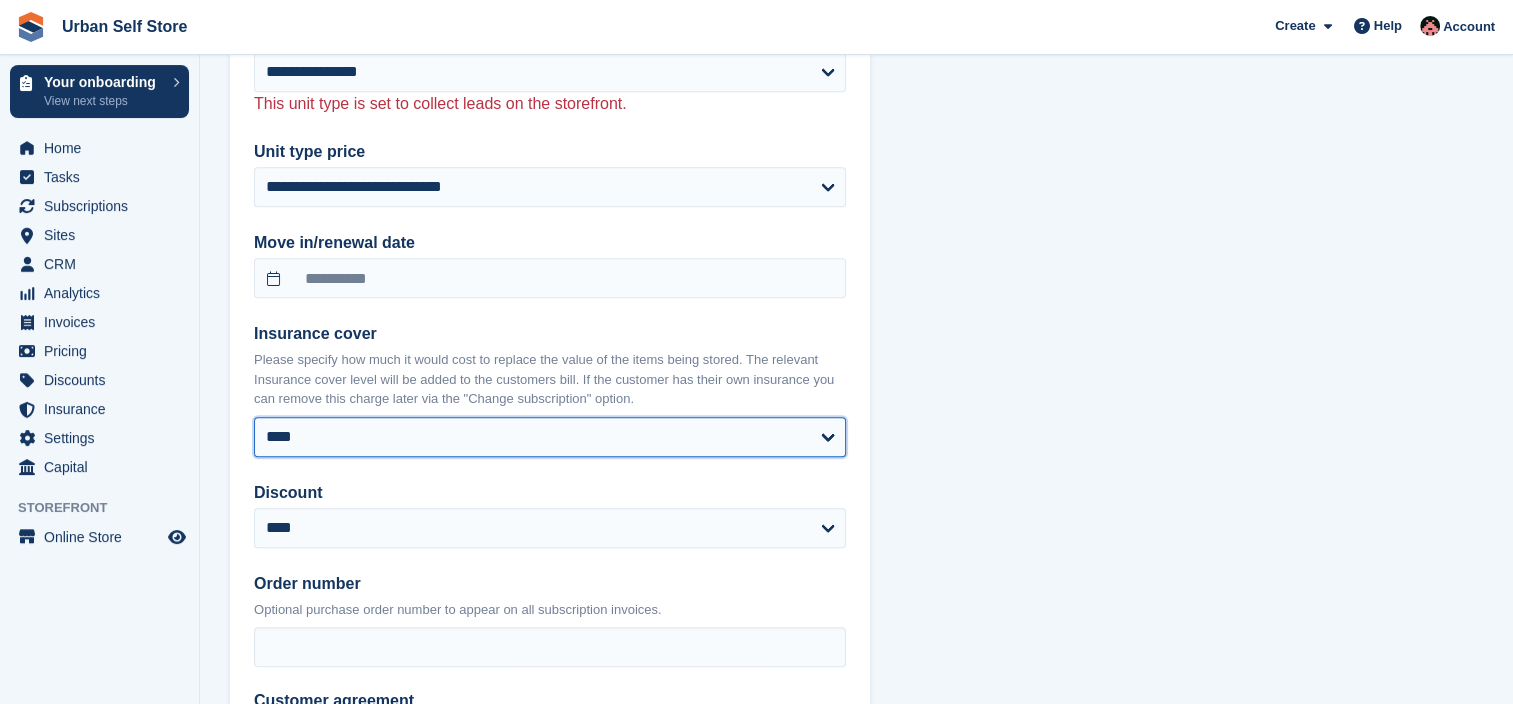 click on "****
******
******
*******
*******
*******" at bounding box center (550, 437) 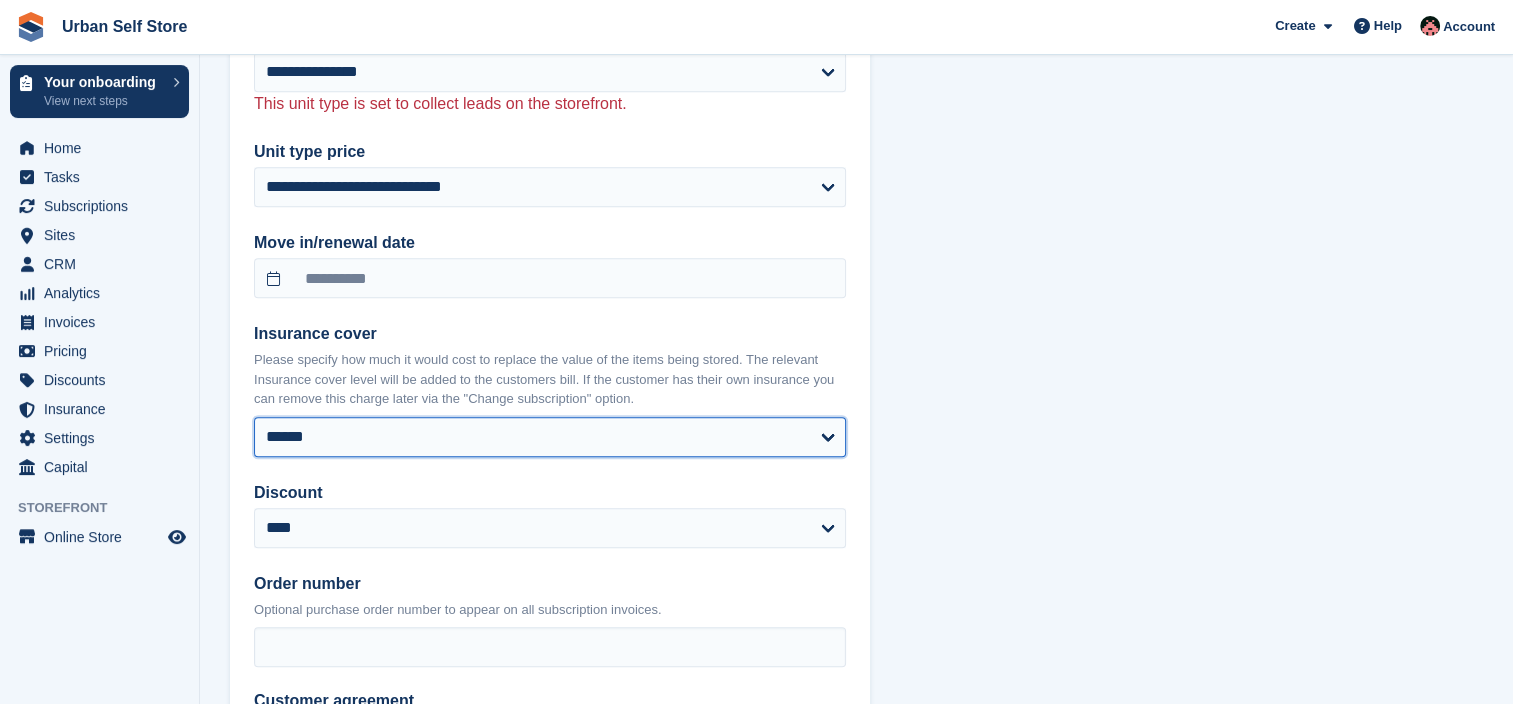 click on "****
******
******
*******
*******
*******" at bounding box center [550, 437] 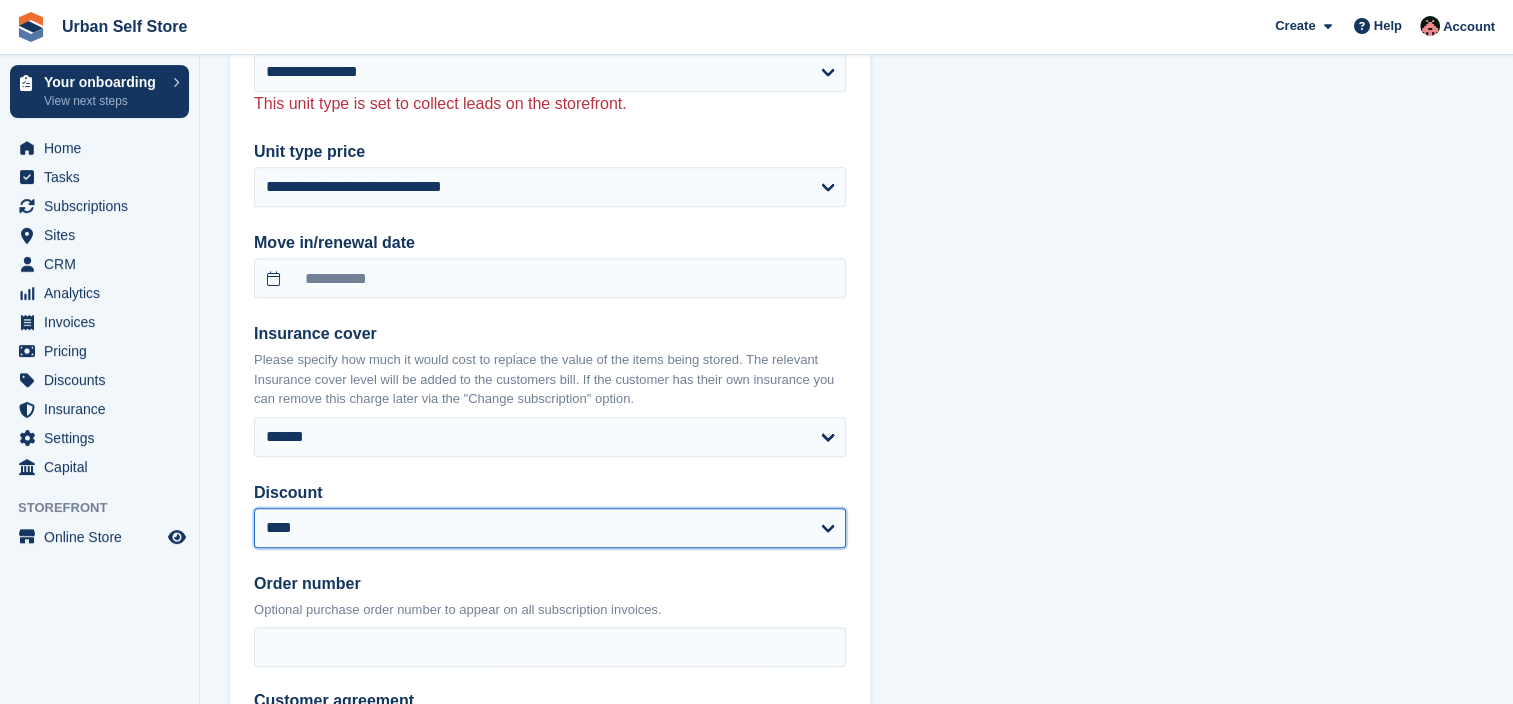 click on "****" at bounding box center [550, 528] 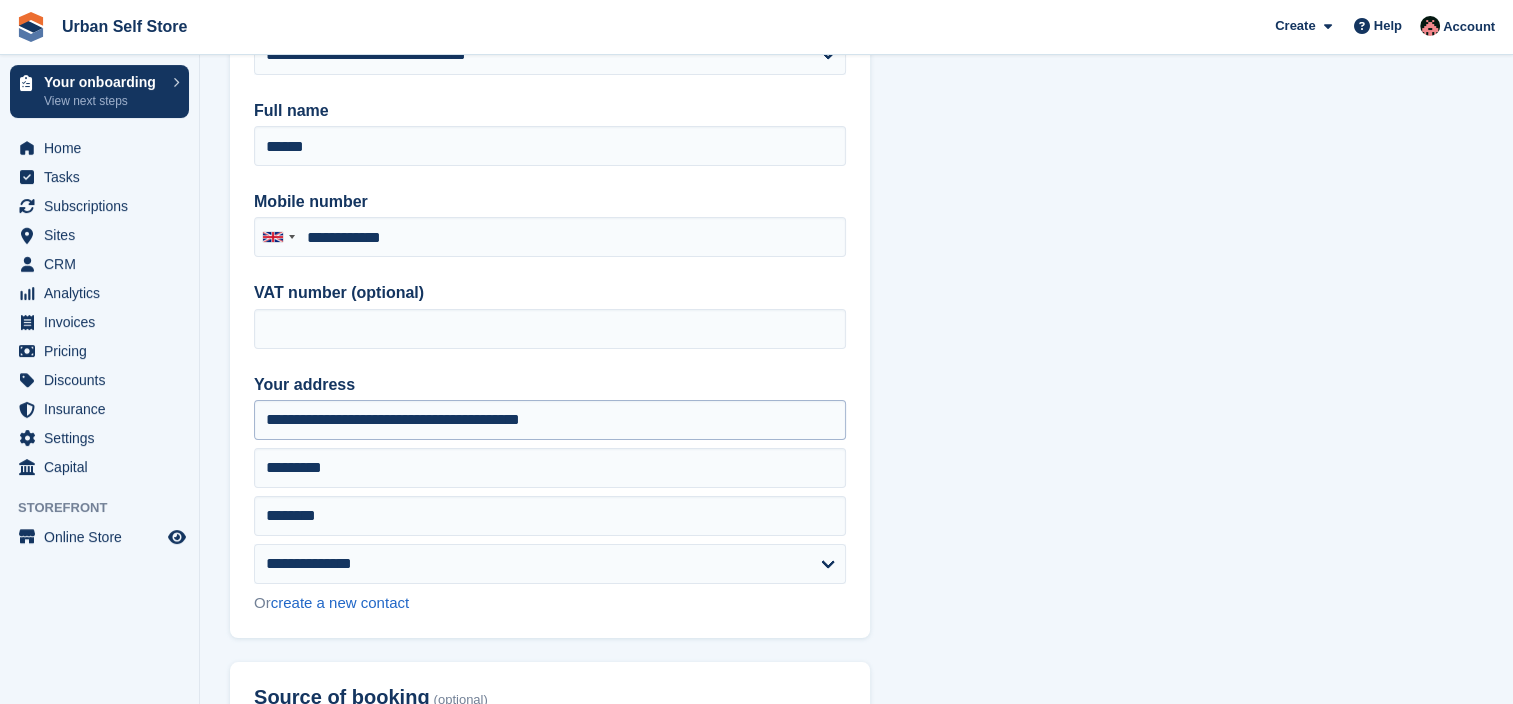 scroll, scrollTop: 200, scrollLeft: 0, axis: vertical 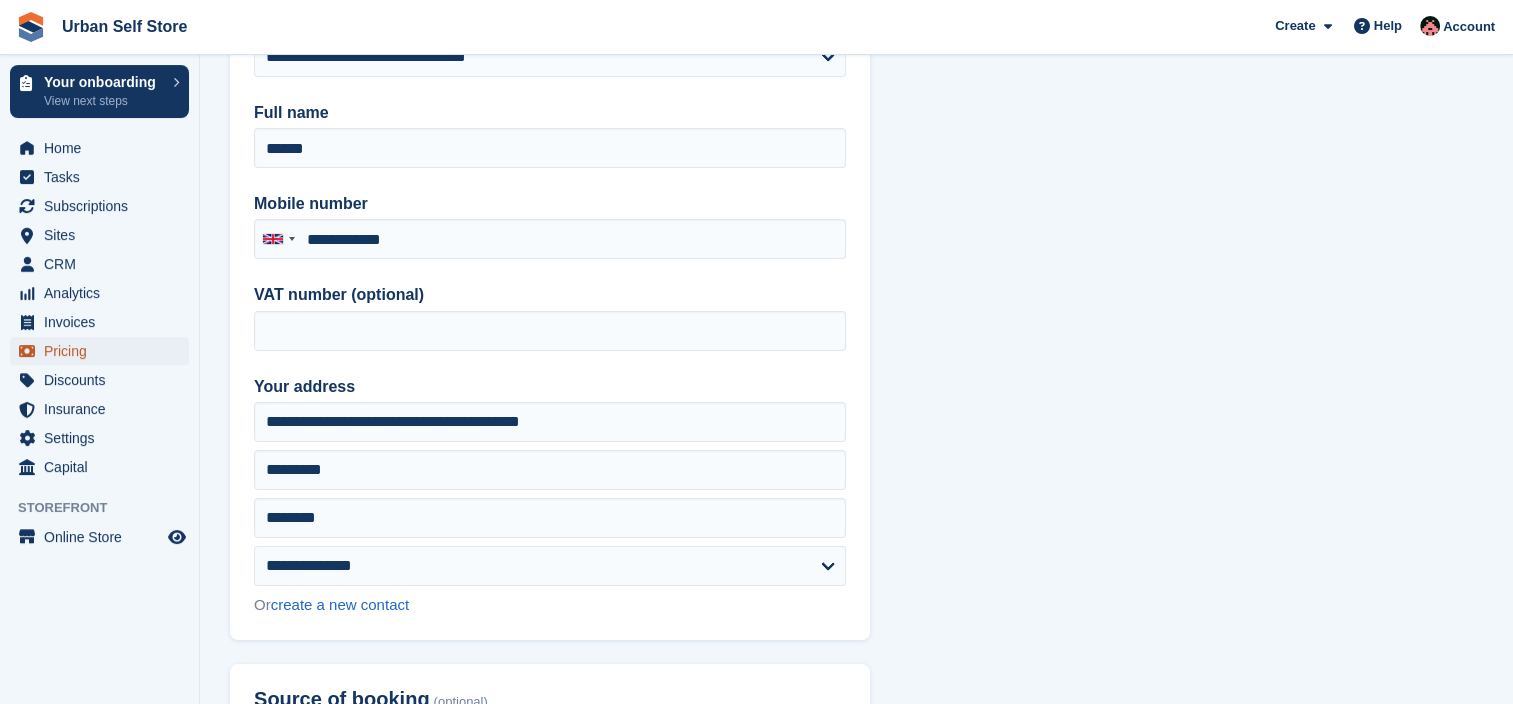 click on "Pricing" at bounding box center (104, 351) 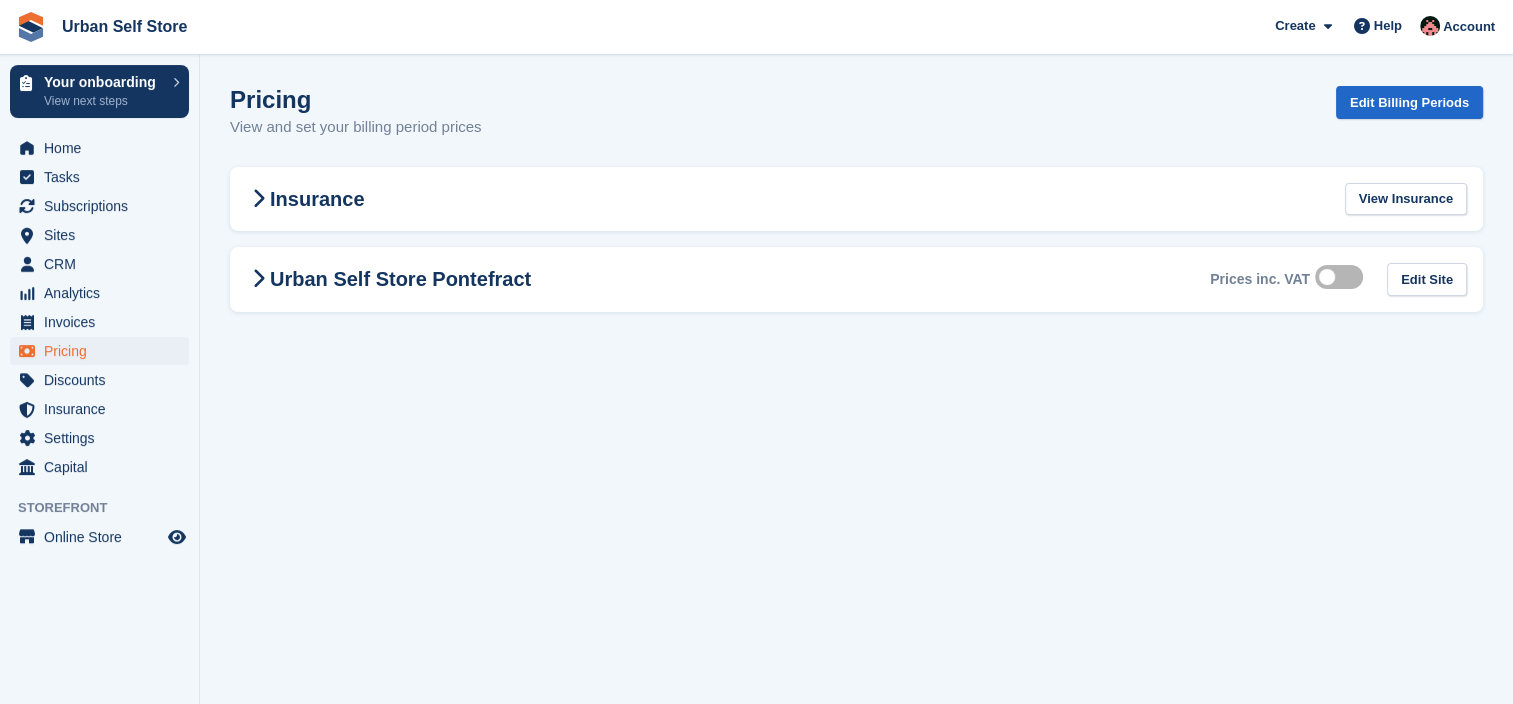 scroll, scrollTop: 0, scrollLeft: 0, axis: both 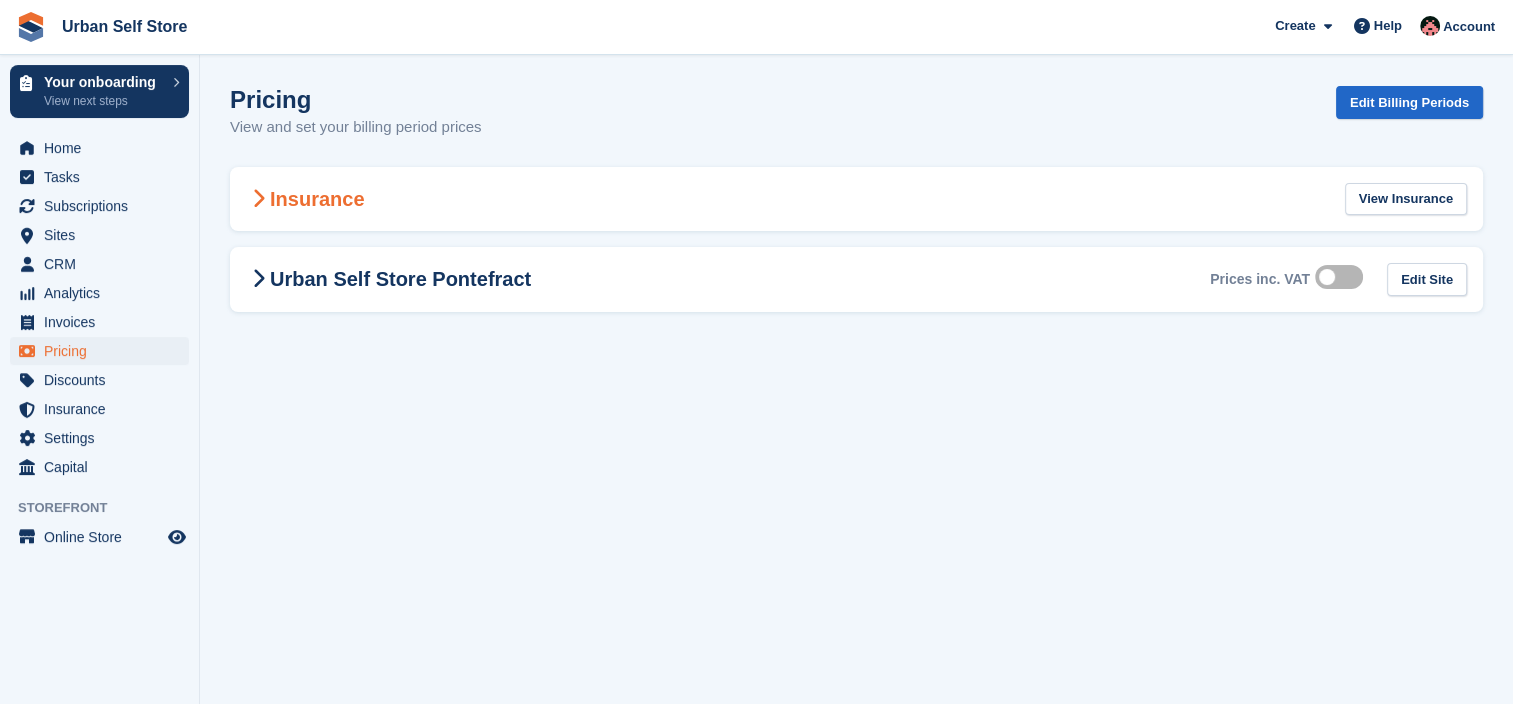 click on "Insurance
View Insurance" at bounding box center (856, 199) 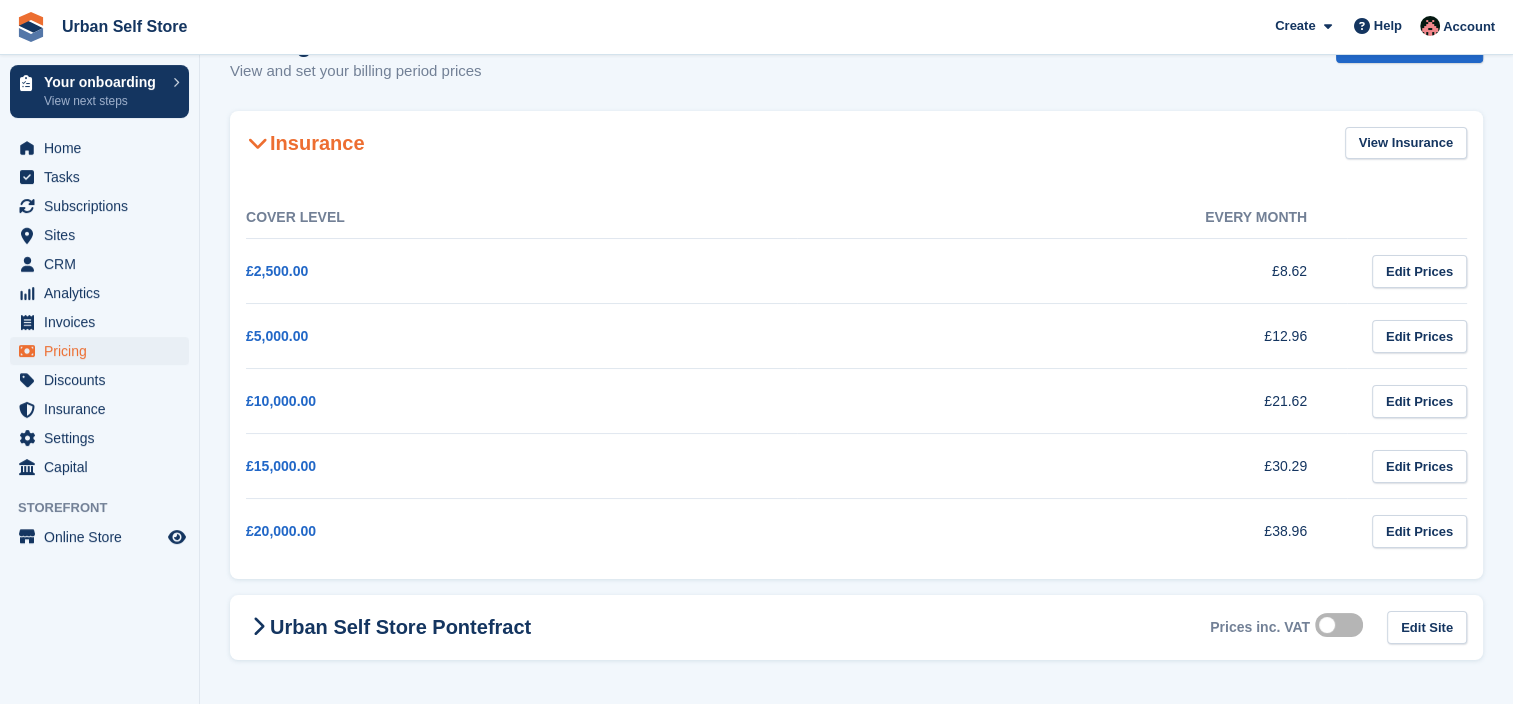 scroll, scrollTop: 0, scrollLeft: 0, axis: both 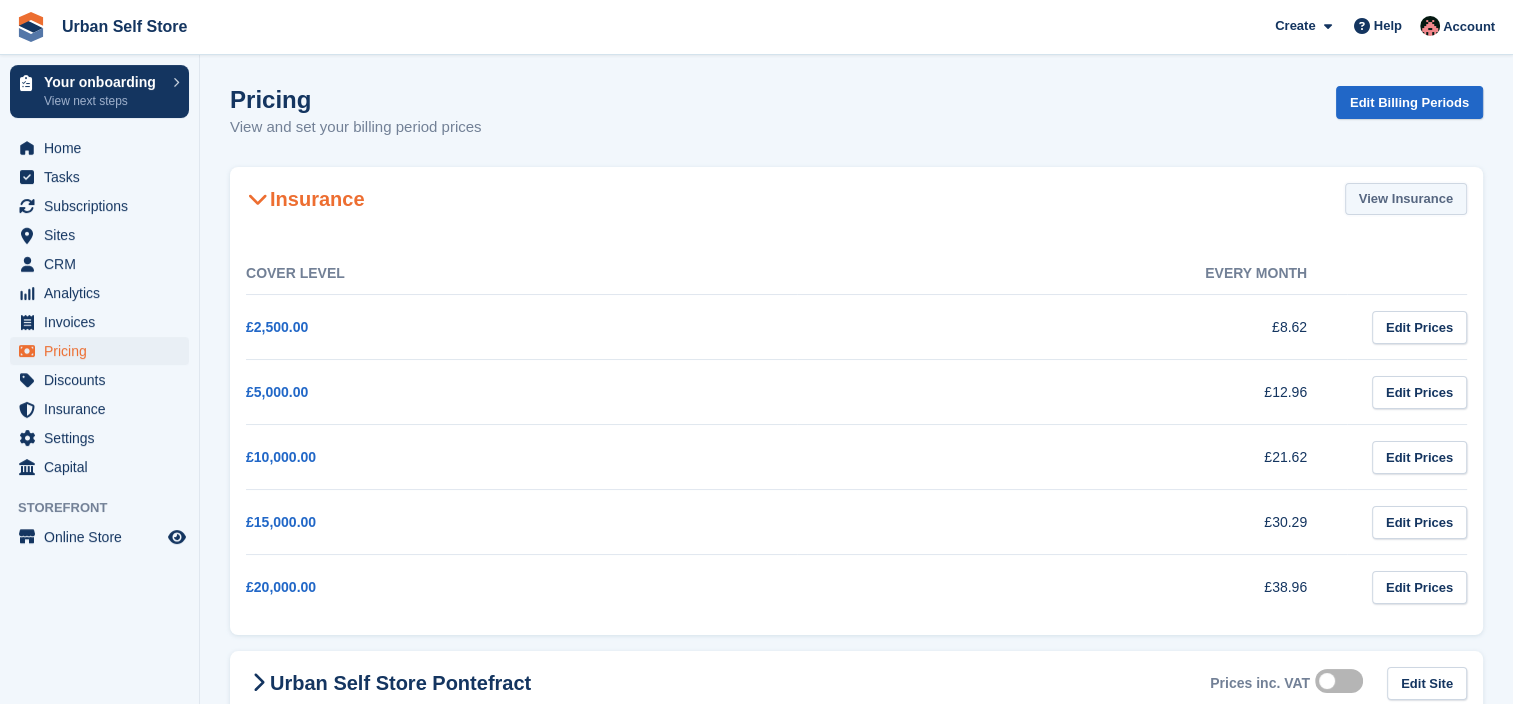 click on "View Insurance" at bounding box center [1406, 199] 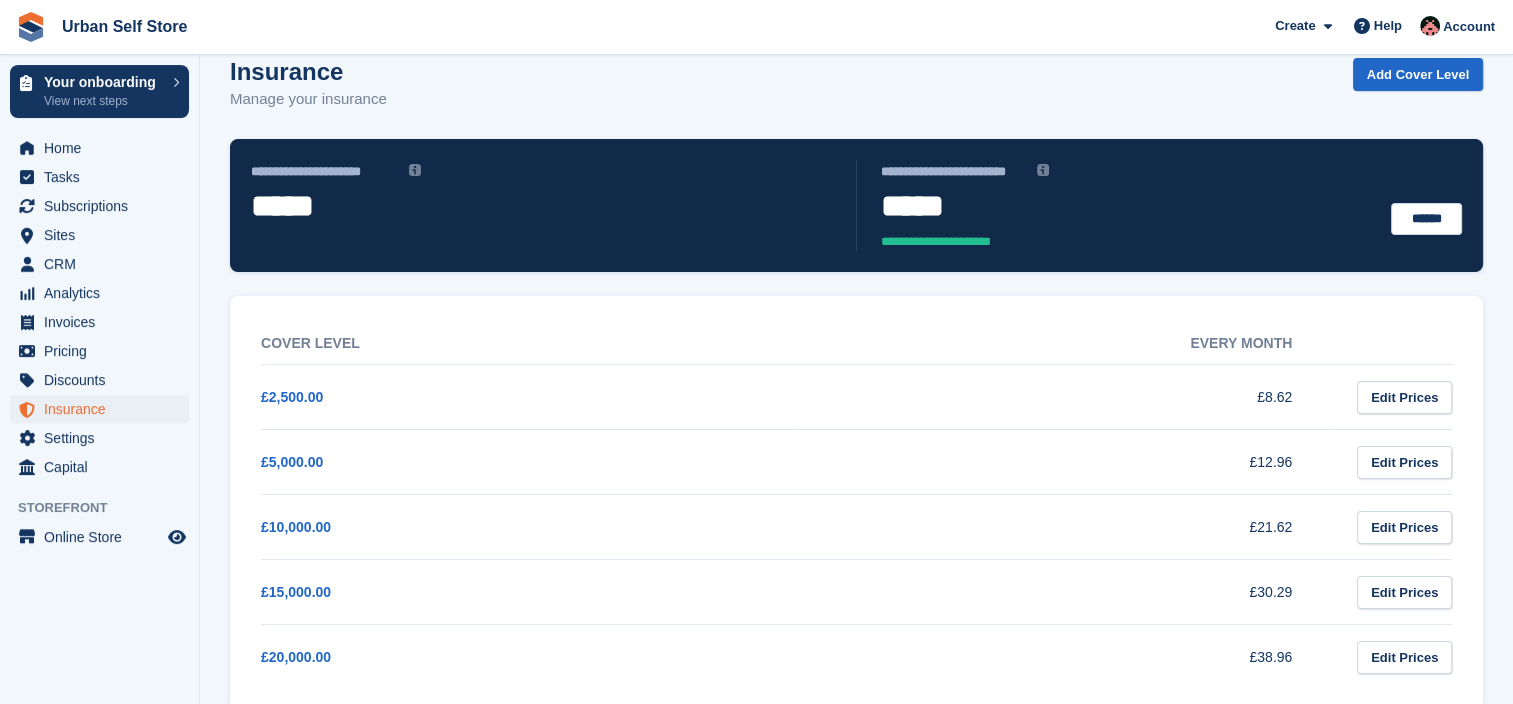 scroll, scrollTop: 0, scrollLeft: 0, axis: both 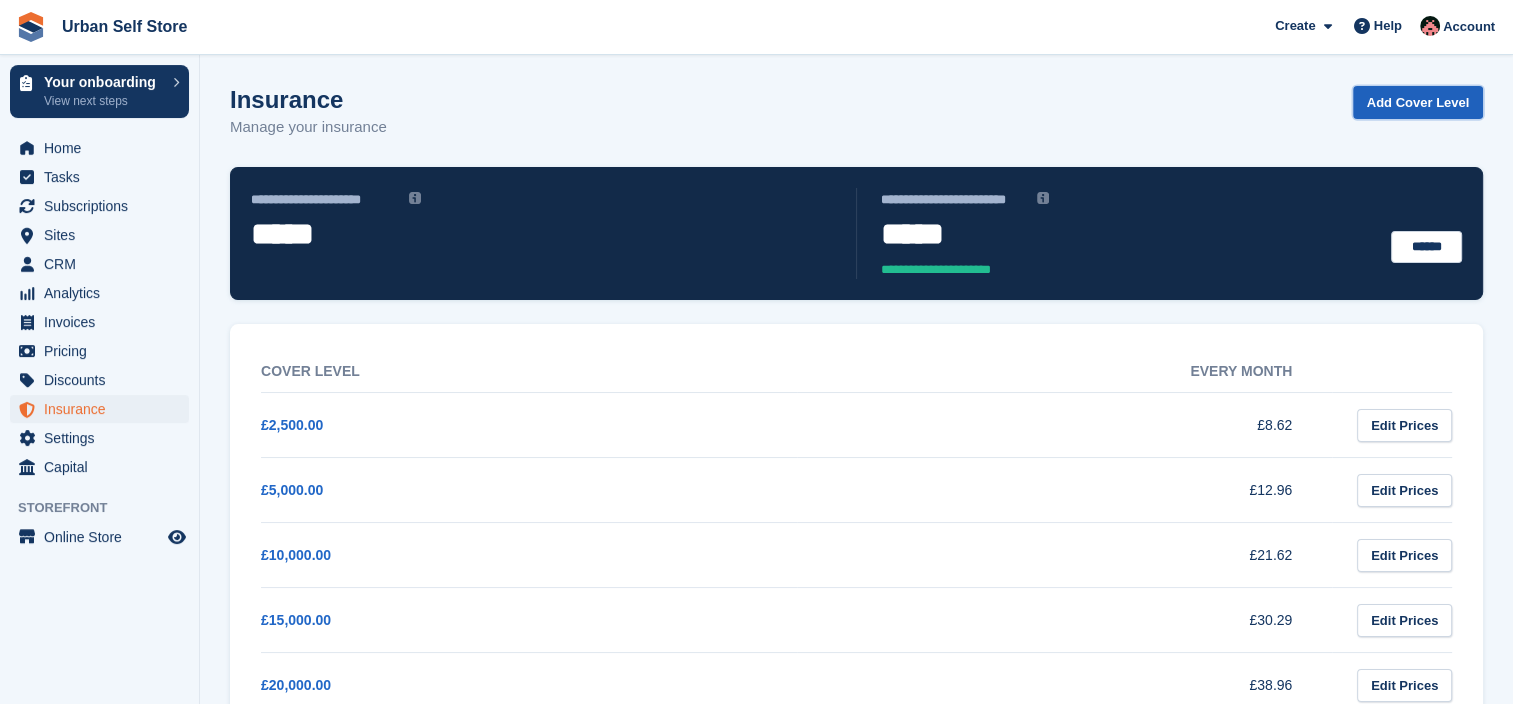 click on "Add Cover Level" at bounding box center (1418, 102) 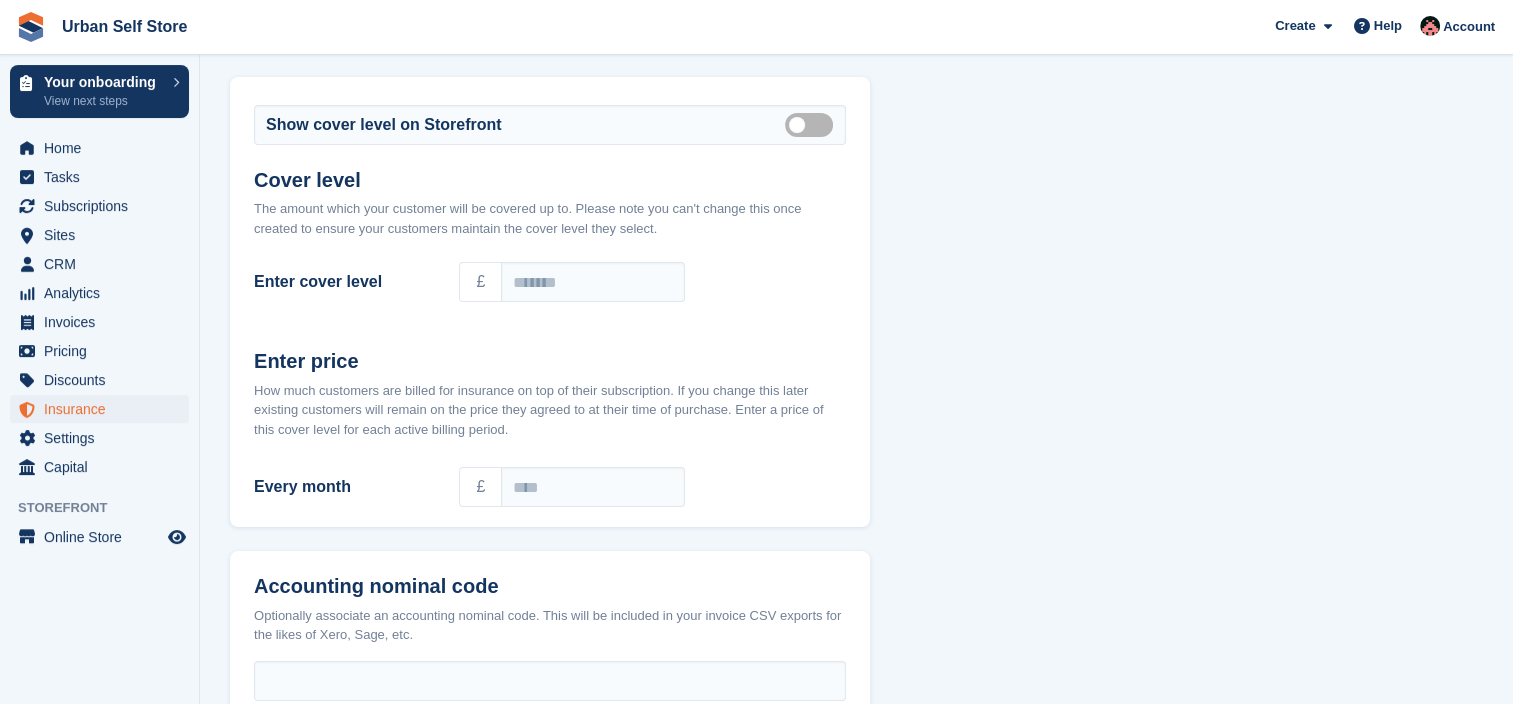 scroll, scrollTop: 0, scrollLeft: 0, axis: both 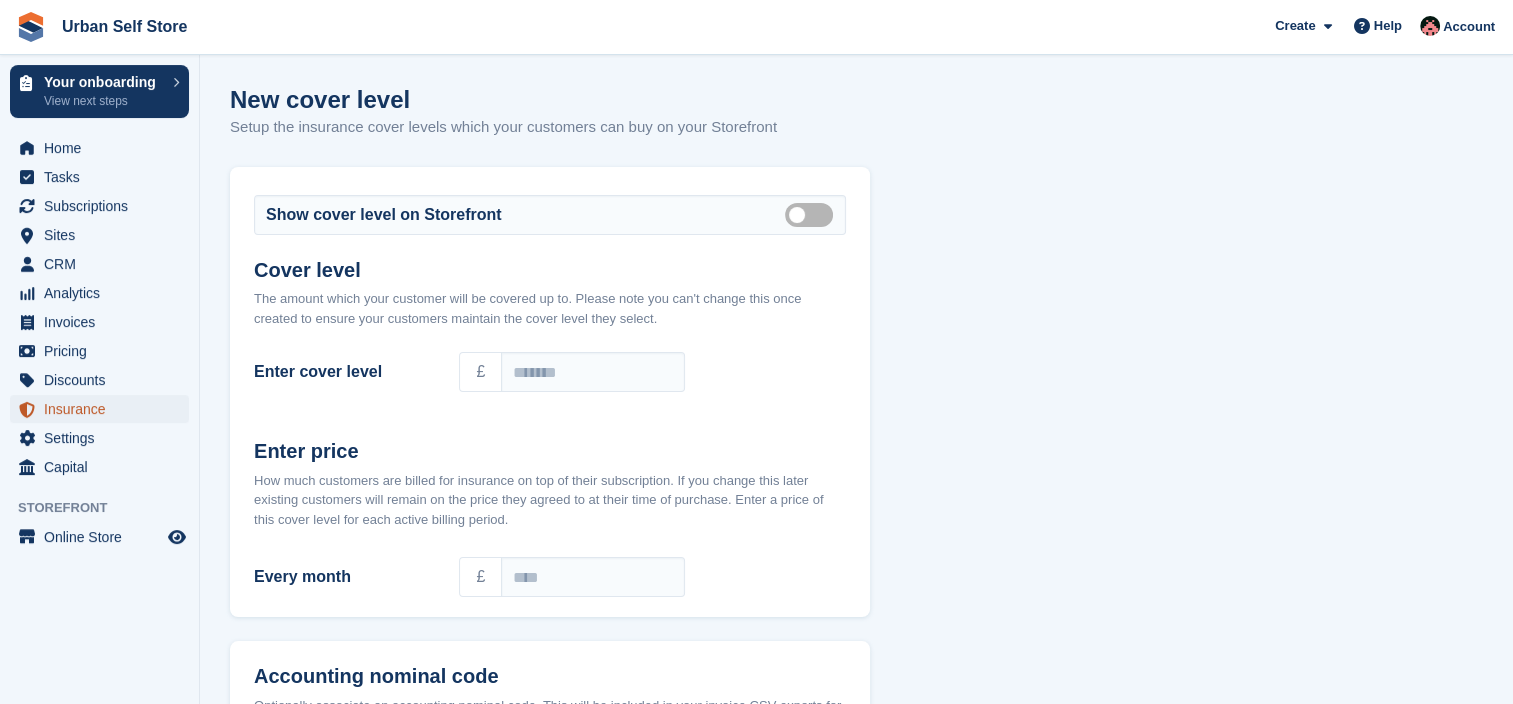 click on "Insurance" at bounding box center (104, 409) 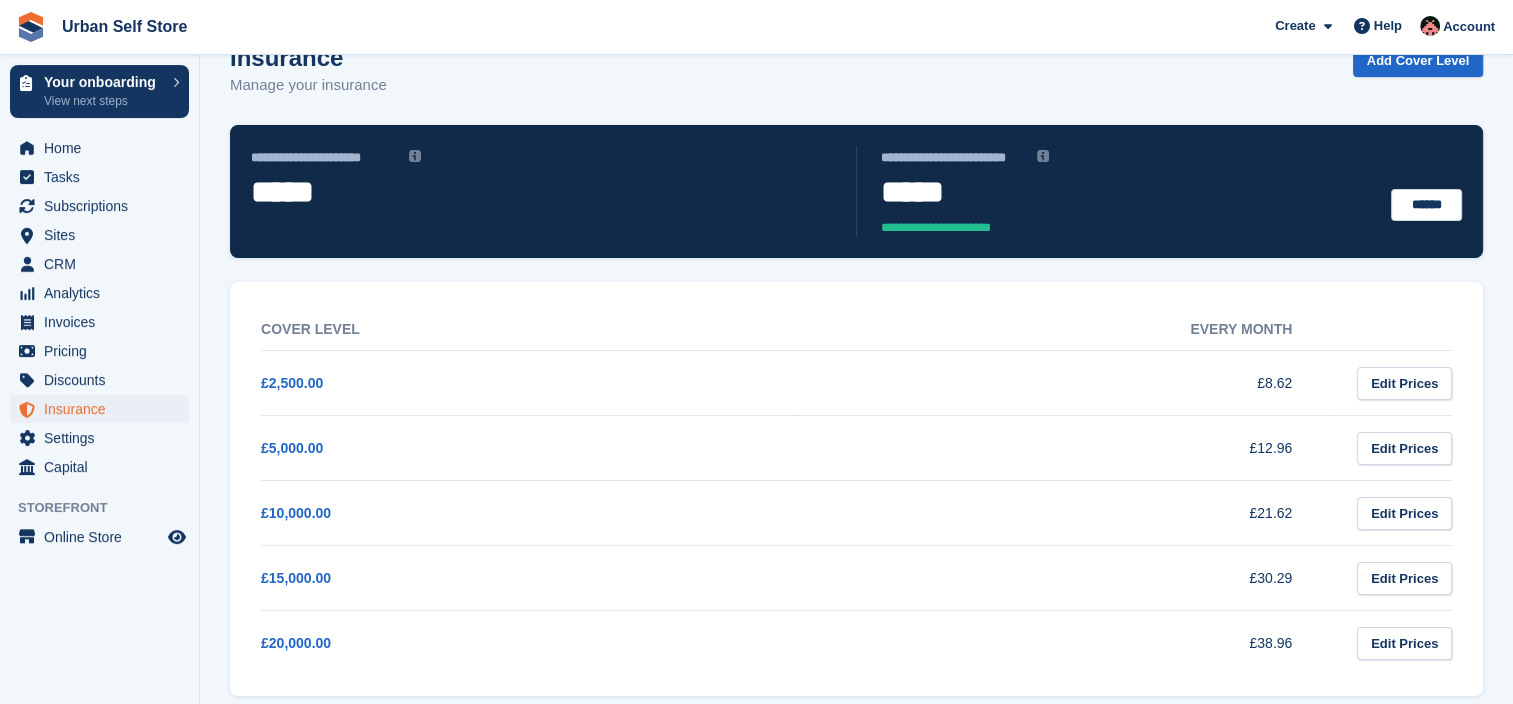 scroll, scrollTop: 62, scrollLeft: 0, axis: vertical 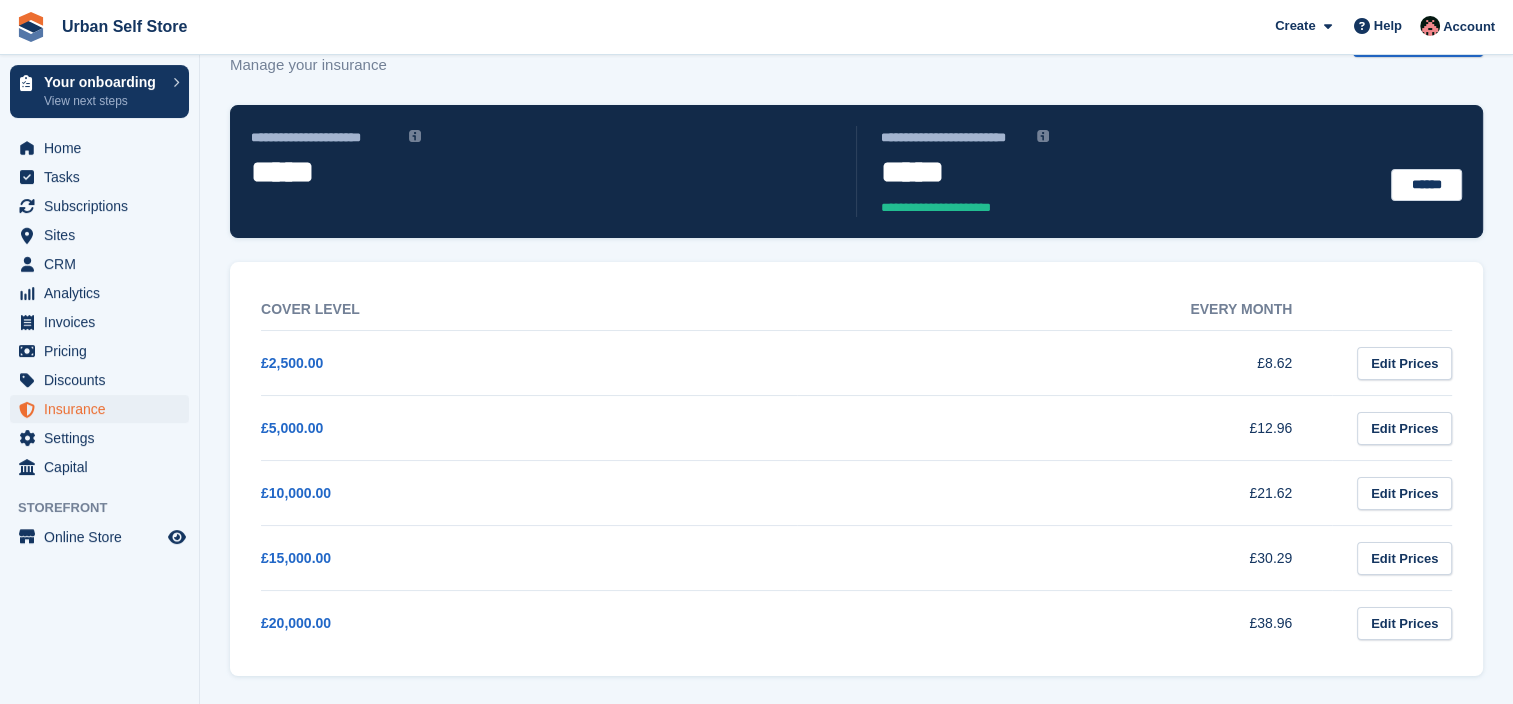 drag, startPoint x: 1302, startPoint y: 363, endPoint x: 1239, endPoint y: 374, distance: 63.953106 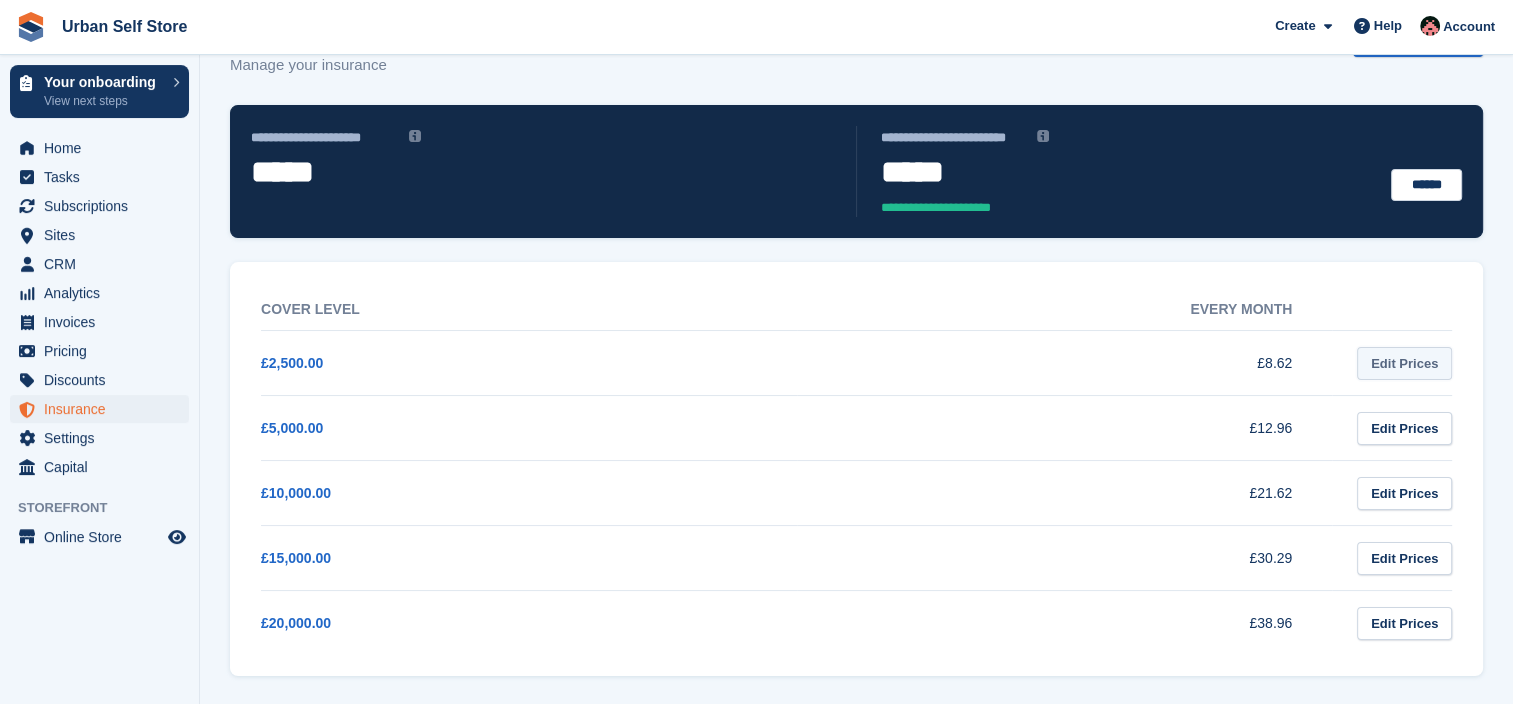 click on "Edit Prices" at bounding box center [1404, 363] 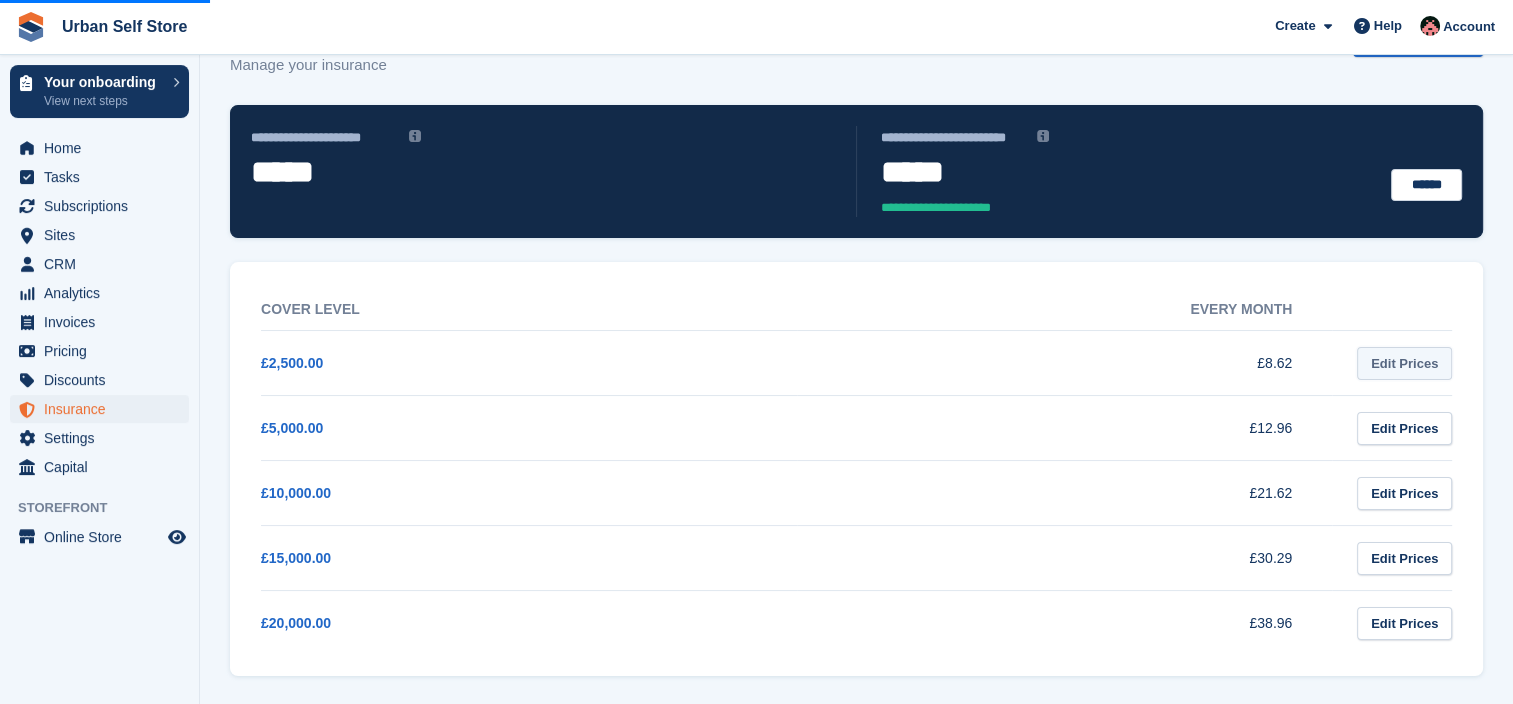 click on "Edit Prices" at bounding box center [1404, 363] 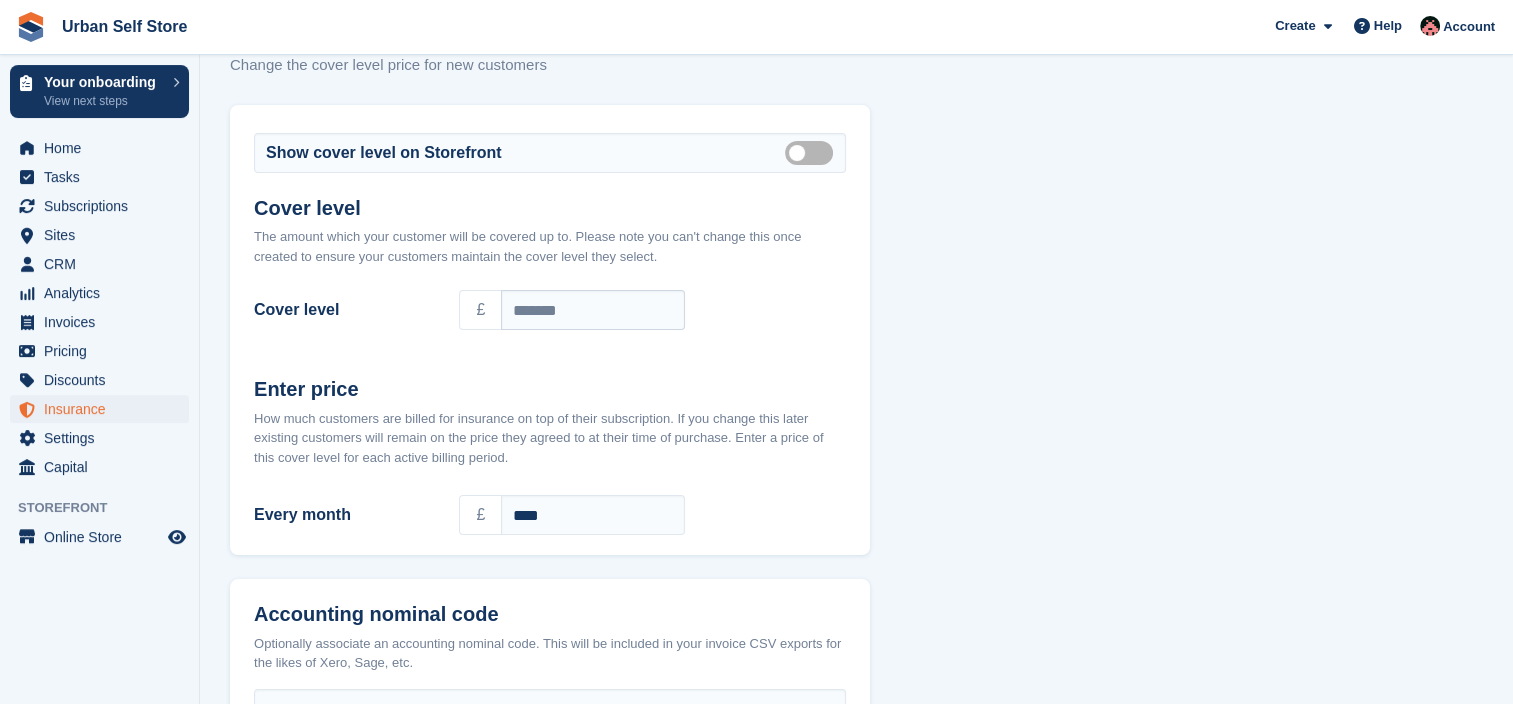 scroll, scrollTop: 0, scrollLeft: 0, axis: both 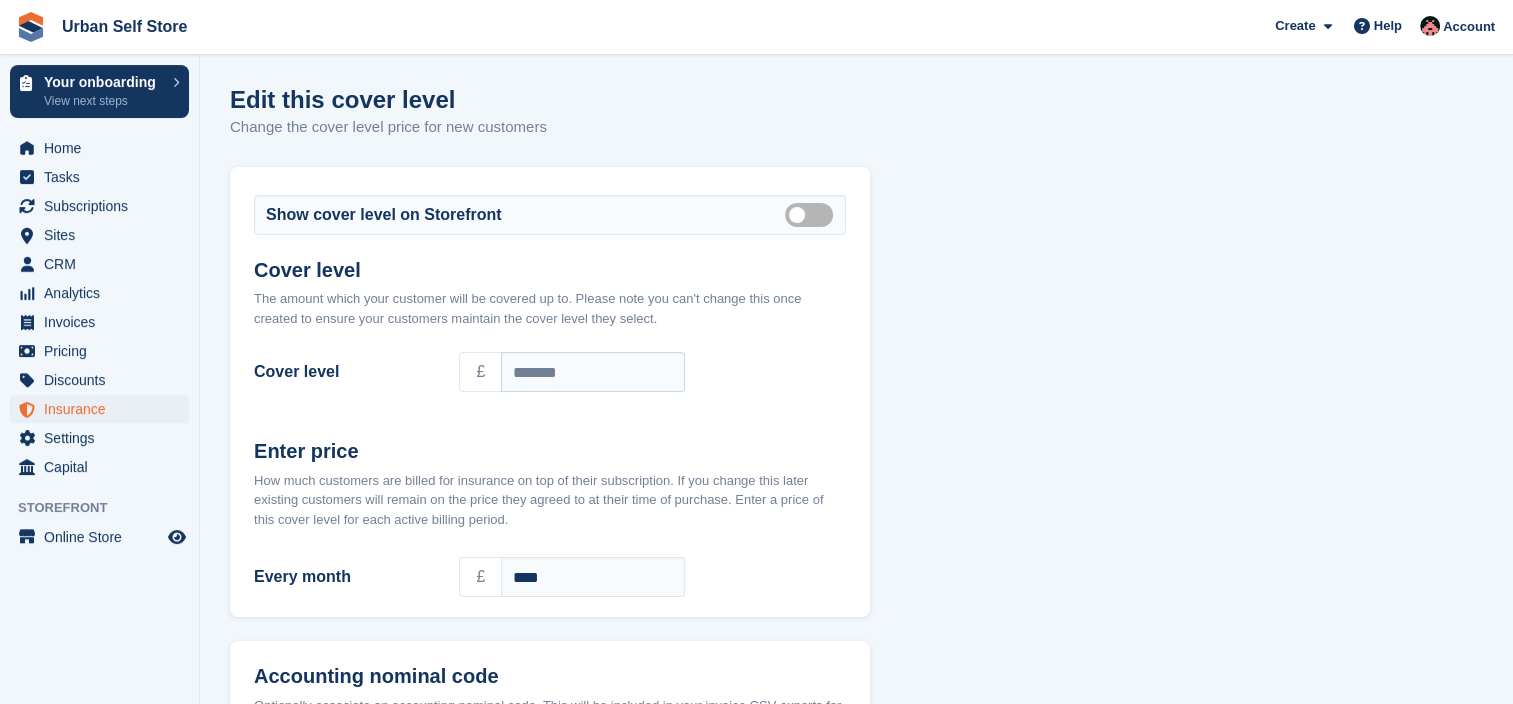 click on "Show cover level on Storefront
Show on store front
Cover level
The amount which your customer will be covered up to. Please note you can't change this once created to ensure your customers maintain the cover level they select.
Cover level
£
*******
Enter price
Every month" at bounding box center (856, 523) 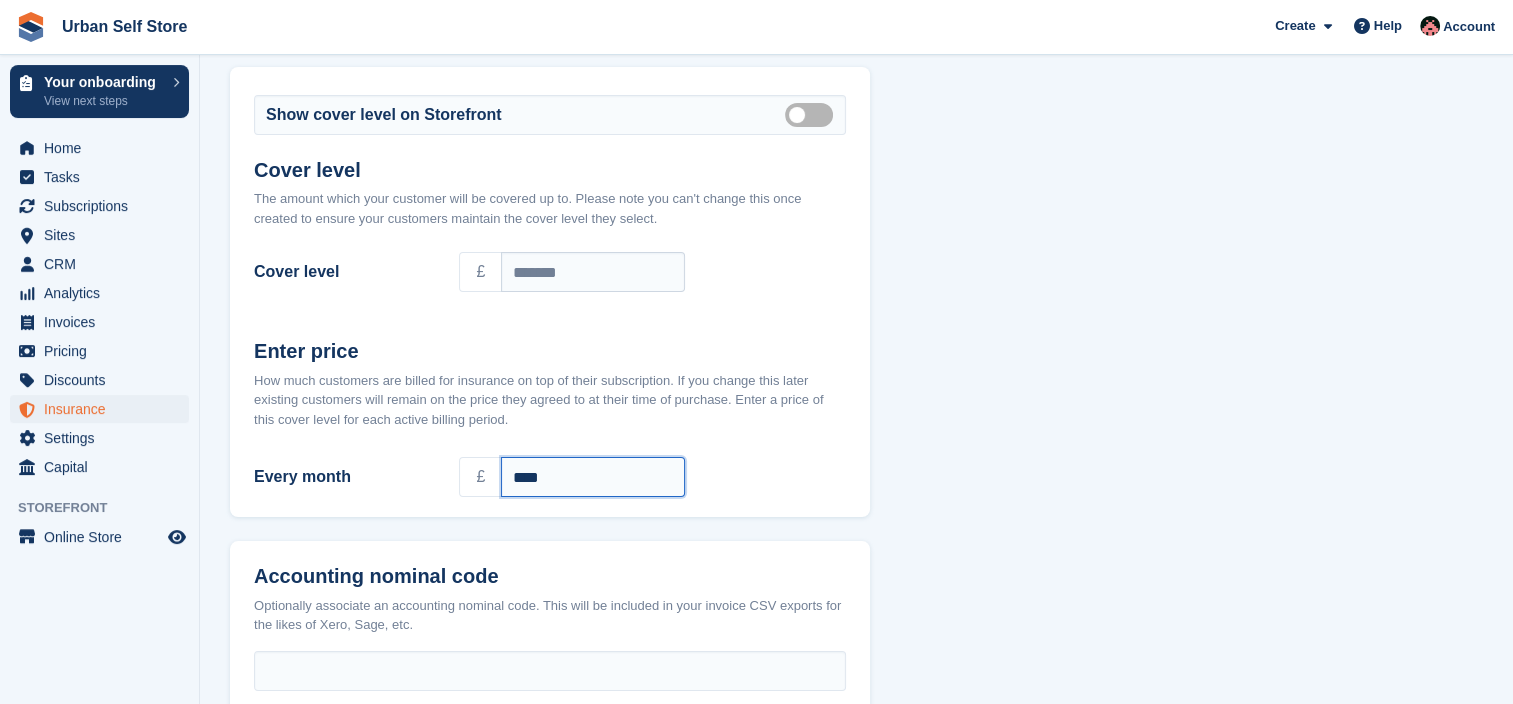 click on "****" at bounding box center [593, 477] 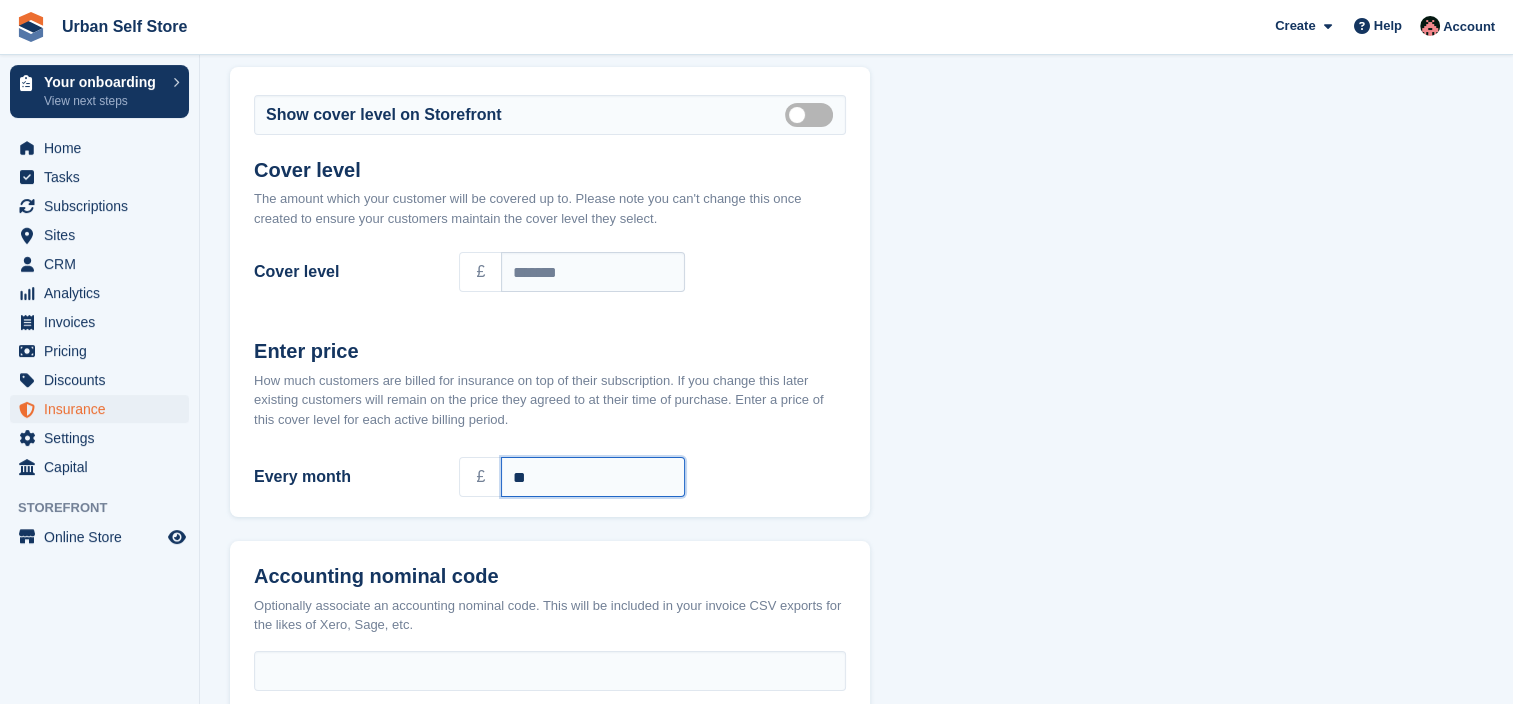 type on "*" 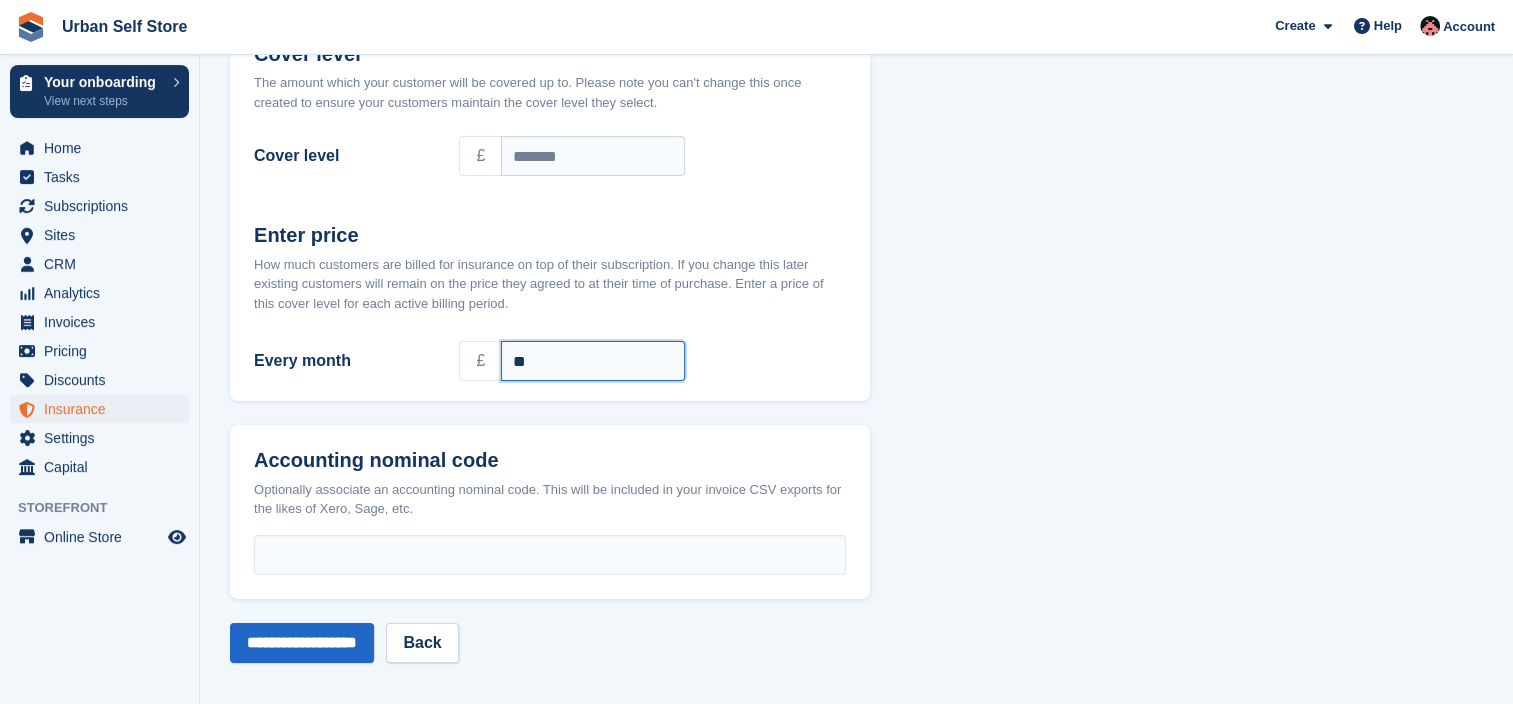scroll, scrollTop: 220, scrollLeft: 0, axis: vertical 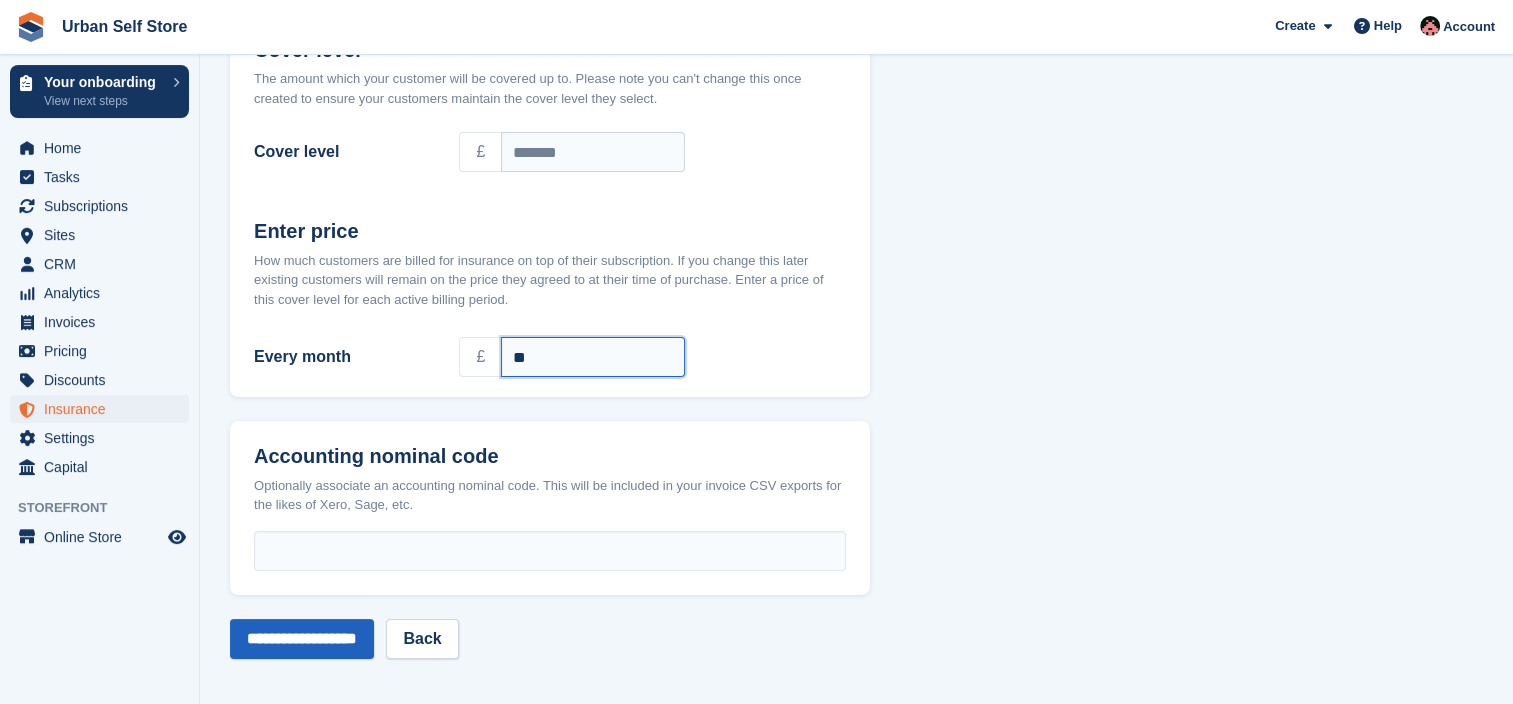 type on "**" 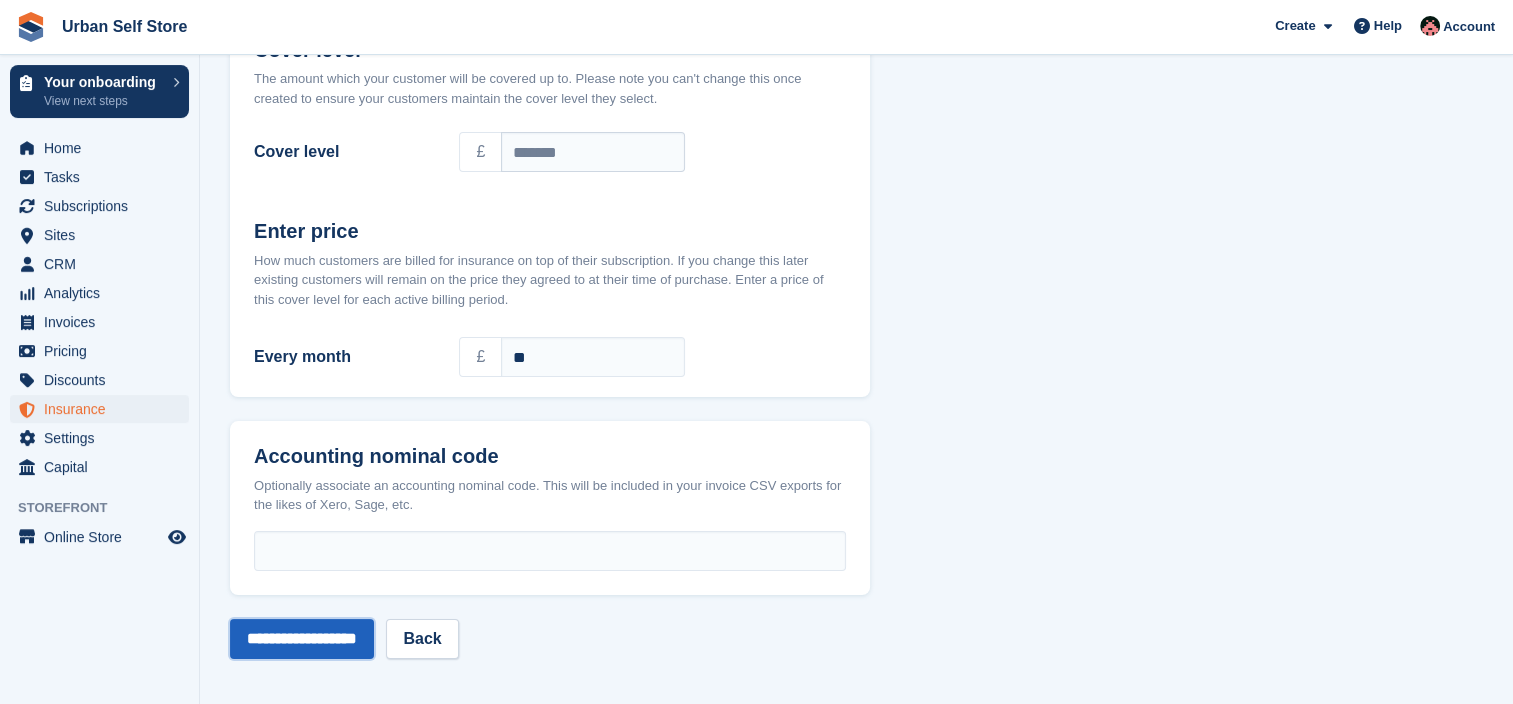 click on "**********" at bounding box center (302, 639) 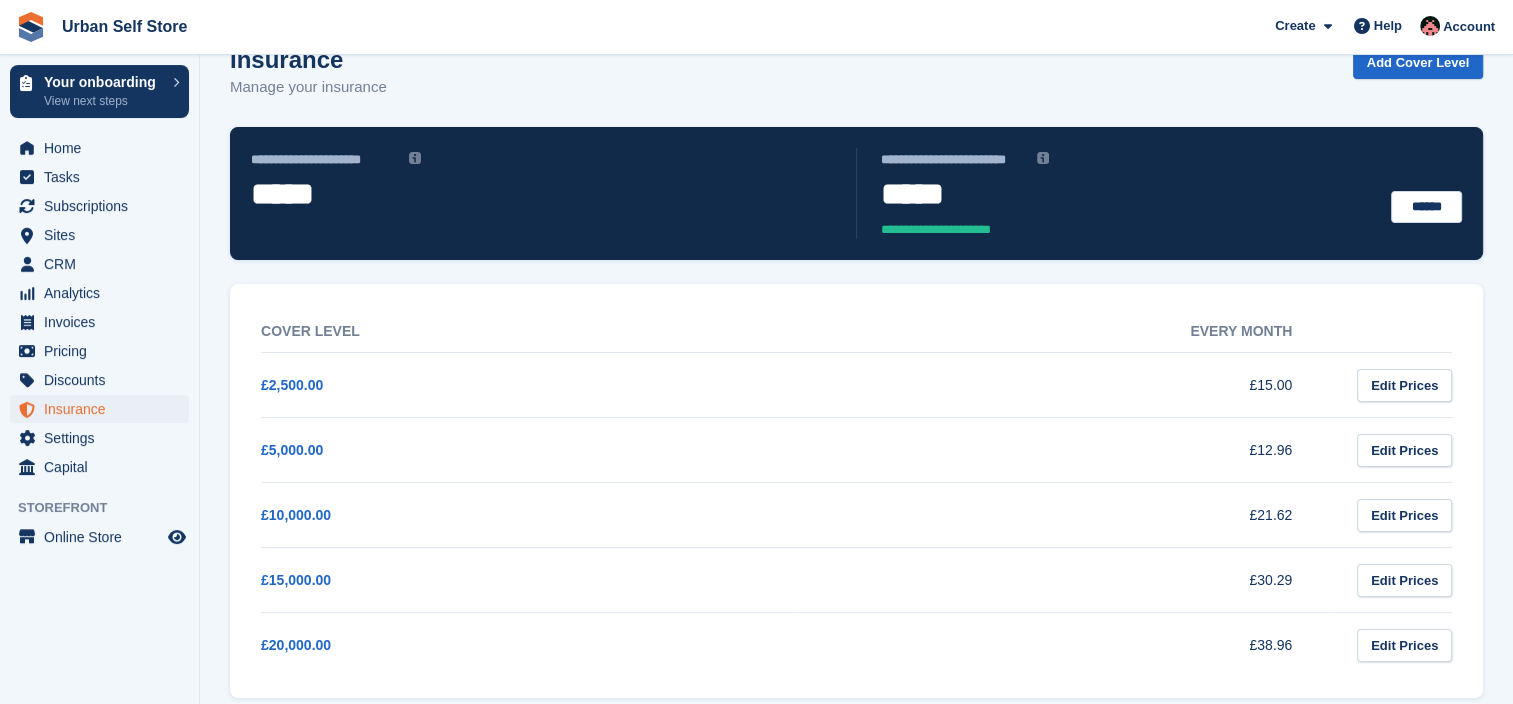 scroll, scrollTop: 62, scrollLeft: 0, axis: vertical 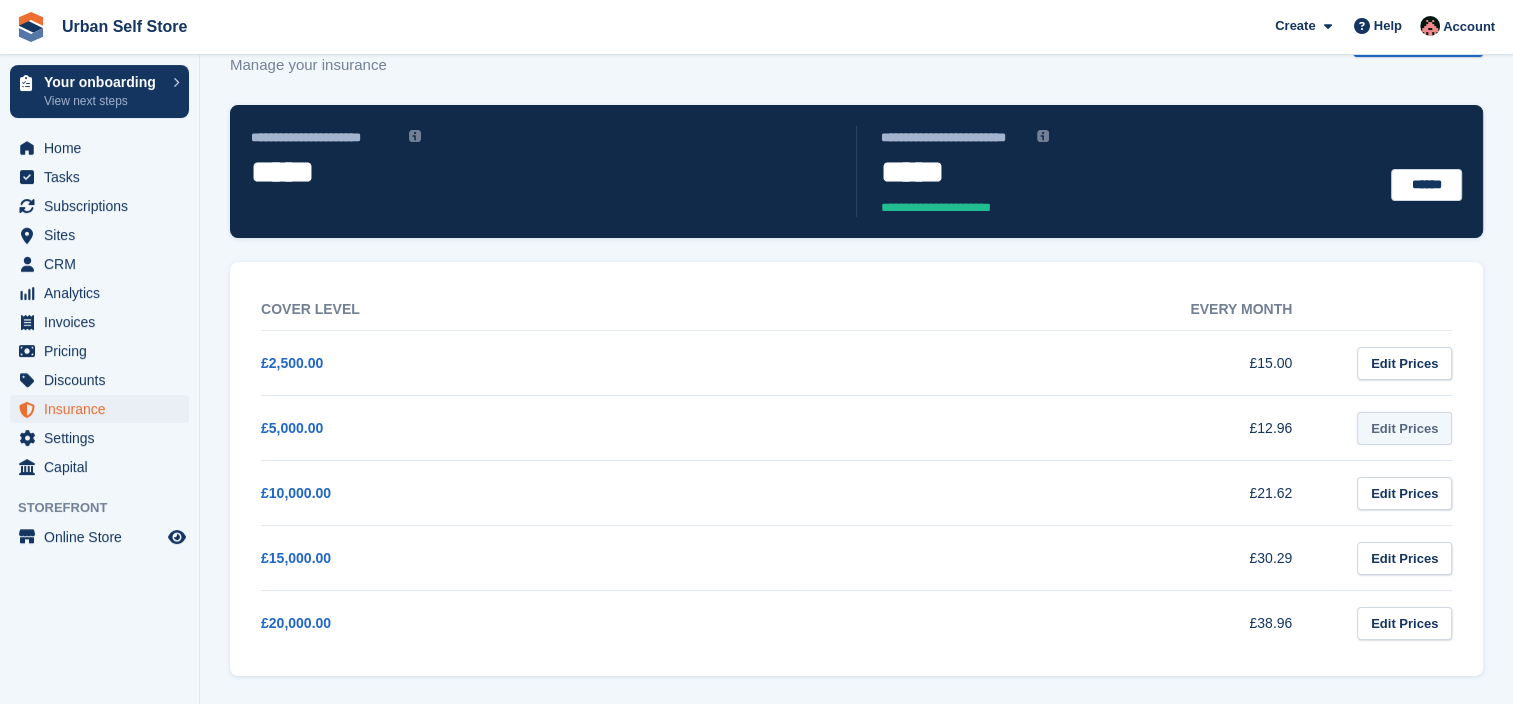 click on "Edit Prices" at bounding box center [1404, 428] 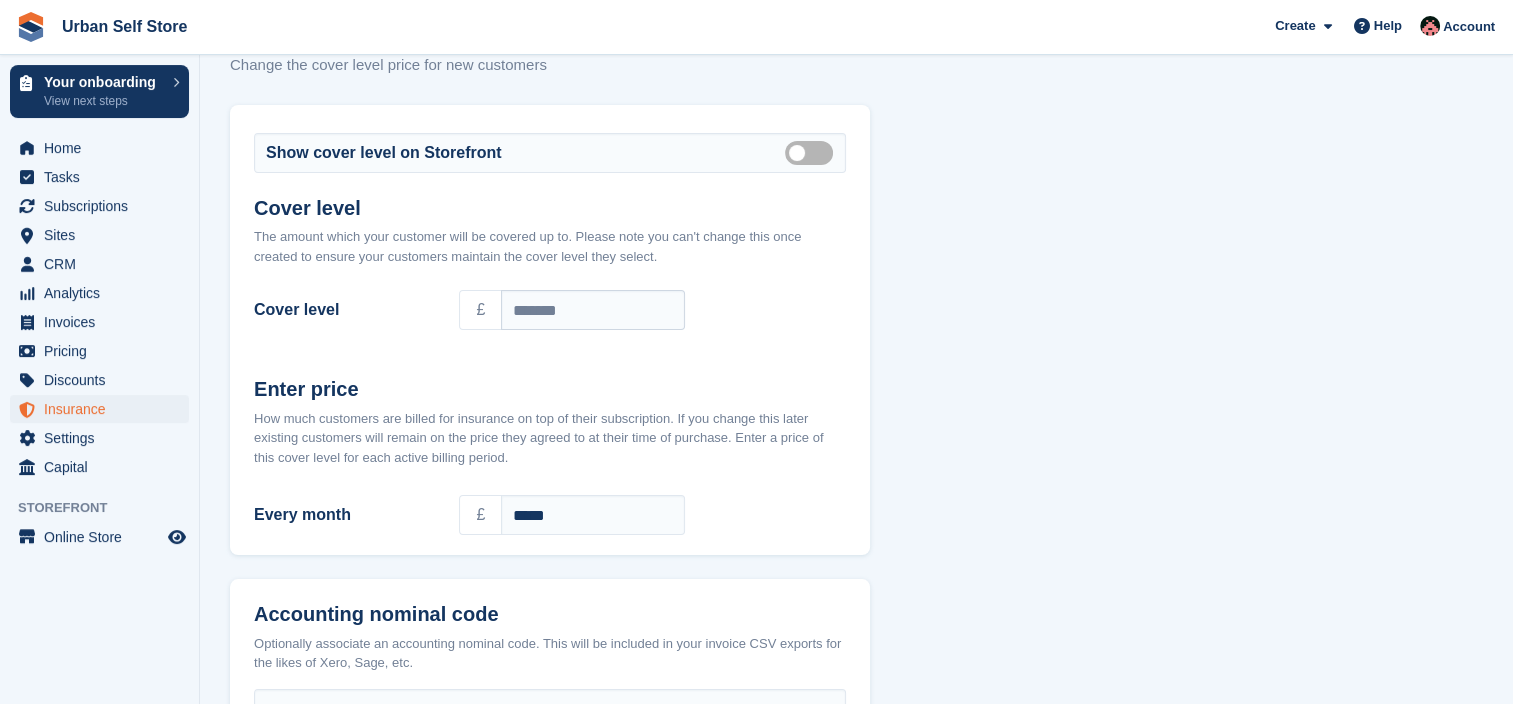 scroll, scrollTop: 0, scrollLeft: 0, axis: both 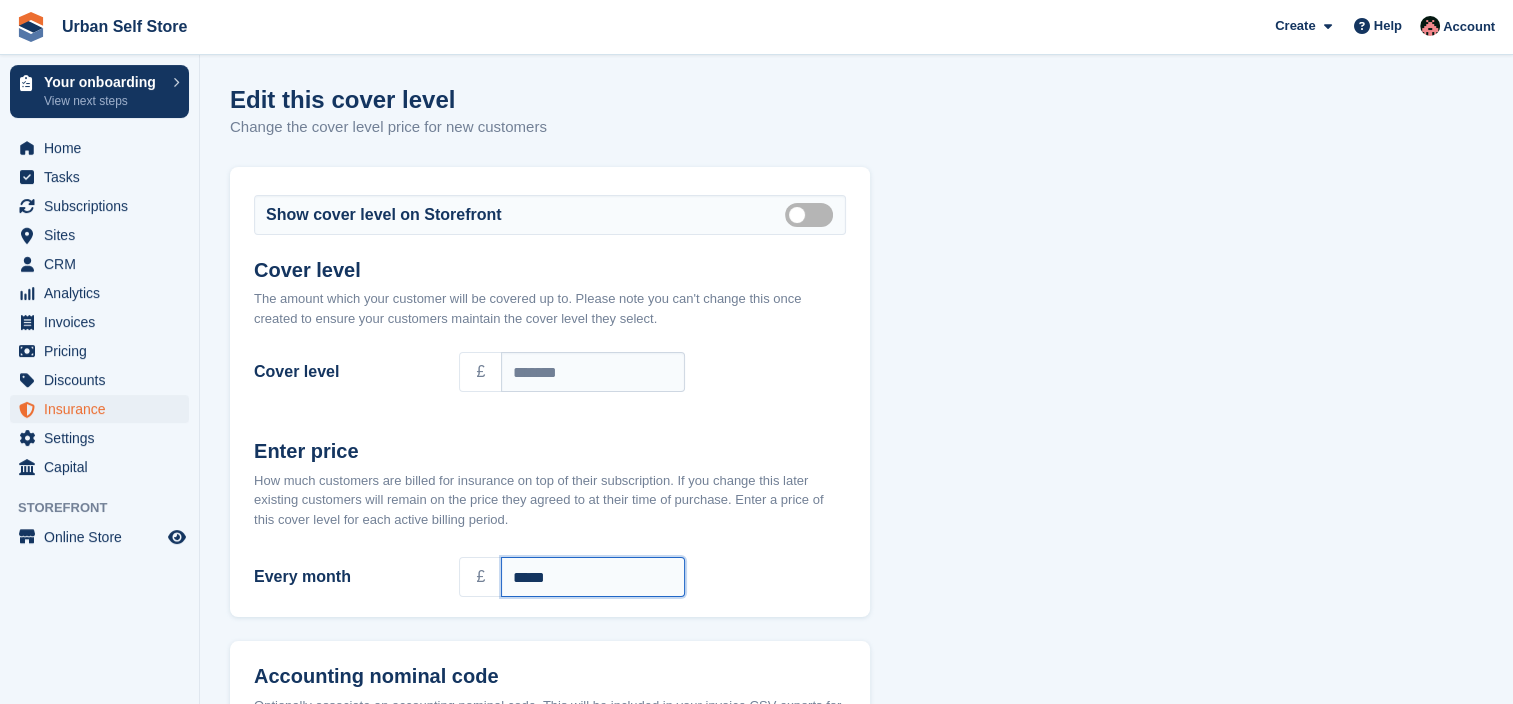 drag, startPoint x: 604, startPoint y: 578, endPoint x: 384, endPoint y: 580, distance: 220.0091 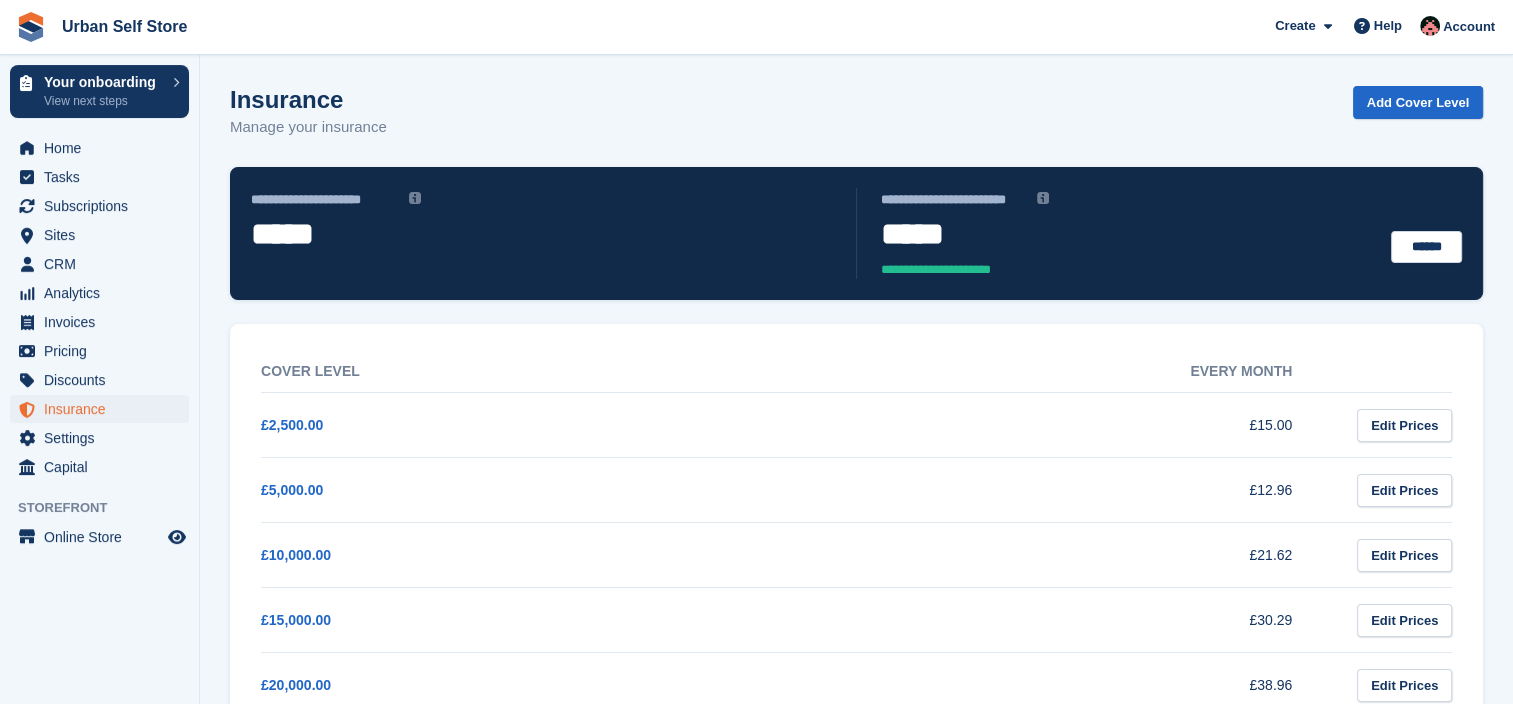 scroll, scrollTop: 62, scrollLeft: 0, axis: vertical 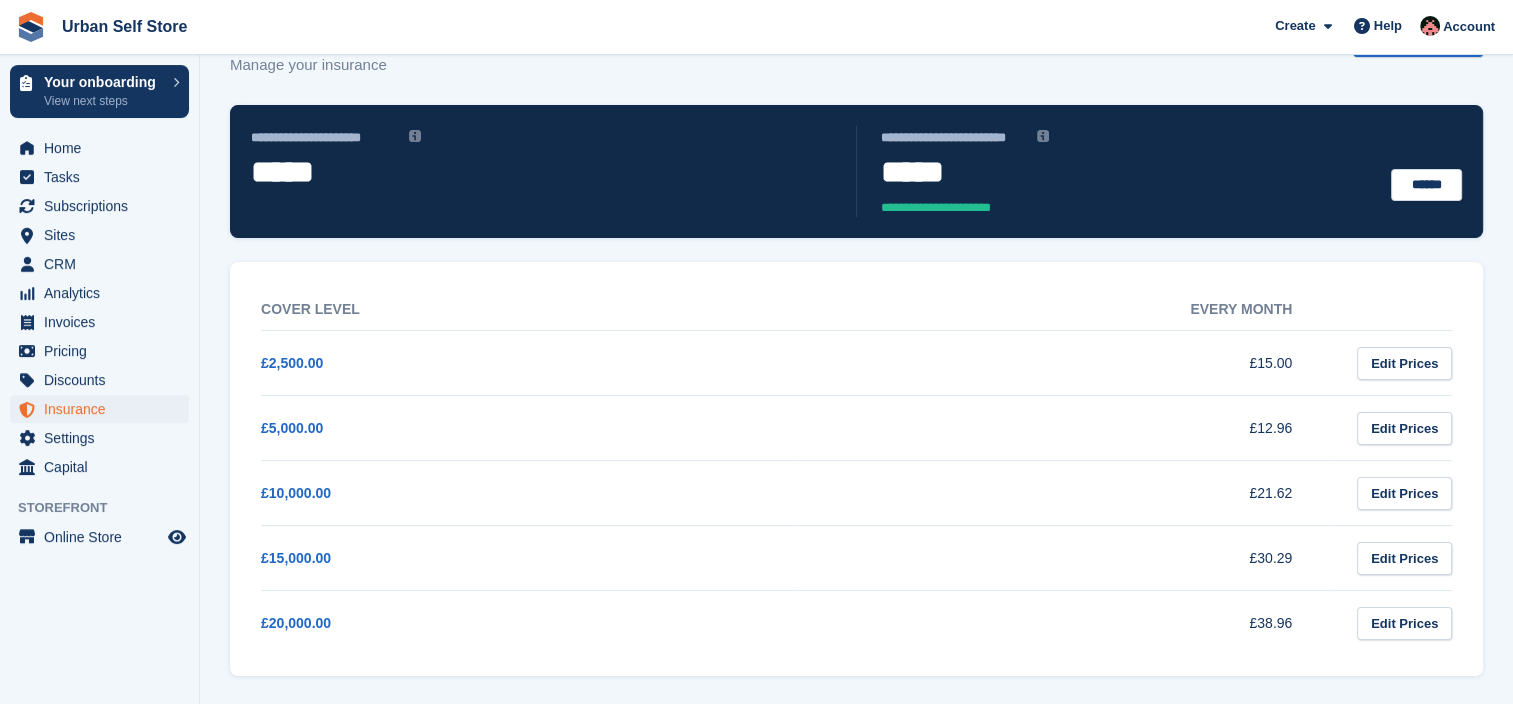 drag, startPoint x: 884, startPoint y: 497, endPoint x: 896, endPoint y: 541, distance: 45.607018 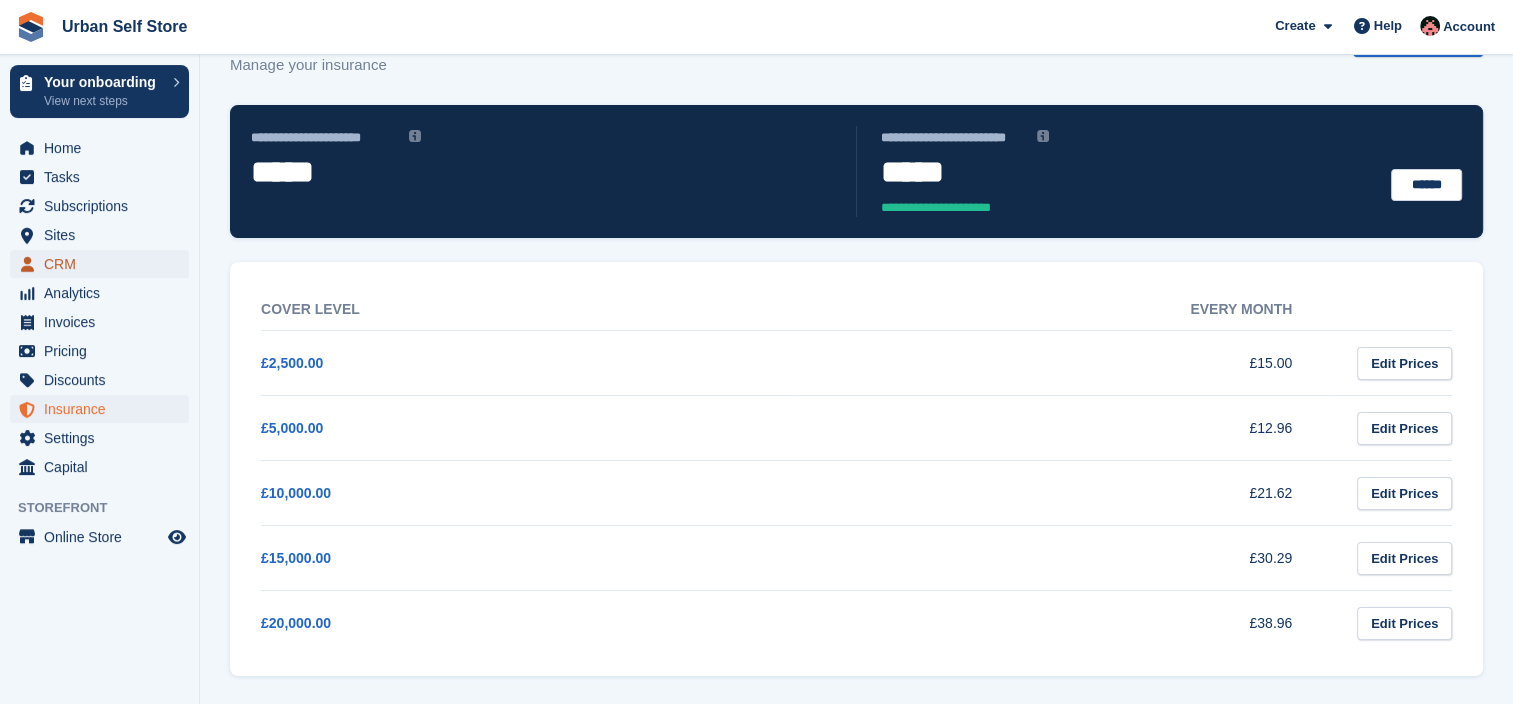 click on "CRM" at bounding box center (104, 264) 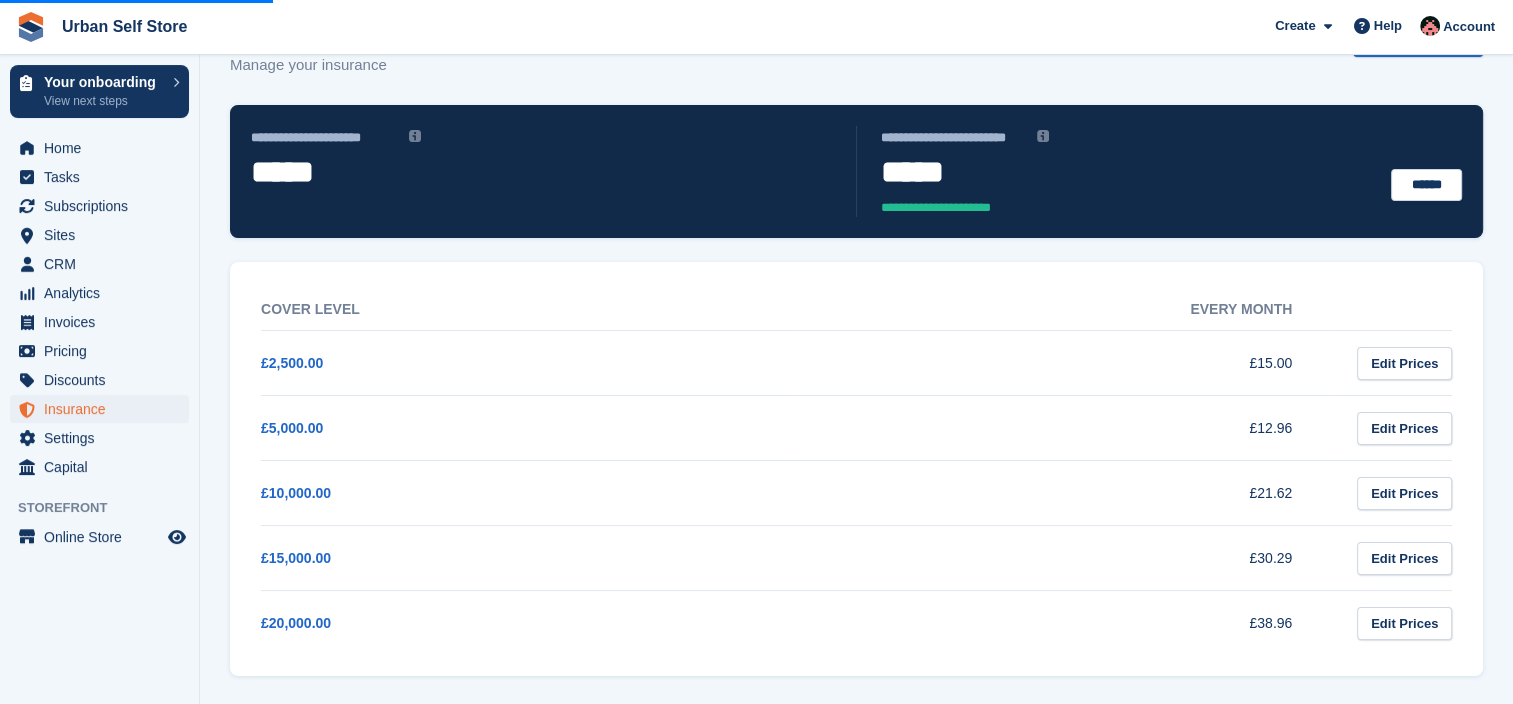 scroll, scrollTop: 0, scrollLeft: 0, axis: both 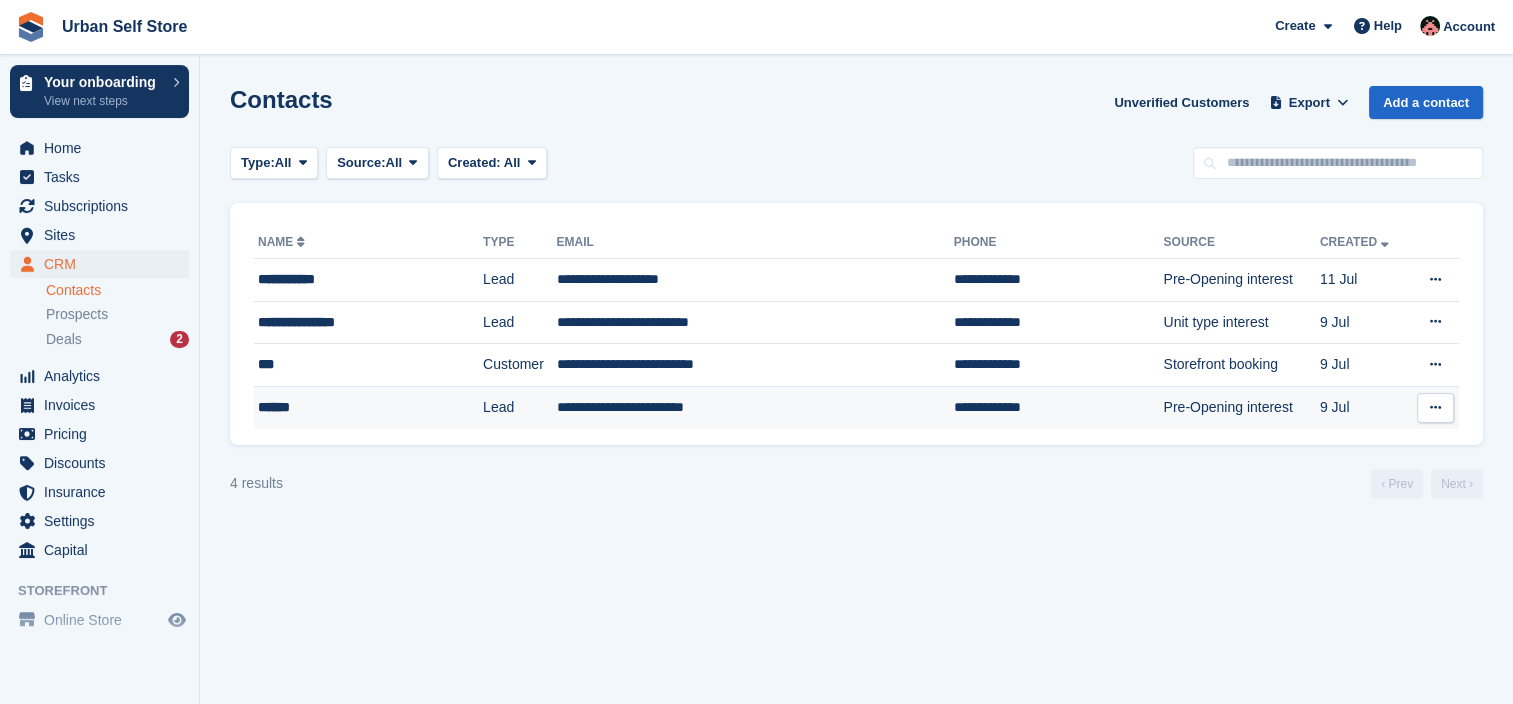 click on "******" at bounding box center (350, 407) 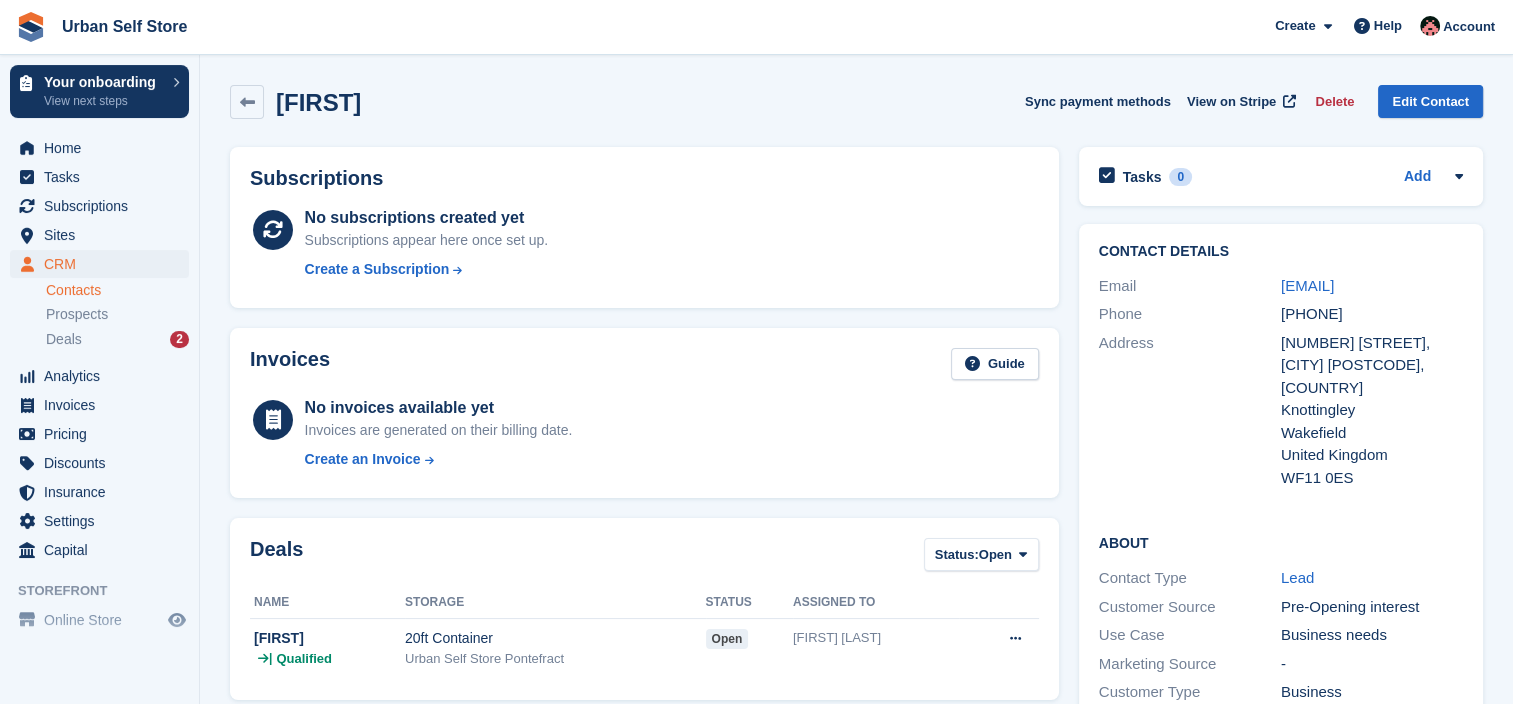 scroll, scrollTop: 0, scrollLeft: 0, axis: both 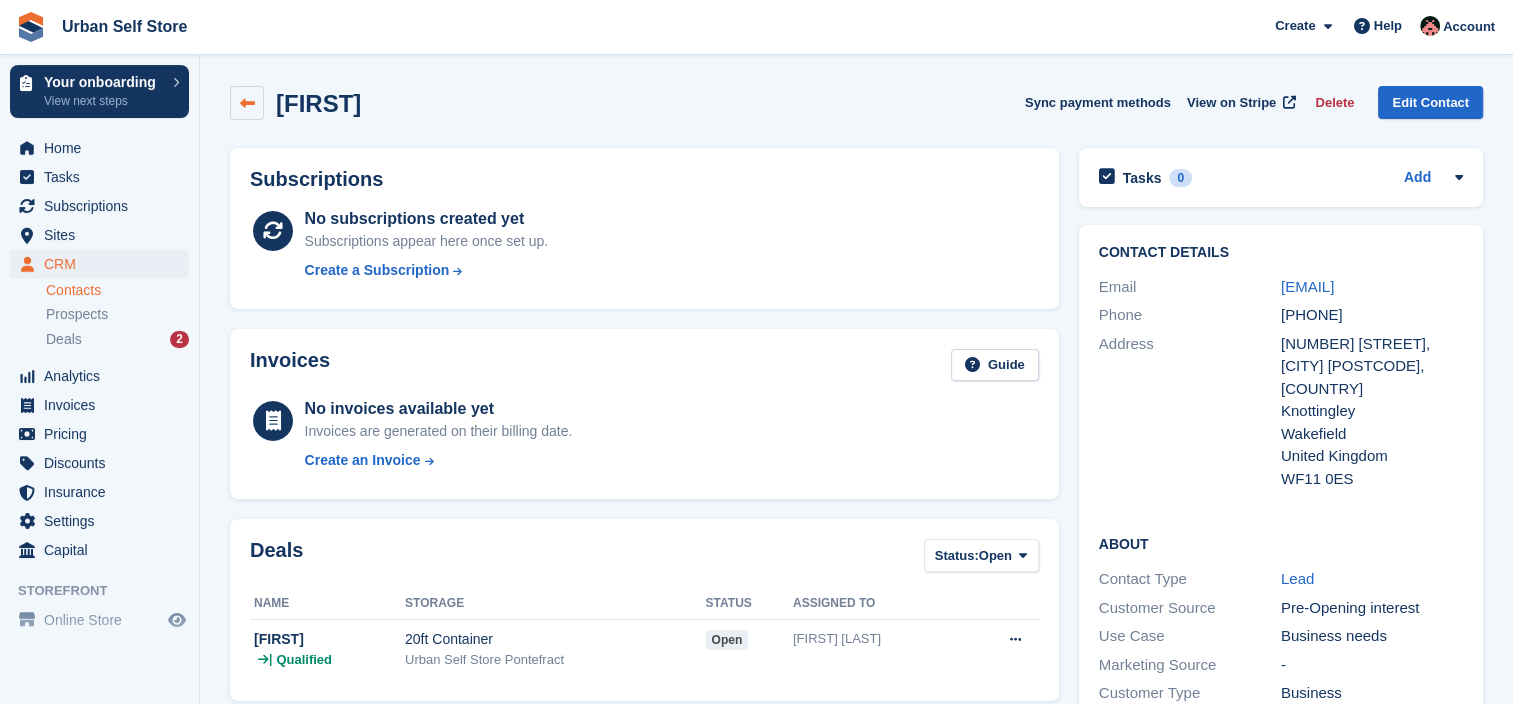 click at bounding box center (247, 103) 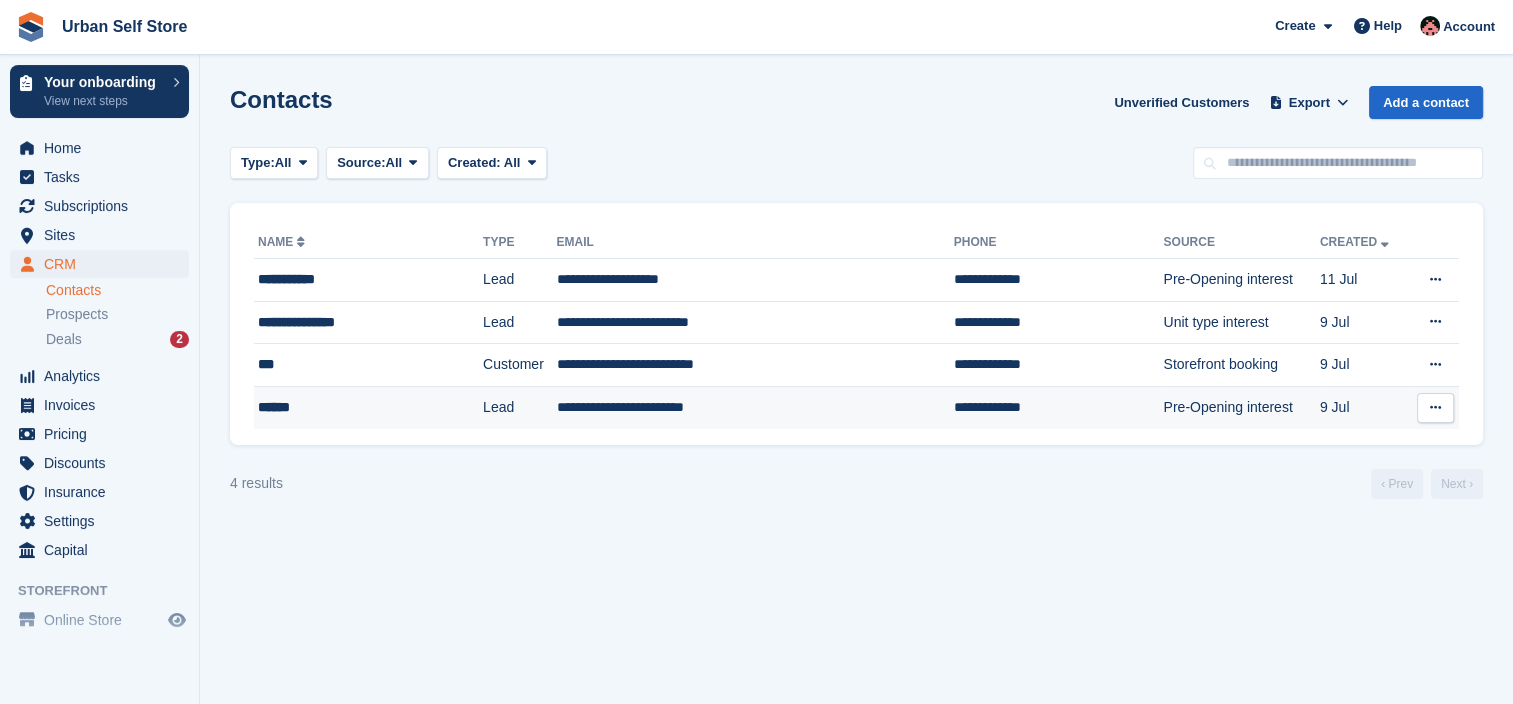 click on "******" at bounding box center [350, 407] 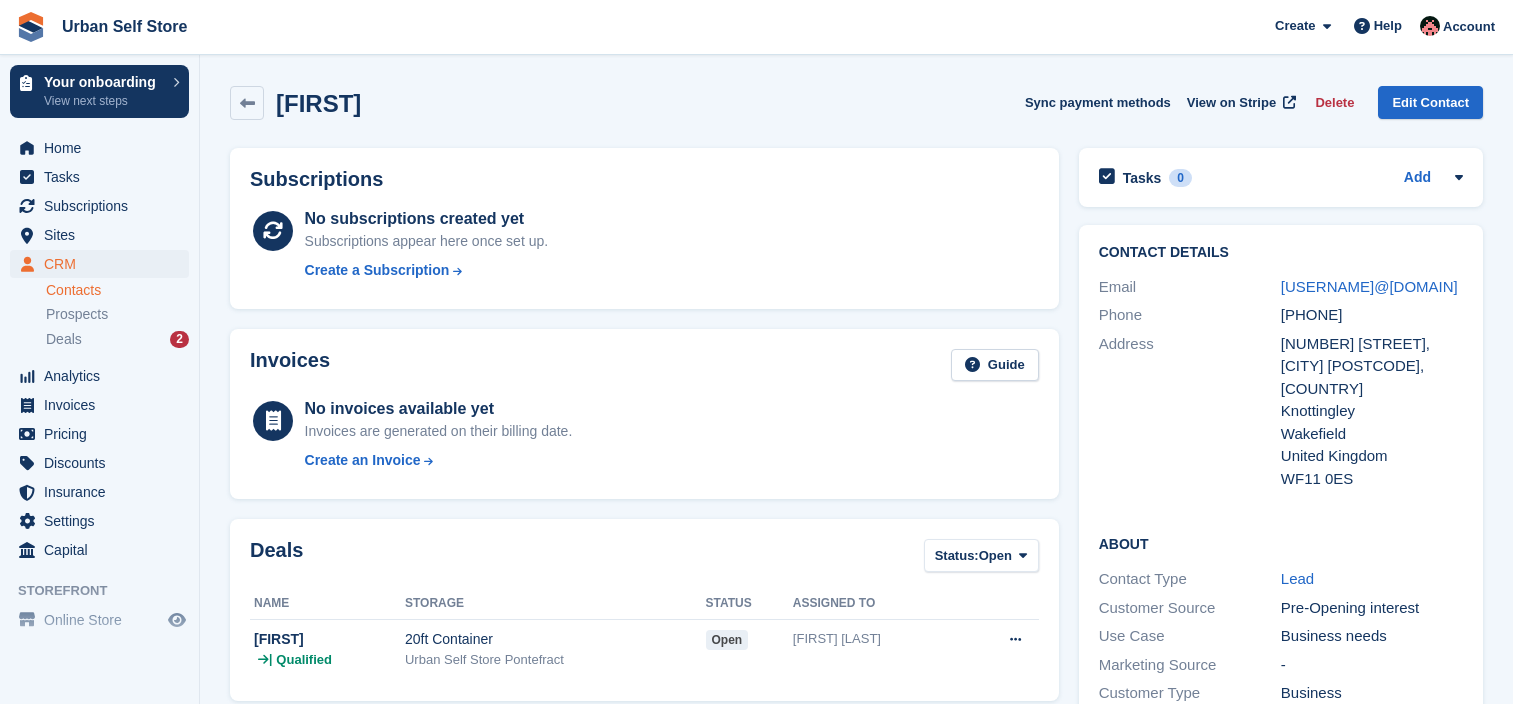 scroll, scrollTop: 0, scrollLeft: 0, axis: both 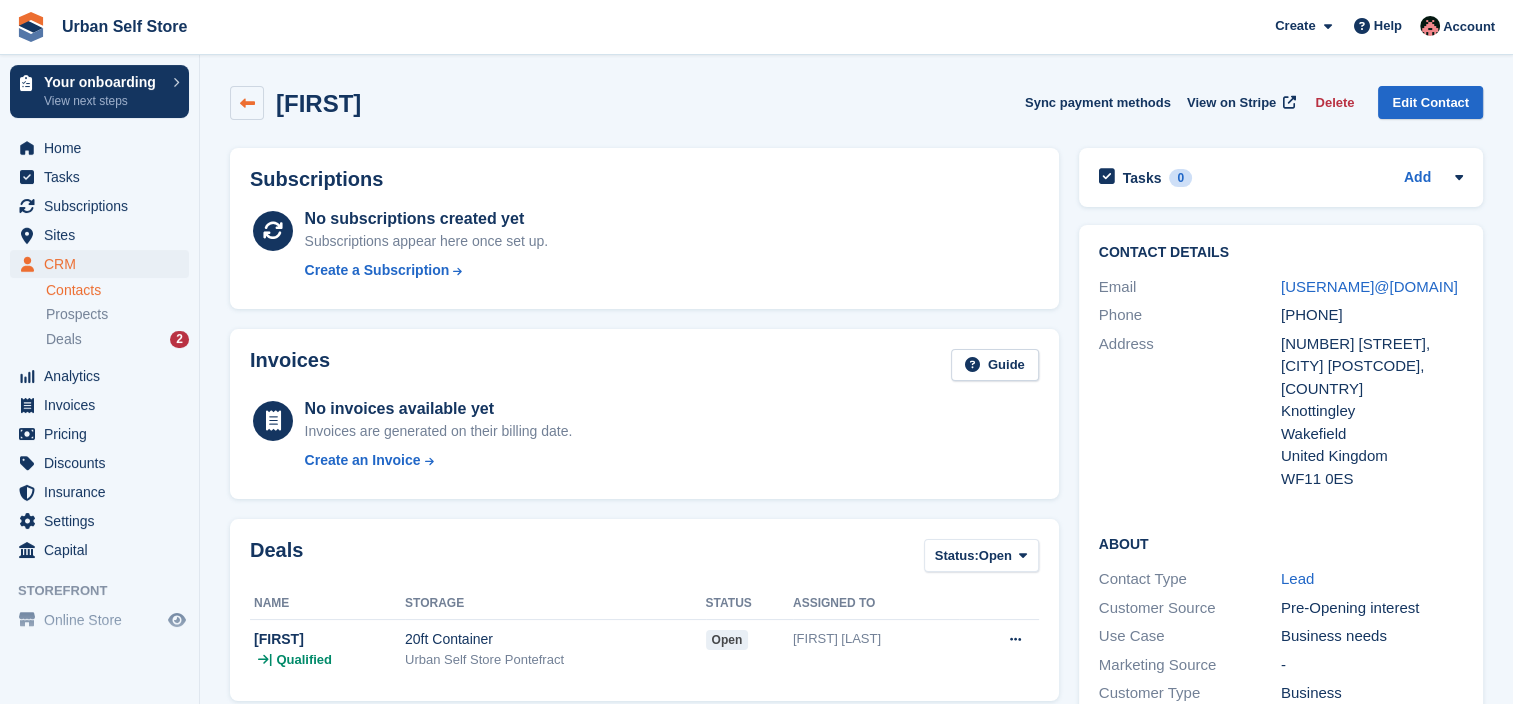 click at bounding box center (247, 103) 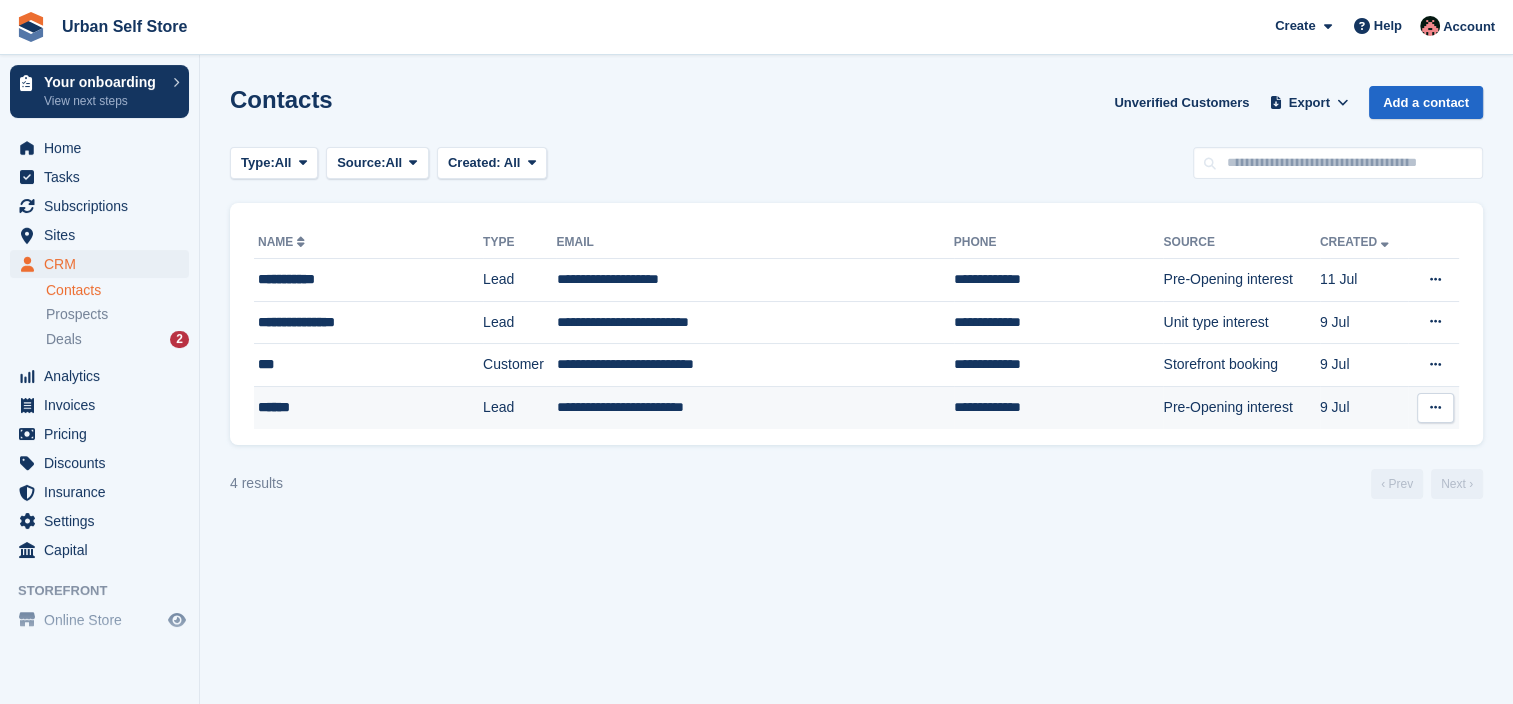 click on "**********" at bounding box center [754, 407] 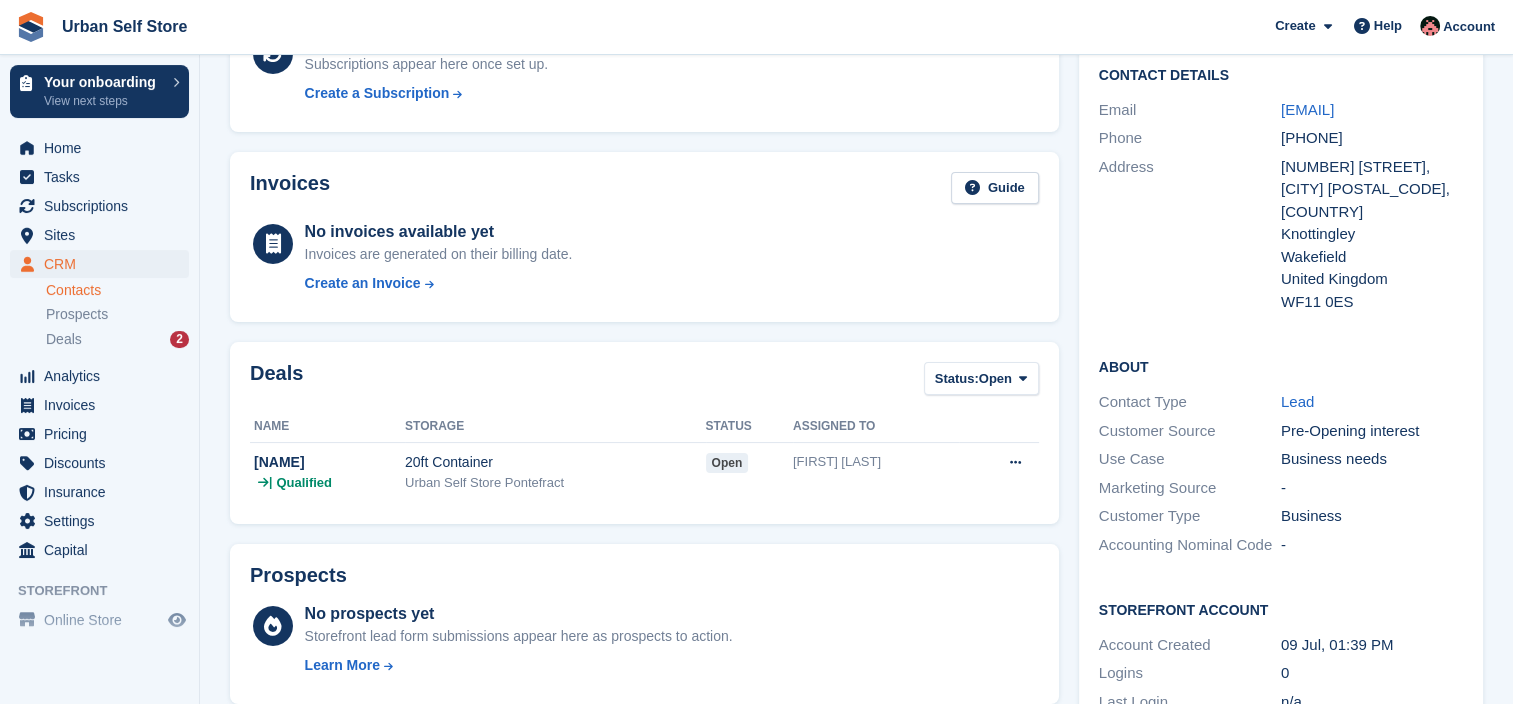 scroll, scrollTop: 0, scrollLeft: 0, axis: both 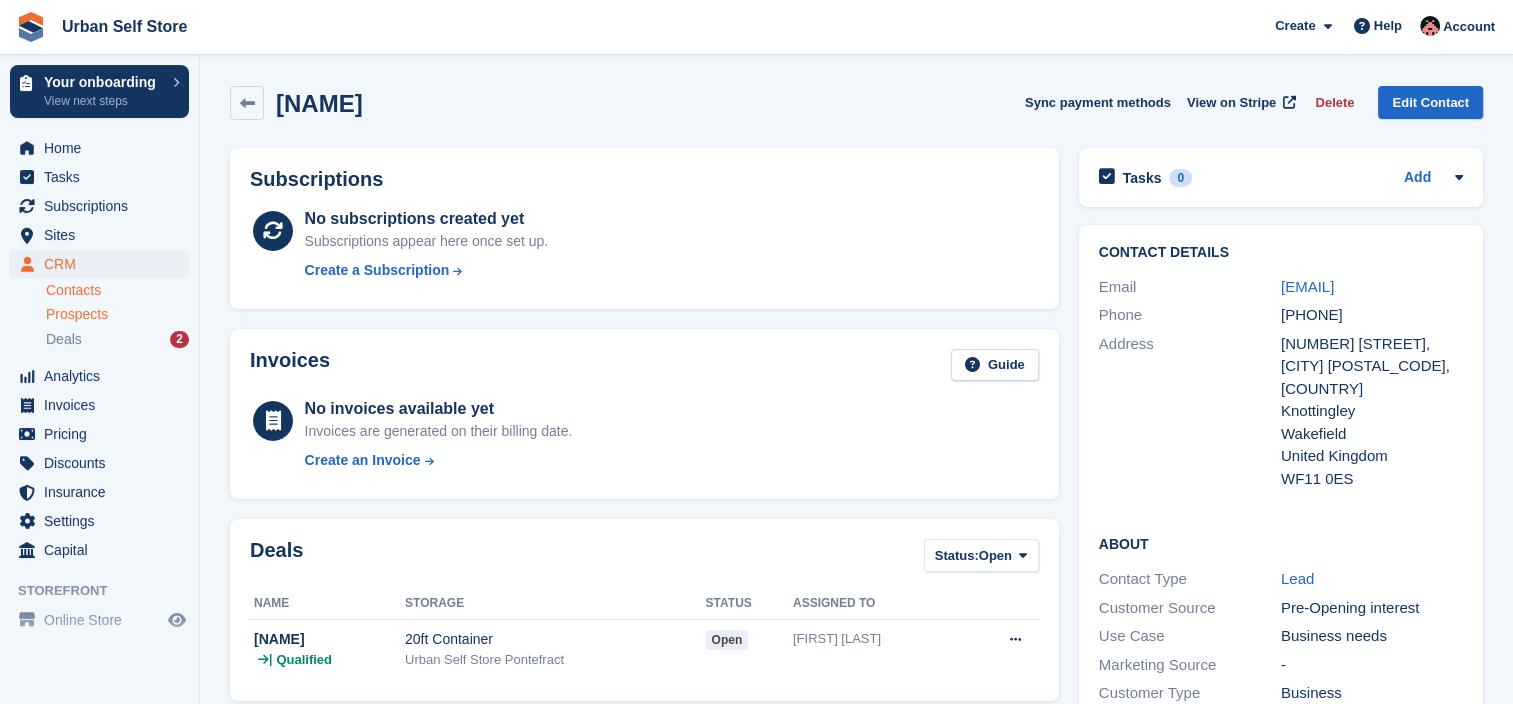 click on "Prospects" at bounding box center (77, 314) 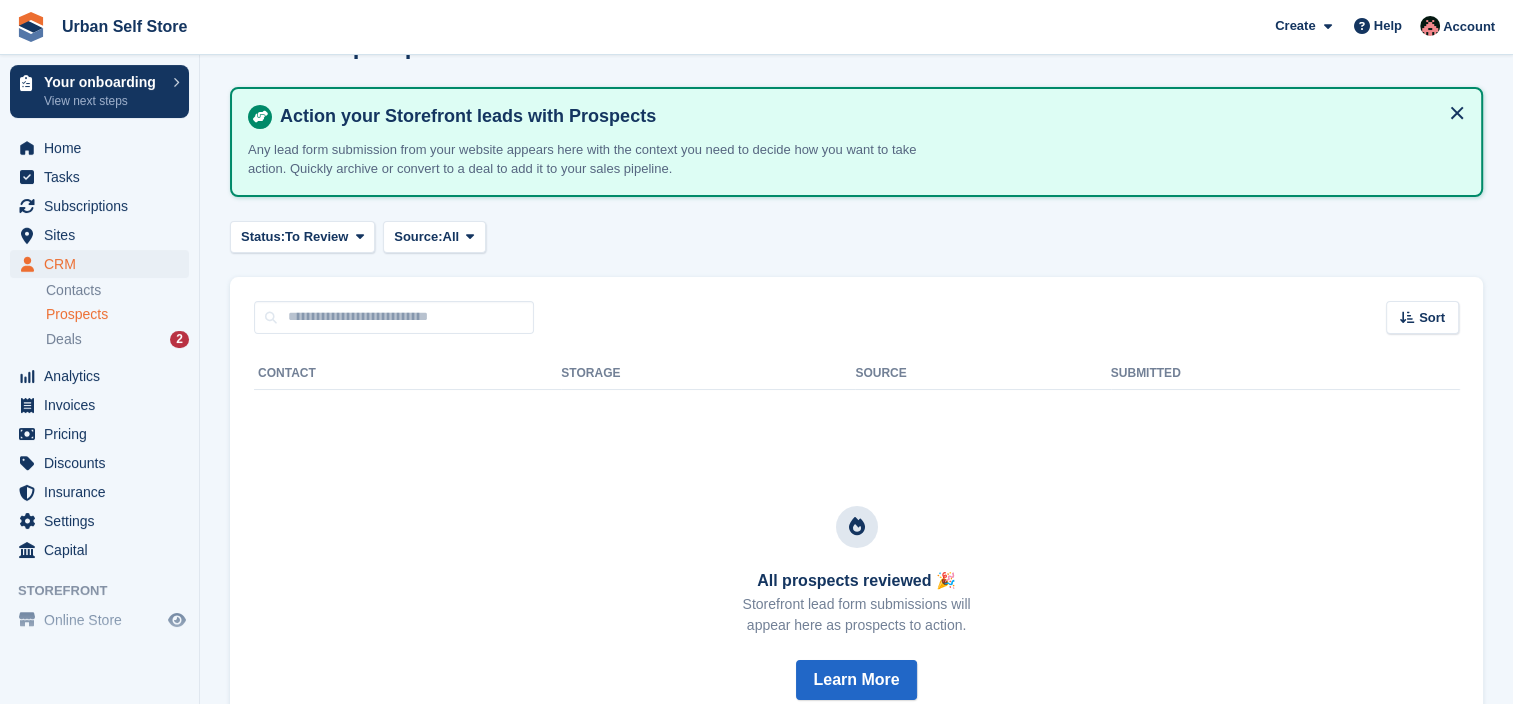 scroll, scrollTop: 100, scrollLeft: 0, axis: vertical 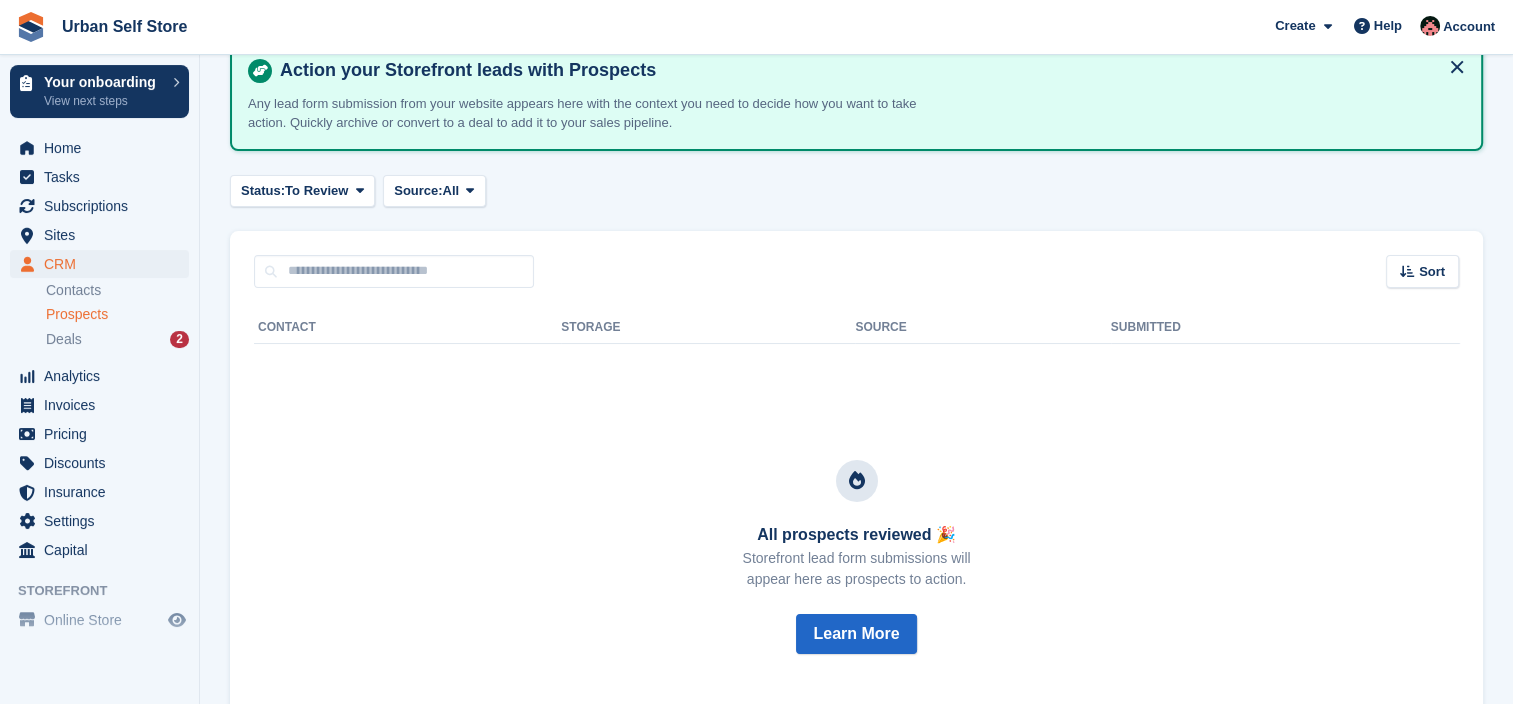 click on "Prospects" at bounding box center (77, 314) 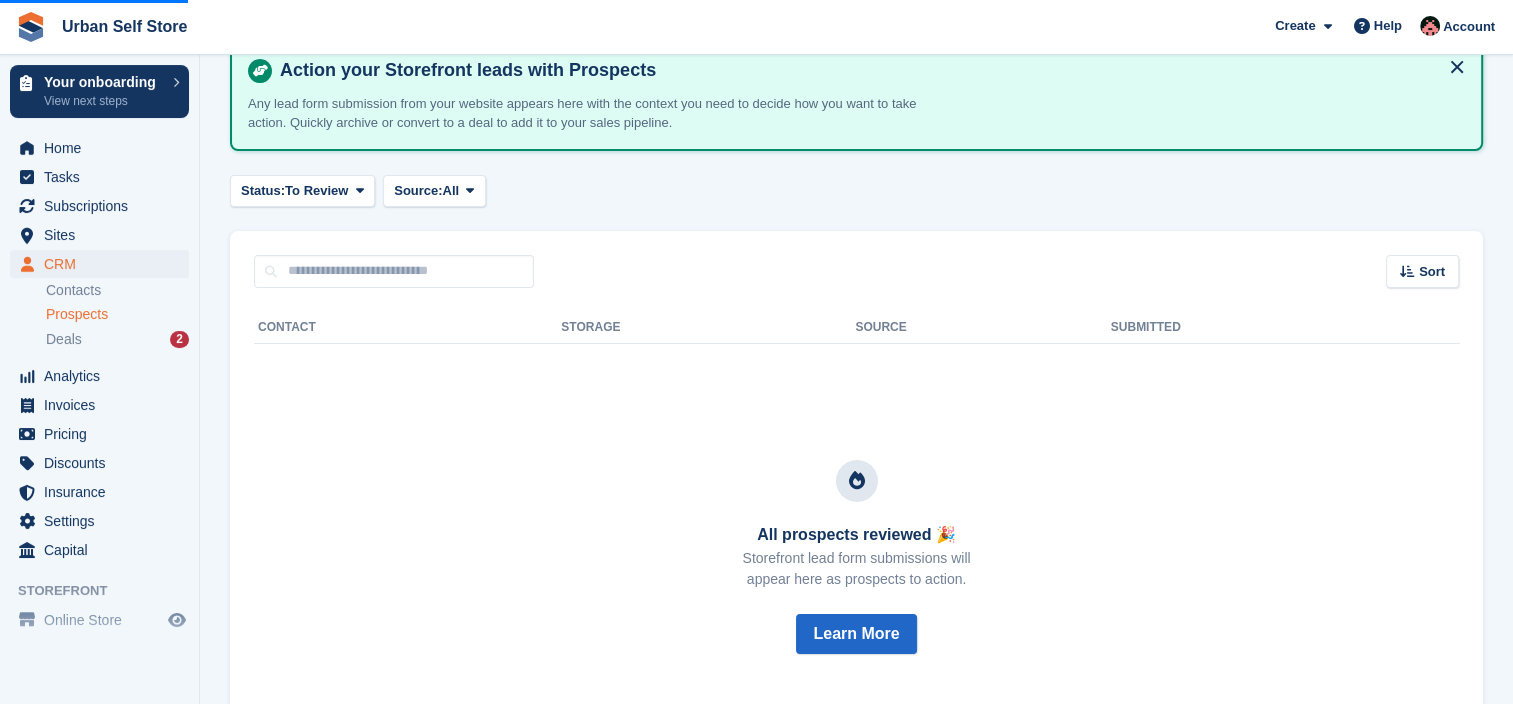 click on "Prospects" at bounding box center (77, 314) 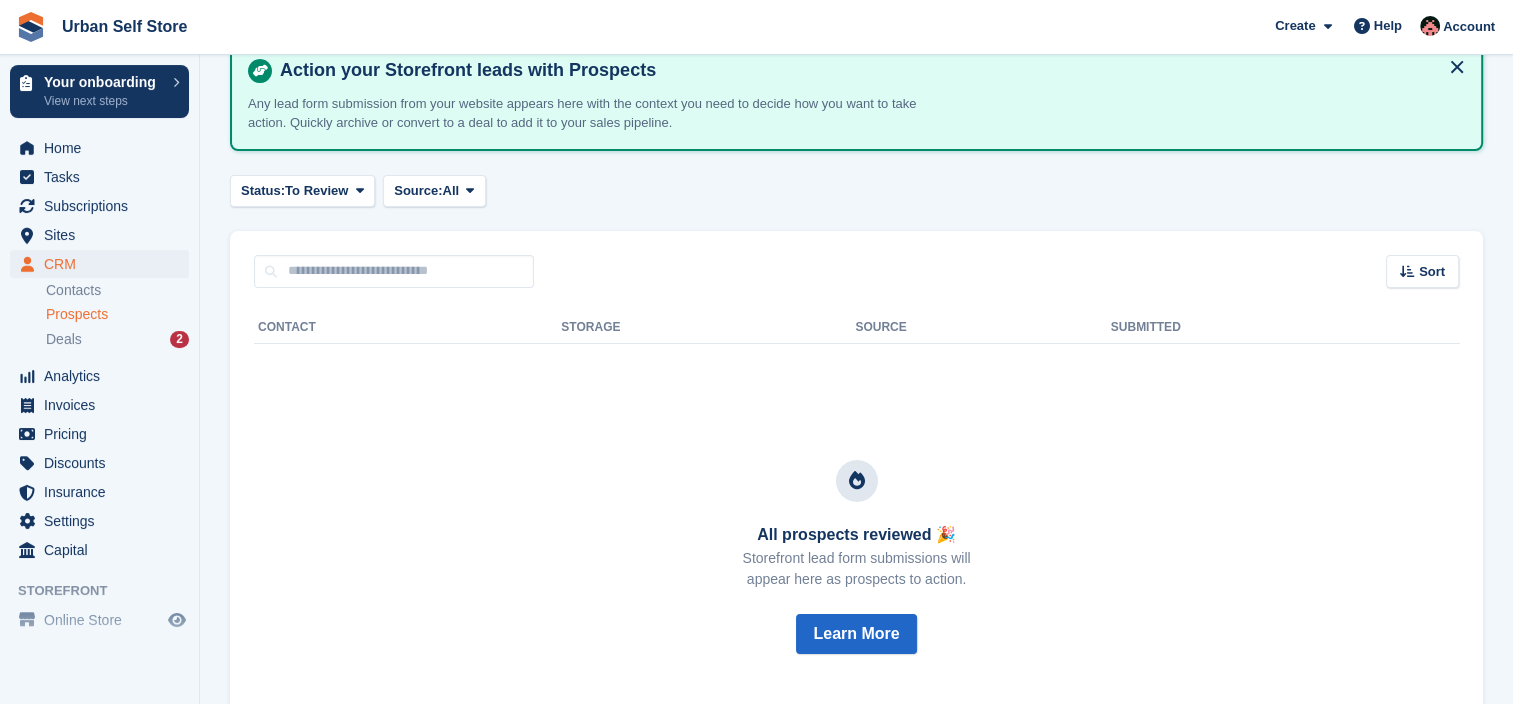 click on "Prospects" at bounding box center (77, 314) 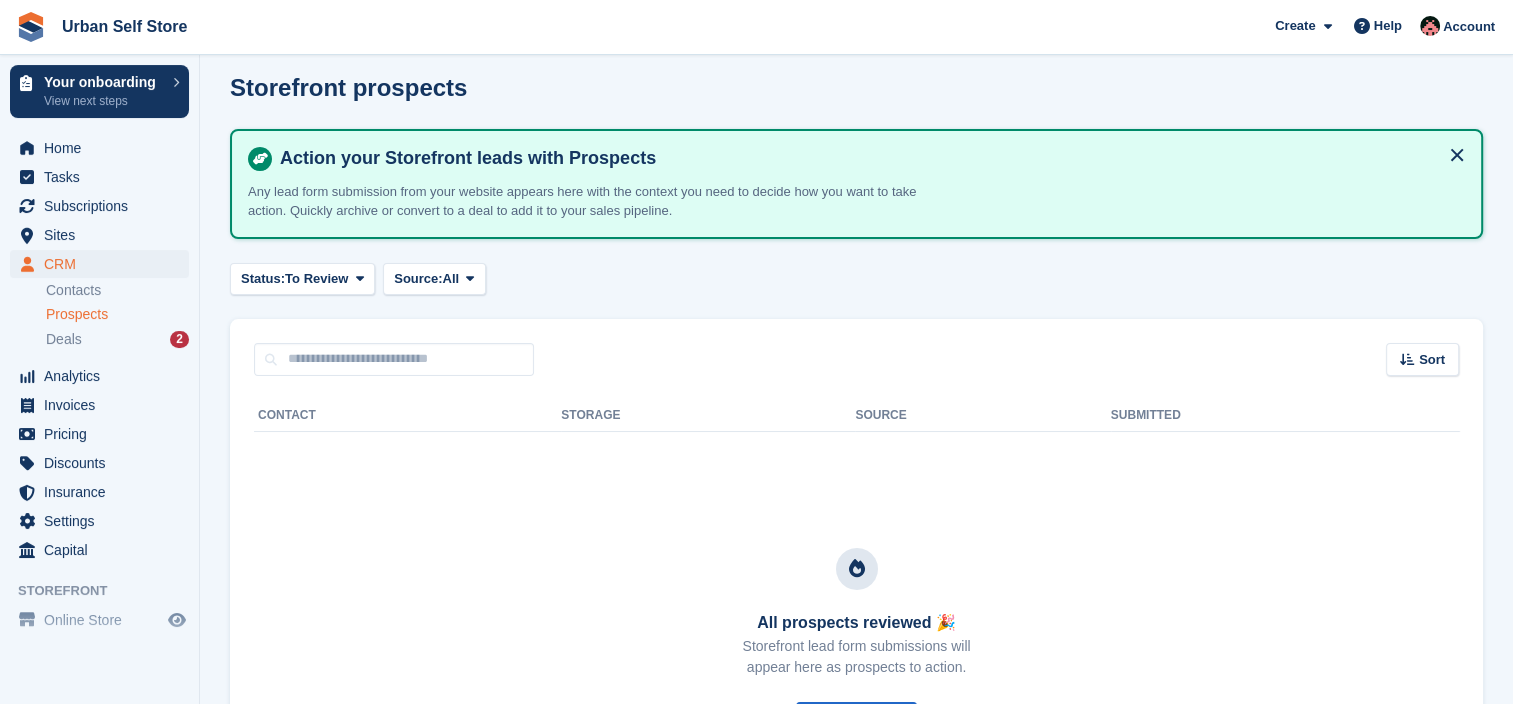 scroll, scrollTop: 0, scrollLeft: 0, axis: both 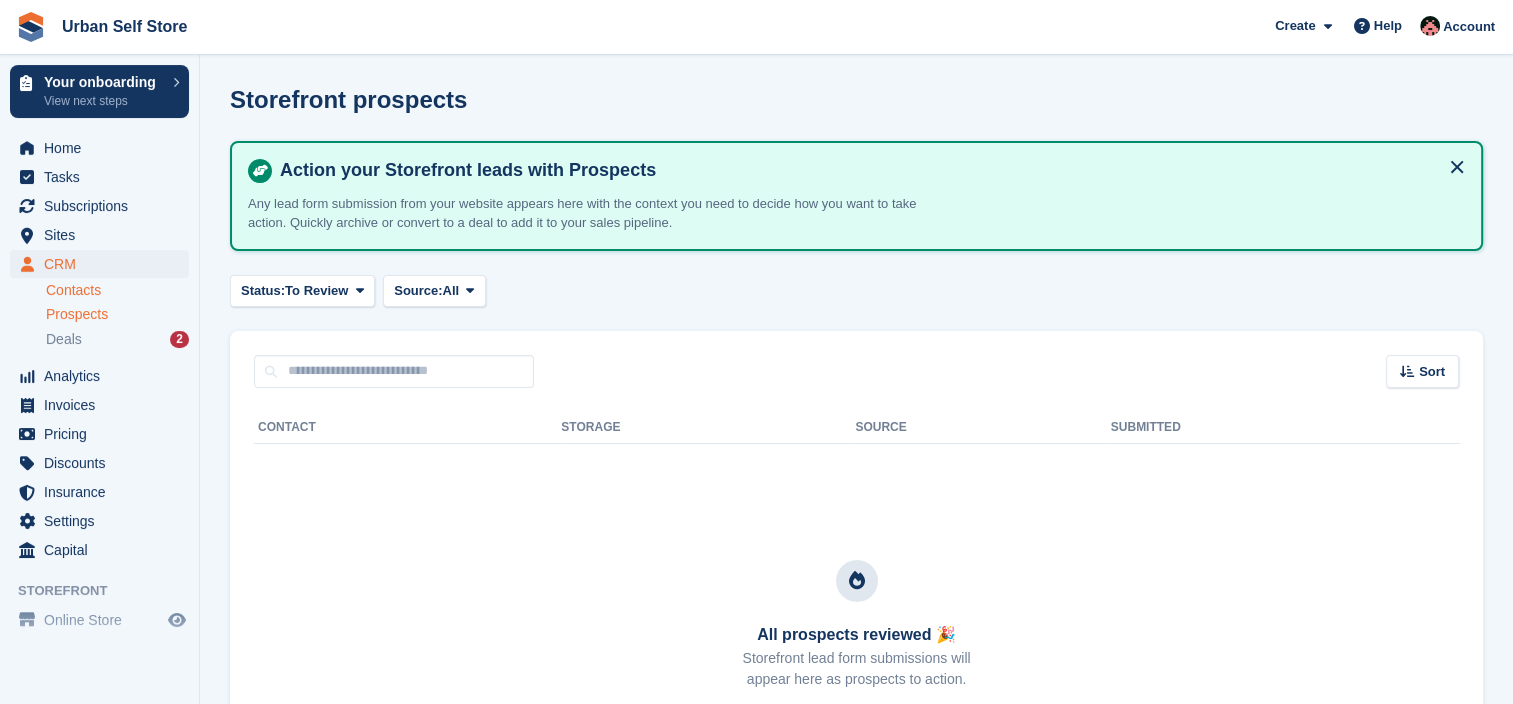 click on "Contacts" at bounding box center [117, 290] 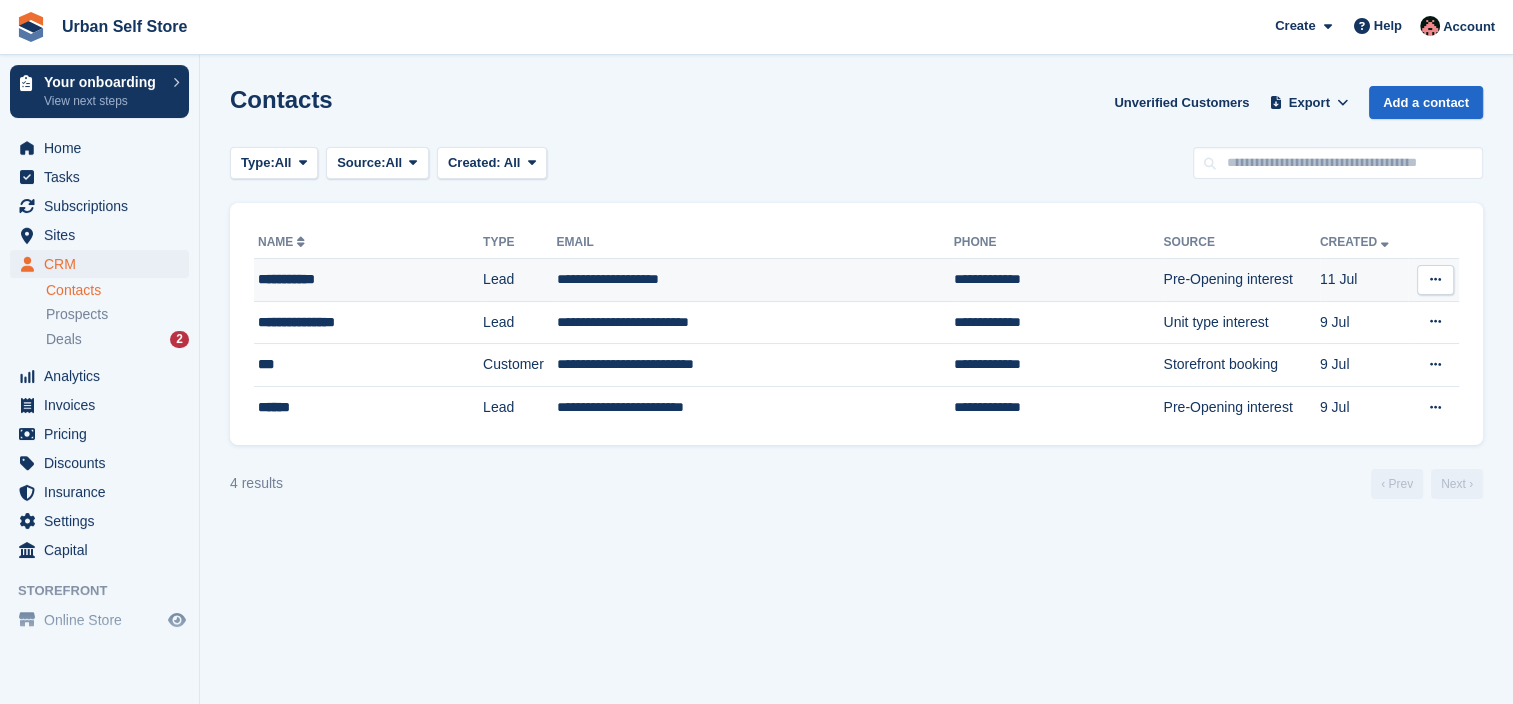 click on "**********" at bounding box center [350, 279] 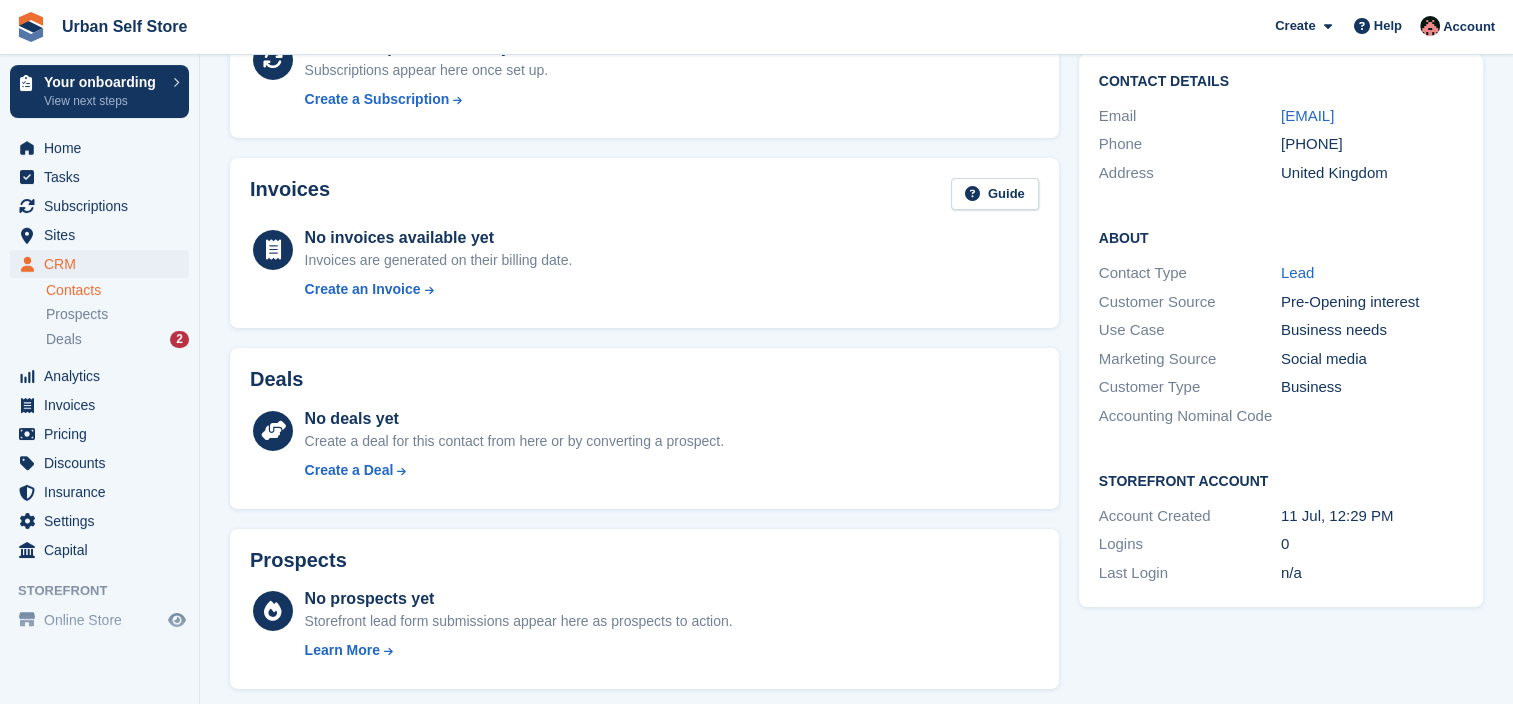 scroll, scrollTop: 0, scrollLeft: 0, axis: both 